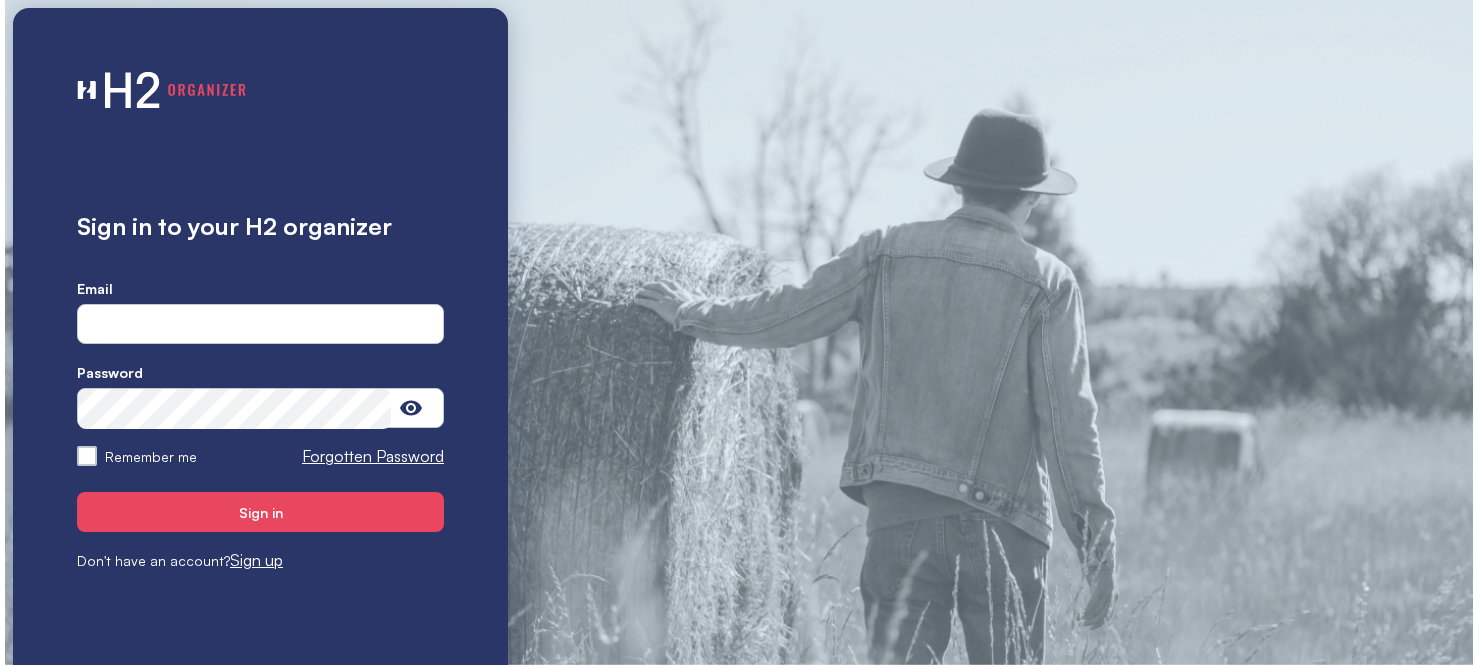scroll, scrollTop: 0, scrollLeft: 0, axis: both 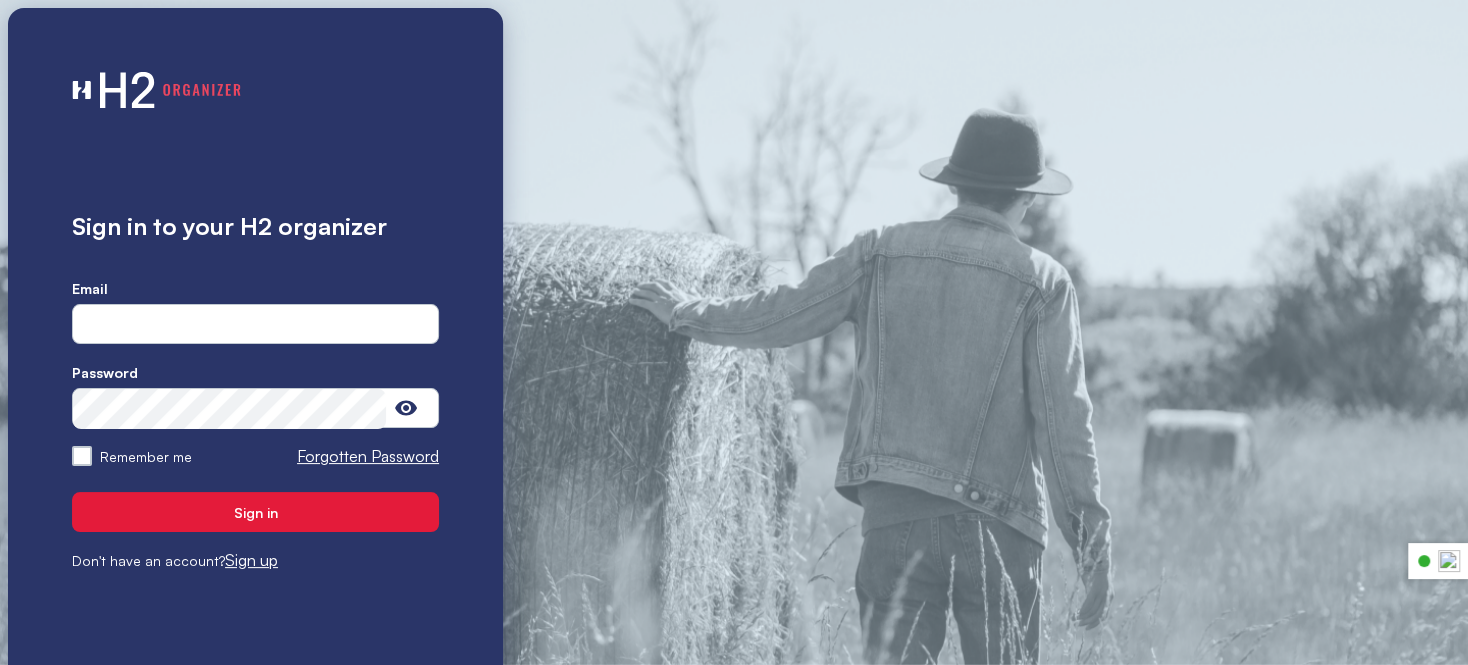 type on "**********" 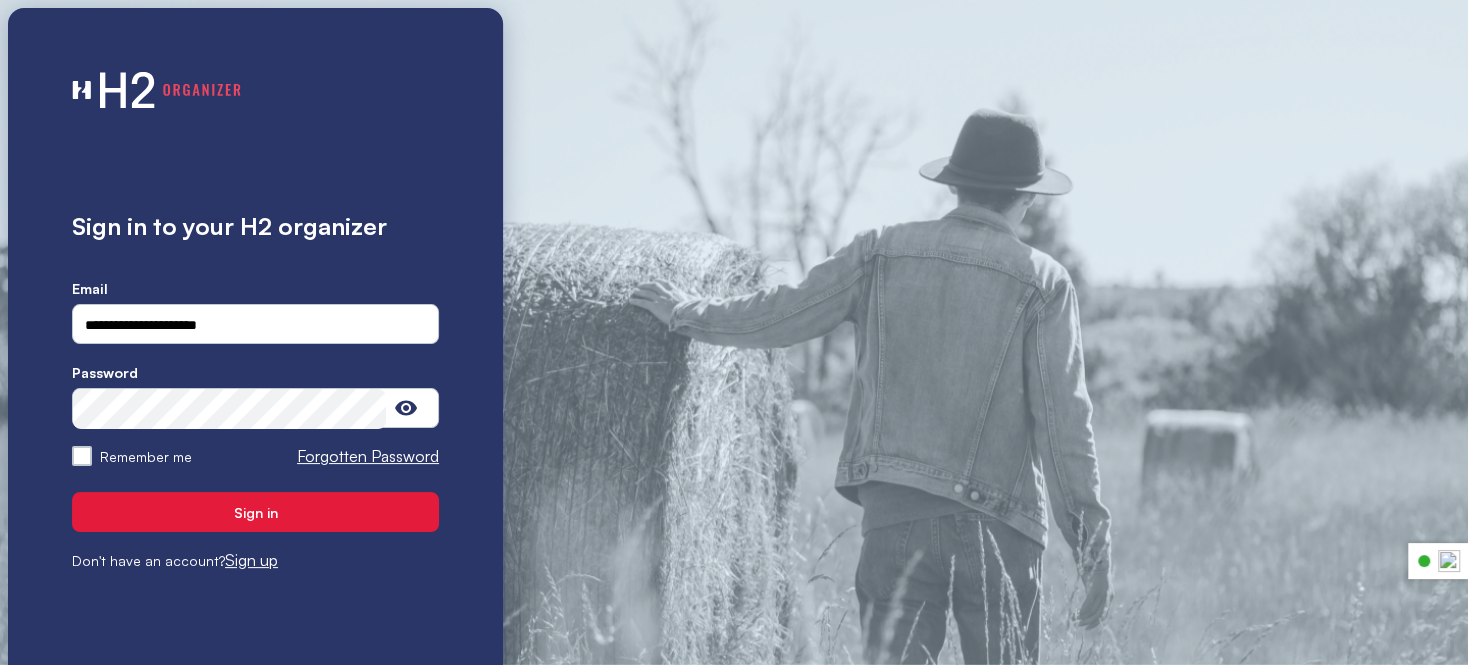 click on "Sign in" at bounding box center (255, 512) 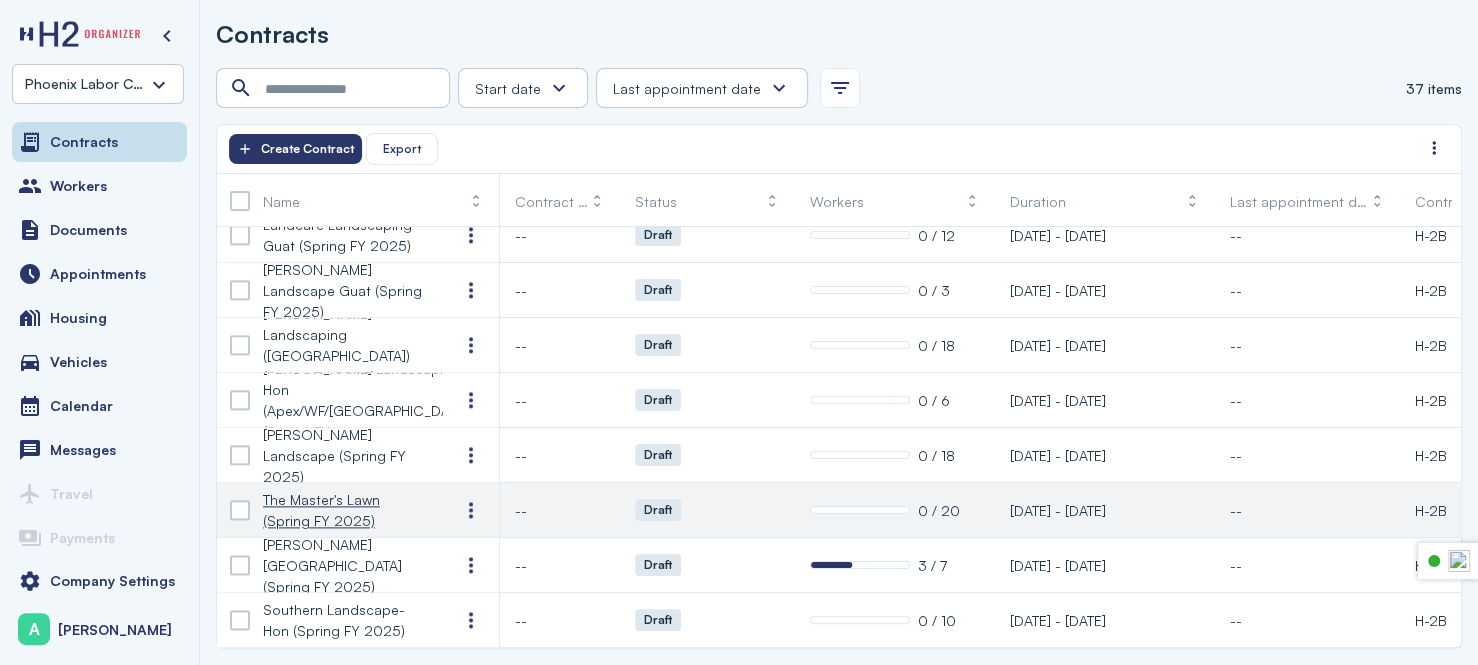 scroll, scrollTop: 1593, scrollLeft: 0, axis: vertical 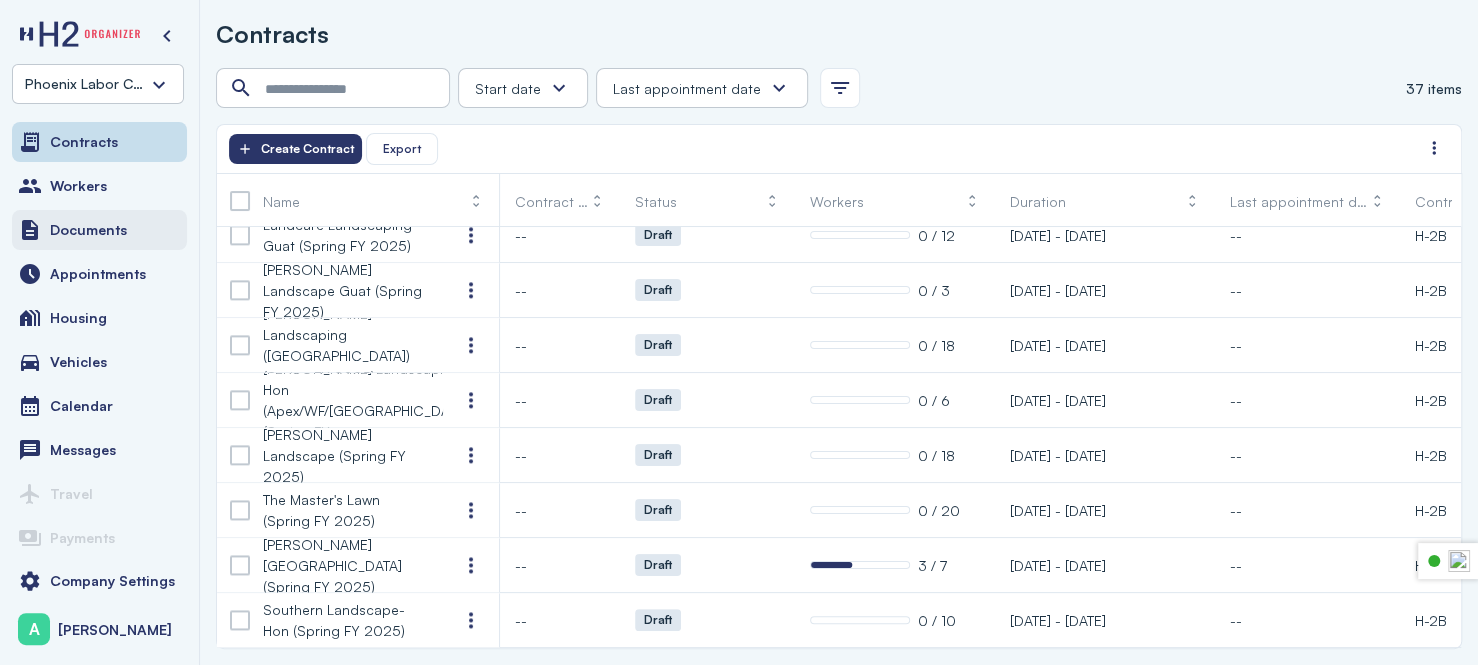 click on "Documents" at bounding box center (88, 230) 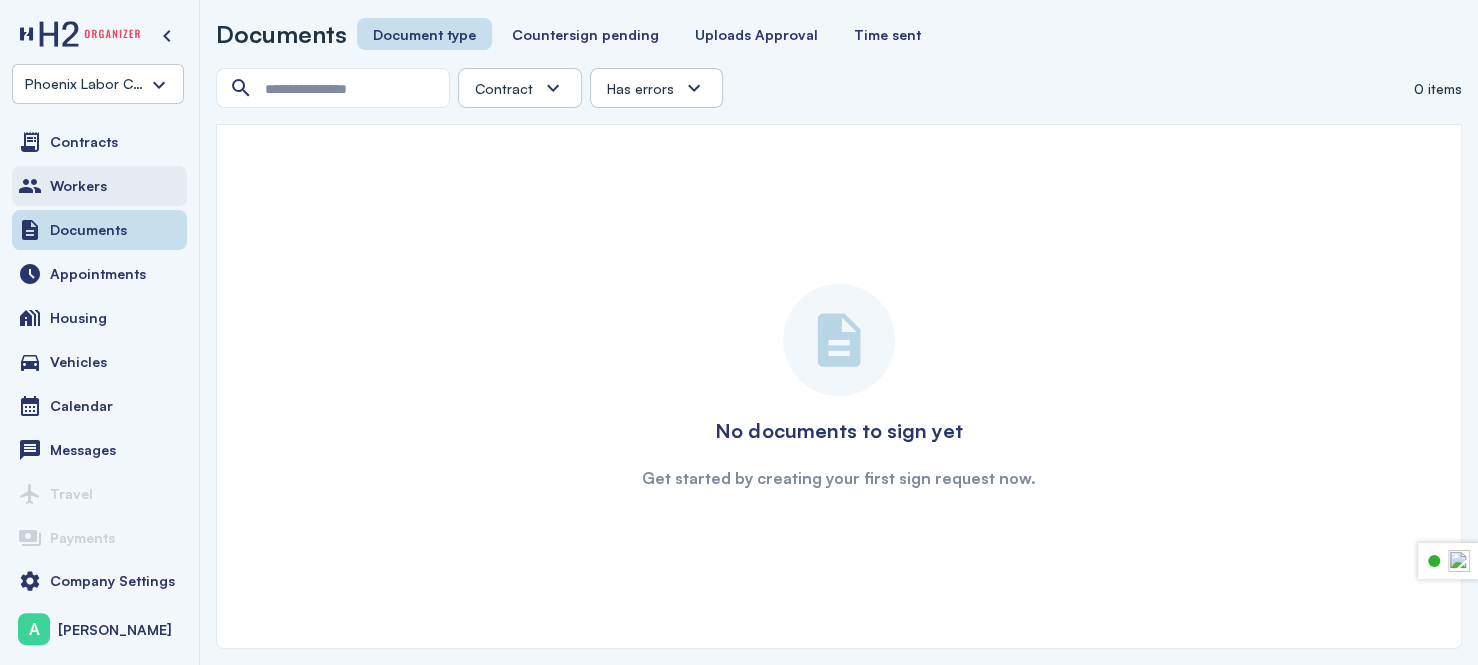 click on "Workers" at bounding box center (78, 186) 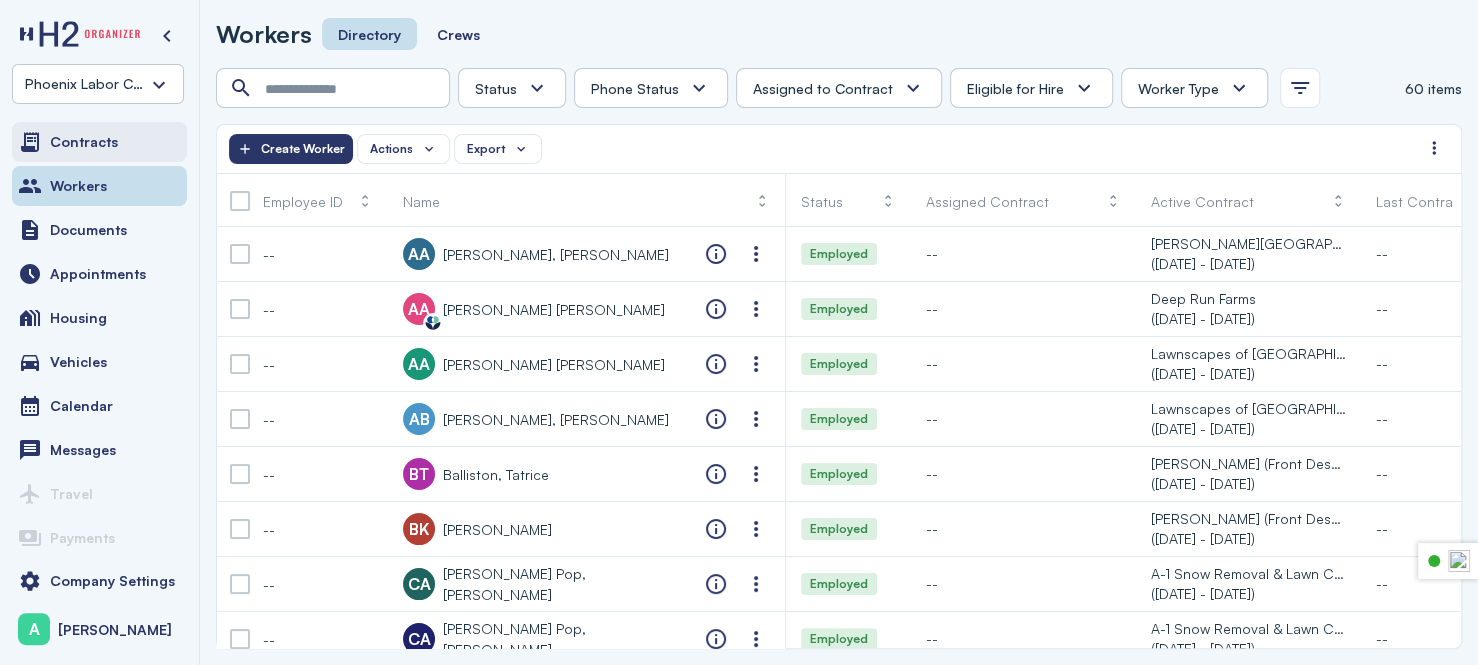 click on "Contracts" at bounding box center (84, 142) 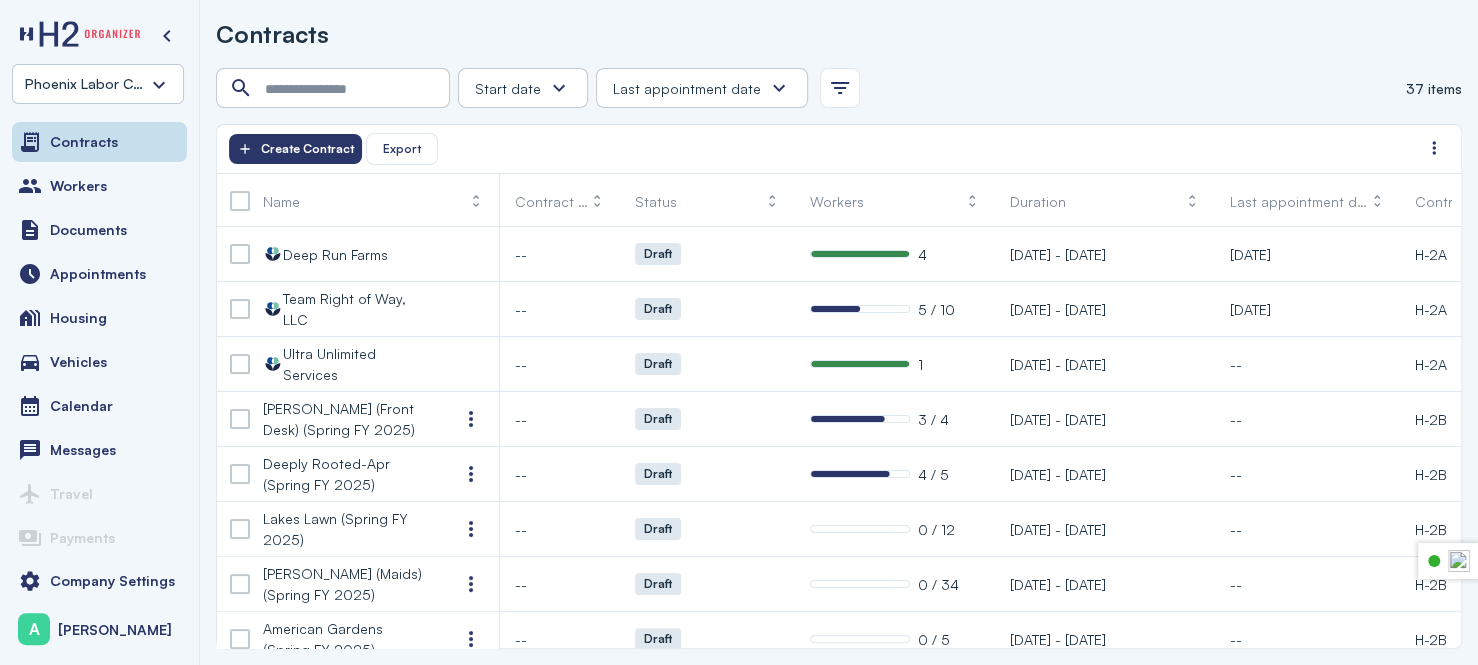 click on "Phoenix Labor Consultants, LLC" at bounding box center (98, 84) 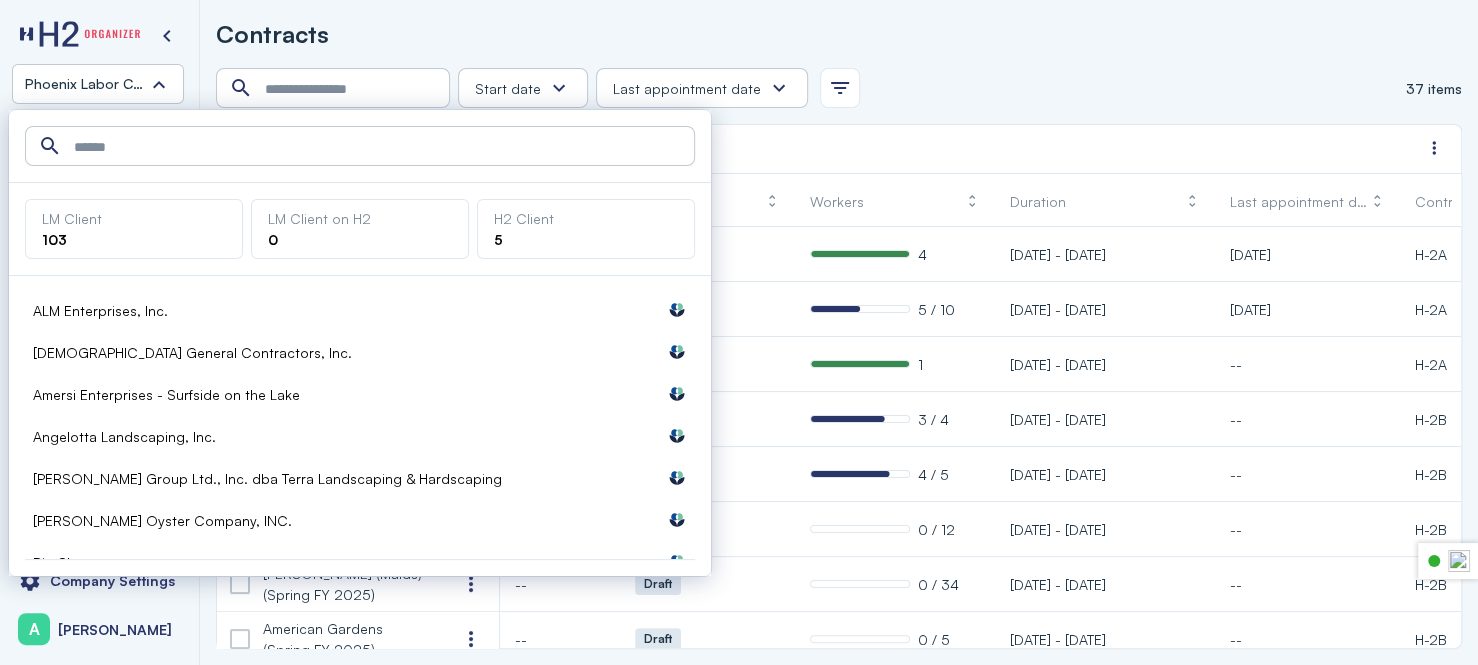 scroll, scrollTop: 0, scrollLeft: 0, axis: both 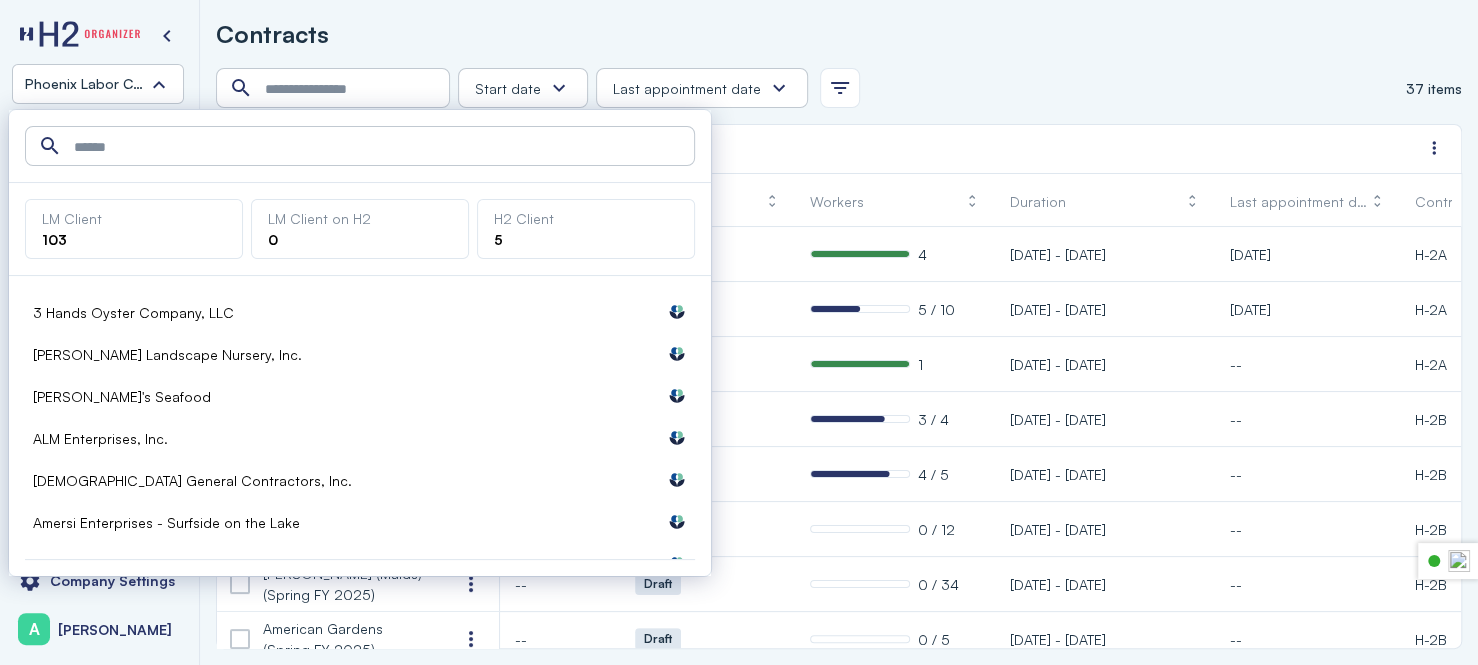 click on "[PERSON_NAME] Landscape Nursery, Inc." at bounding box center (167, 354) 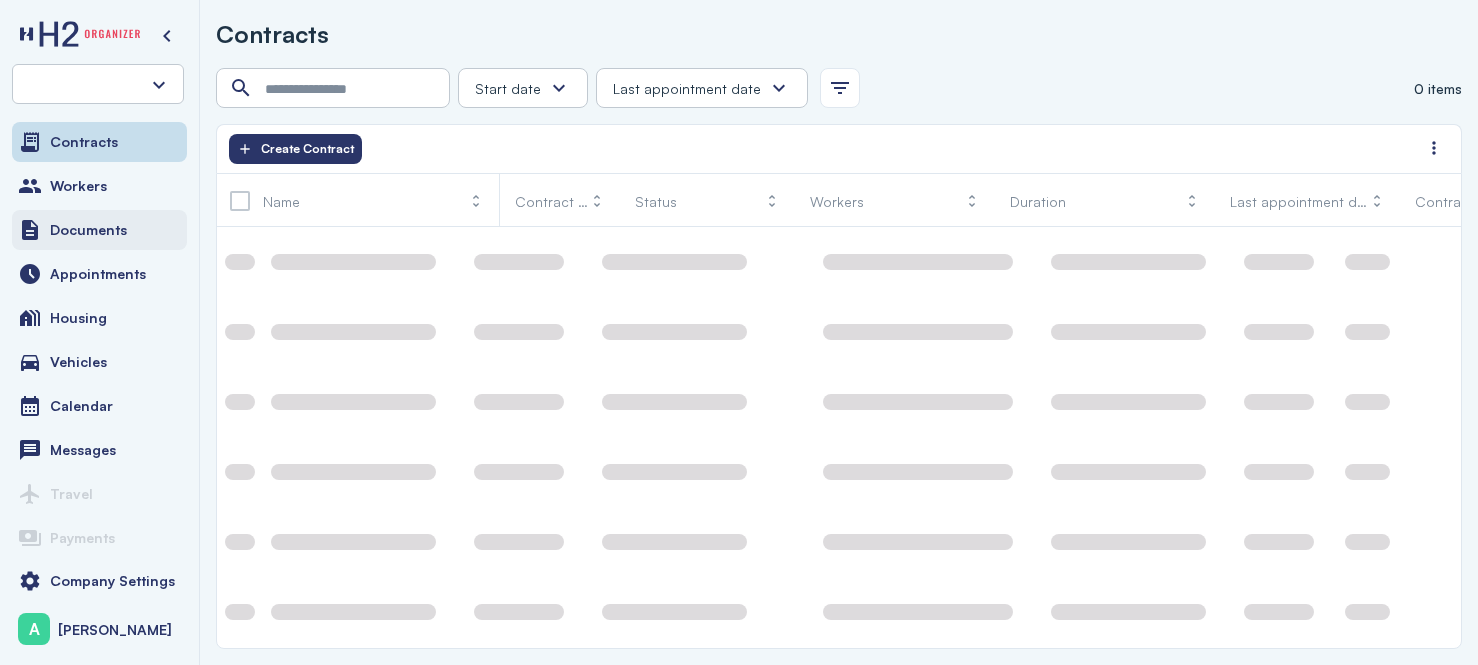 scroll, scrollTop: 0, scrollLeft: 0, axis: both 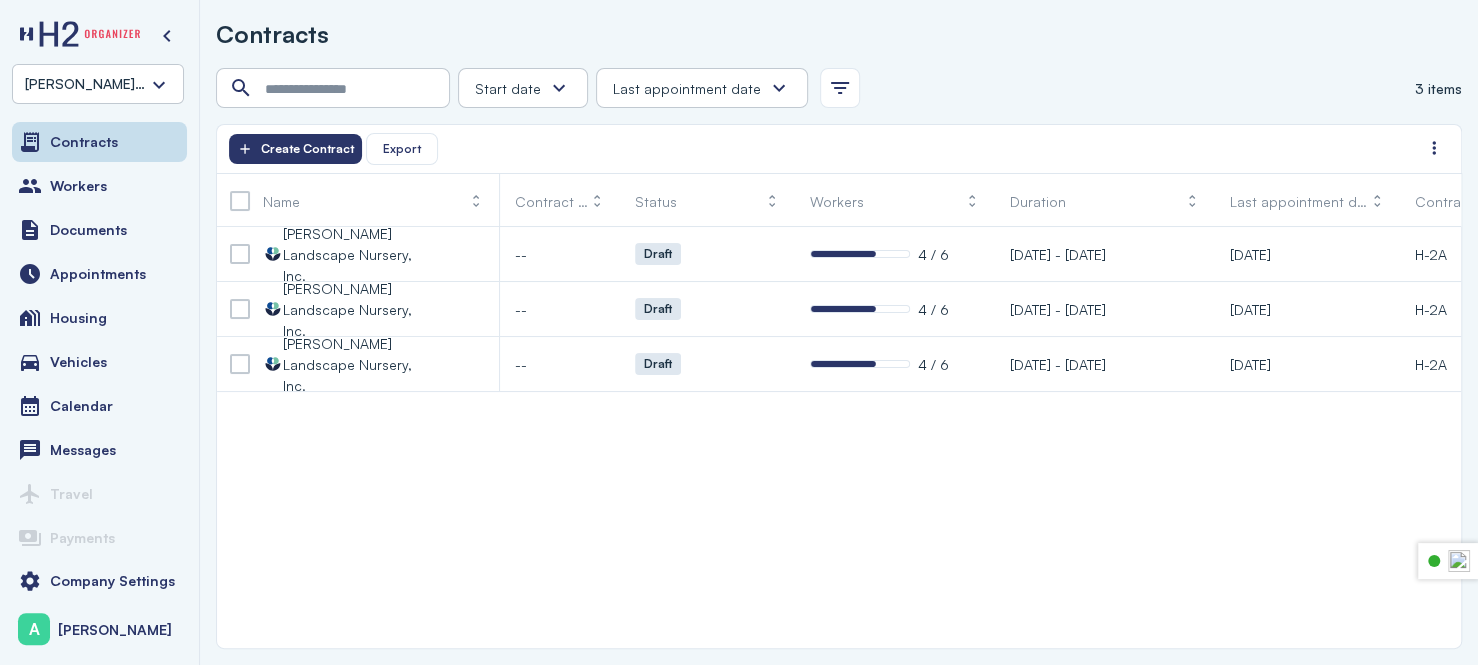 click on "[PERSON_NAME] Landscape Nursery, Inc." at bounding box center [98, 84] 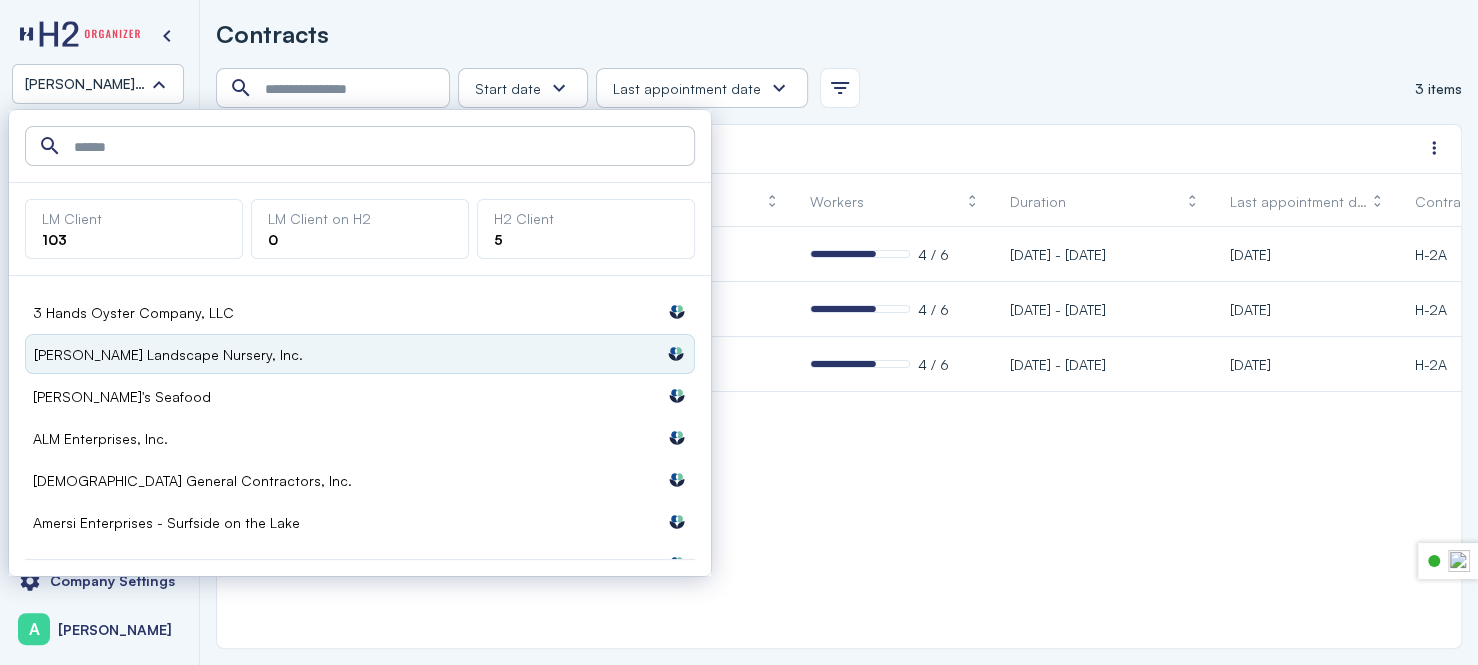 click at bounding box center (362, 147) 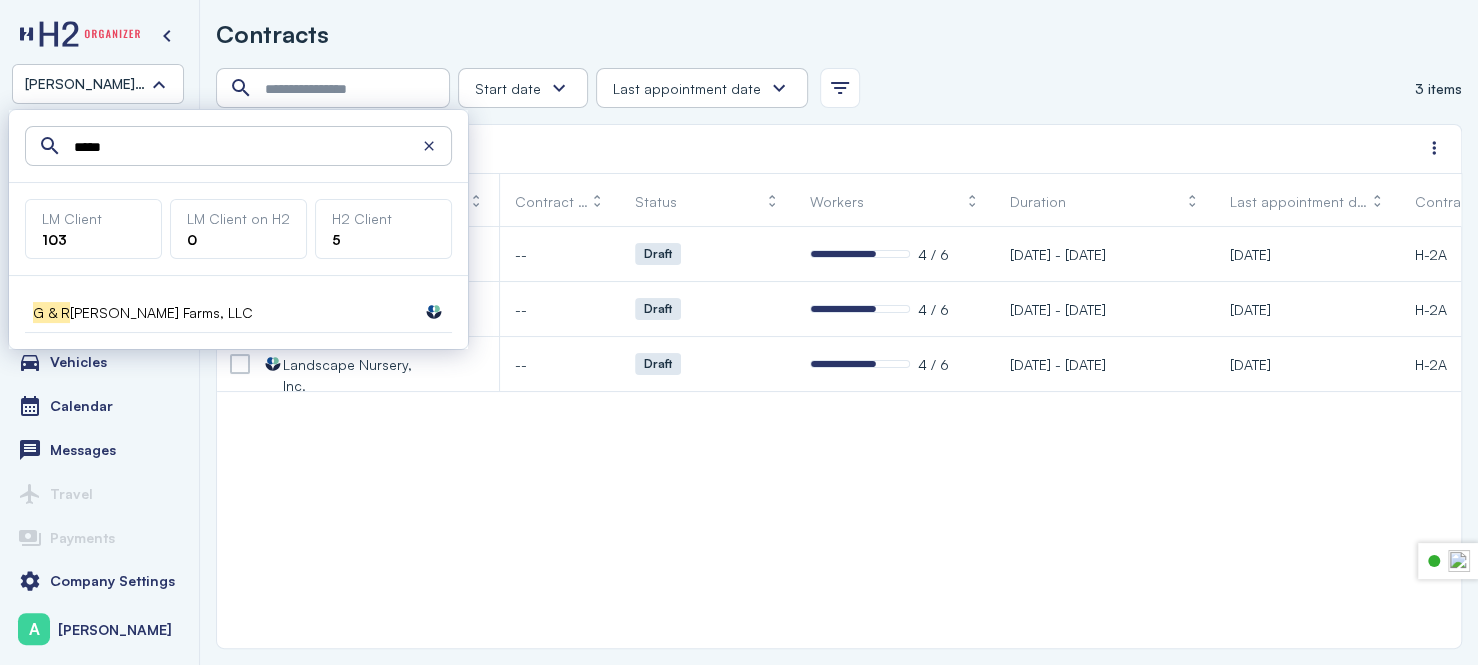 type on "*****" 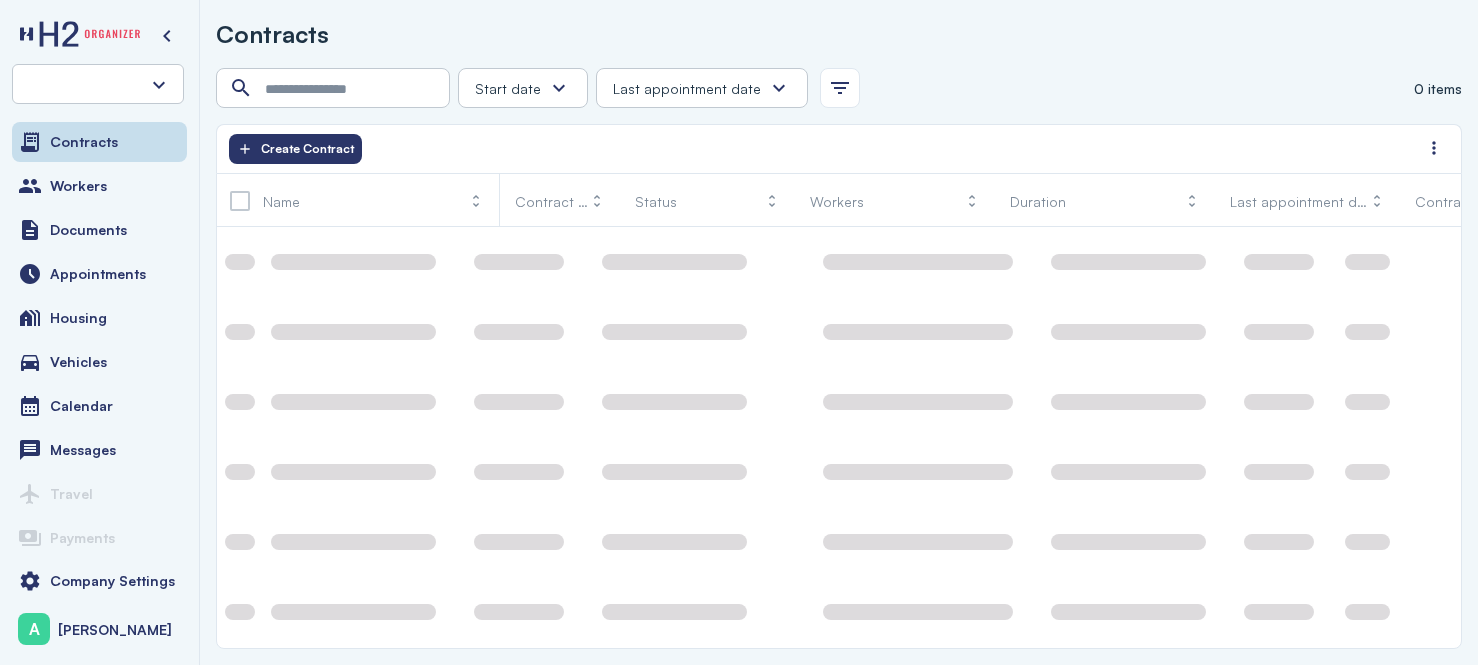 scroll, scrollTop: 0, scrollLeft: 0, axis: both 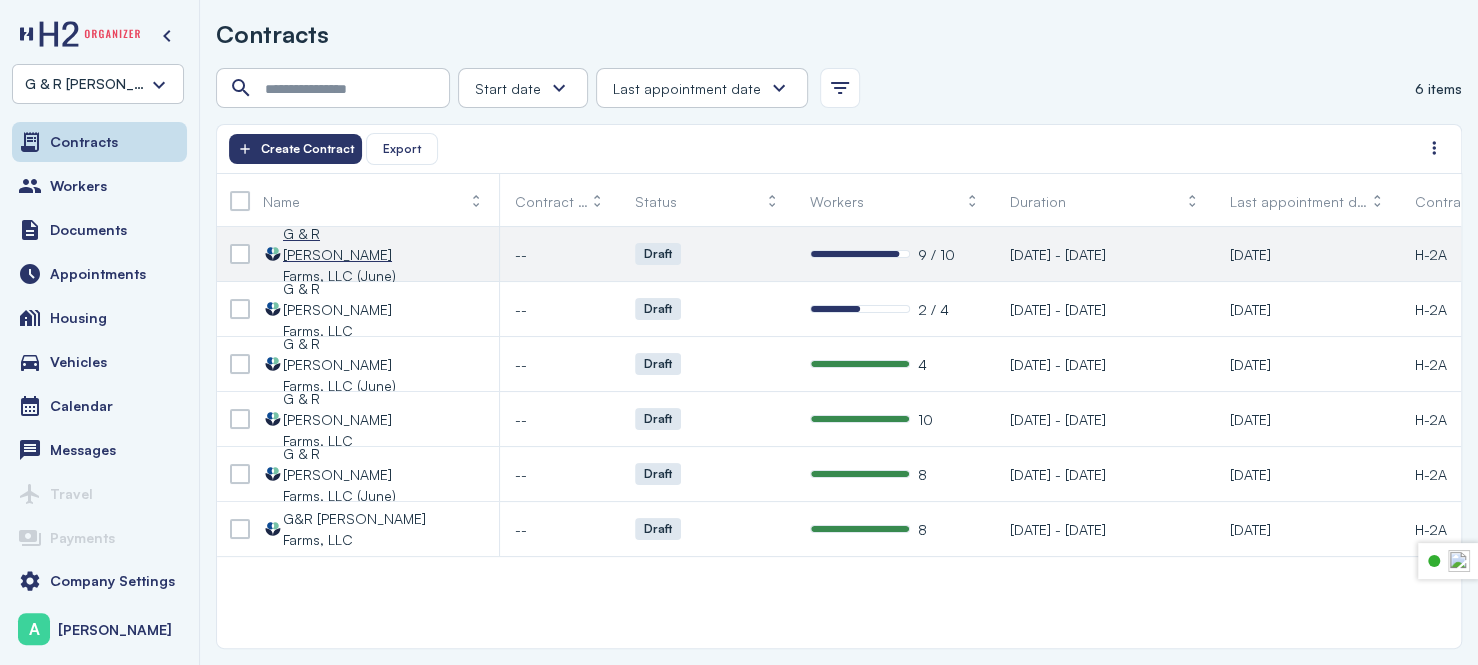 click on "G & R Turner Farms, LLC (June)" at bounding box center (355, 254) 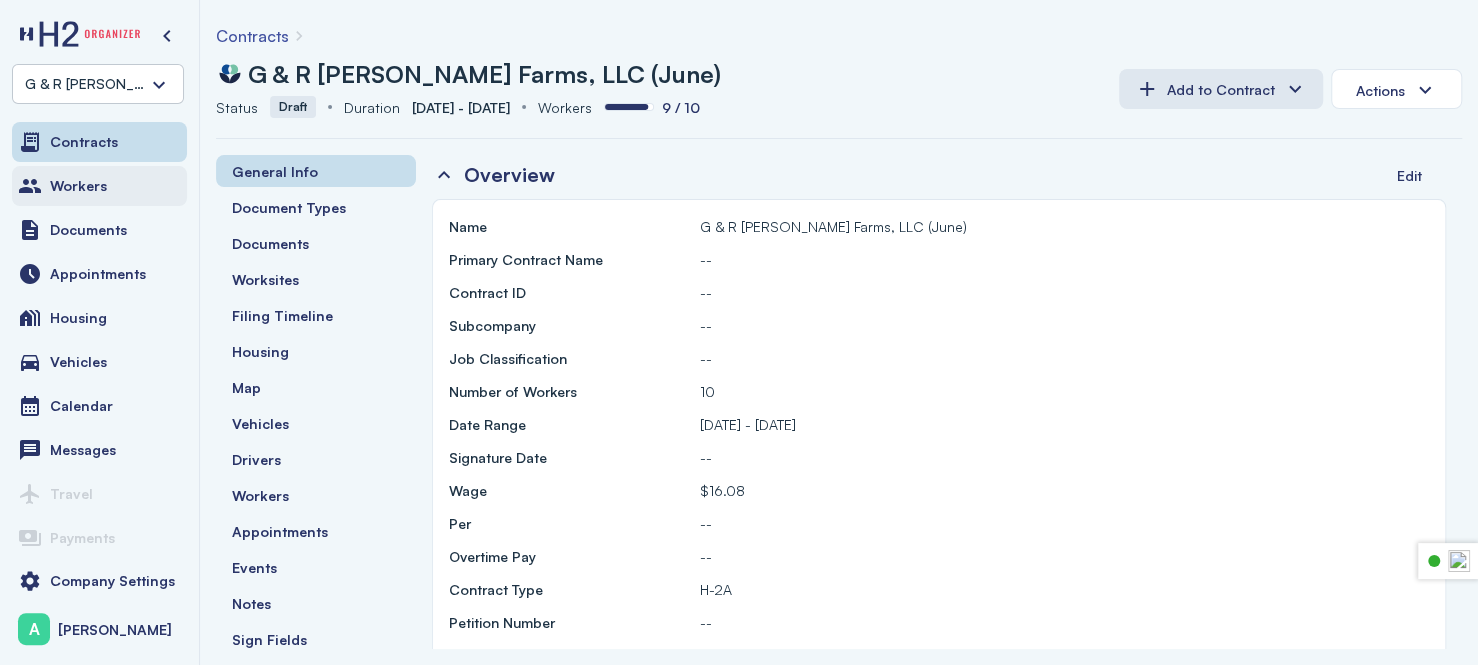 click on "Workers" at bounding box center [99, 186] 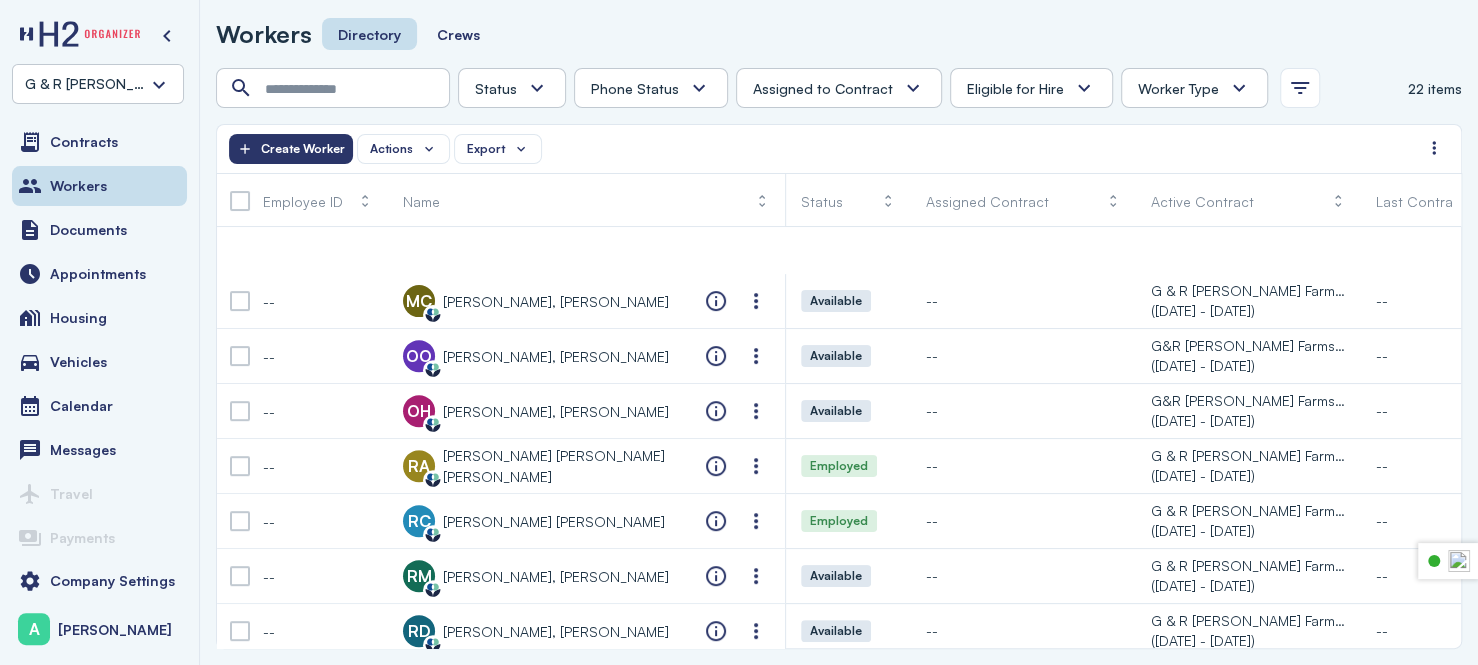 scroll, scrollTop: 600, scrollLeft: 0, axis: vertical 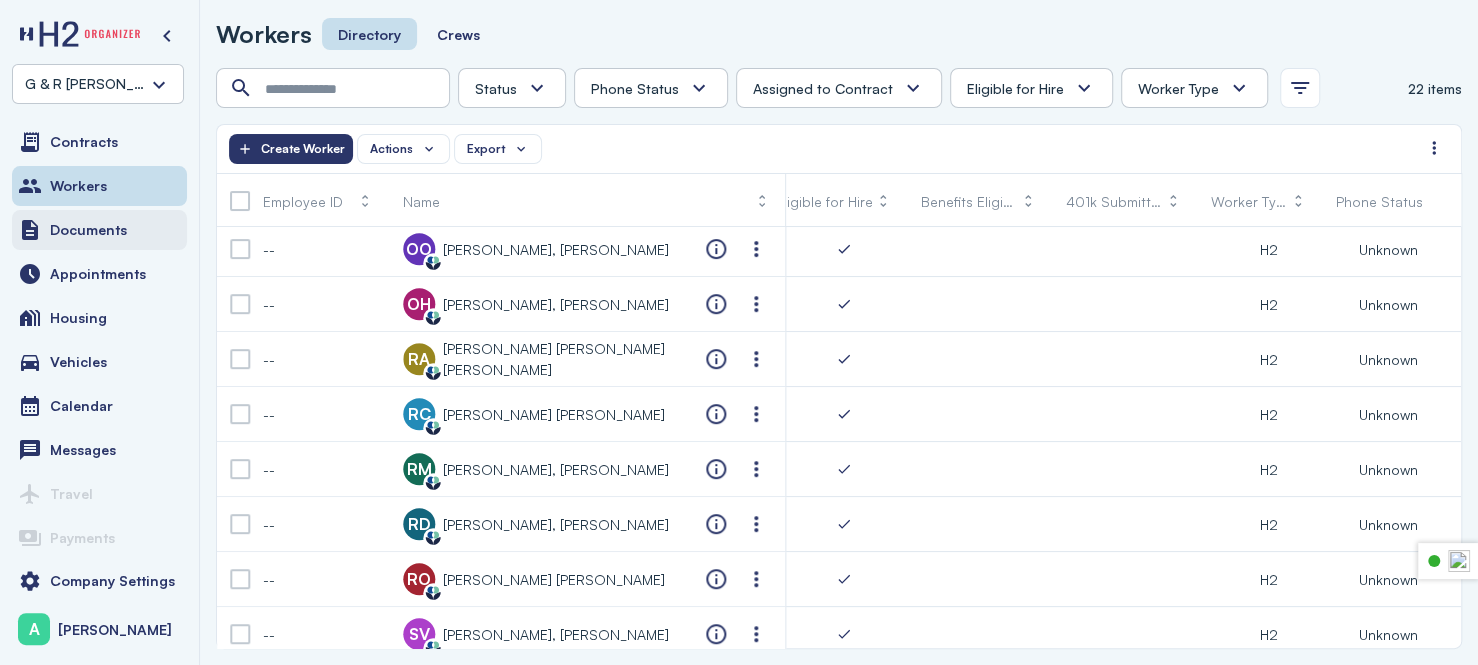 click on "Documents" at bounding box center (88, 230) 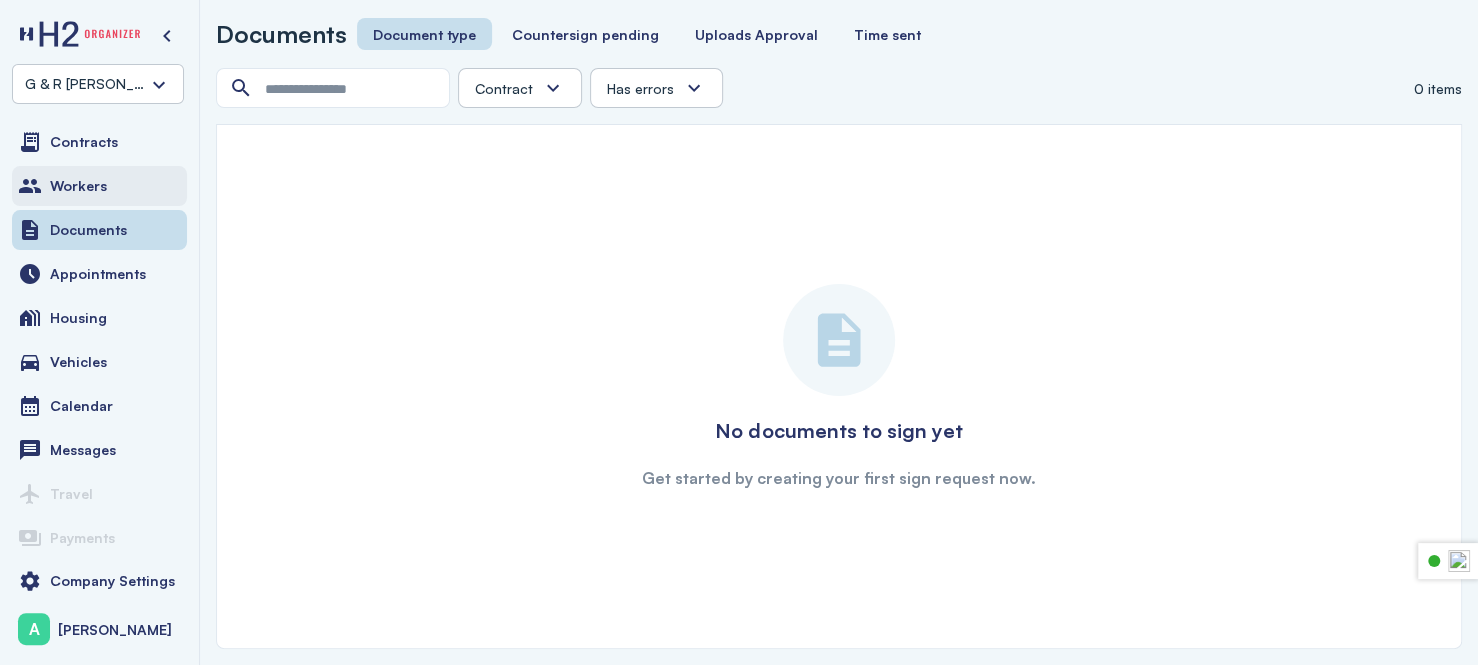 click on "Workers" at bounding box center [78, 186] 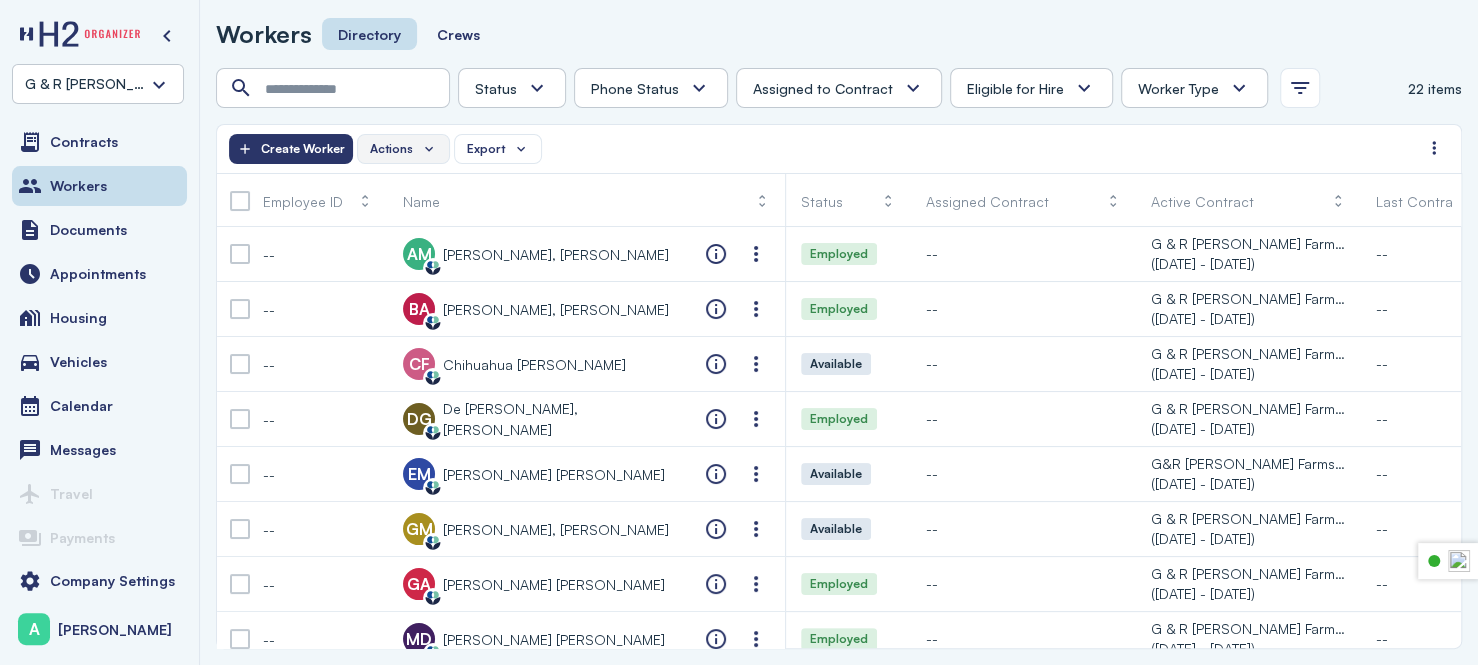 click on "Actions" at bounding box center [403, 149] 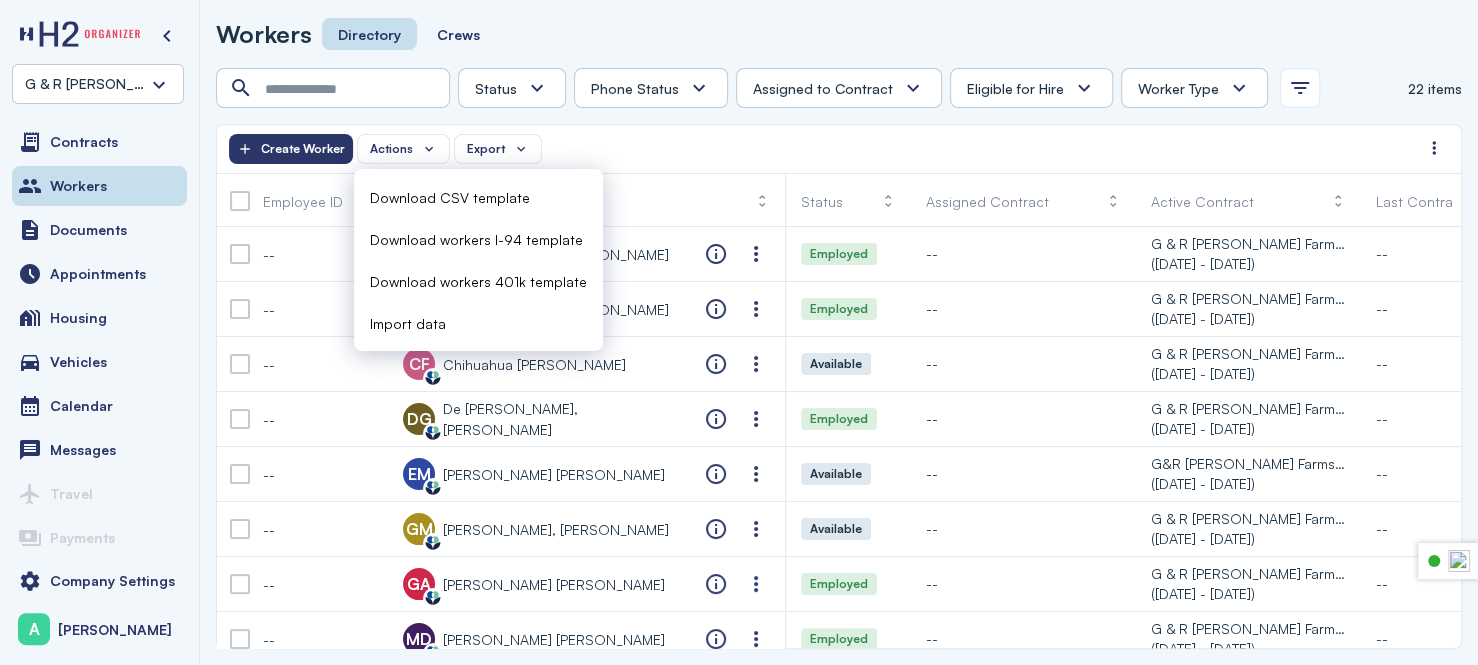 click at bounding box center (240, 201) 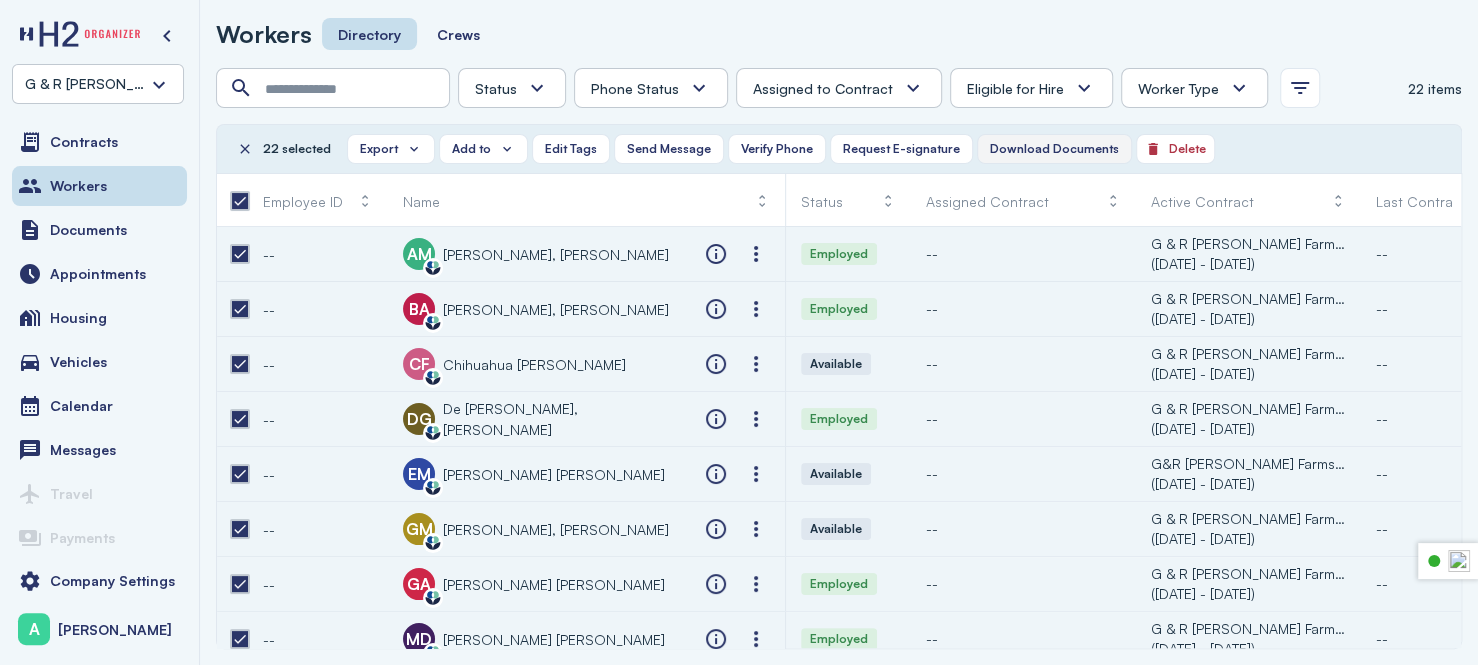 click on "Download Documents" at bounding box center [1054, 149] 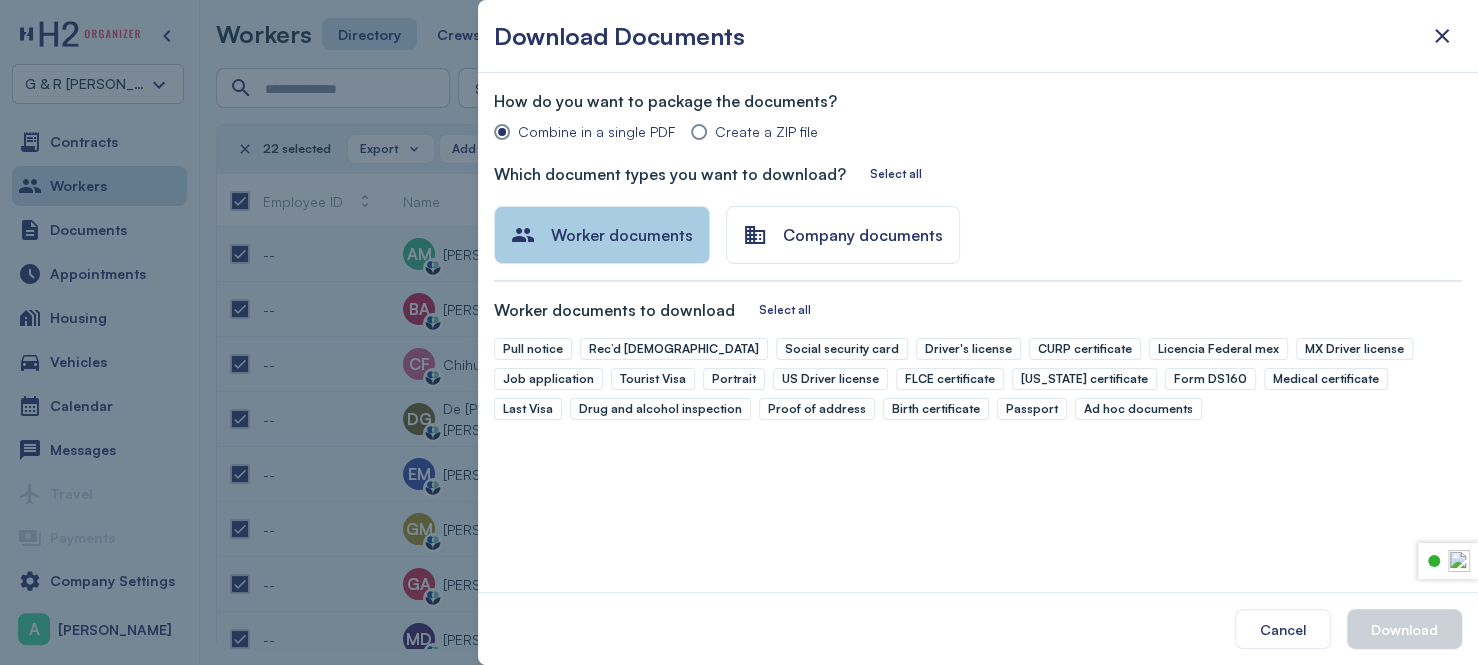 click on "Worker documents" at bounding box center [622, 235] 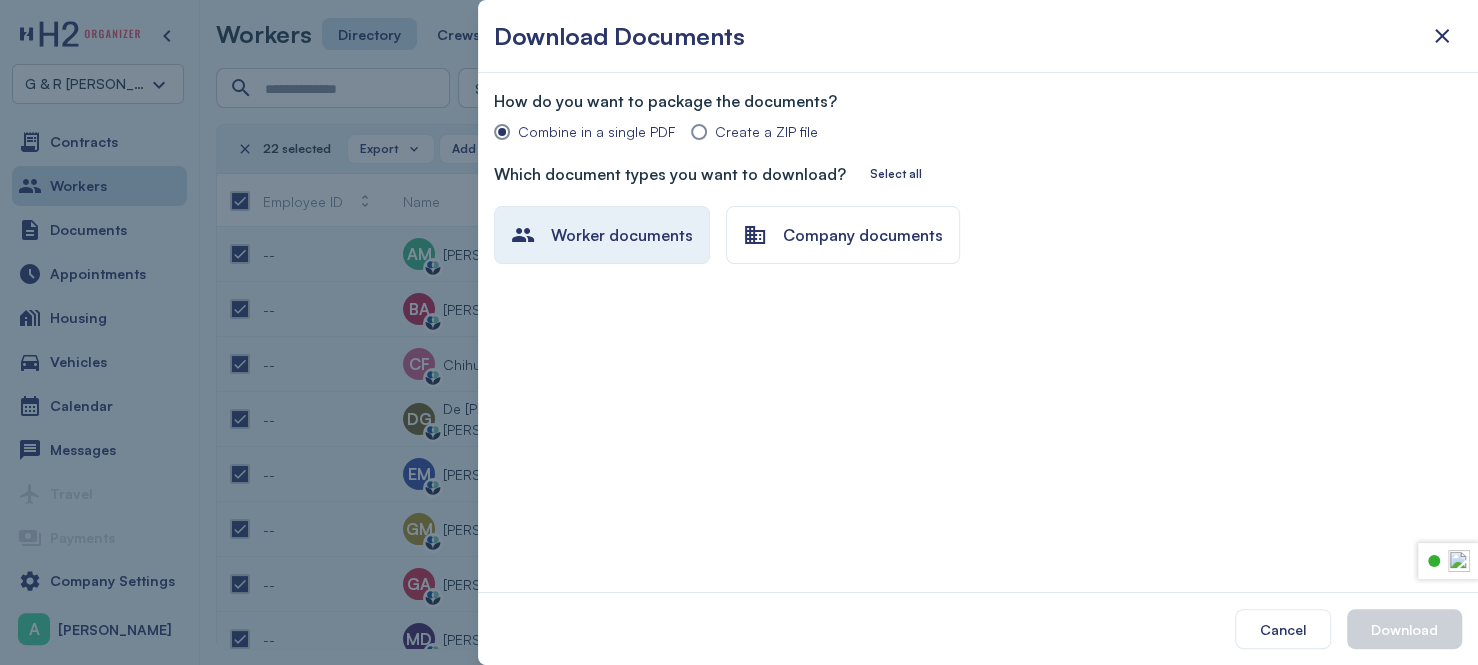 click on "Worker documents" at bounding box center (622, 235) 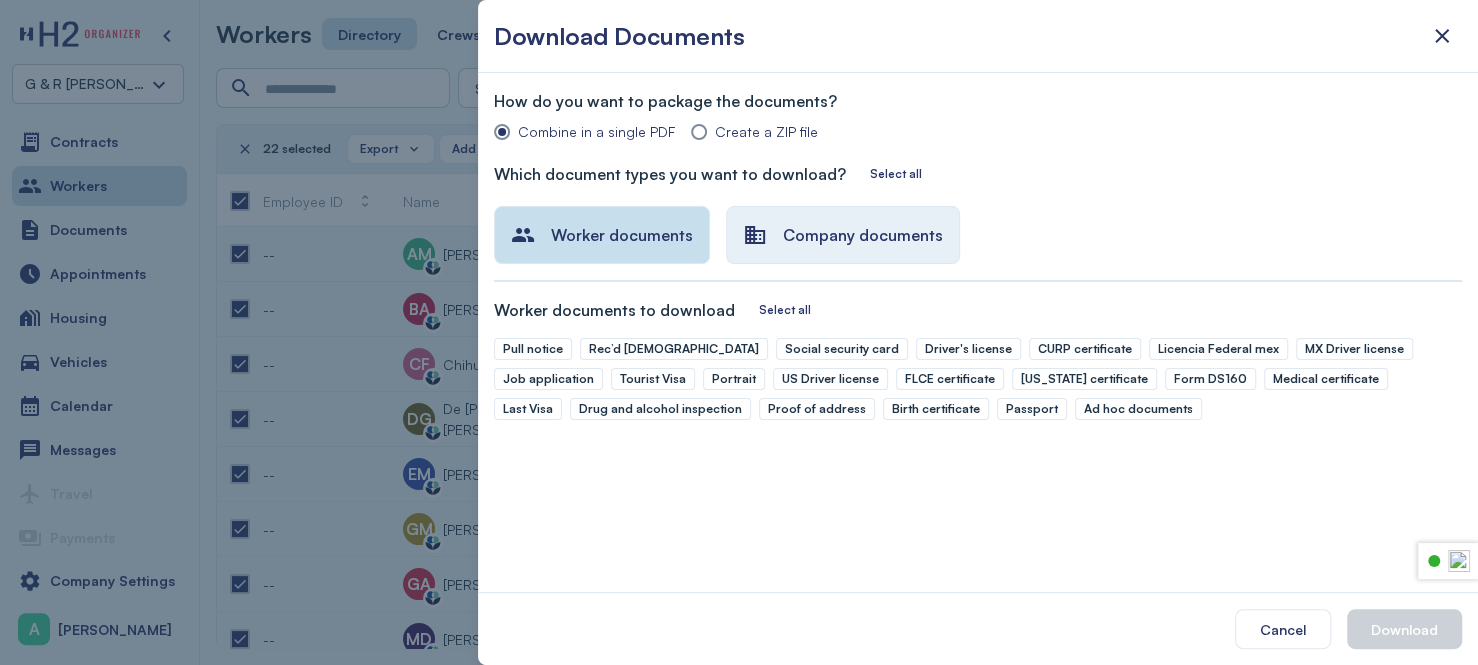 click on "Company documents" at bounding box center [863, 235] 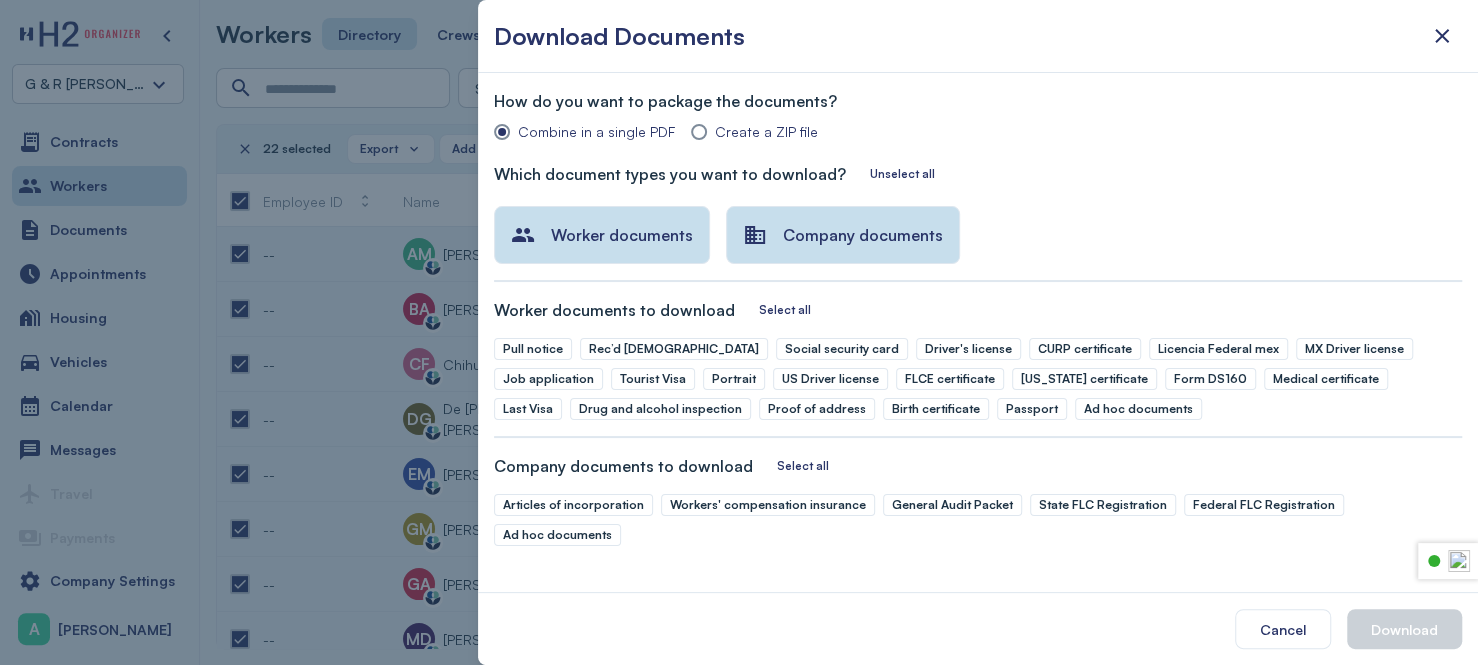 click at bounding box center (1442, 36) 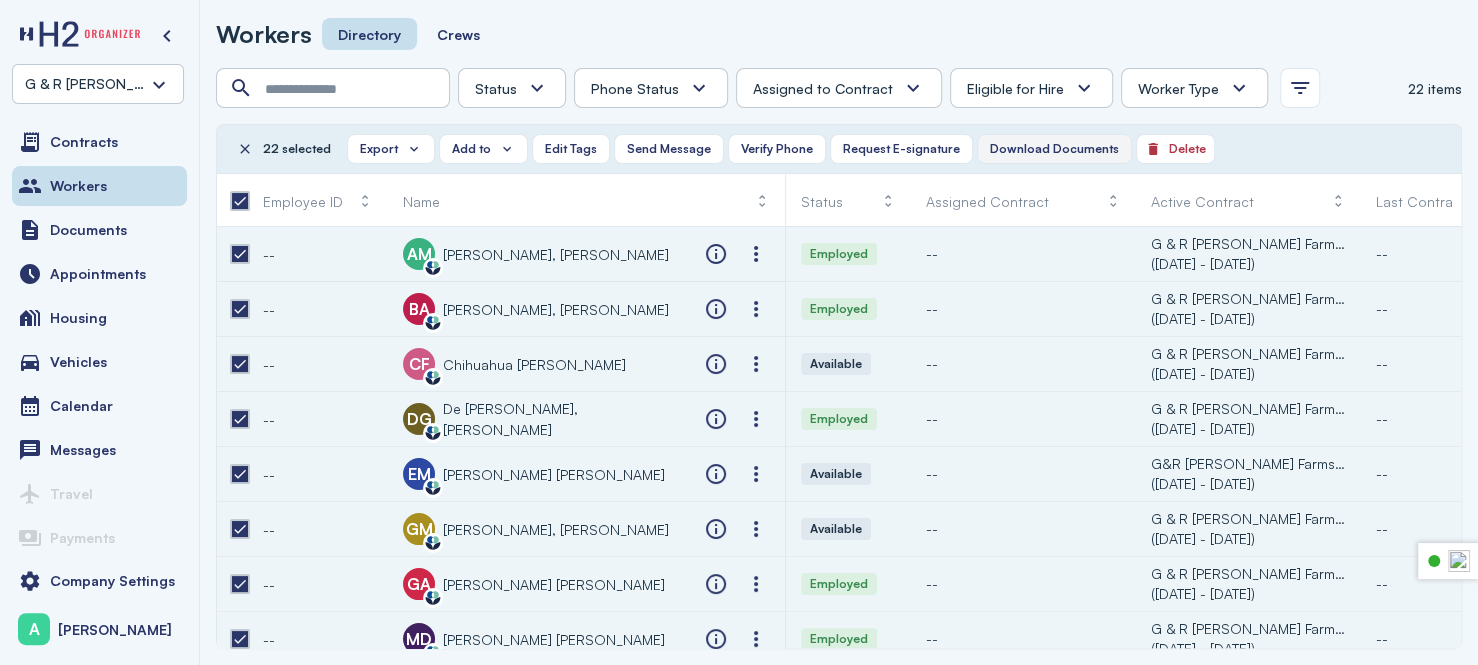 click on "Download Documents" at bounding box center (1054, 149) 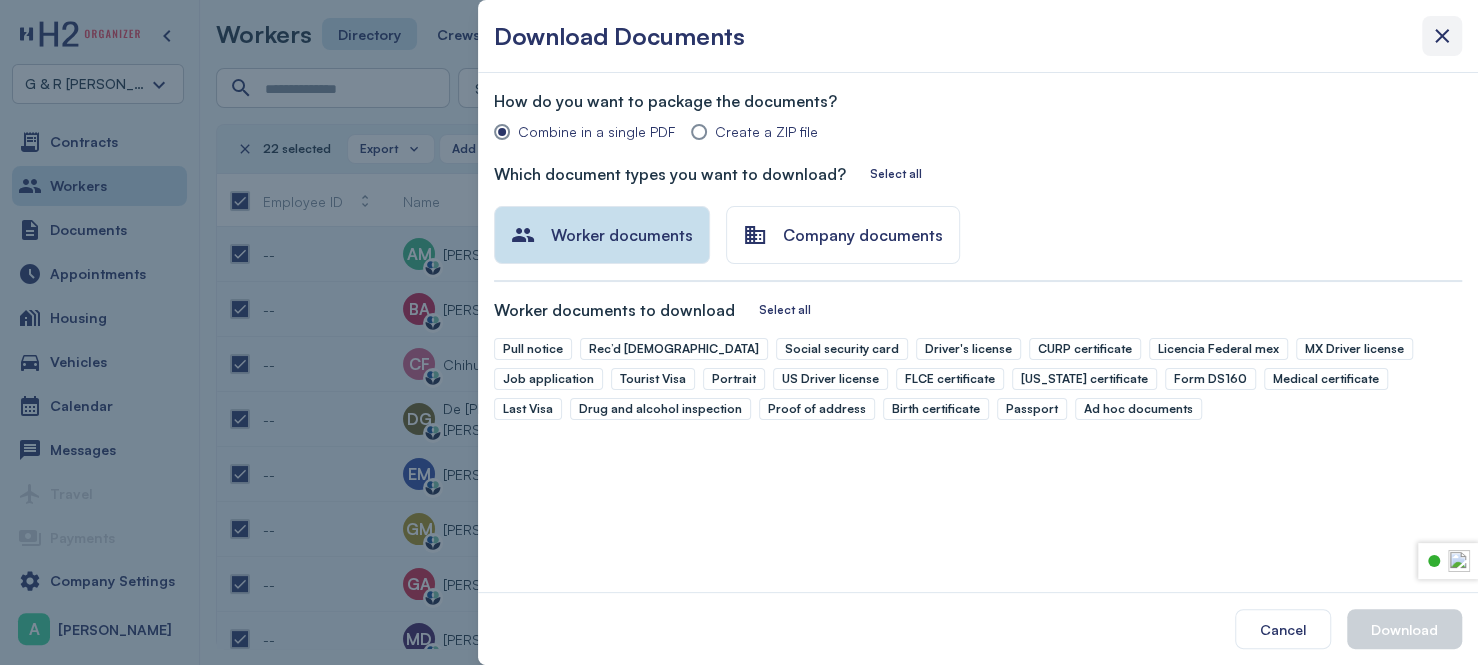 click at bounding box center [1442, 36] 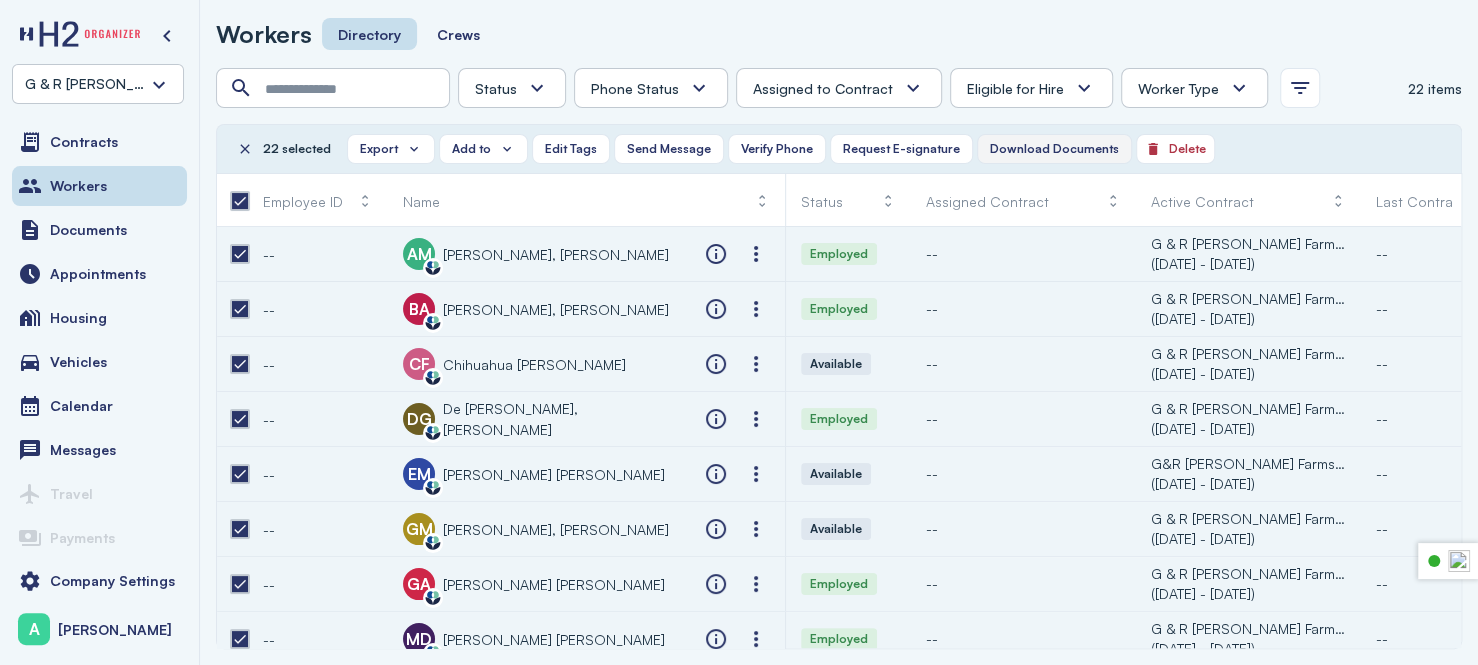 click on "Download Documents" 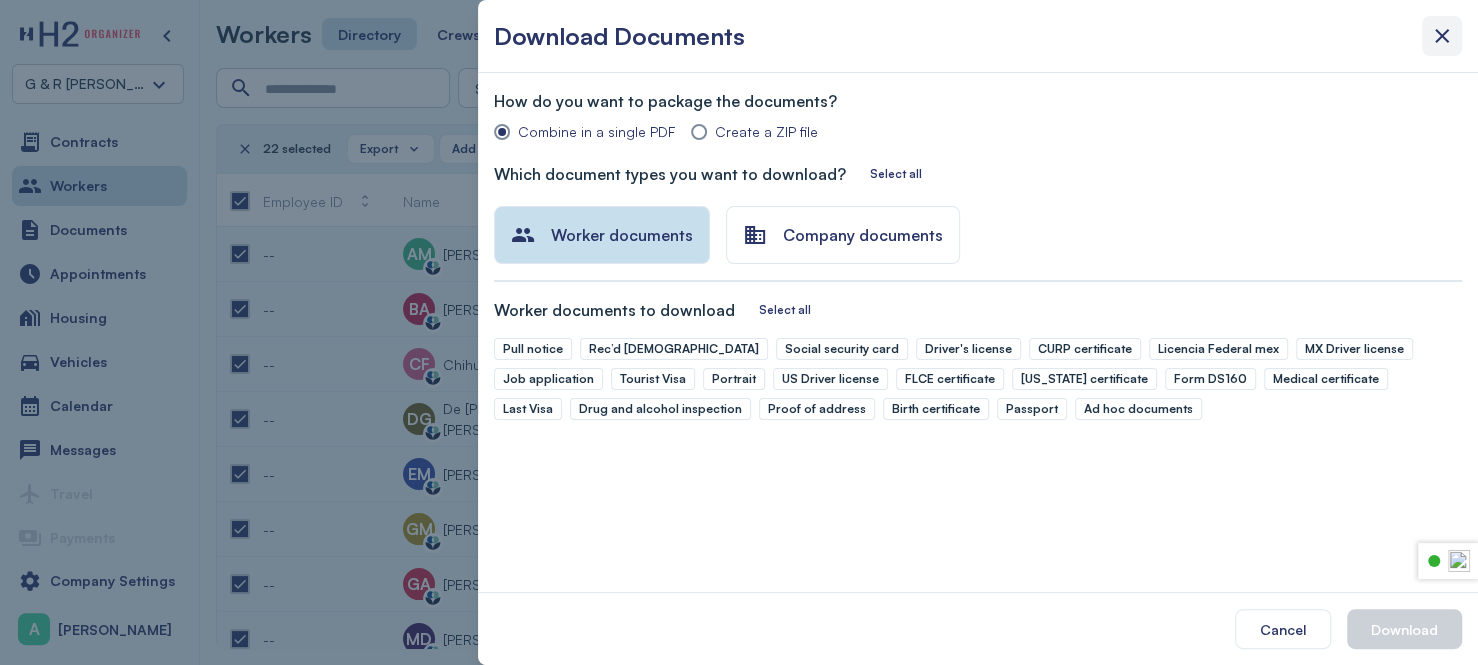 click at bounding box center (1442, 36) 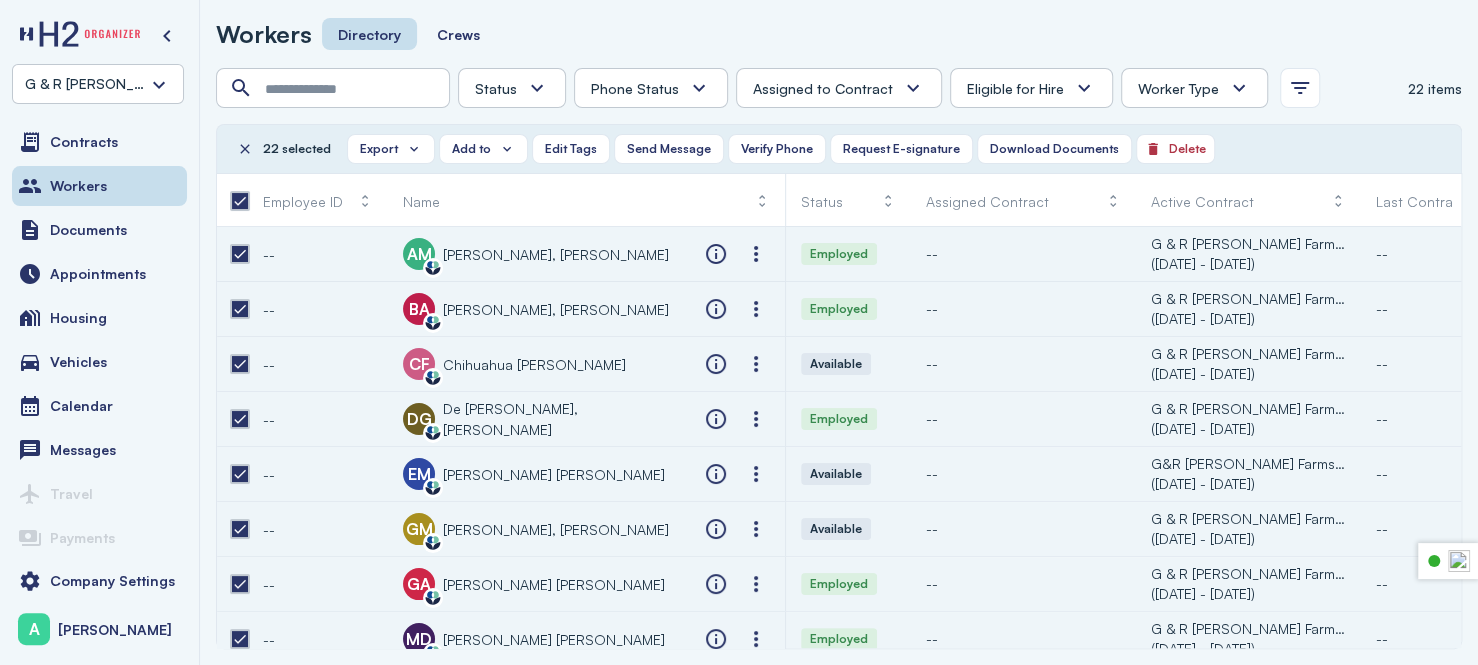 click on "G & R [PERSON_NAME] Farms, LLC" at bounding box center [98, 84] 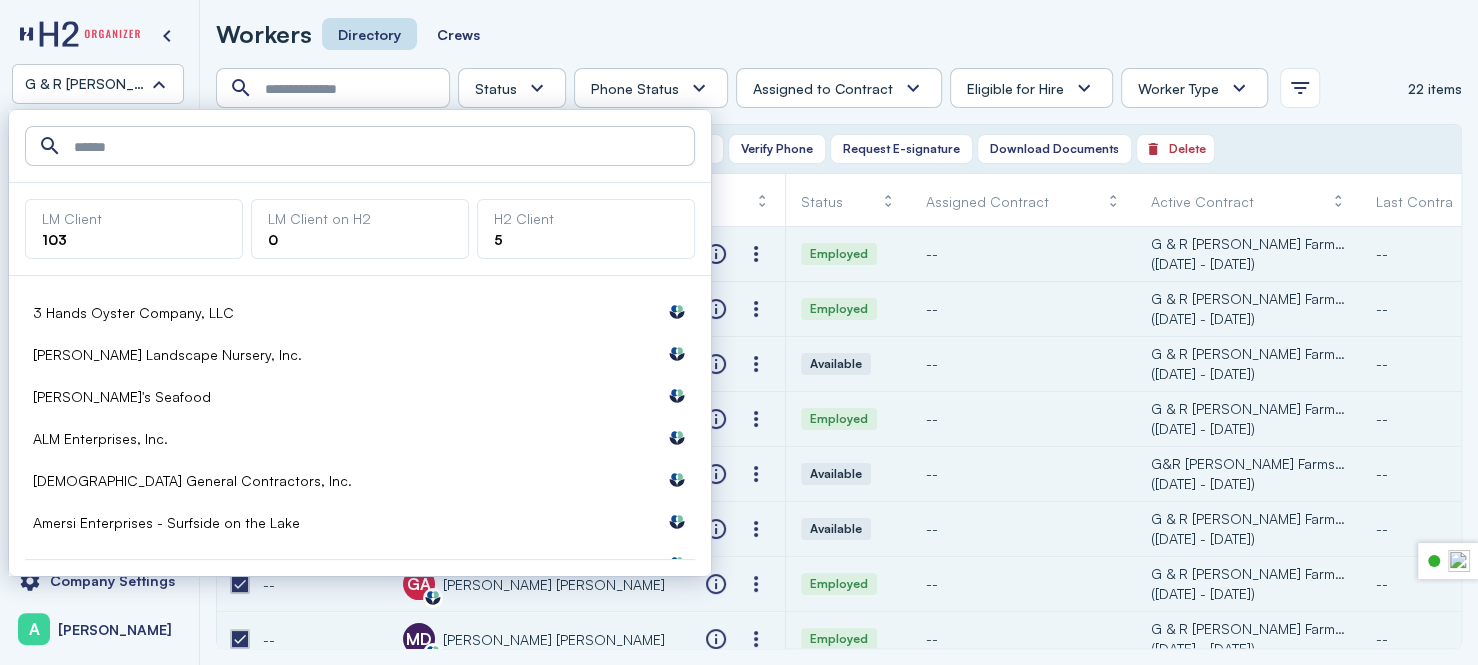 click on "Workers   Directory Crews" at bounding box center (839, 34) 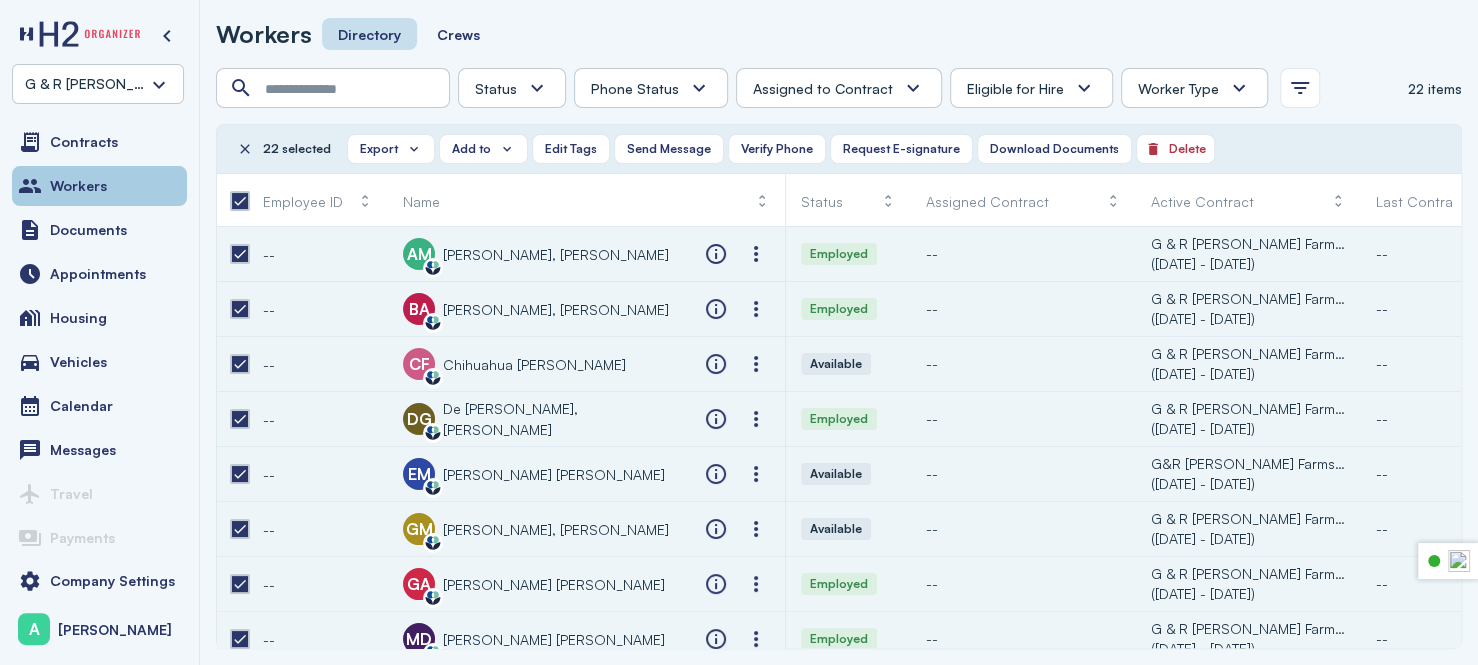 click on "Workers" at bounding box center (78, 186) 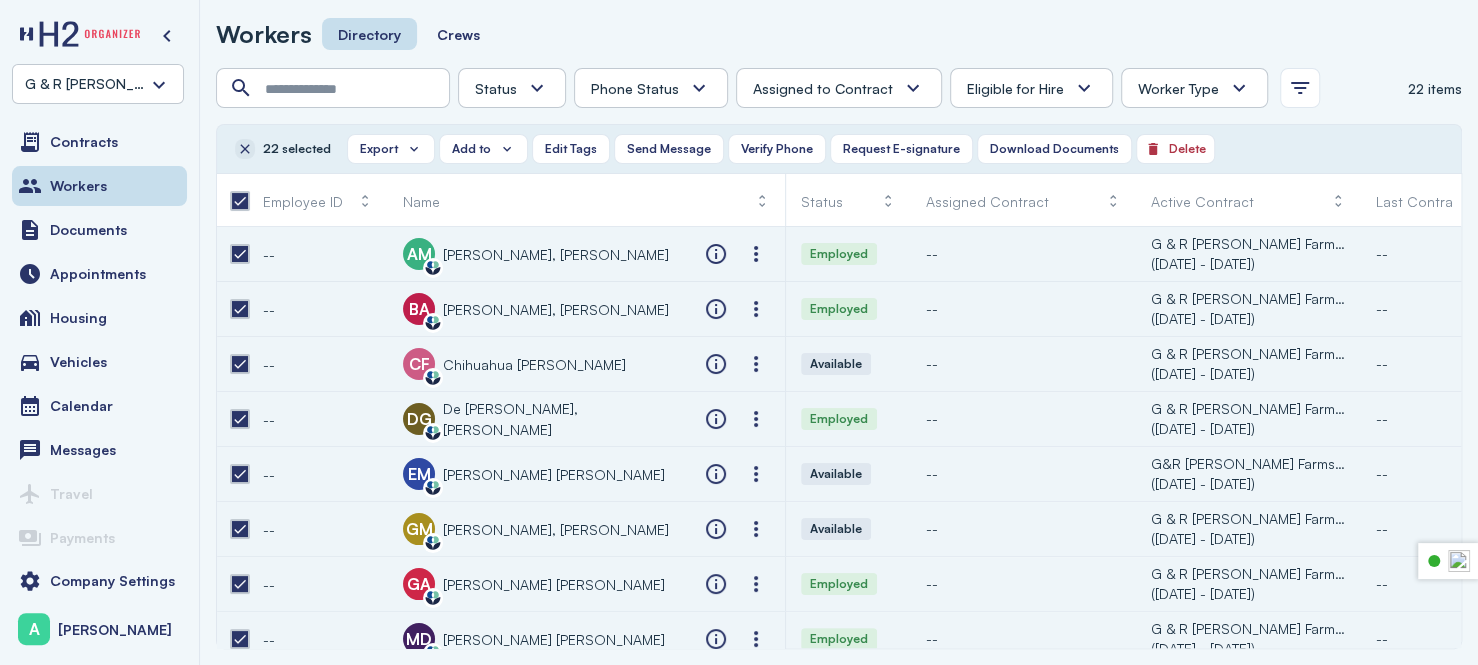 click at bounding box center [245, 149] 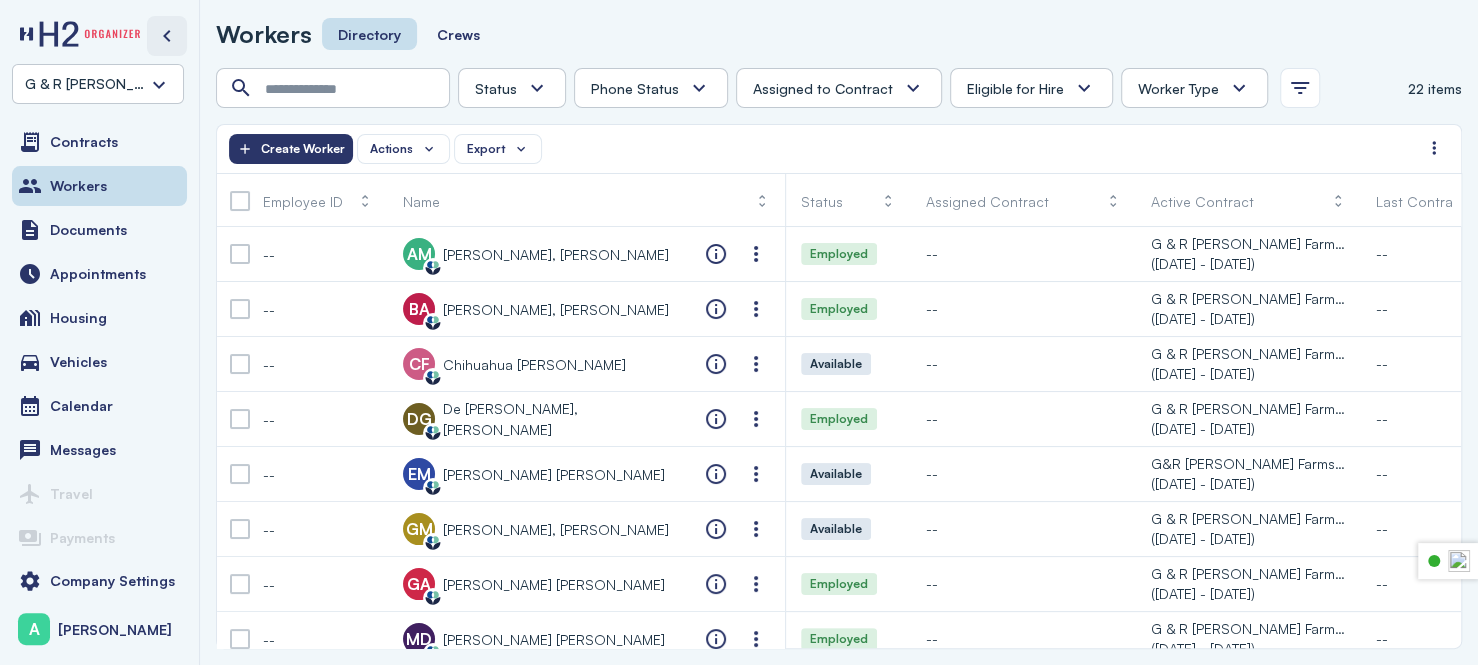 click at bounding box center (167, 36) 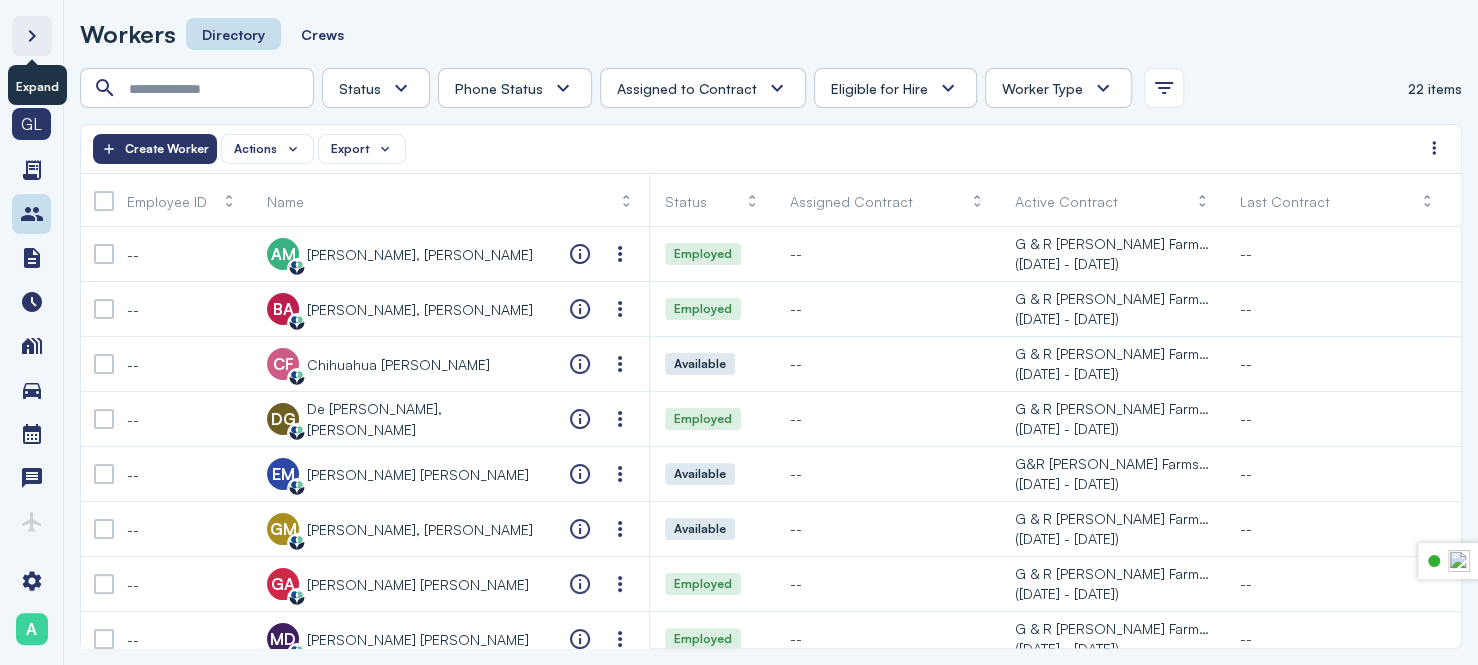 click at bounding box center [32, 36] 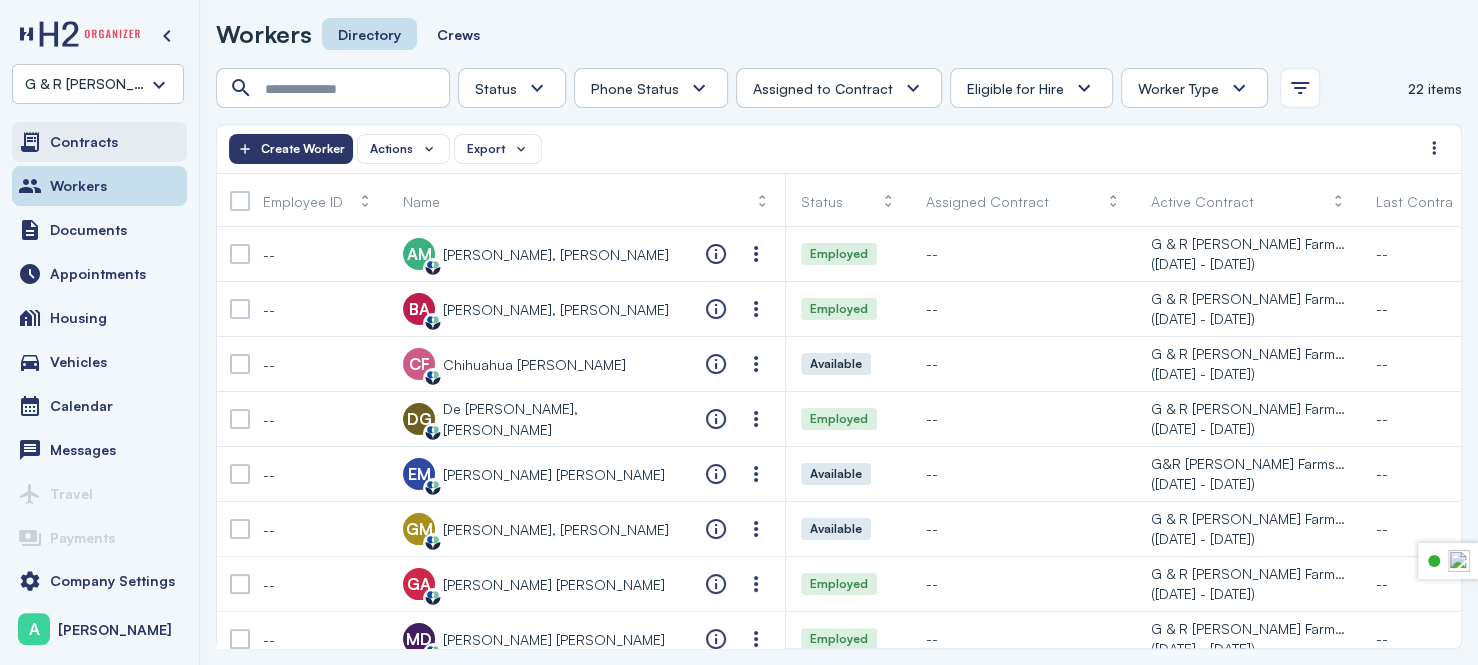 click on "Contracts" at bounding box center (99, 142) 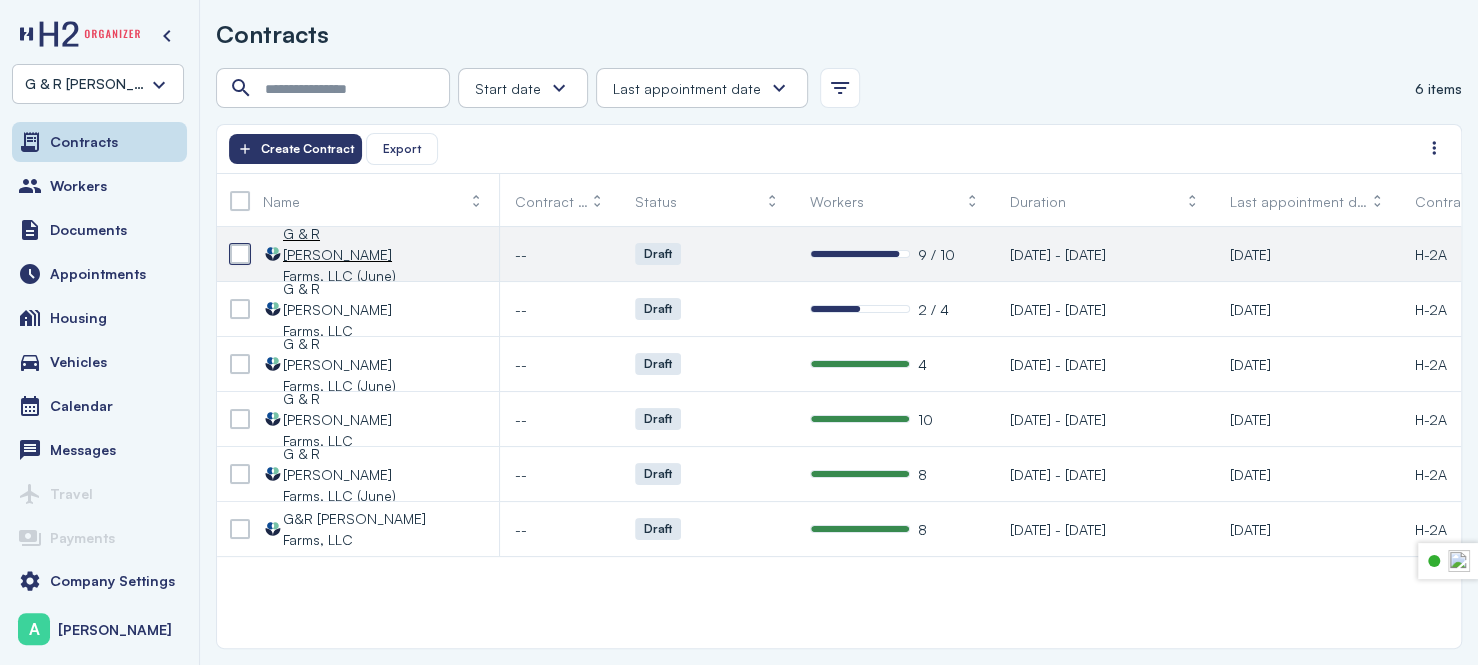click at bounding box center (240, 254) 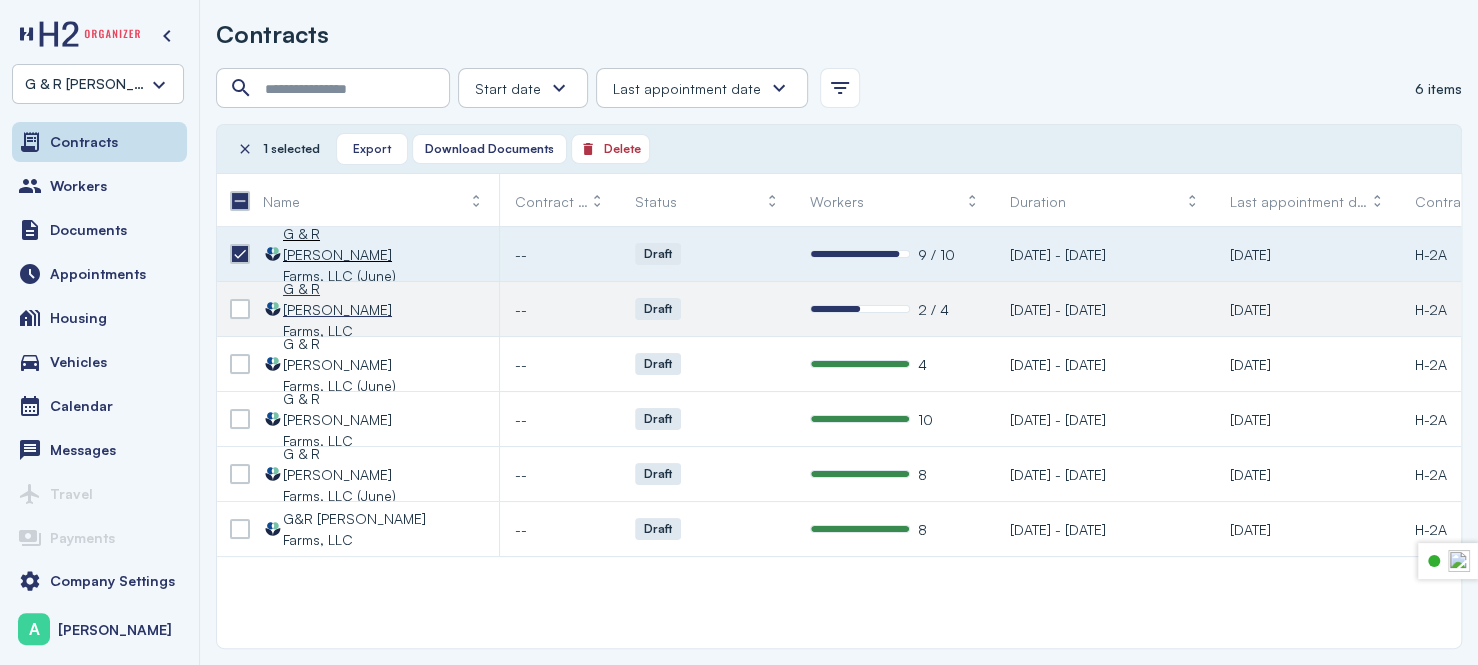 click on "G & R Turner Farms, LLC" at bounding box center [355, 309] 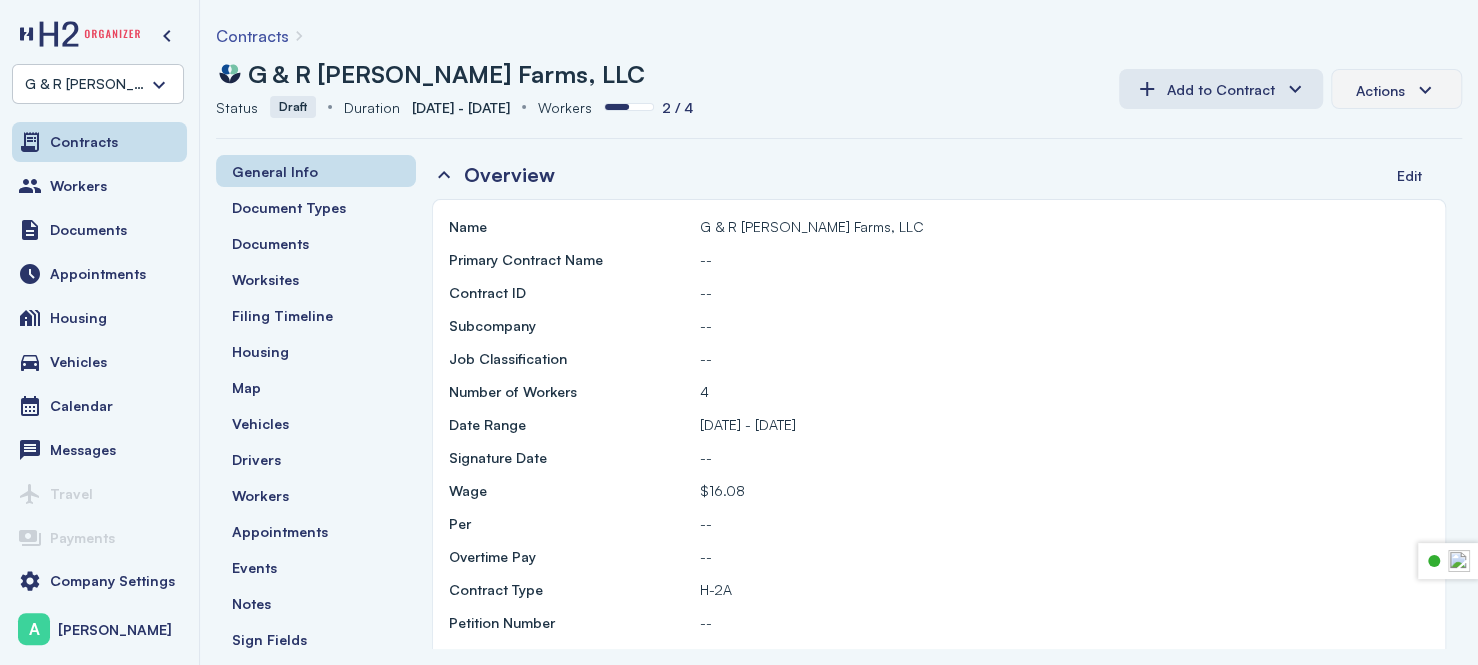click on "Actions" at bounding box center [1396, 89] 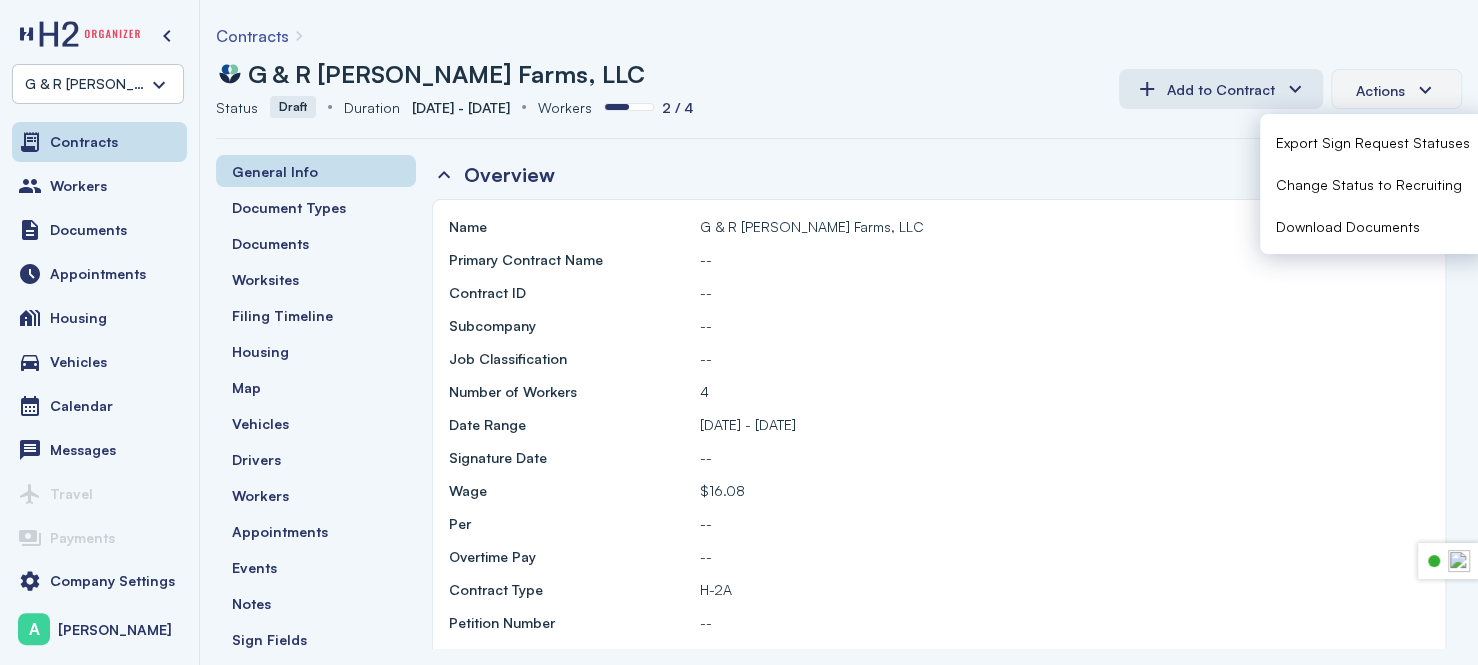 click on "Actions" at bounding box center (1380, 90) 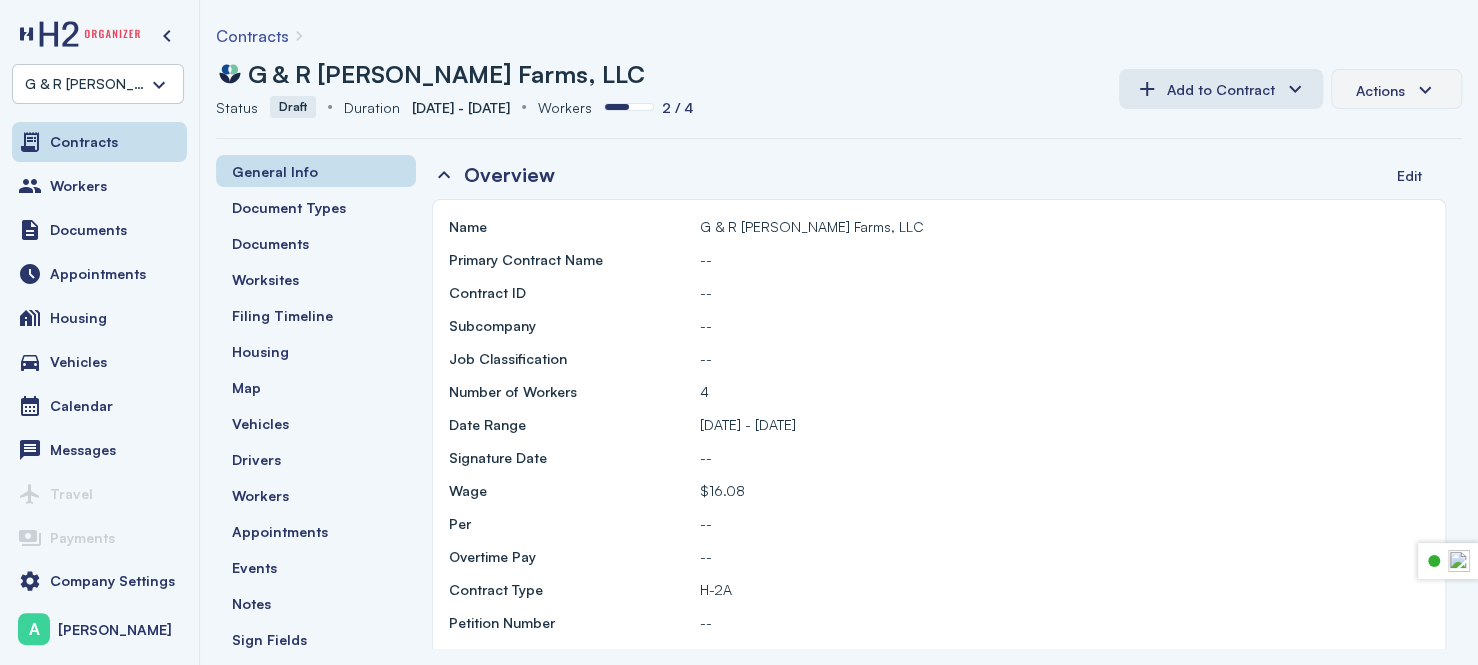 click on "Actions" at bounding box center (1380, 90) 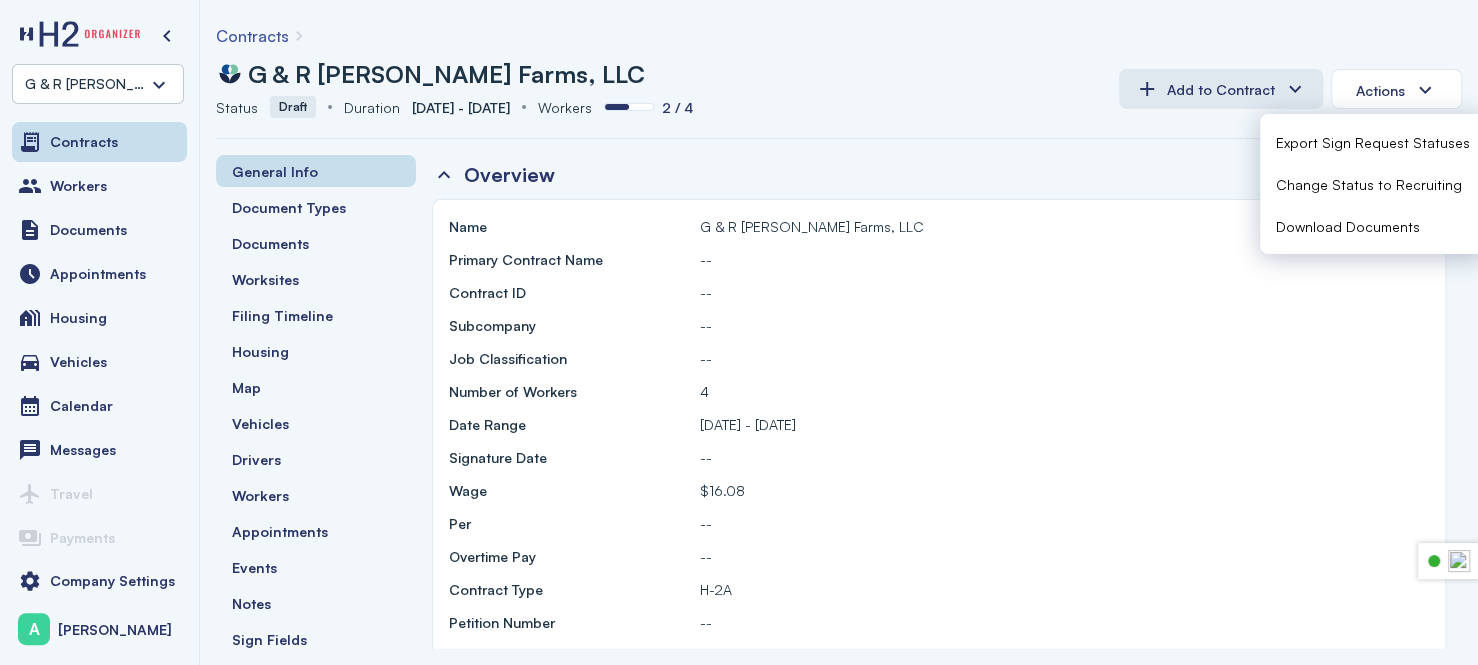 click on "Download Documents" at bounding box center (1348, 226) 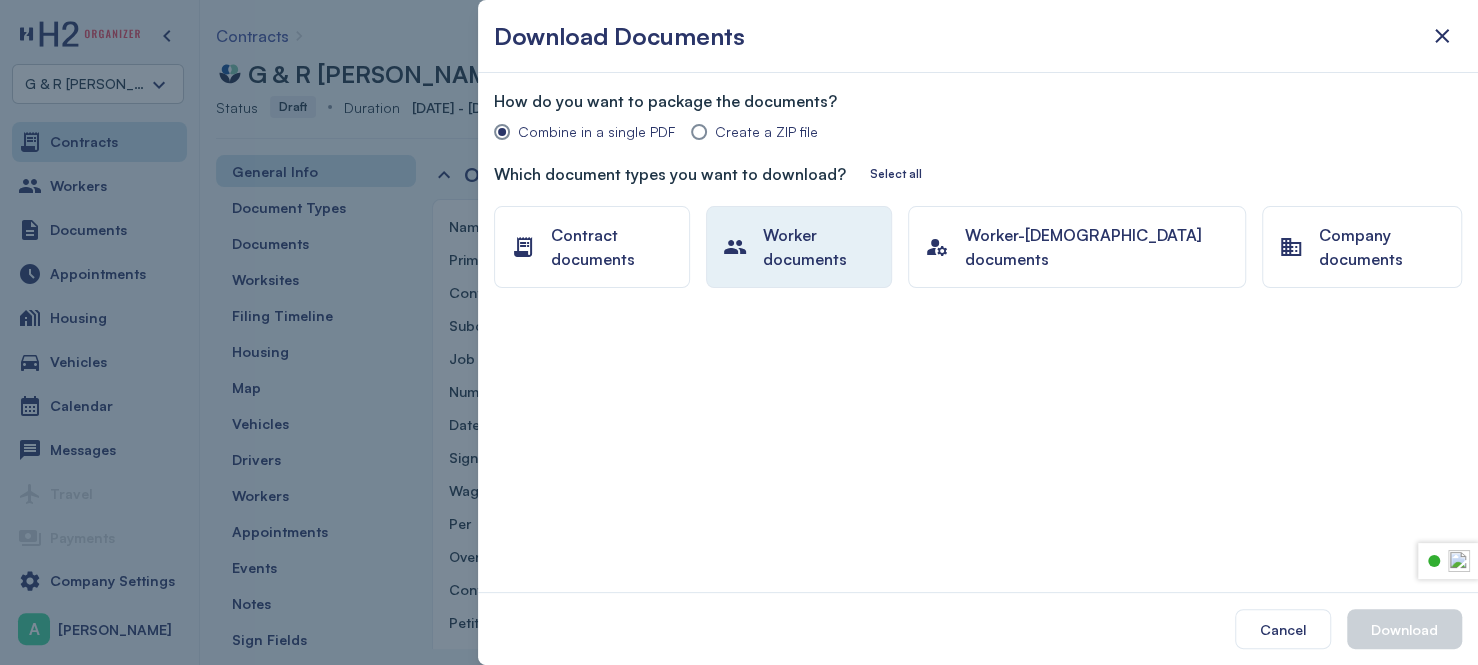 click on "Worker documents" at bounding box center (818, 247) 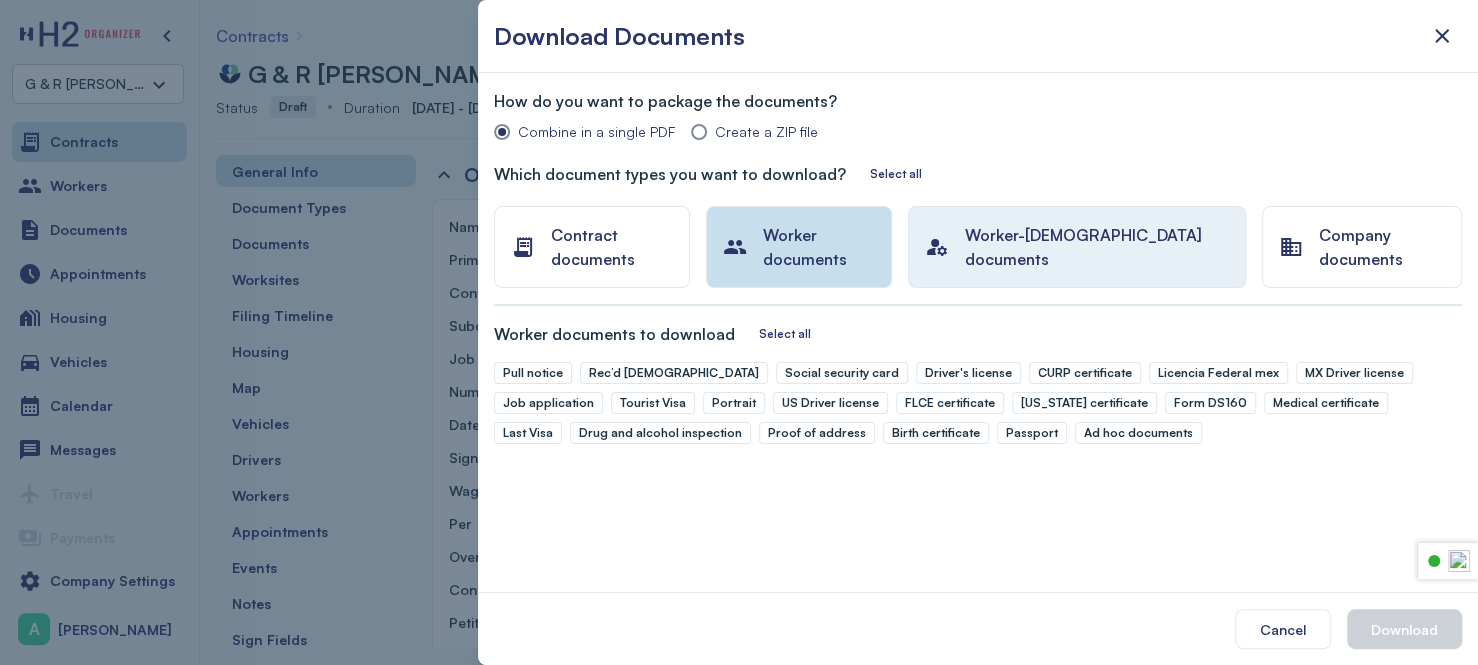 click on "Worker-contract documents" at bounding box center (1097, 247) 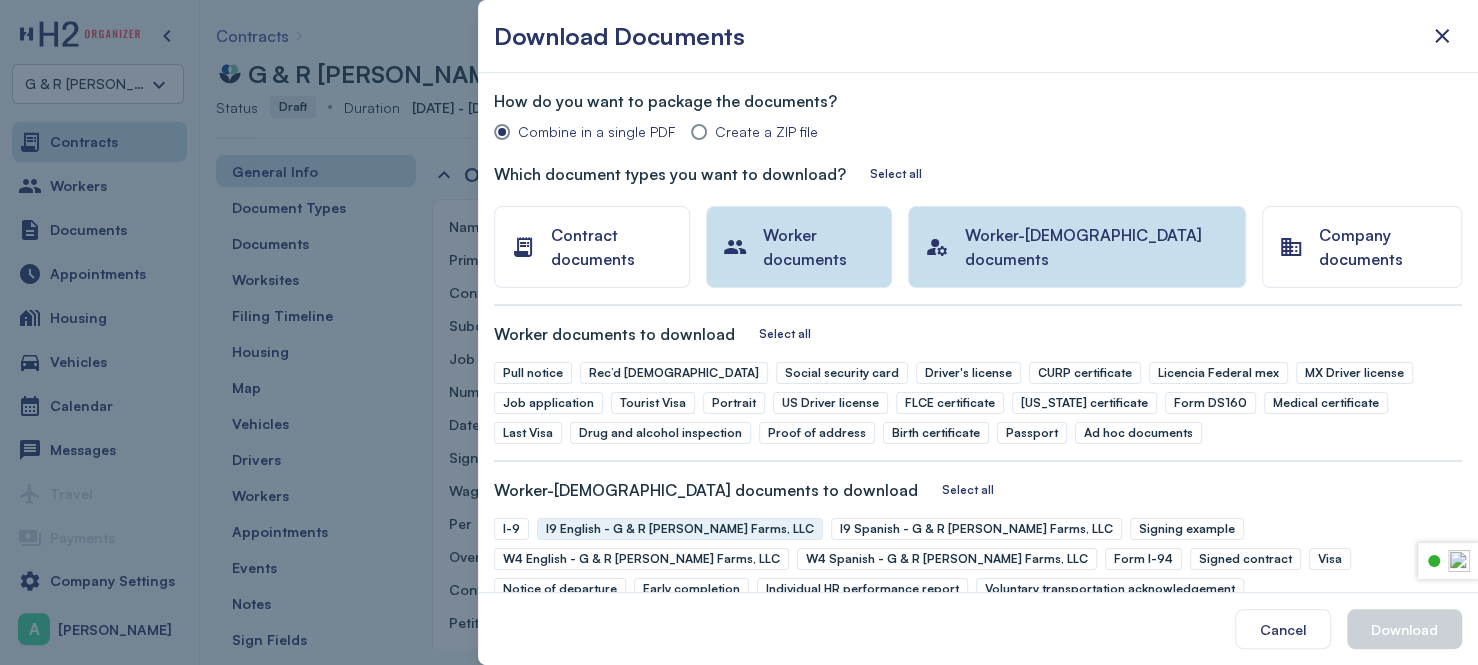 click on "I9 English - G & R Turner Farms, LLC" at bounding box center (680, 529) 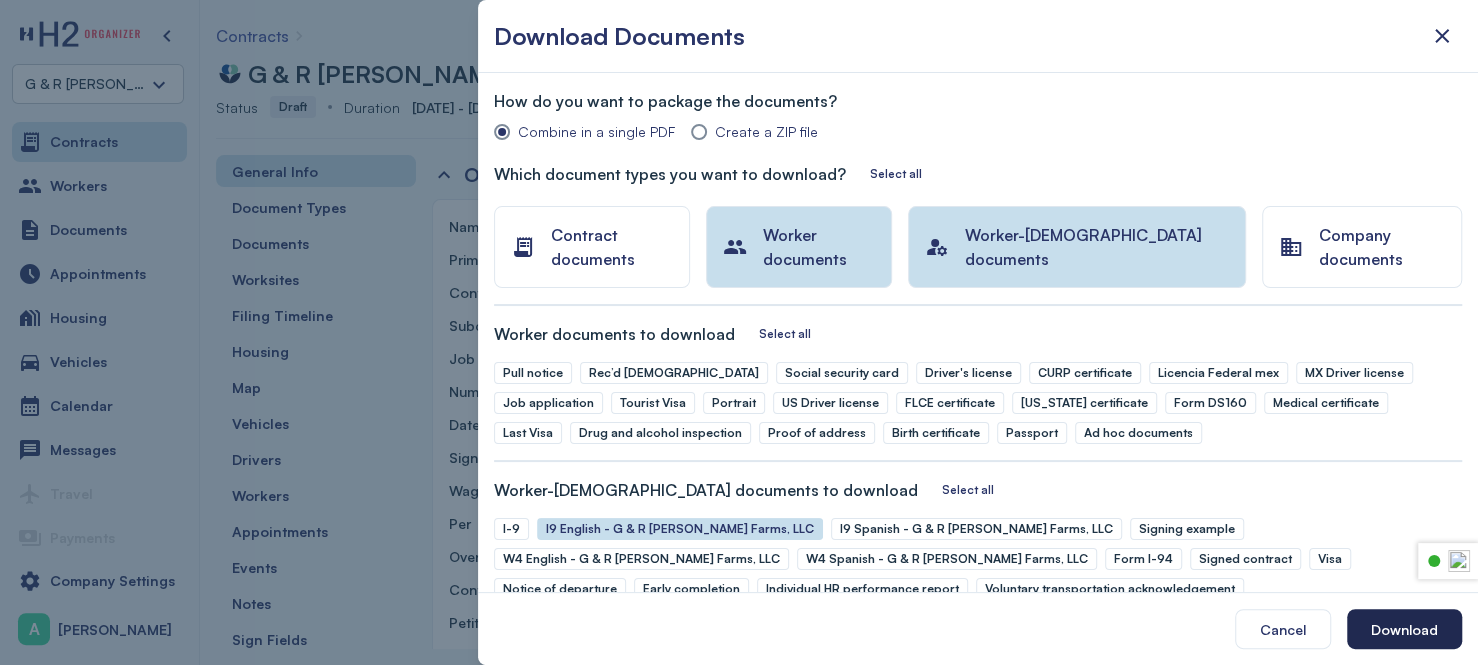 click on "Download" at bounding box center [1404, 629] 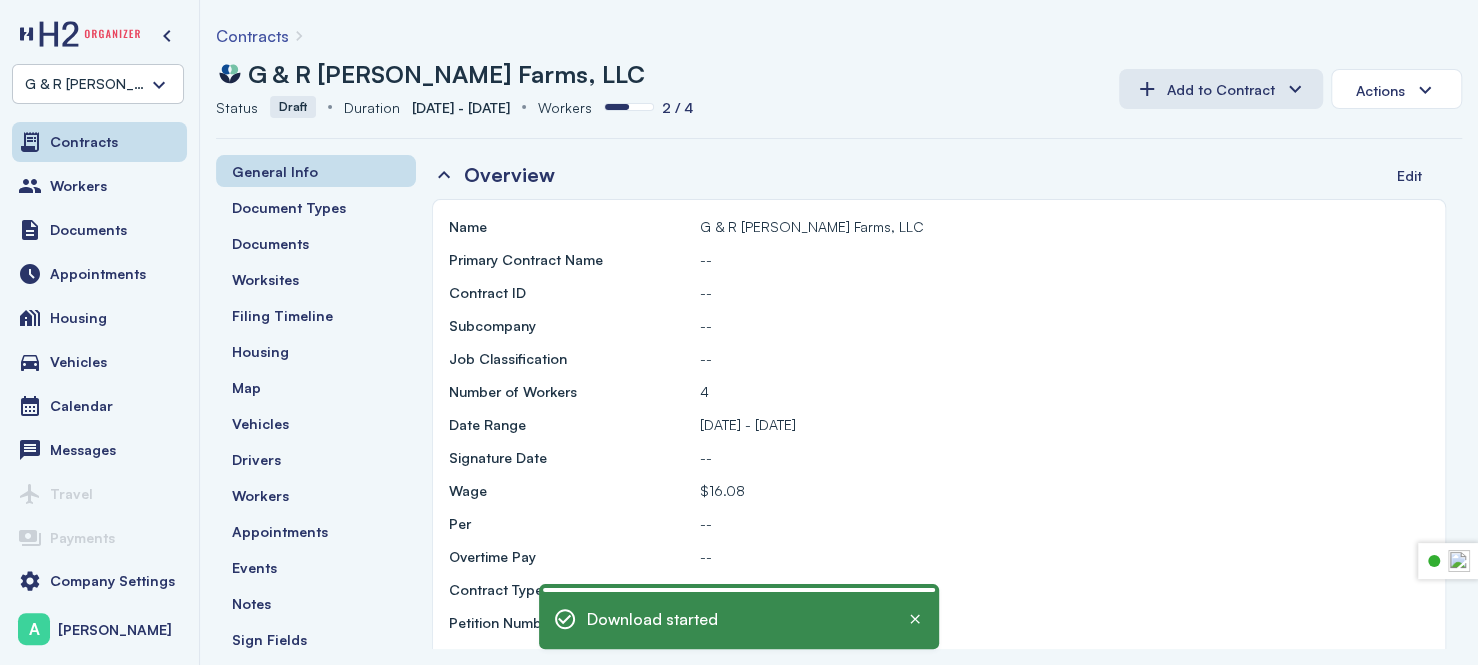 scroll, scrollTop: 0, scrollLeft: 0, axis: both 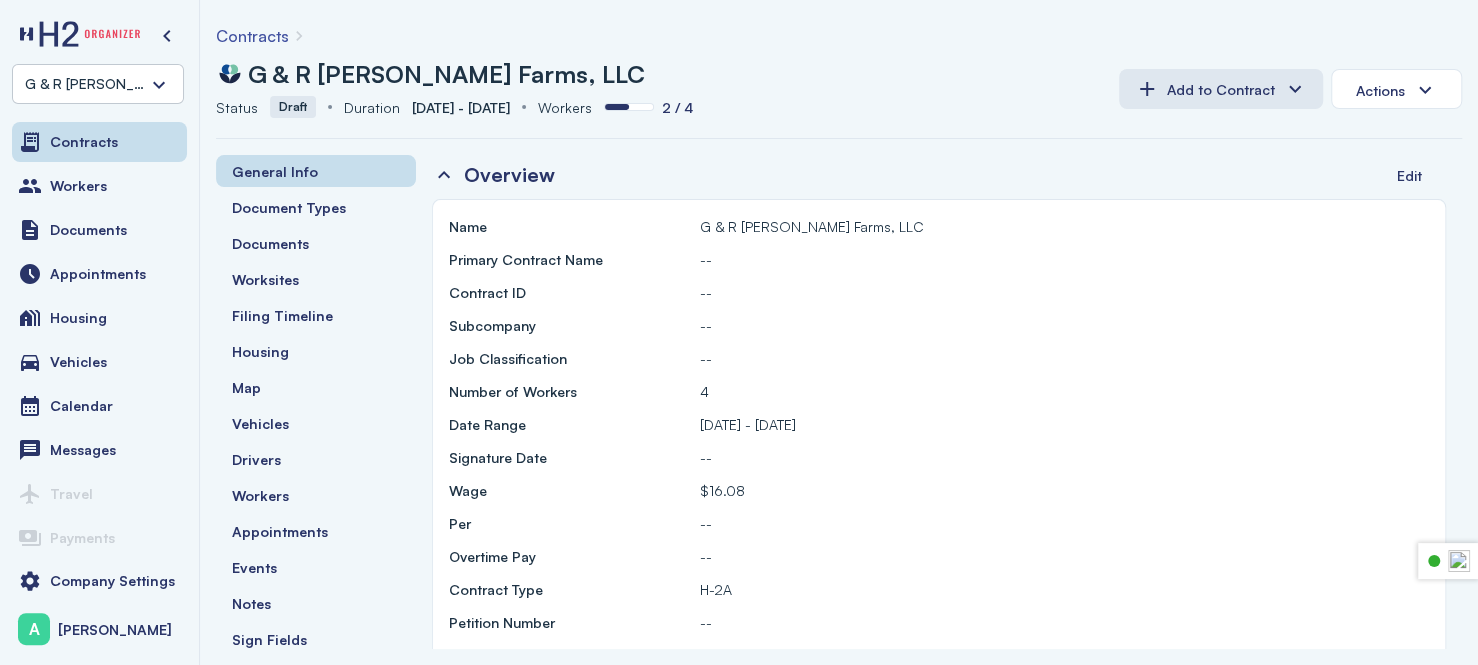 drag, startPoint x: 903, startPoint y: 232, endPoint x: 908, endPoint y: 214, distance: 18.681541 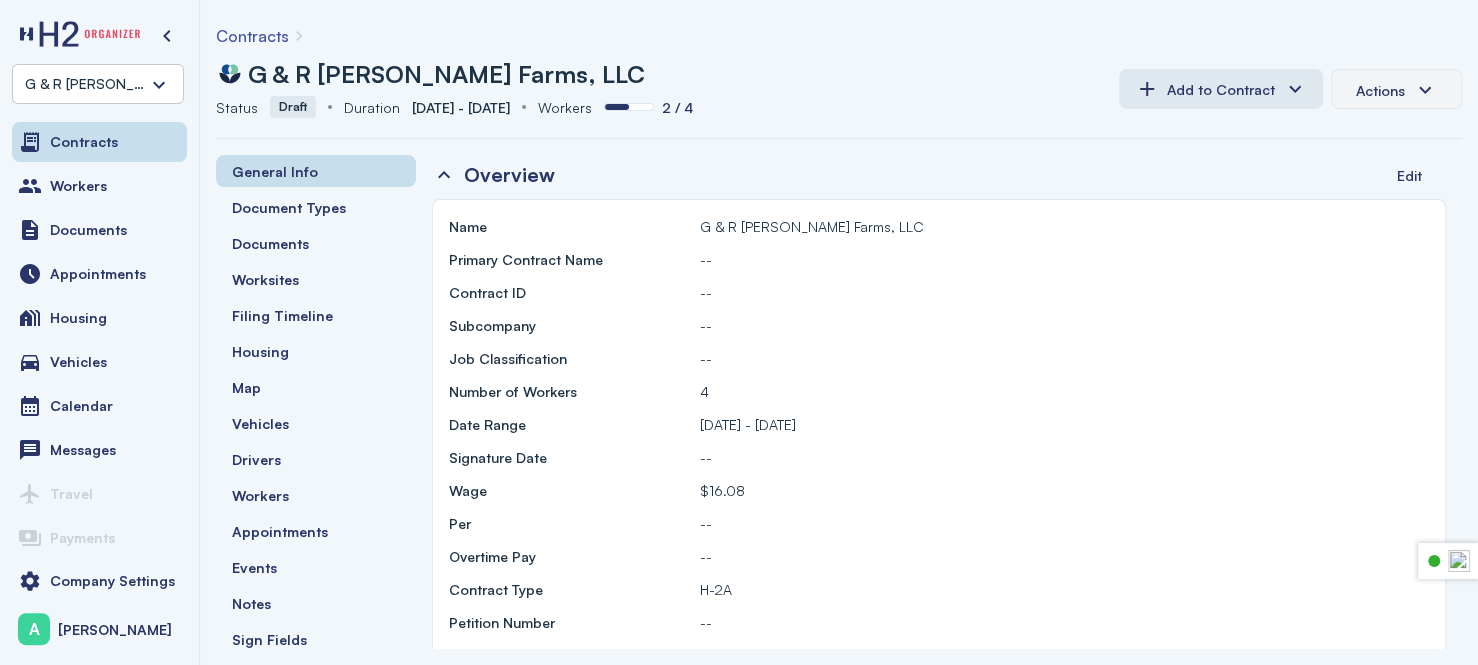click on "Actions" at bounding box center (1396, 89) 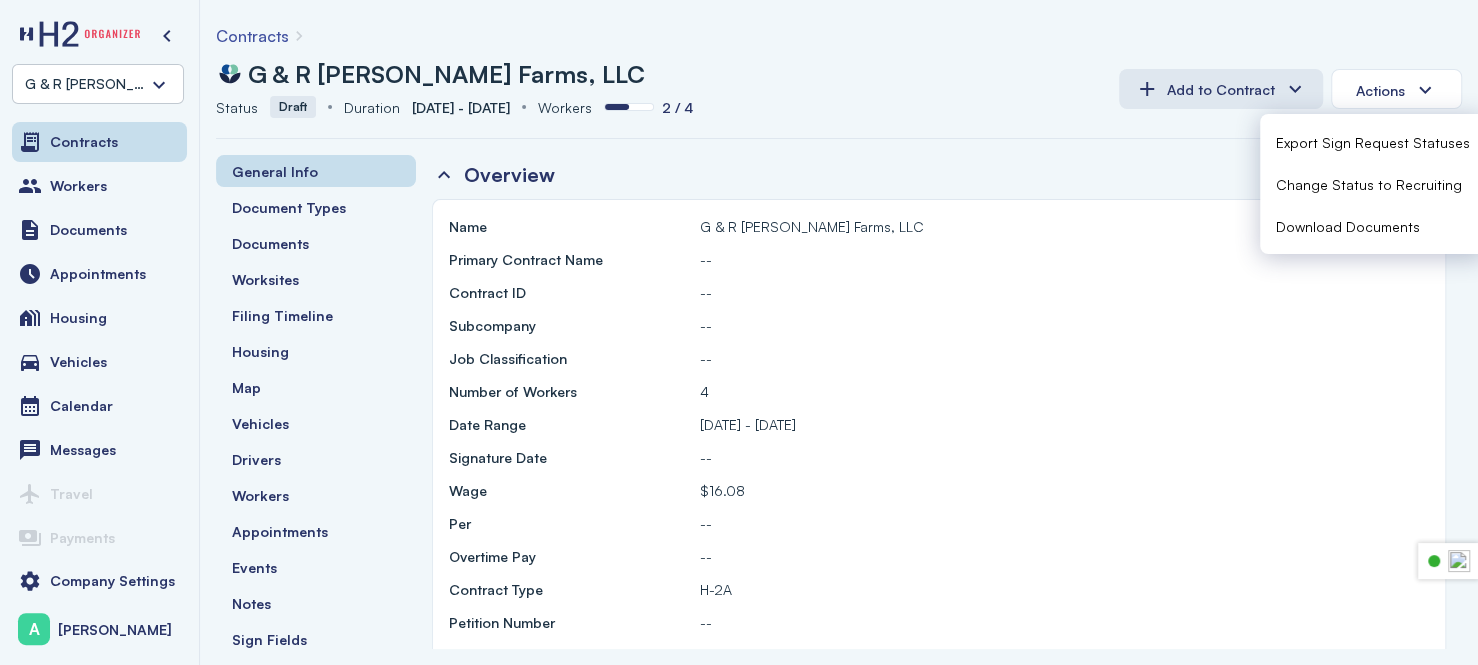 click on "Download Documents" at bounding box center [1373, 226] 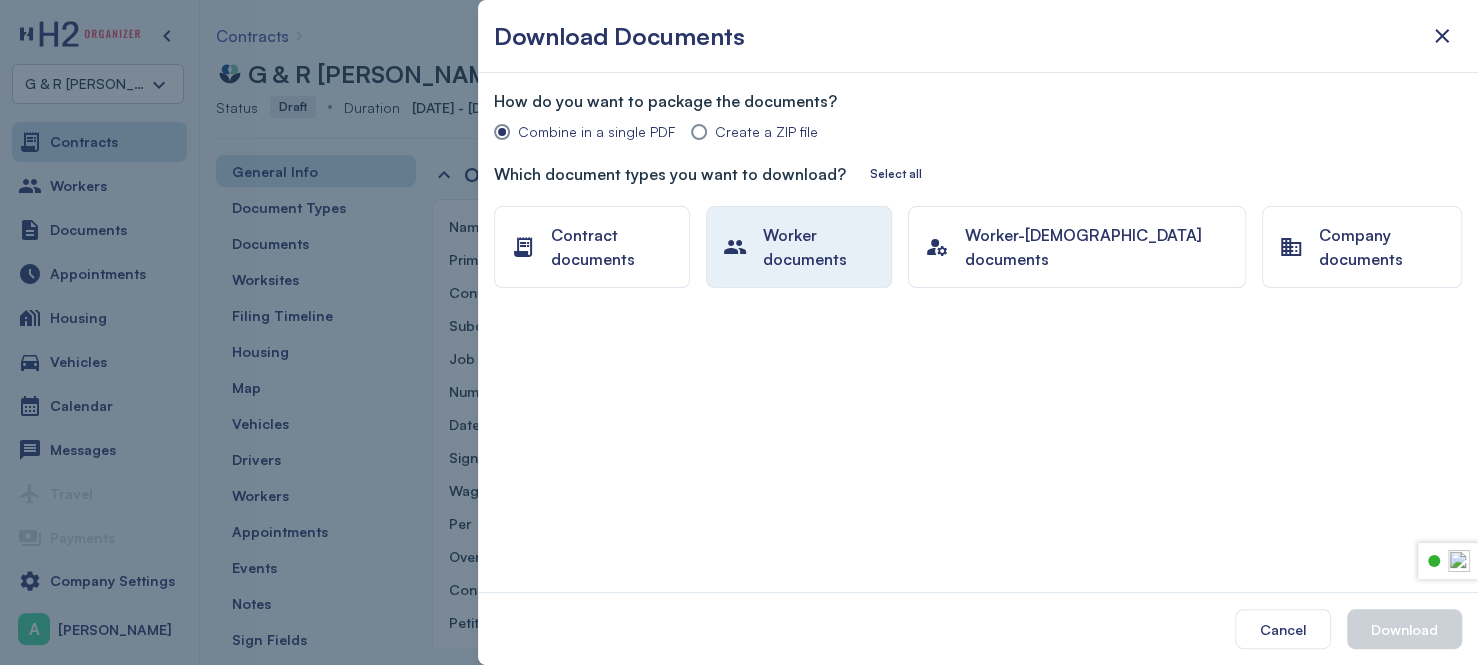 click on "Worker documents" at bounding box center [818, 247] 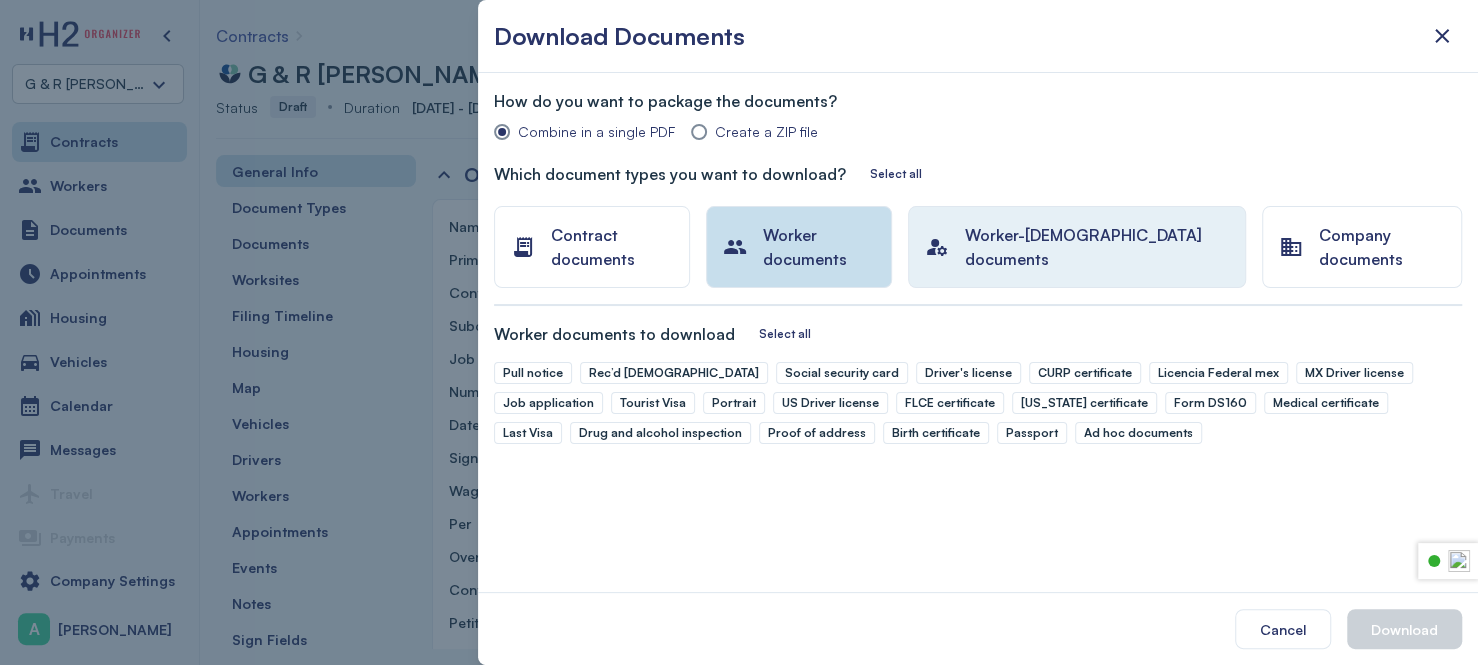 click on "Worker-contract documents" at bounding box center [1097, 247] 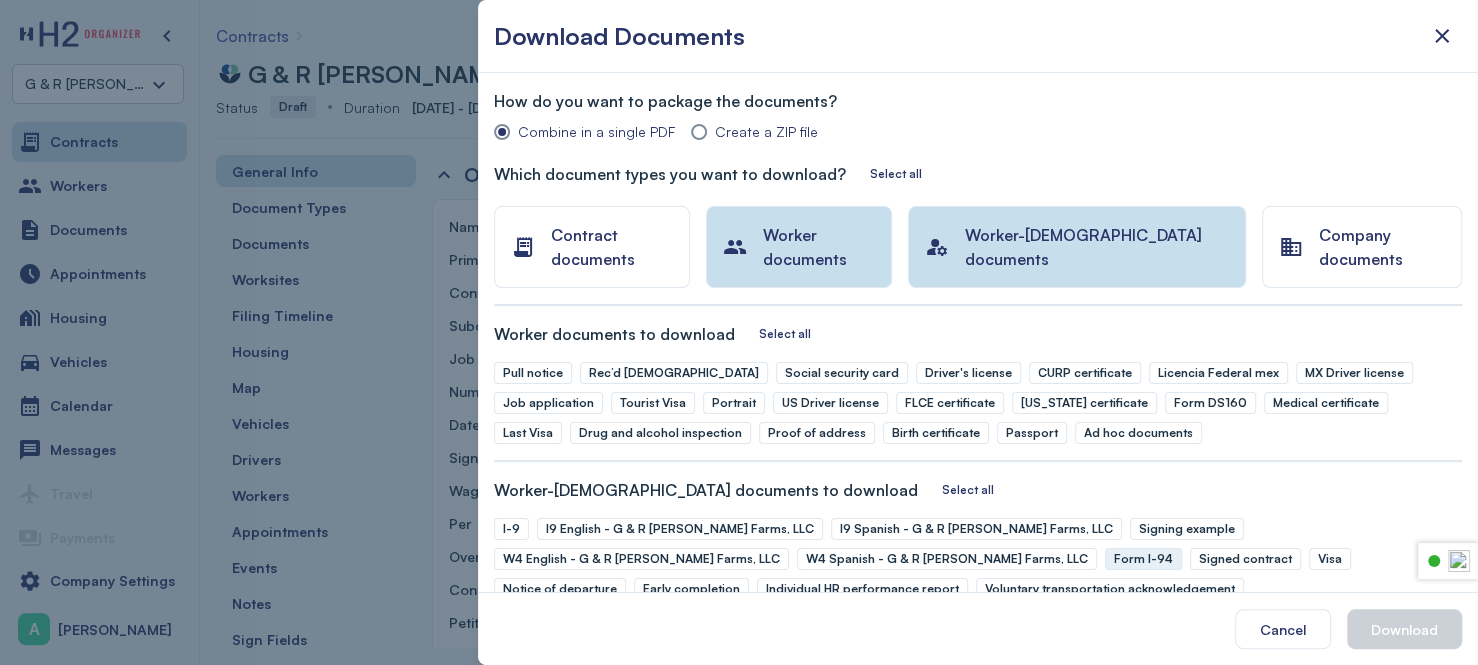 click on "Form I-94" at bounding box center [1143, 559] 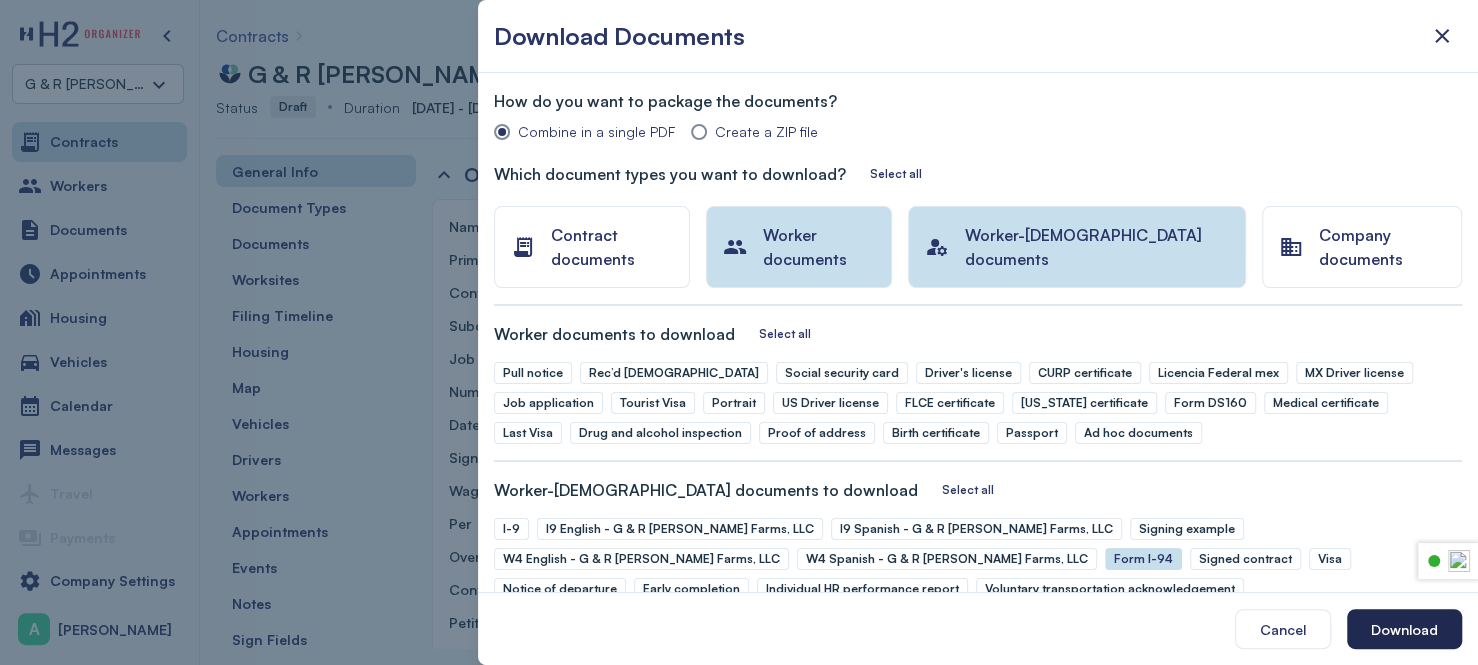 click on "Download" at bounding box center [1404, 629] 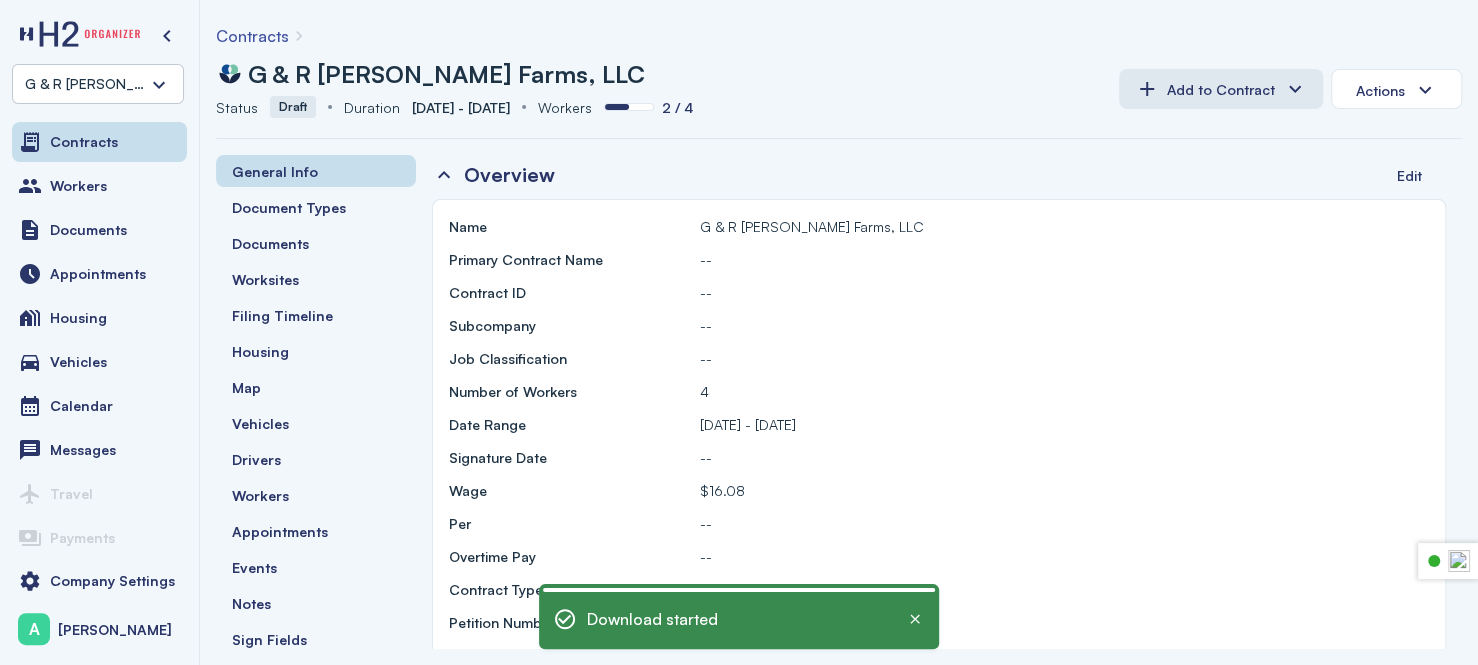 scroll, scrollTop: 0, scrollLeft: 0, axis: both 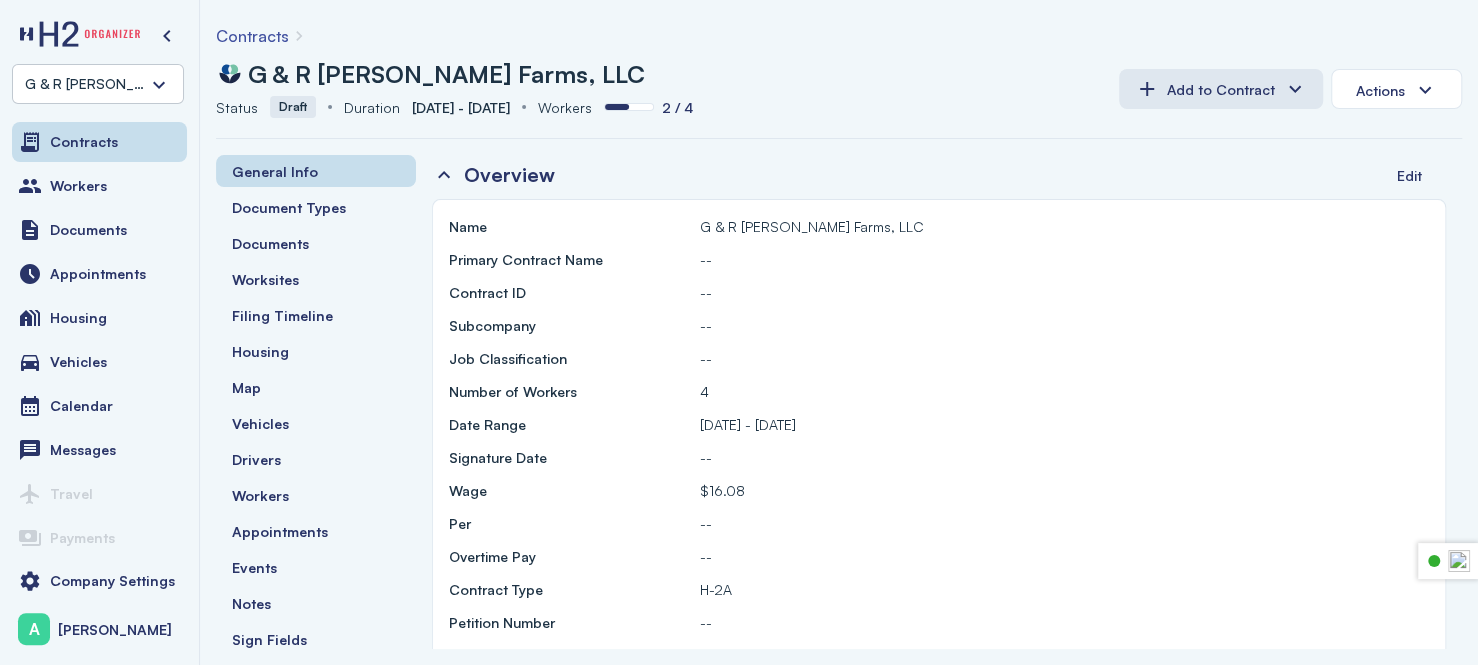 click on "Labormex data     G & R Turner Farms, LLC" at bounding box center (659, 74) 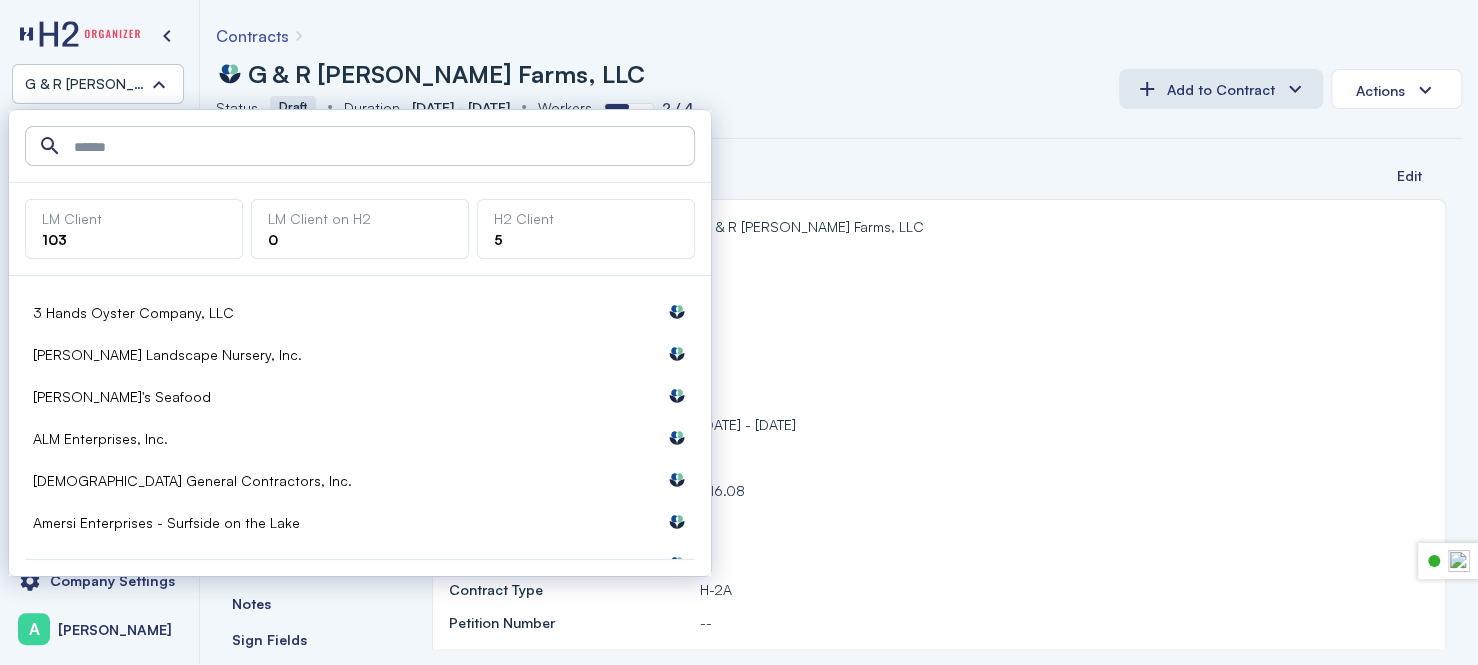 click on "Overview         Edit" at bounding box center [939, 175] 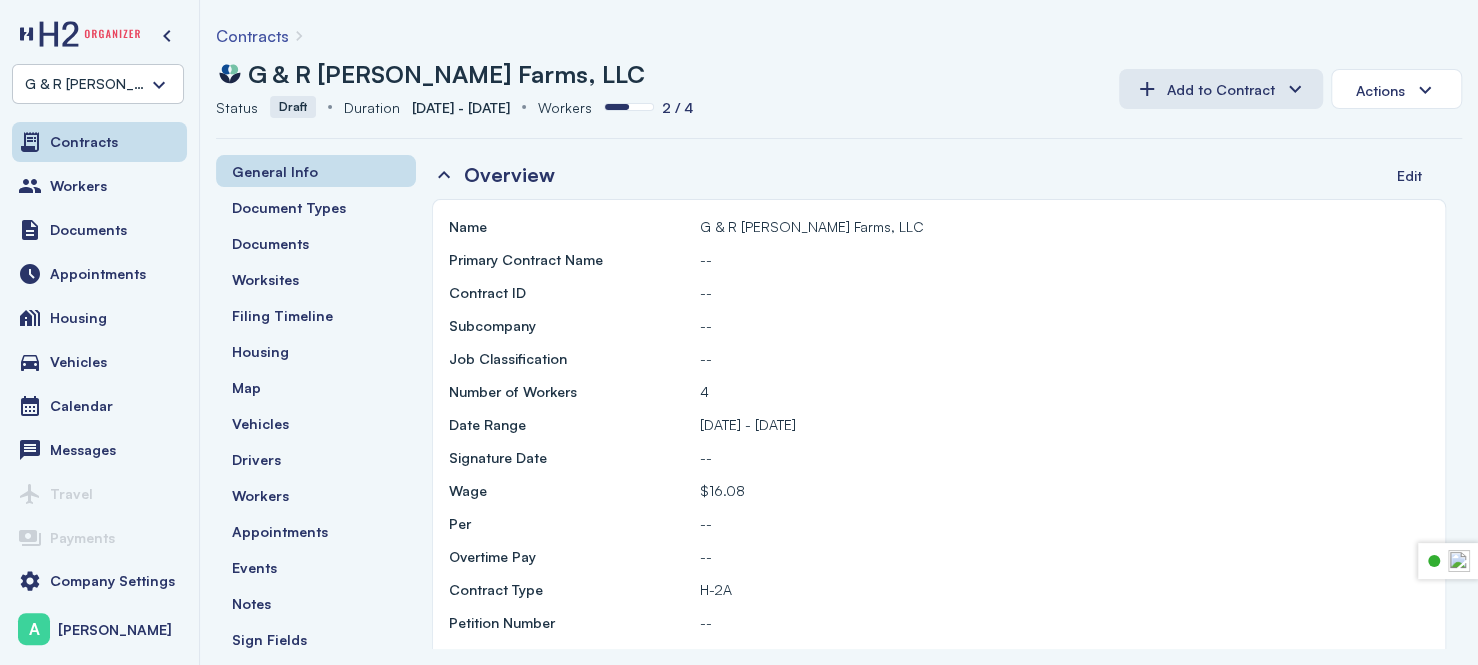 click on "G & R [PERSON_NAME] Farms, LLC" at bounding box center [98, 84] 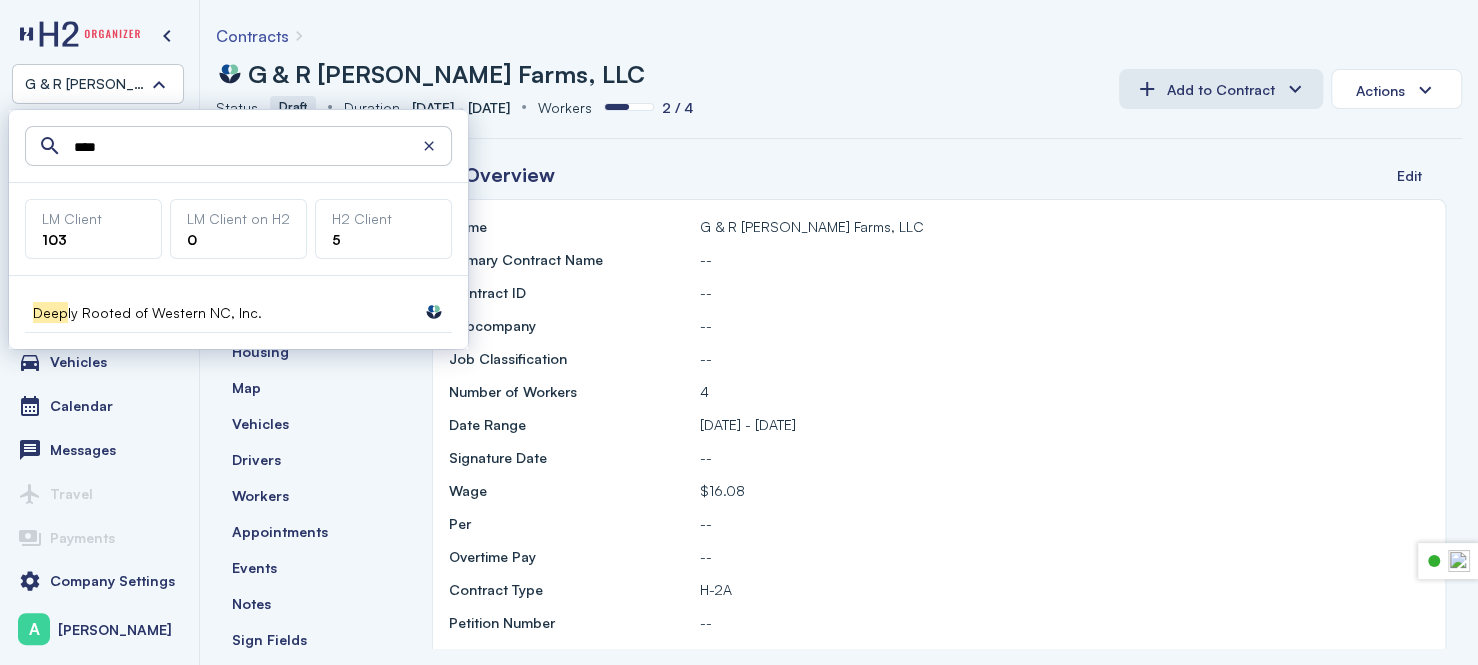 drag, startPoint x: 117, startPoint y: 146, endPoint x: 53, endPoint y: 150, distance: 64.12488 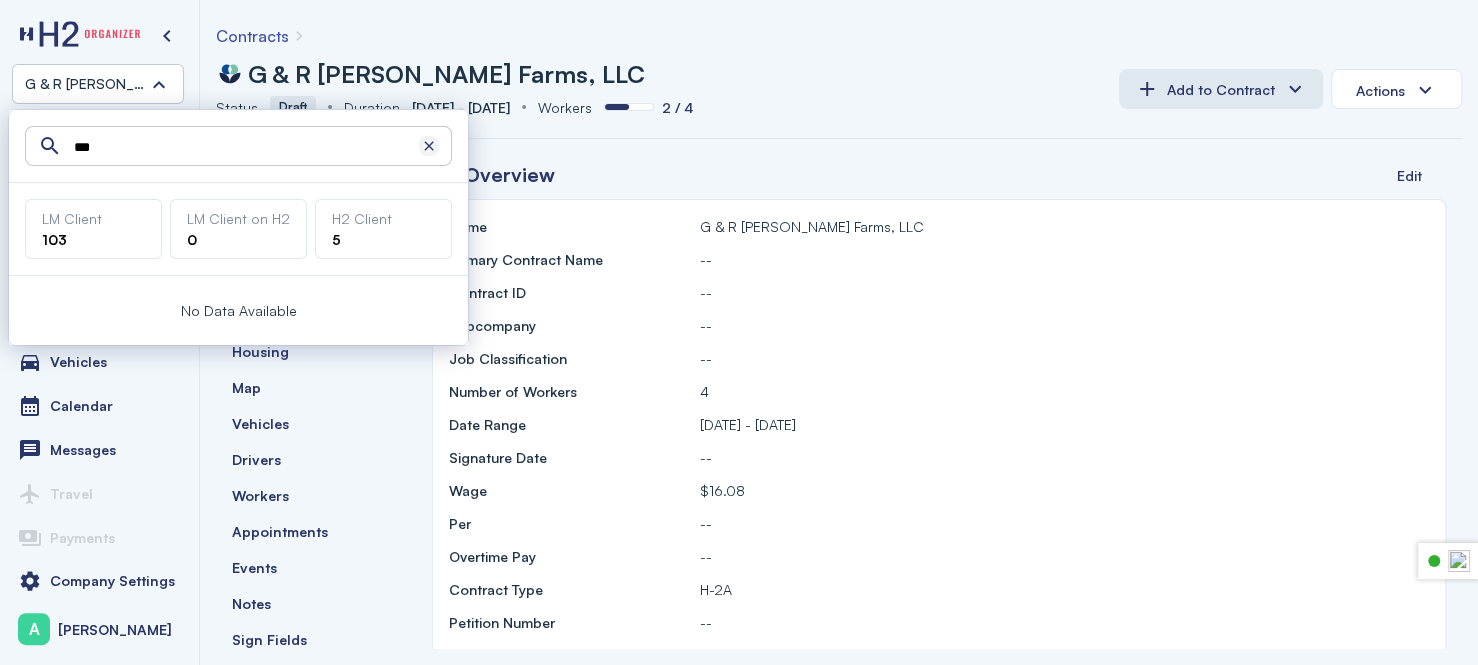 type on "***" 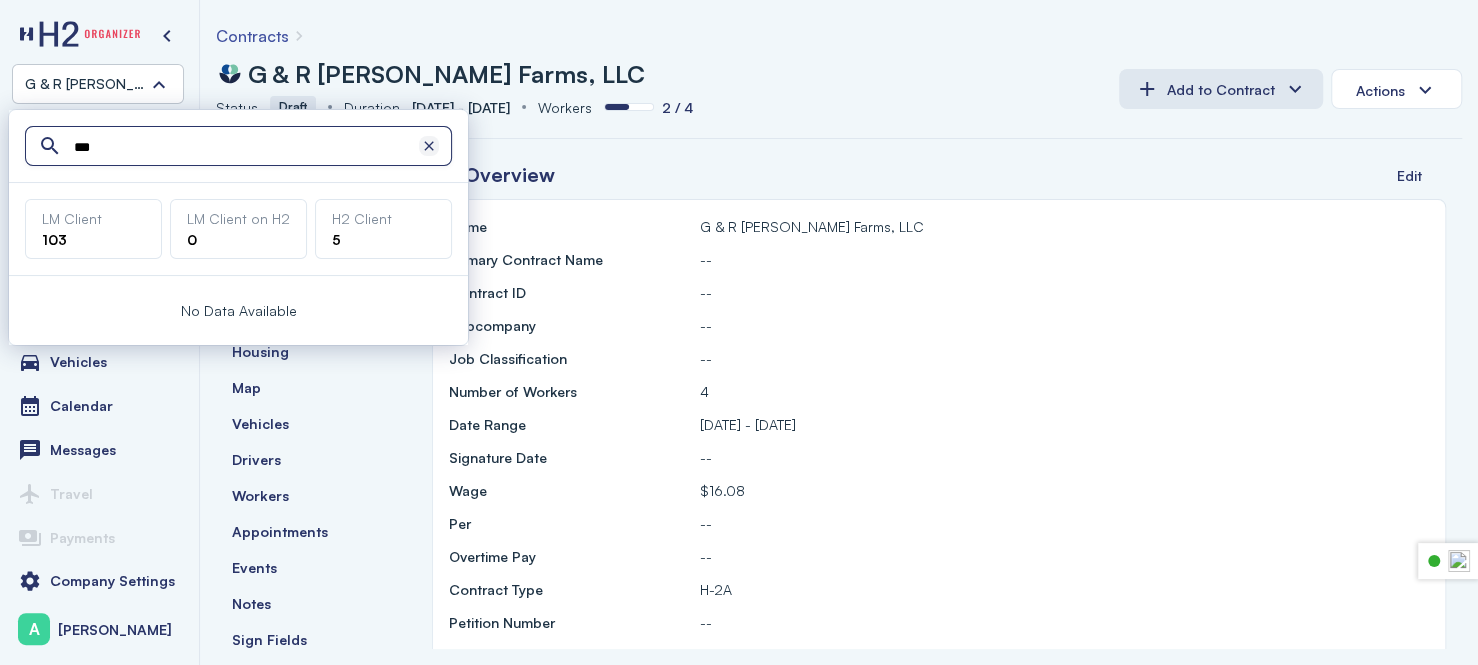 click at bounding box center (429, 146) 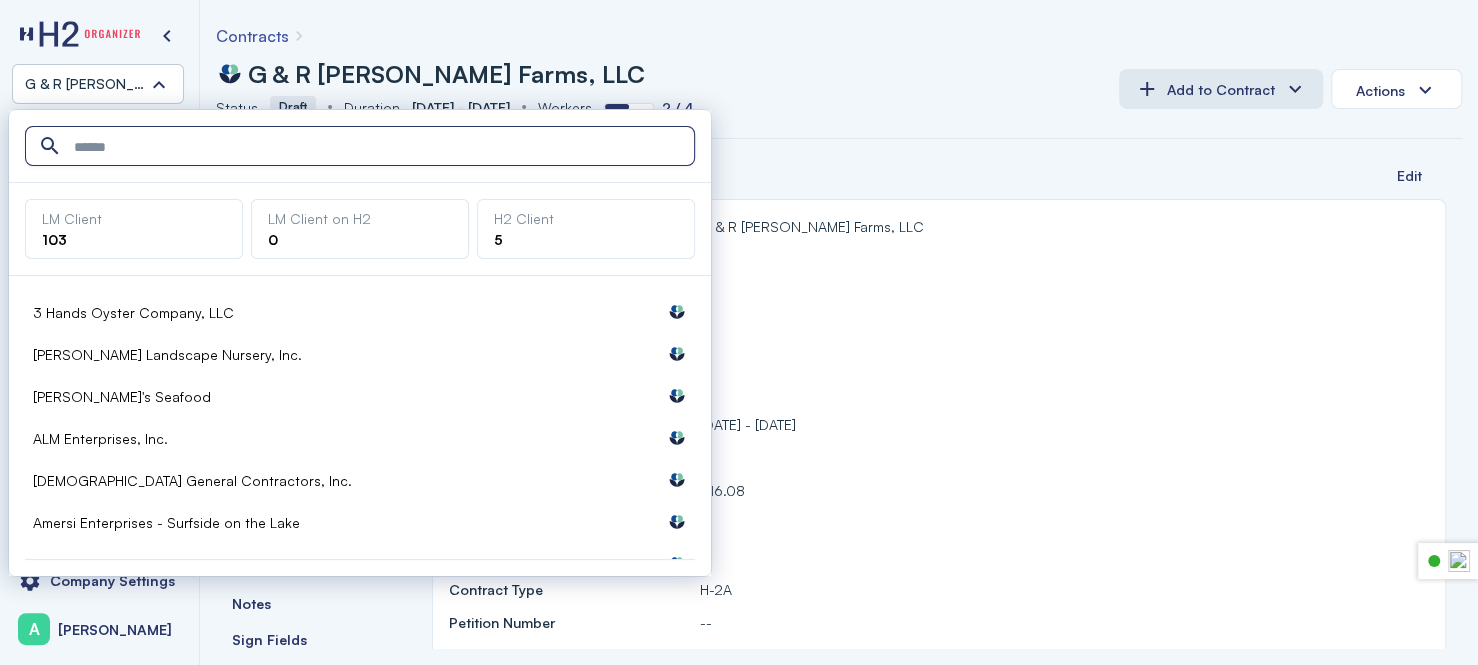 click on "G & R [PERSON_NAME] Farms, LLC" at bounding box center (98, 84) 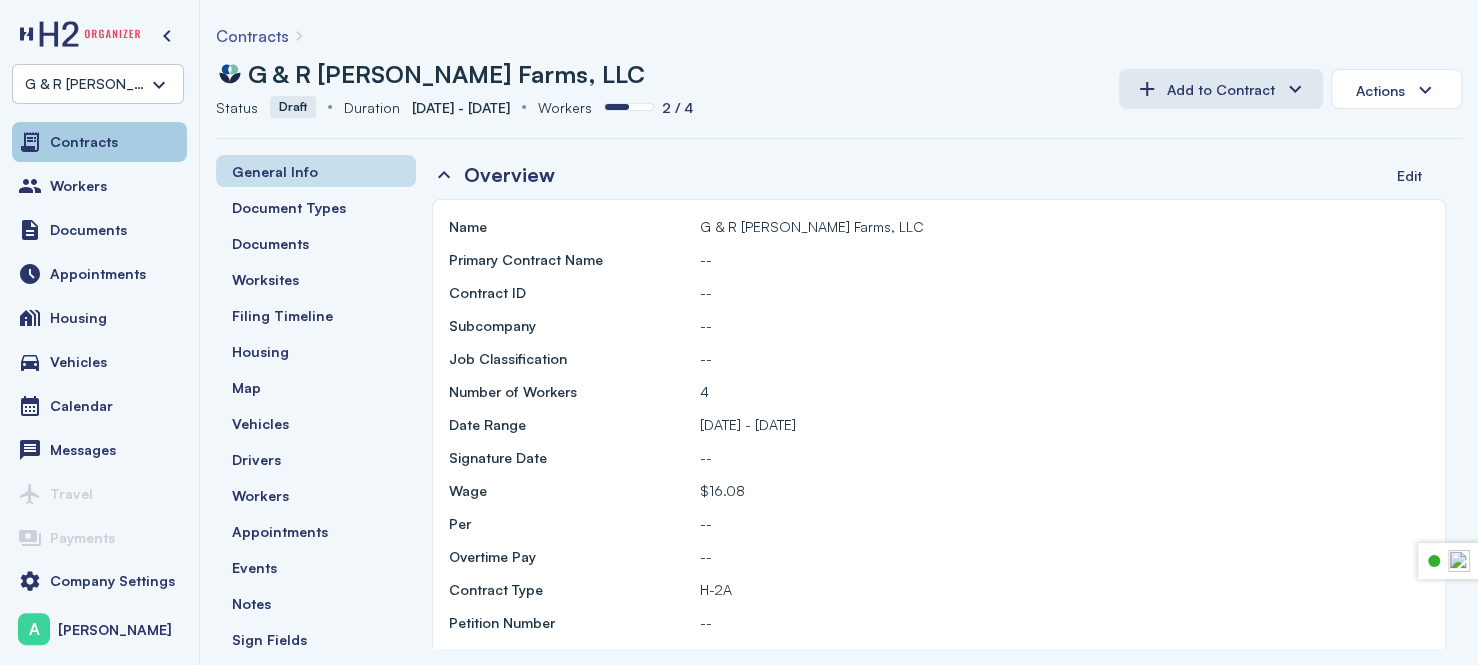 click on "Contracts" at bounding box center [84, 142] 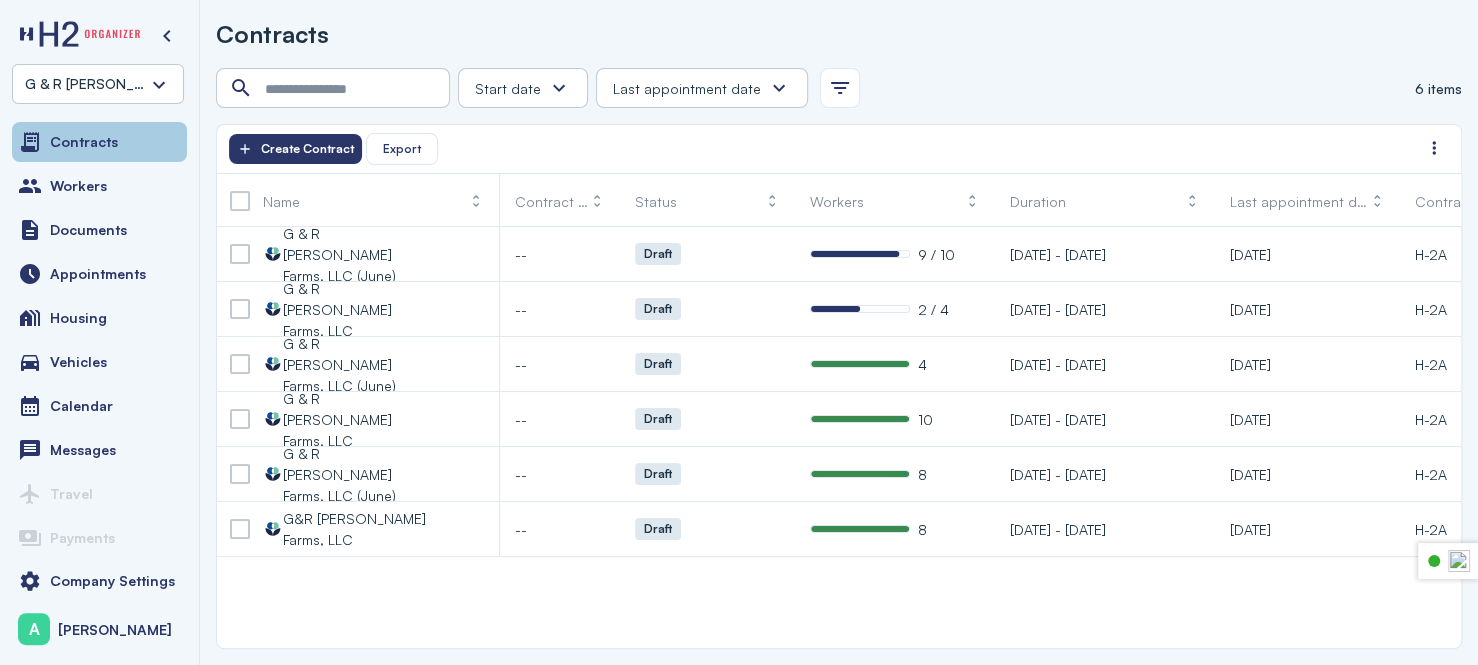 click on "Contracts" at bounding box center (84, 142) 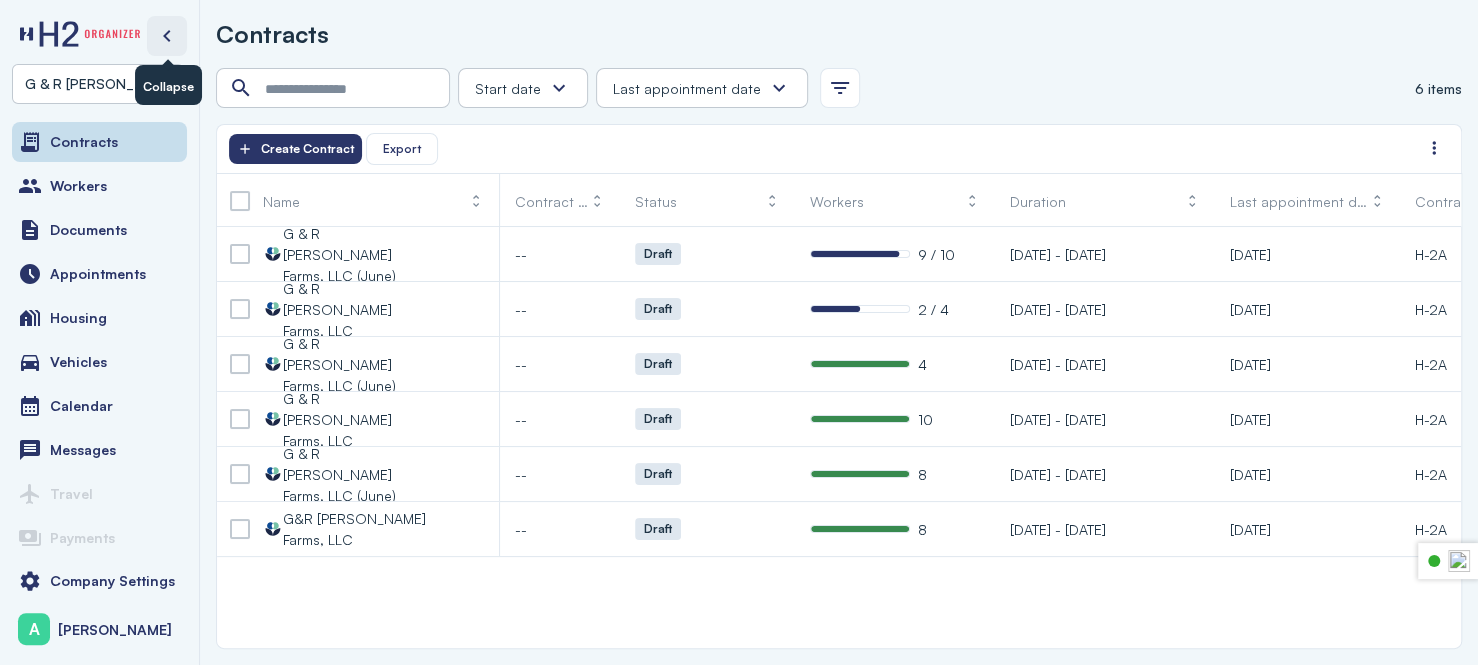 click at bounding box center (167, 36) 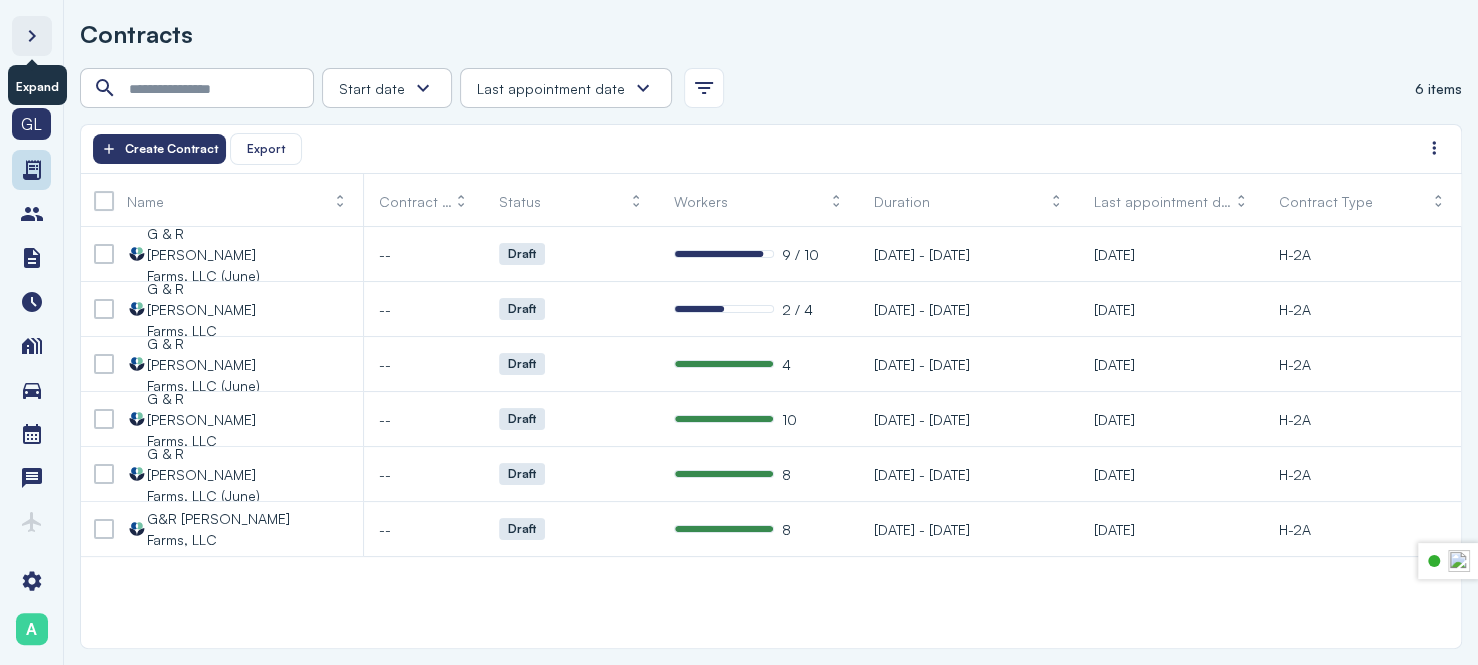 click at bounding box center [32, 36] 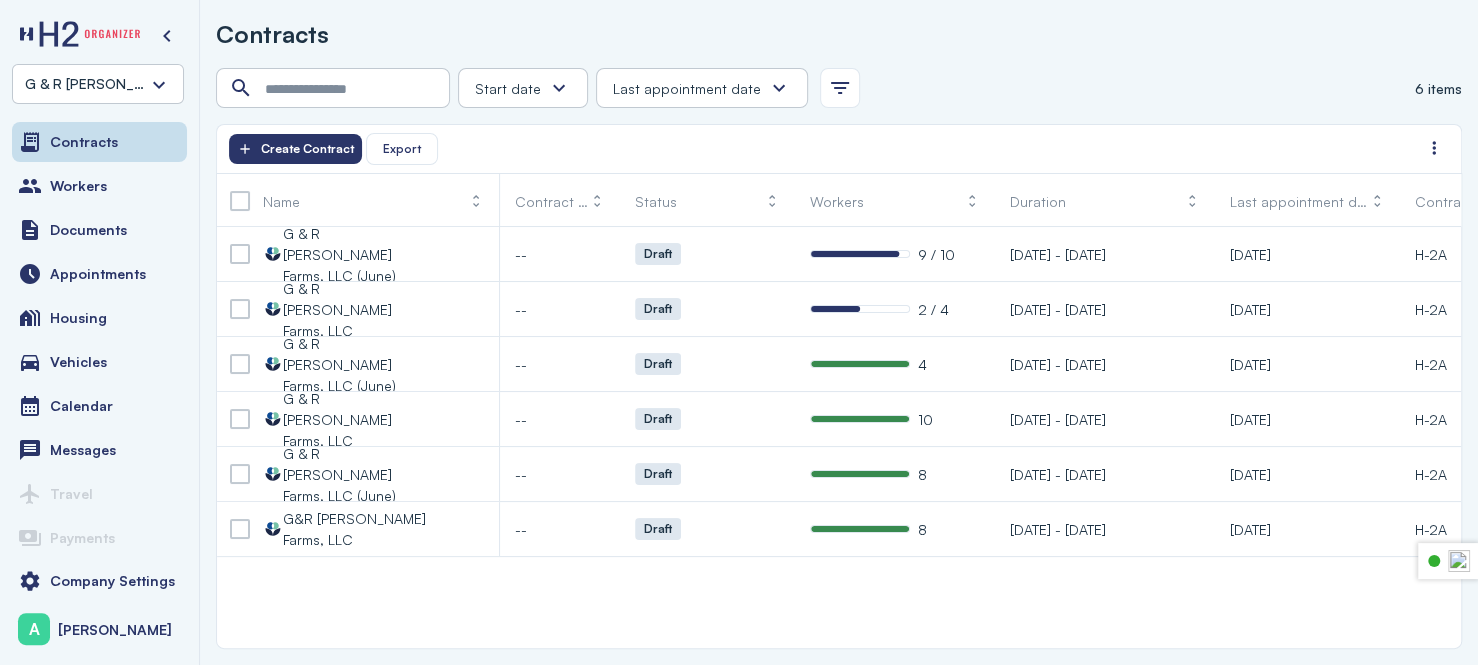 click on "G & R [PERSON_NAME] Farms, LLC" at bounding box center (86, 84) 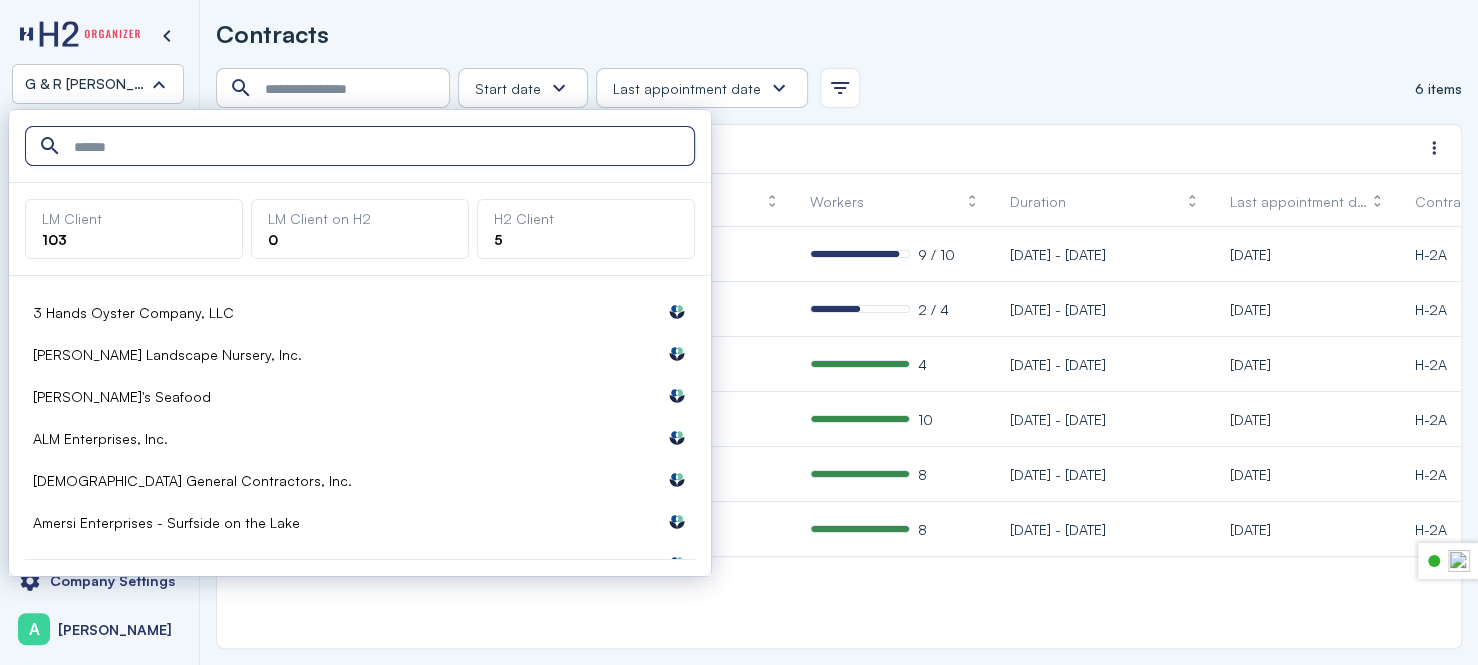 click on "G & R [PERSON_NAME] Farms, LLC" at bounding box center [98, 84] 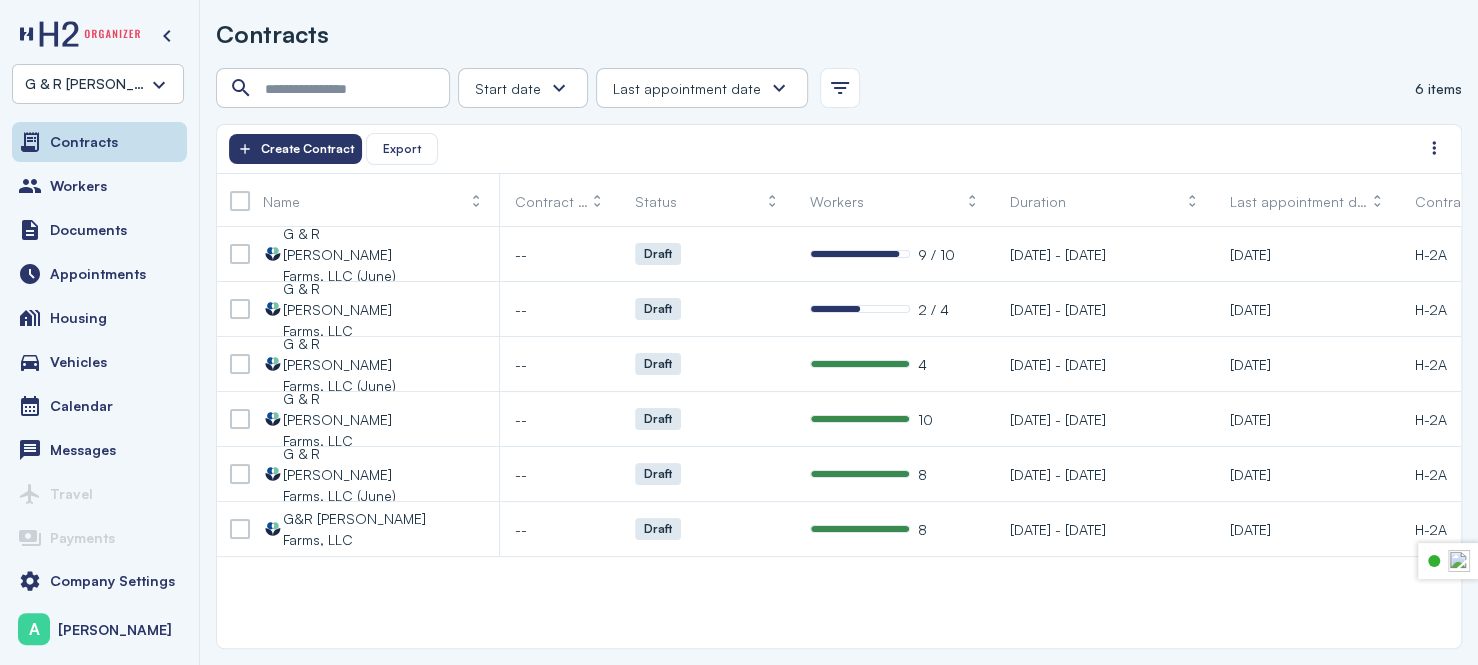 click on "G & R [PERSON_NAME] Farms, LLC" at bounding box center (98, 84) 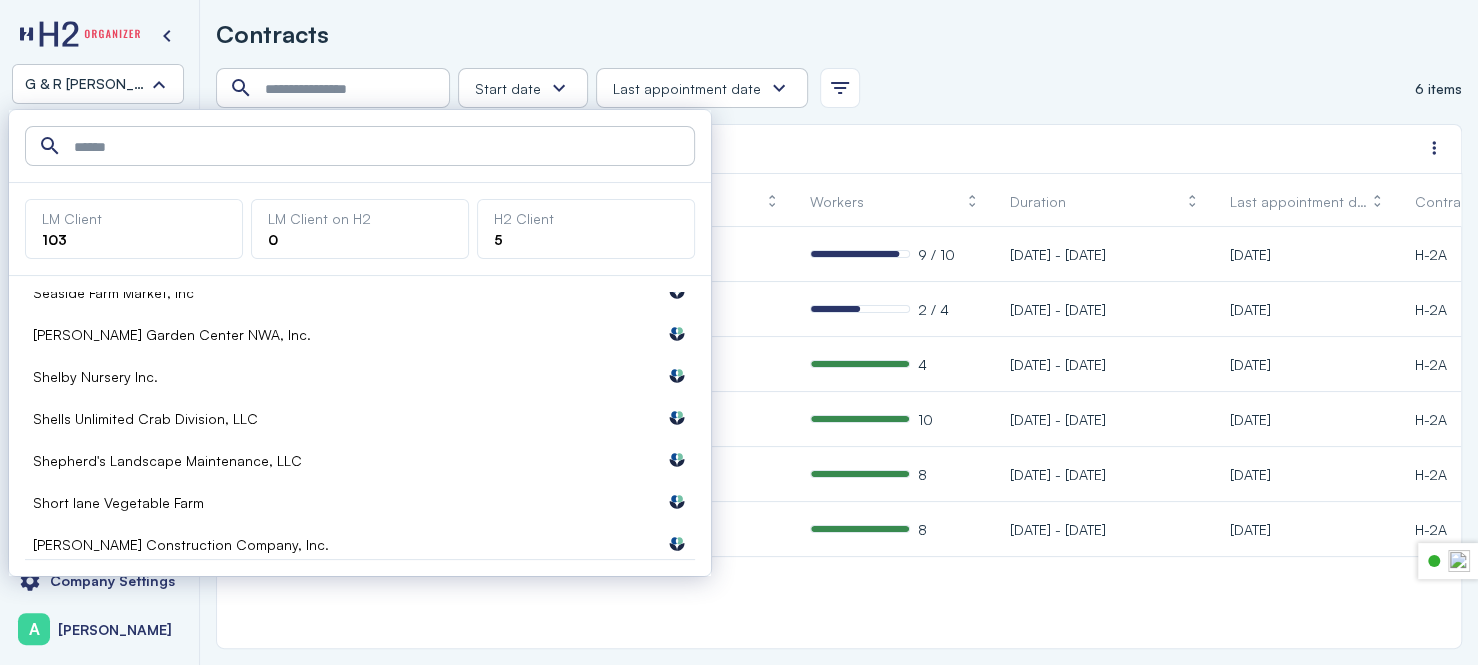 scroll, scrollTop: 4266, scrollLeft: 0, axis: vertical 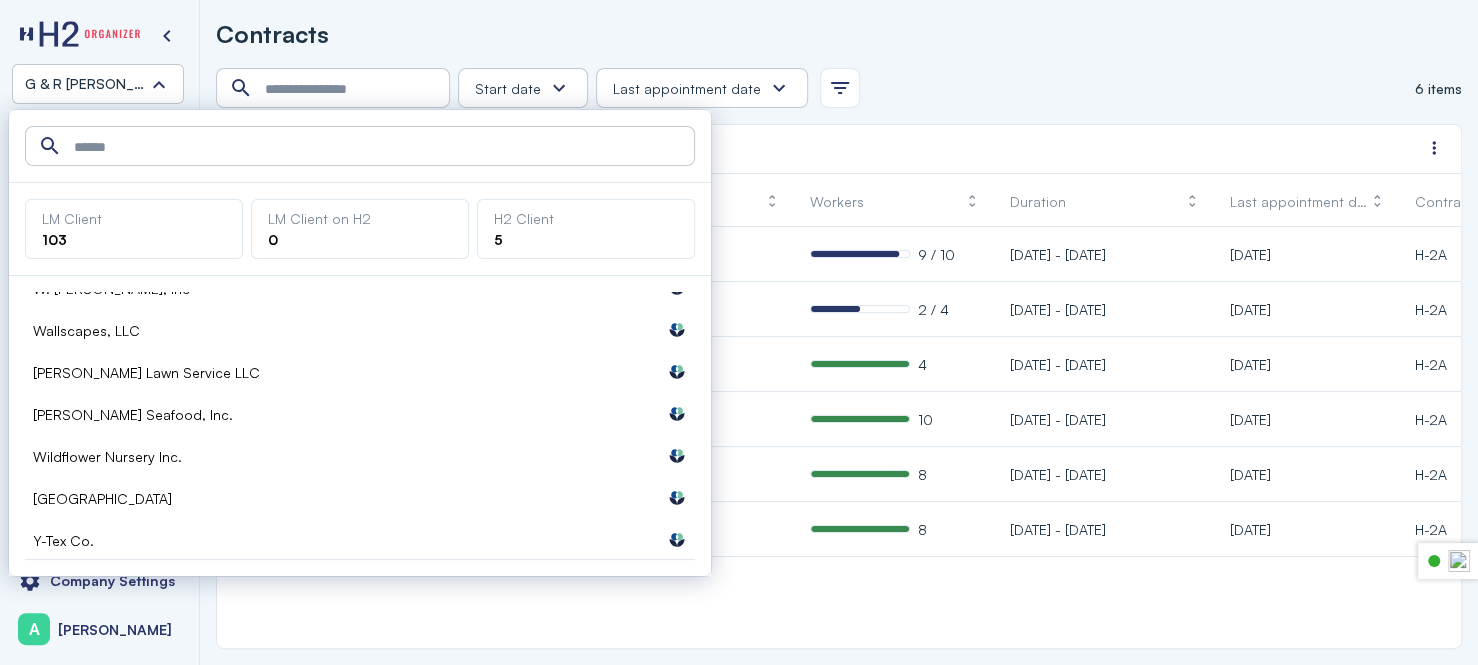 click at bounding box center (362, 147) 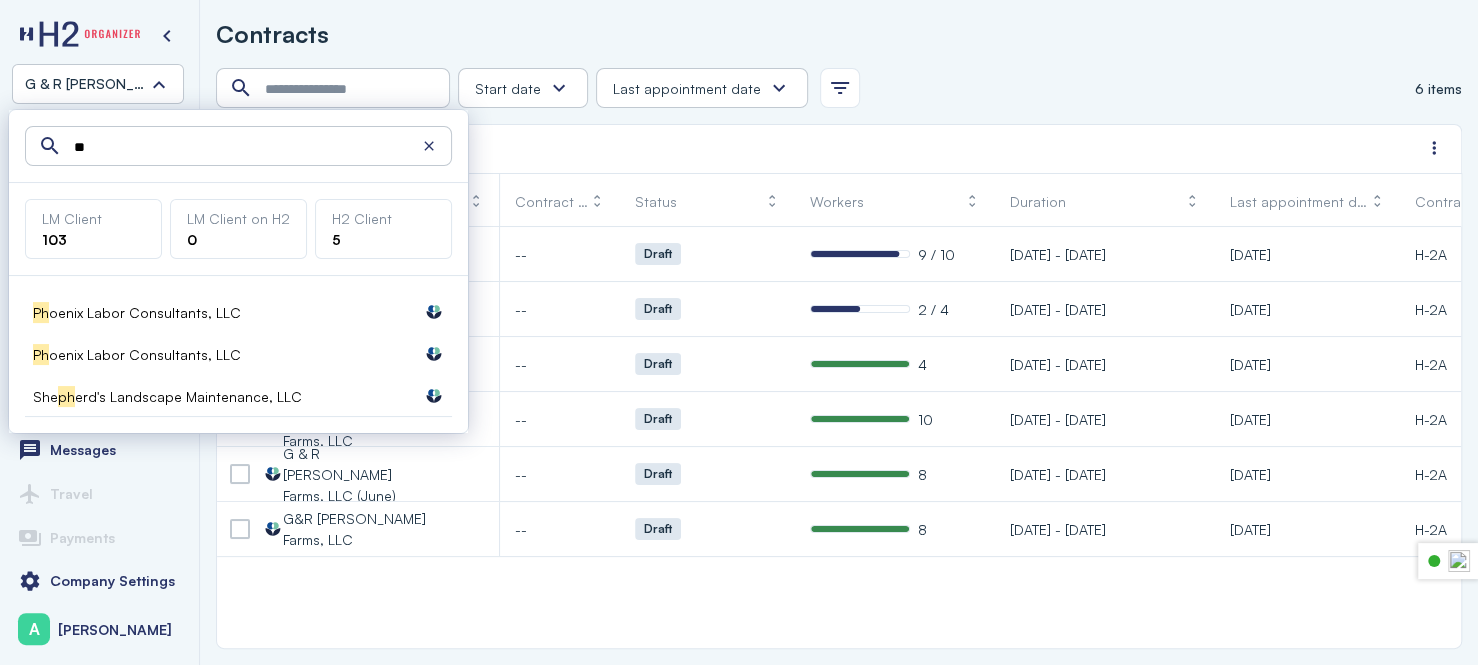 scroll, scrollTop: 0, scrollLeft: 0, axis: both 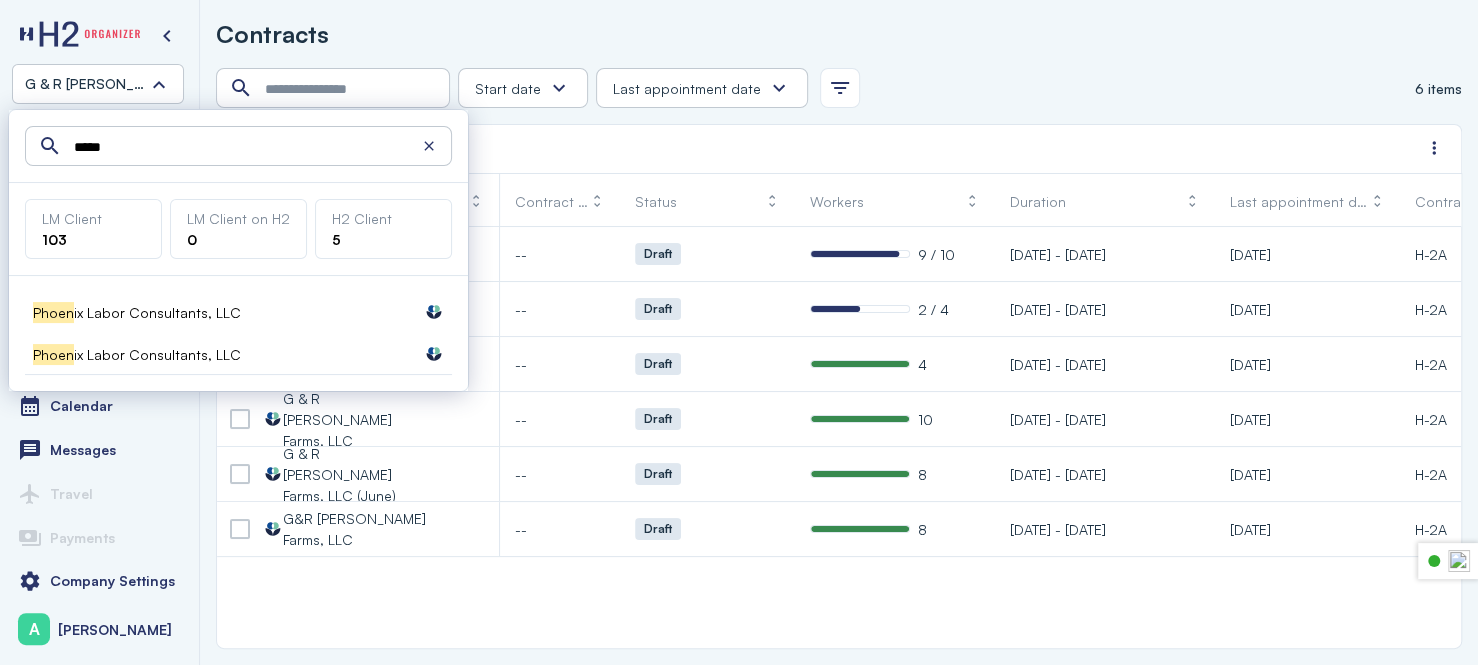 type on "*****" 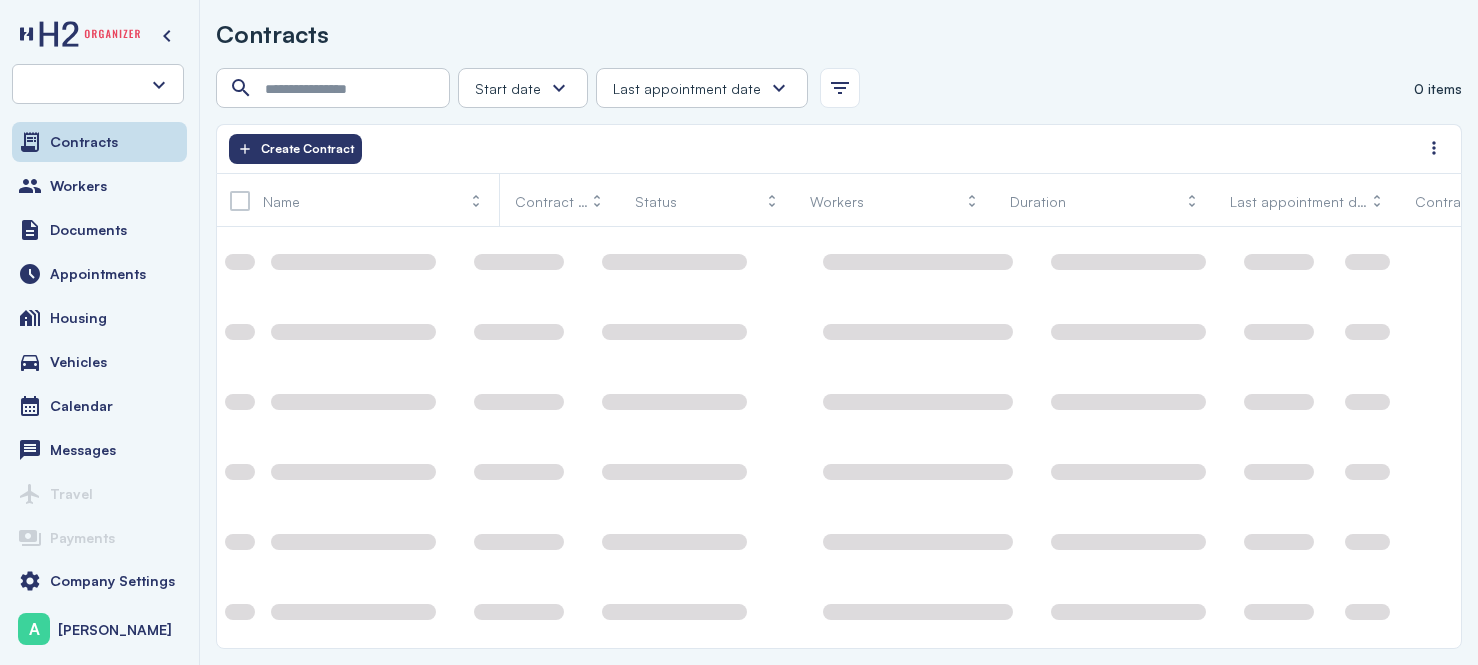 scroll, scrollTop: 0, scrollLeft: 0, axis: both 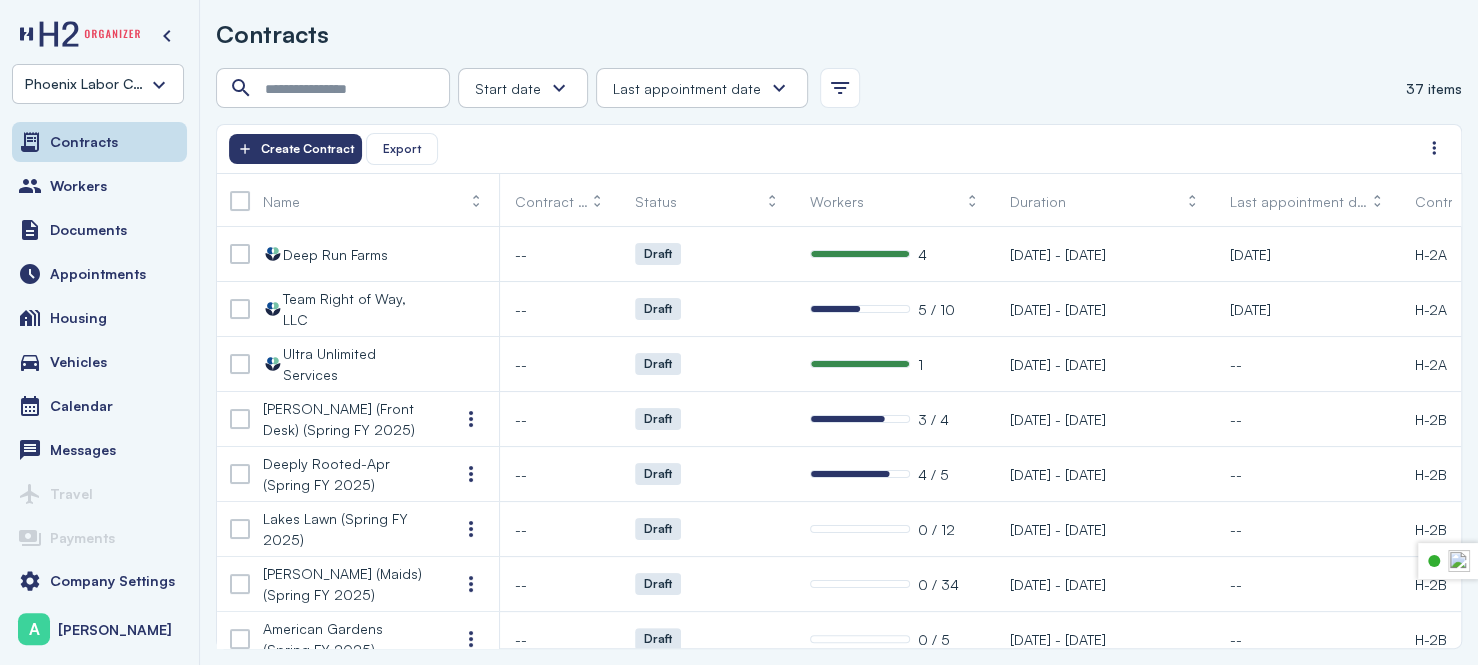 click on "Phoenix Labor Consultants, LLC" at bounding box center [98, 84] 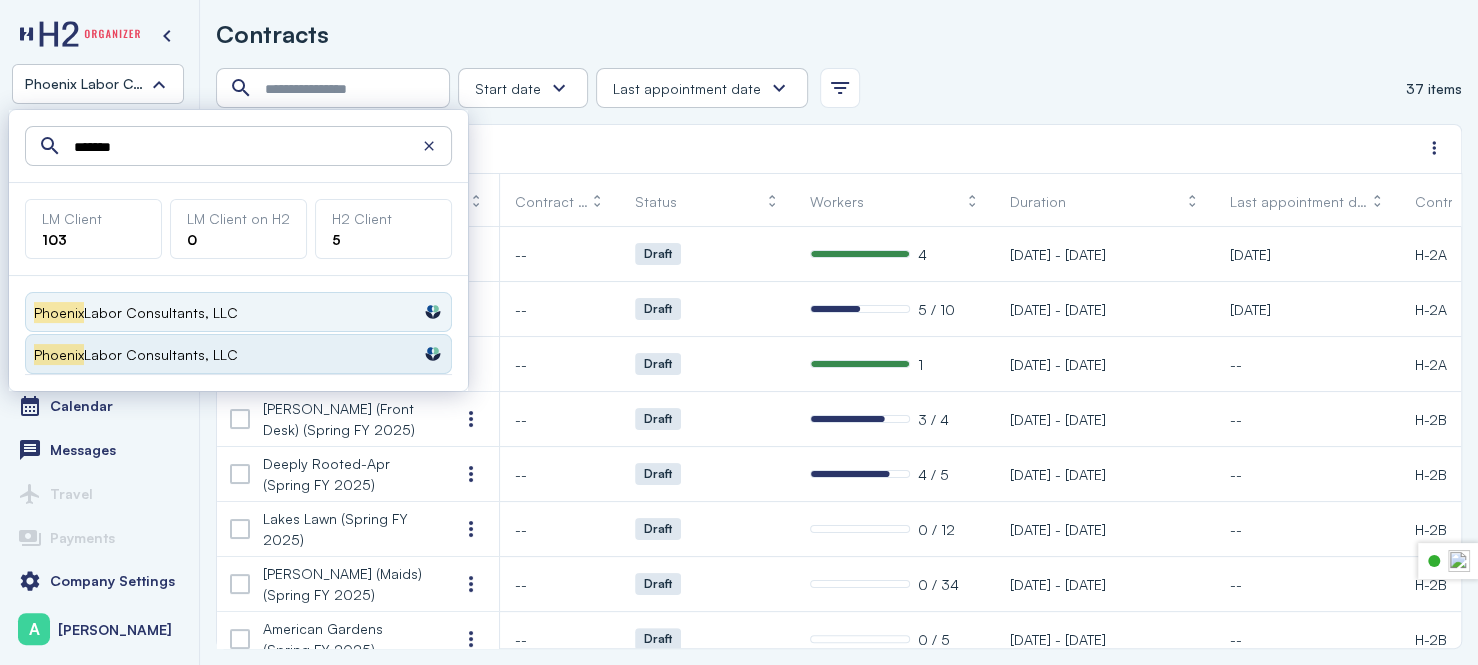 type on "*******" 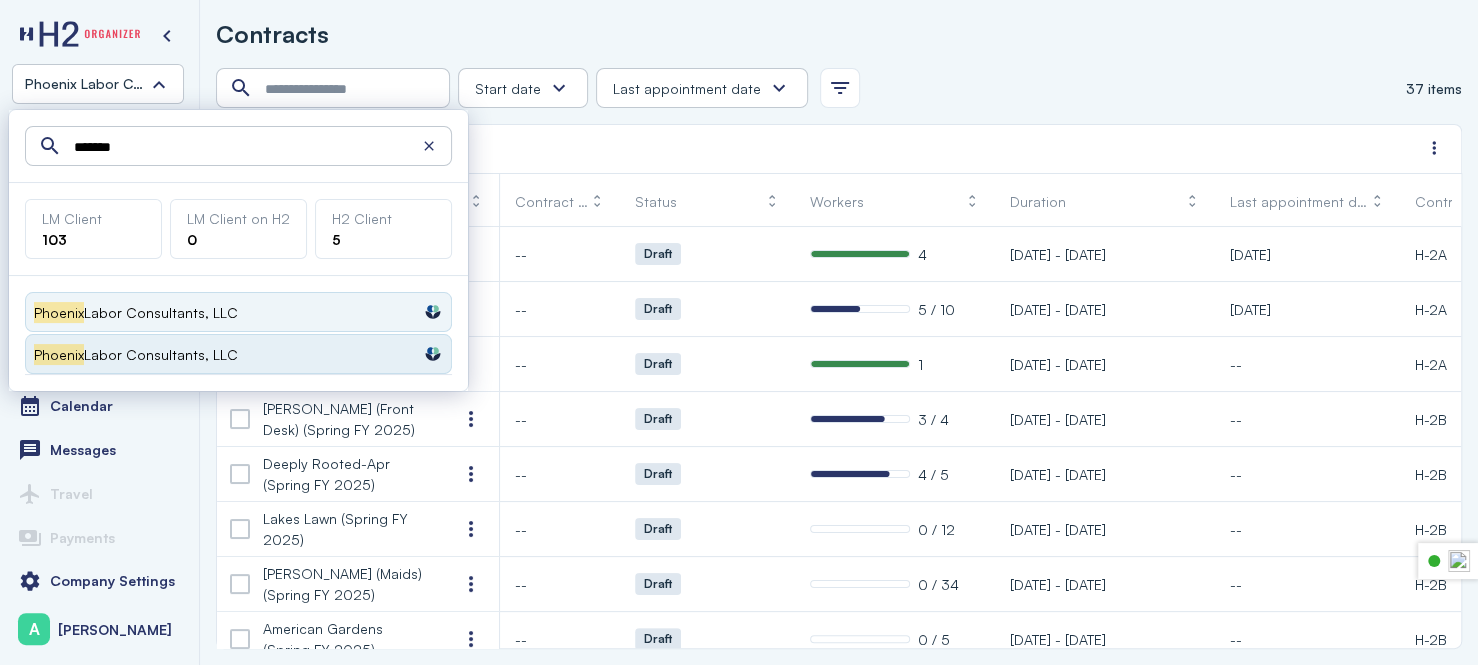 click on "Labor Consultants, LLC" at bounding box center (161, 354) 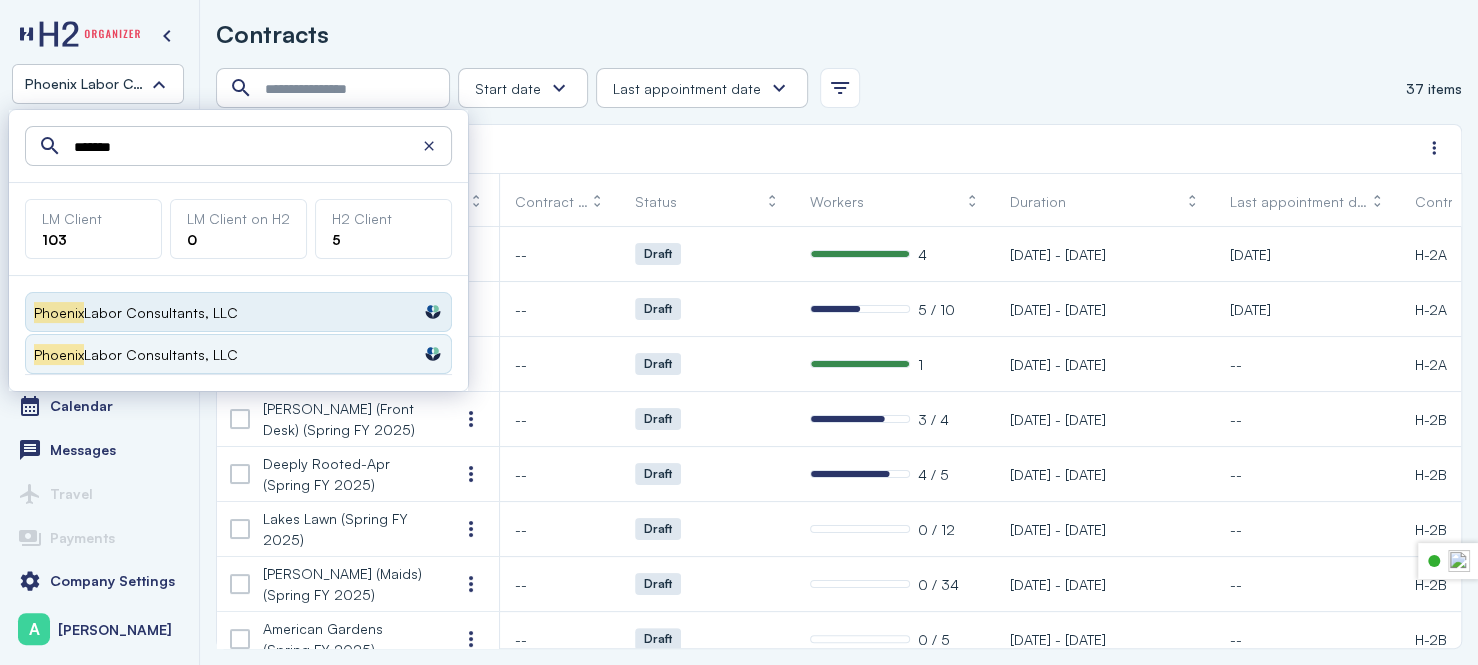 click on "Labor Consultants, LLC" at bounding box center (161, 312) 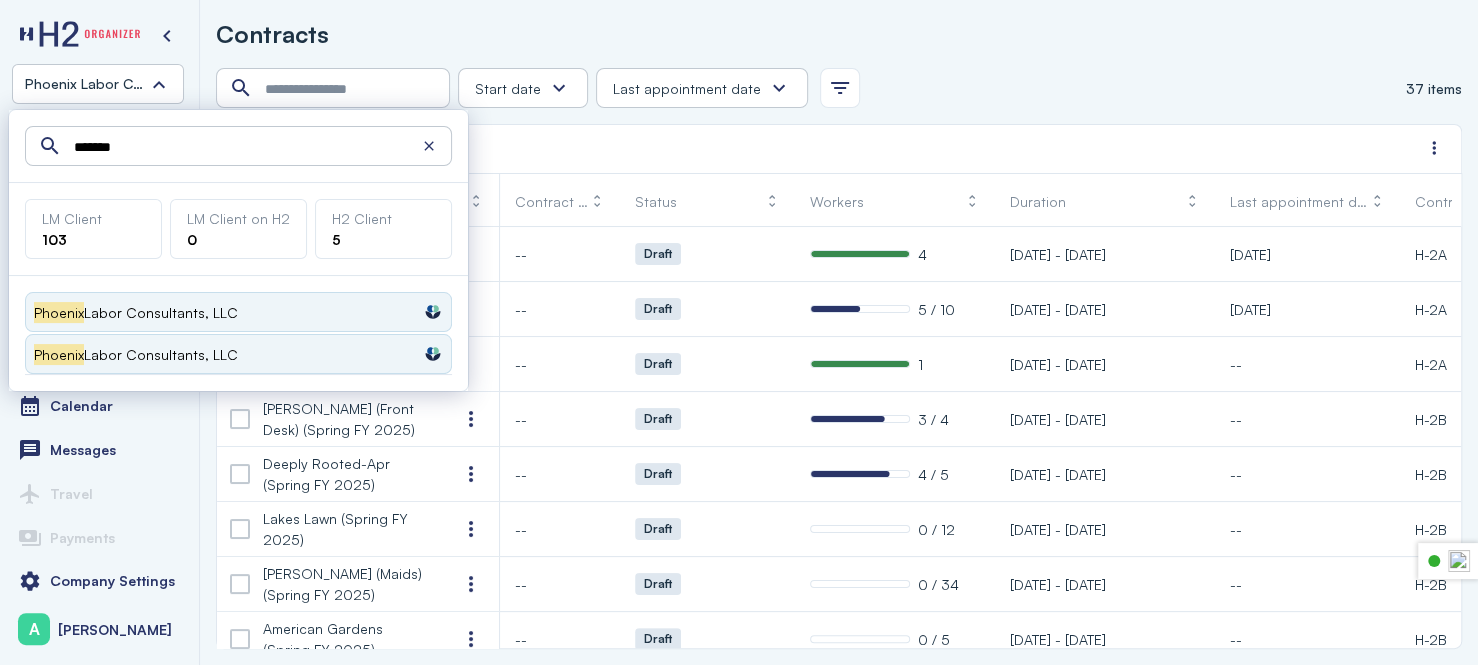 click on "Export               Create Contract" at bounding box center [824, 149] 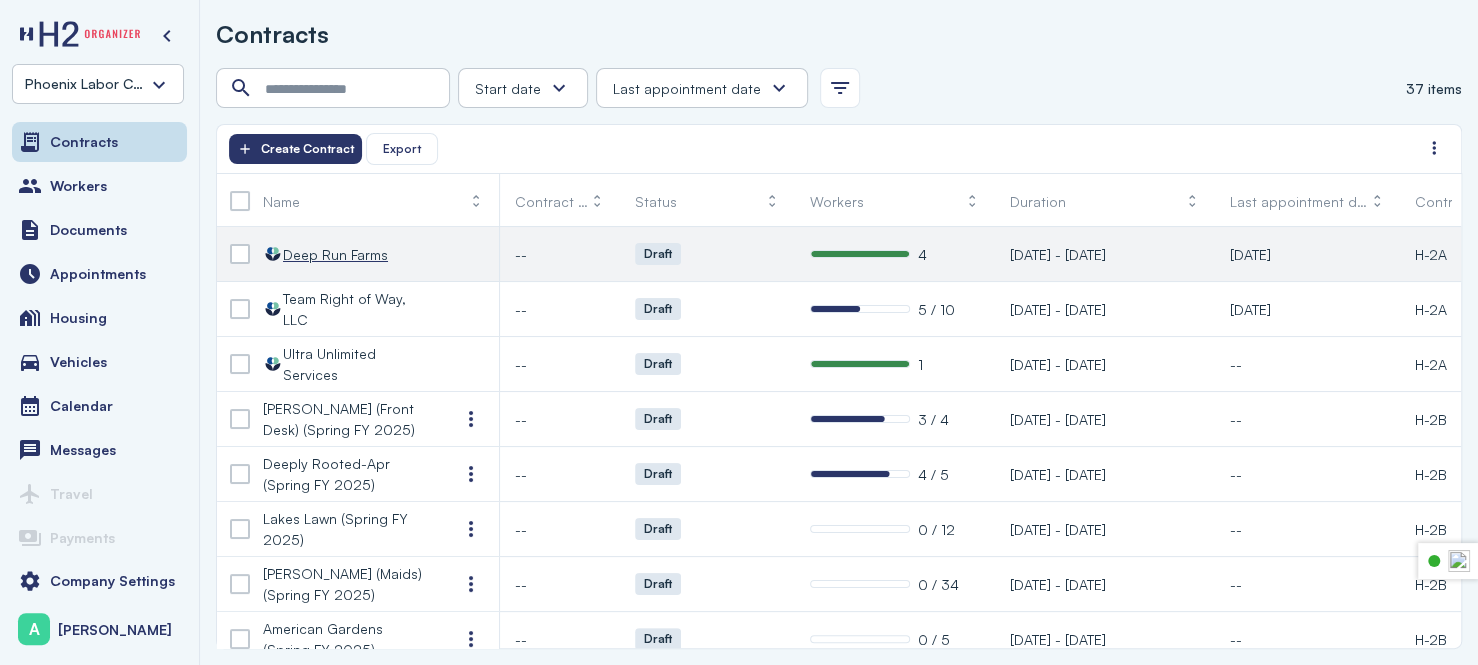 click on "Deep Run Farms" at bounding box center [335, 254] 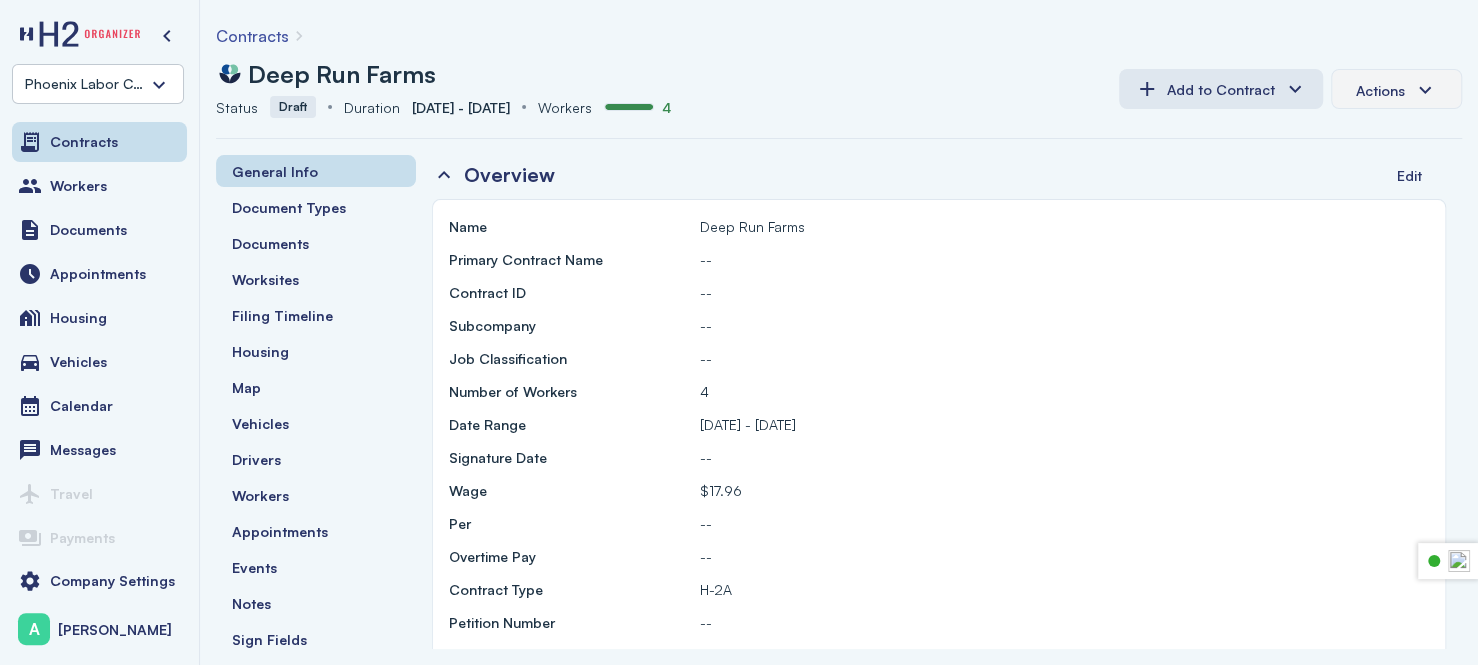 click on "Actions" at bounding box center (1396, 90) 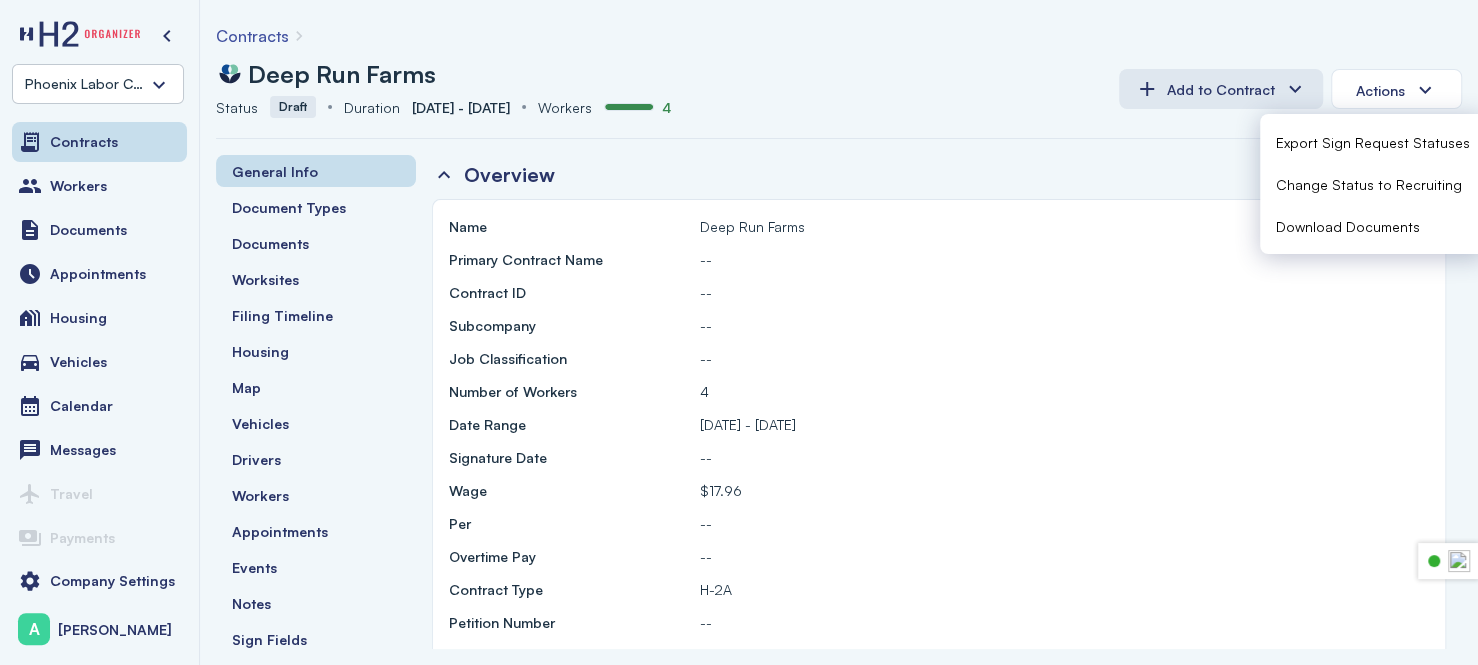click on "Download Documents" at bounding box center [1348, 226] 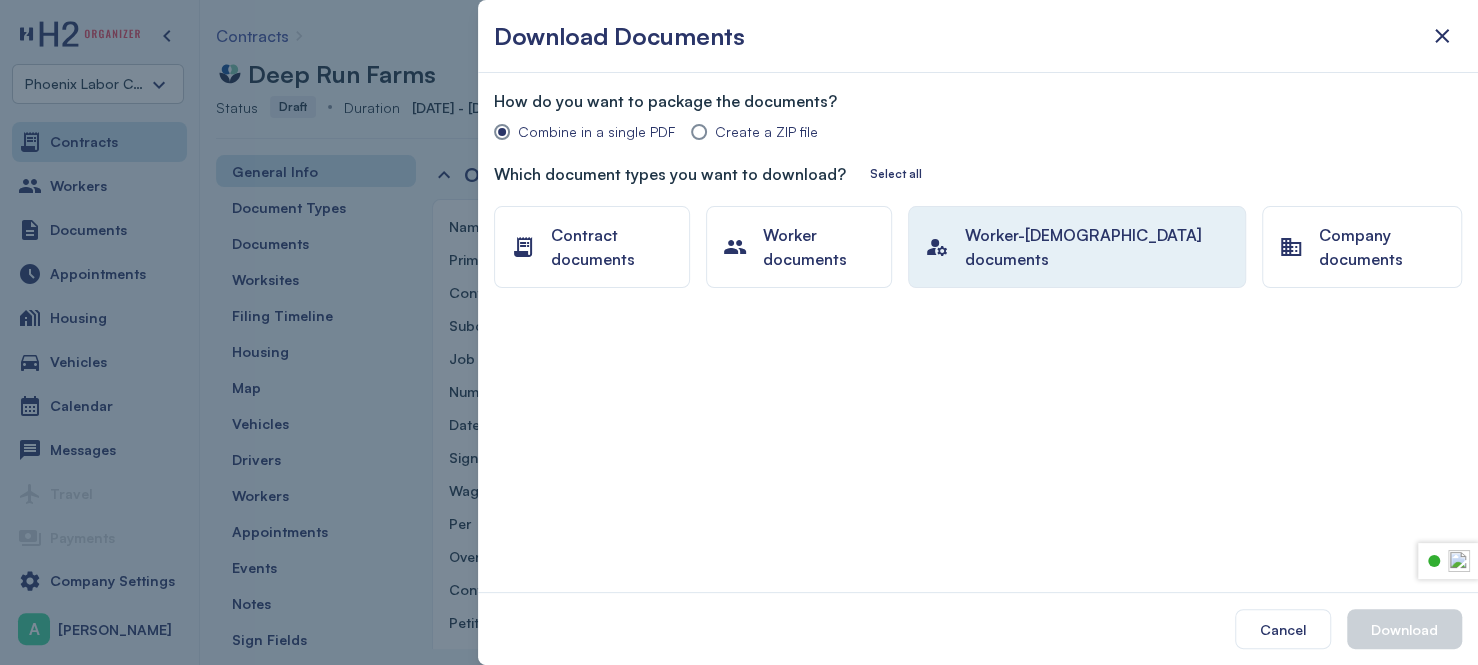 click on "Worker-contract documents" at bounding box center (1097, 247) 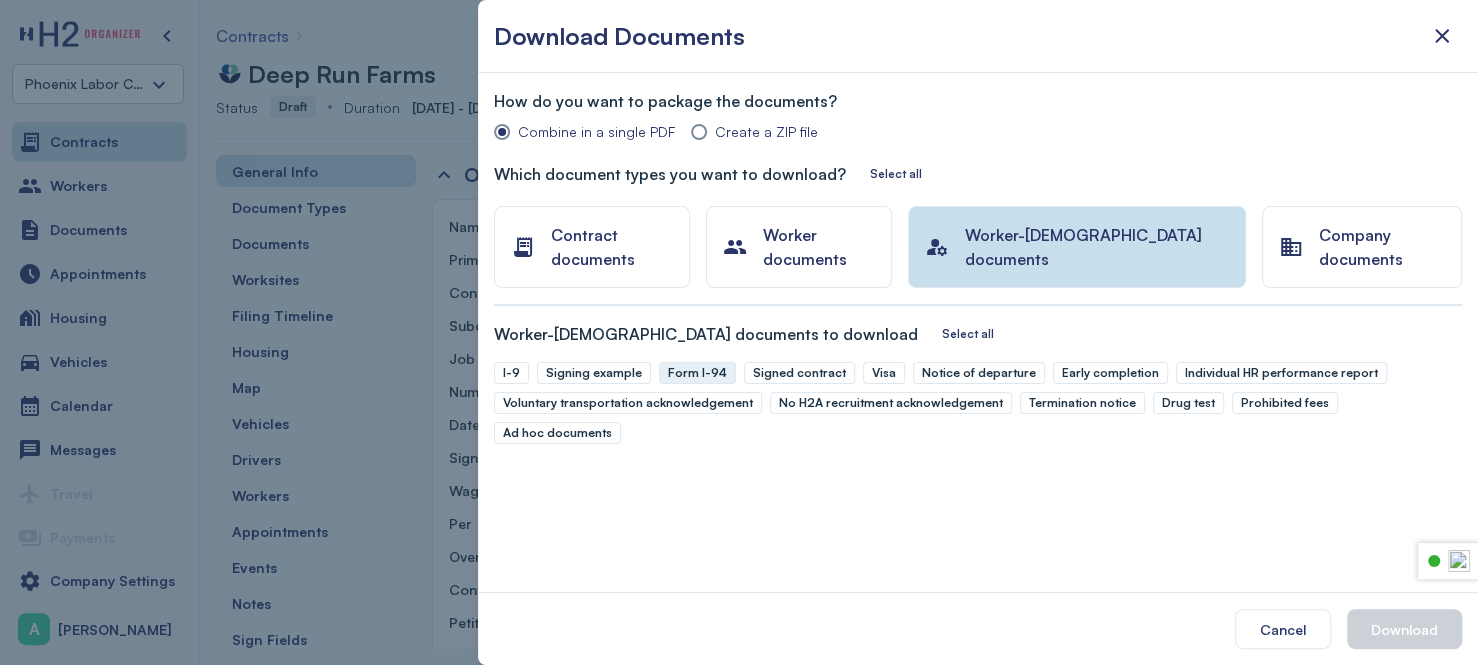 click on "Form I-94" at bounding box center (697, 373) 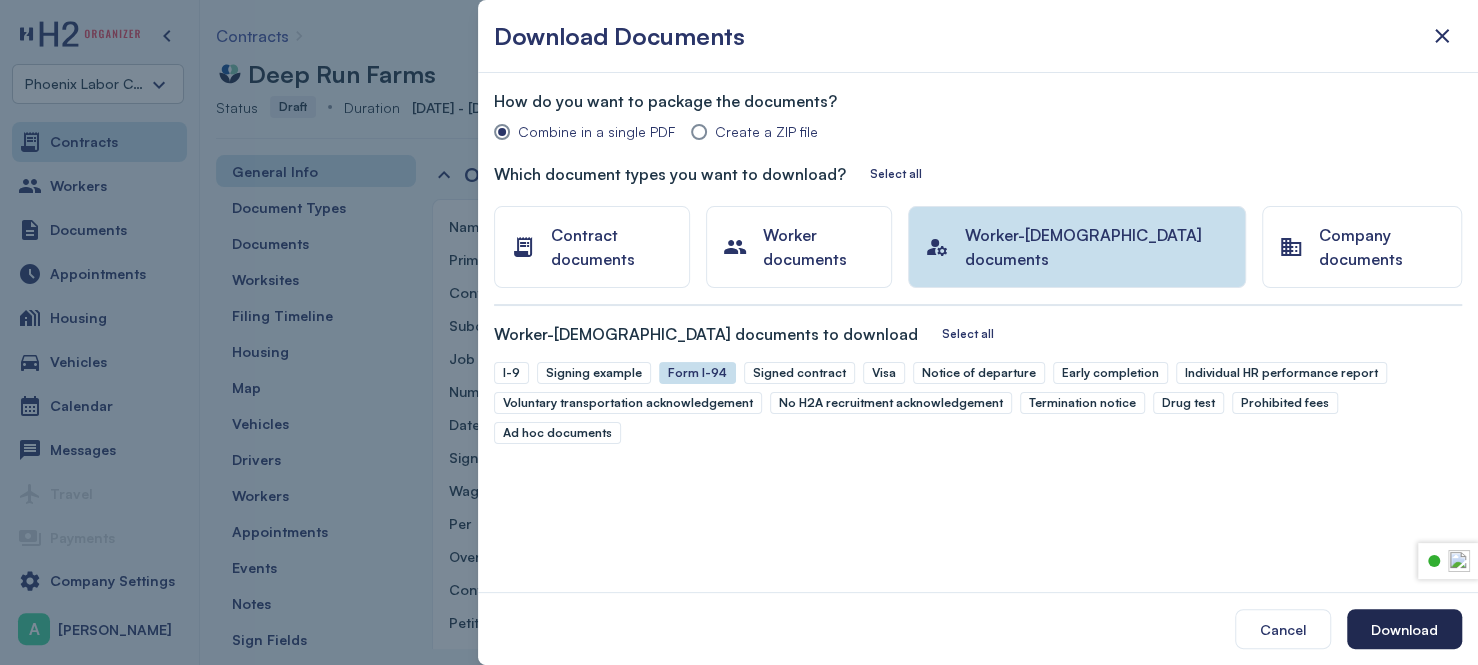 click on "Download" at bounding box center [1404, 629] 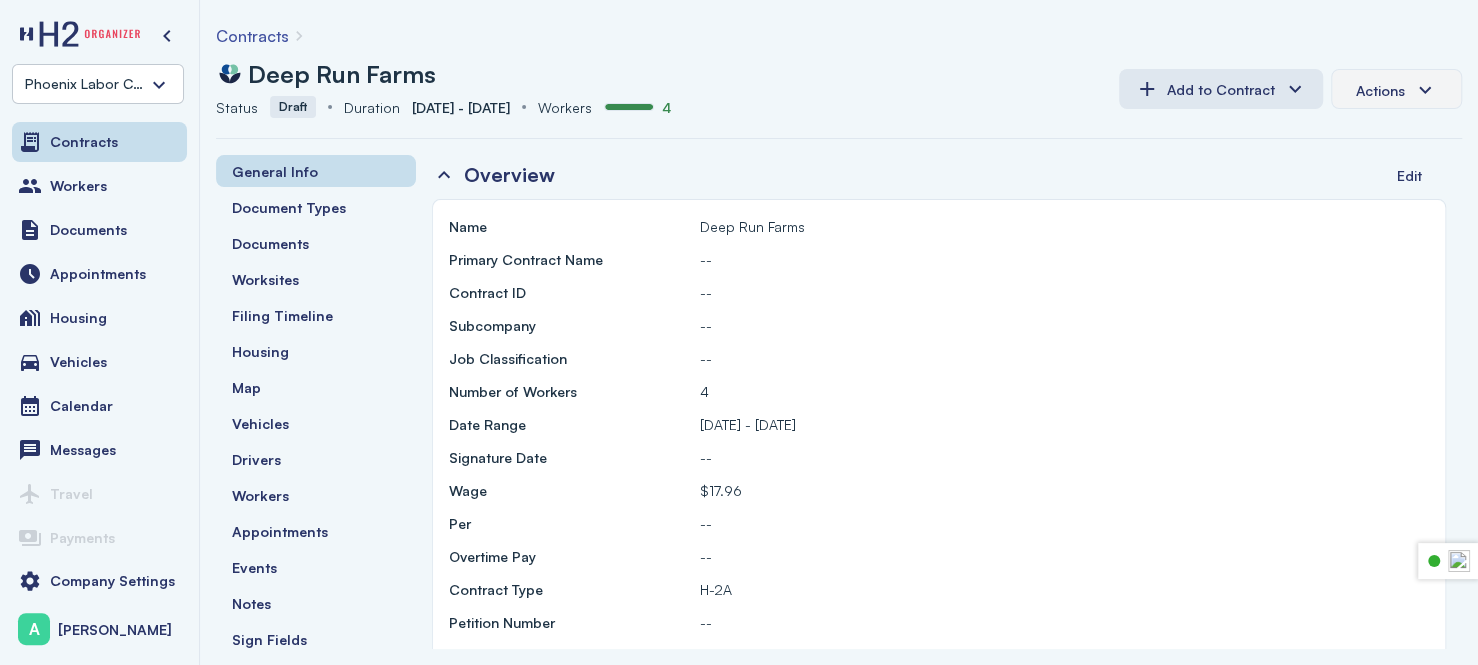 click on "Actions" at bounding box center [1396, 90] 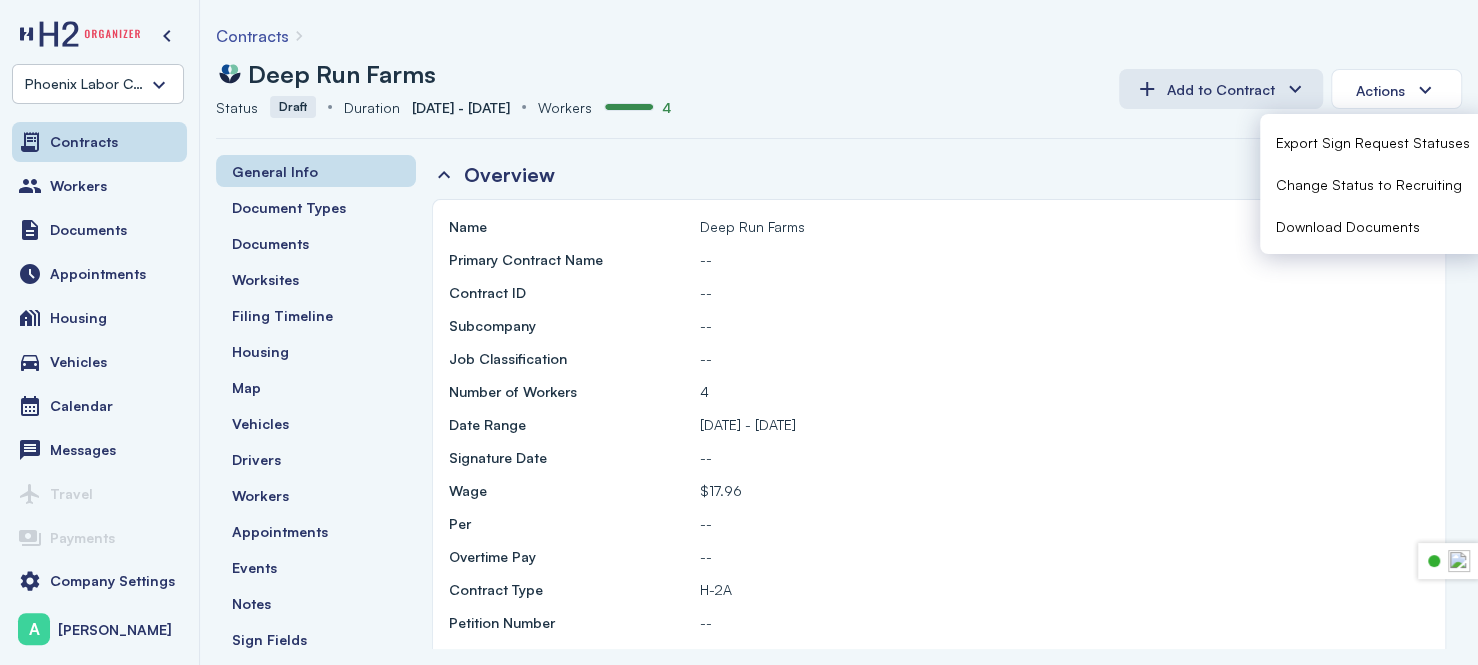 click on "Download Documents" at bounding box center [1348, 226] 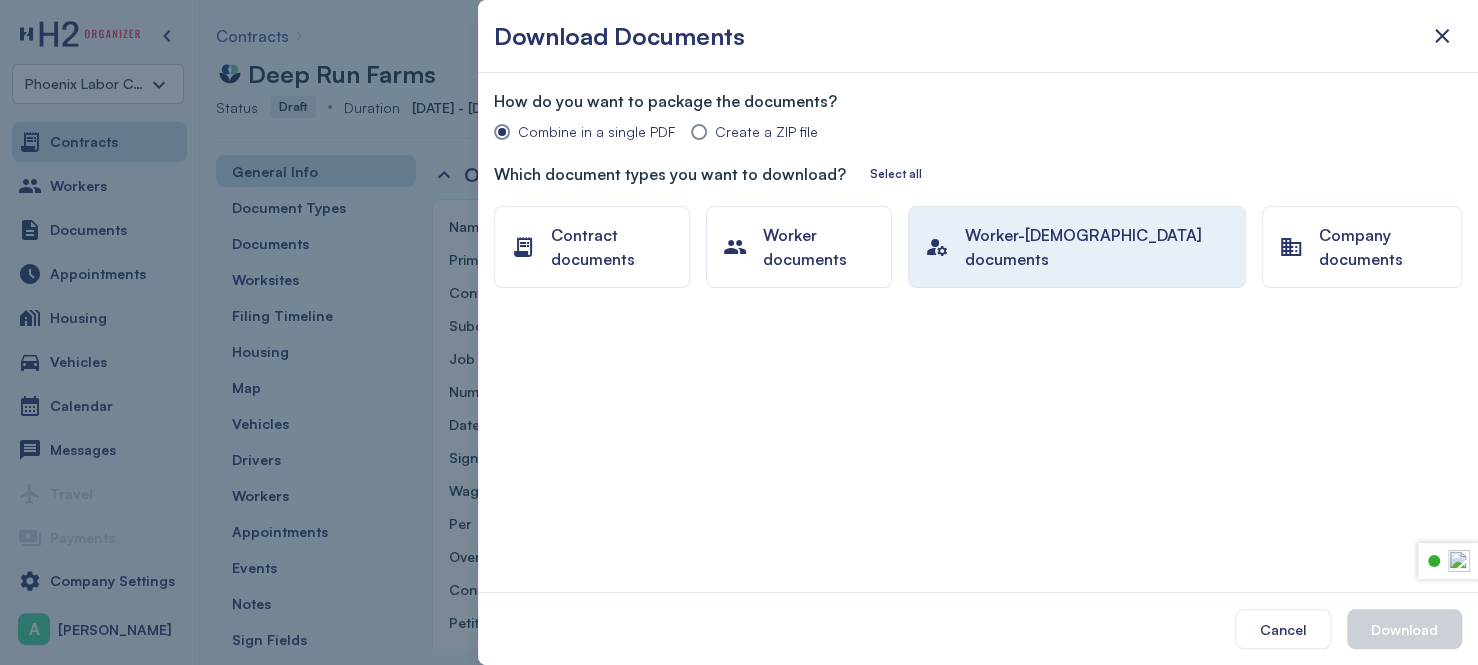 click on "Worker-contract documents" at bounding box center [1097, 247] 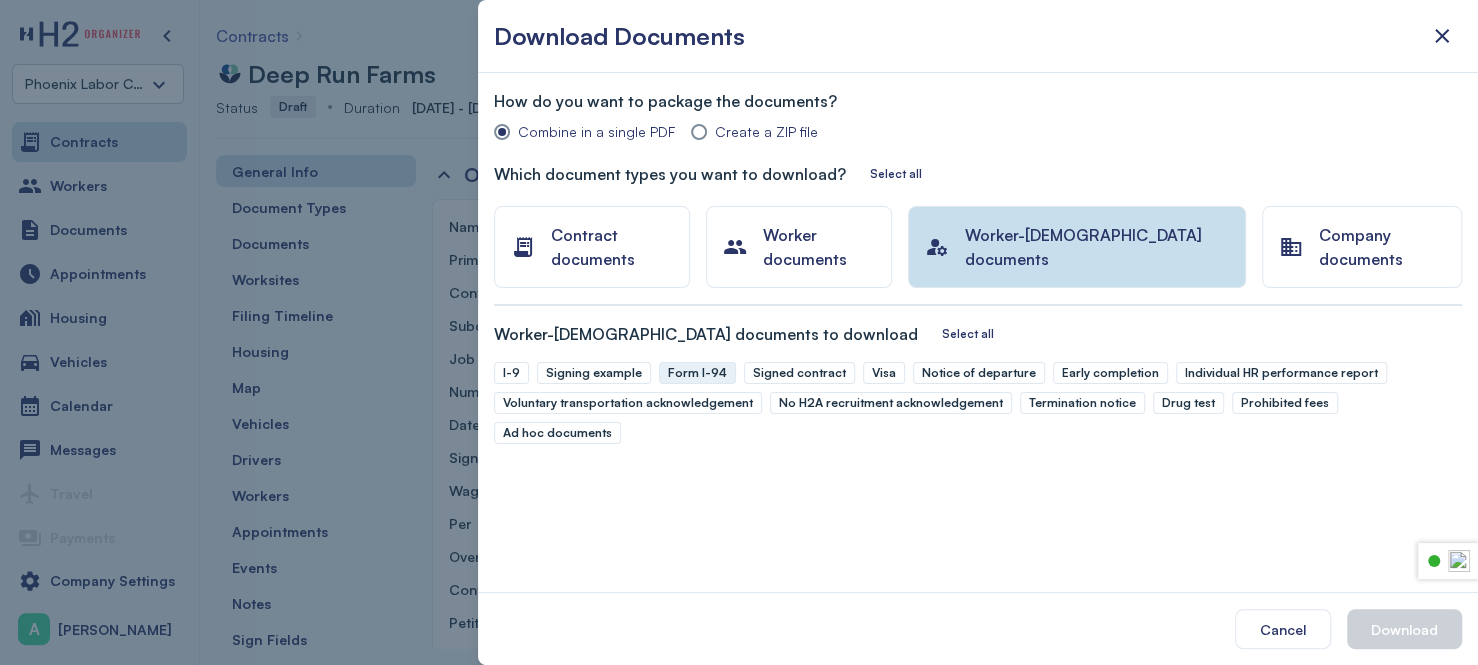 click on "Form I-94" at bounding box center (697, 373) 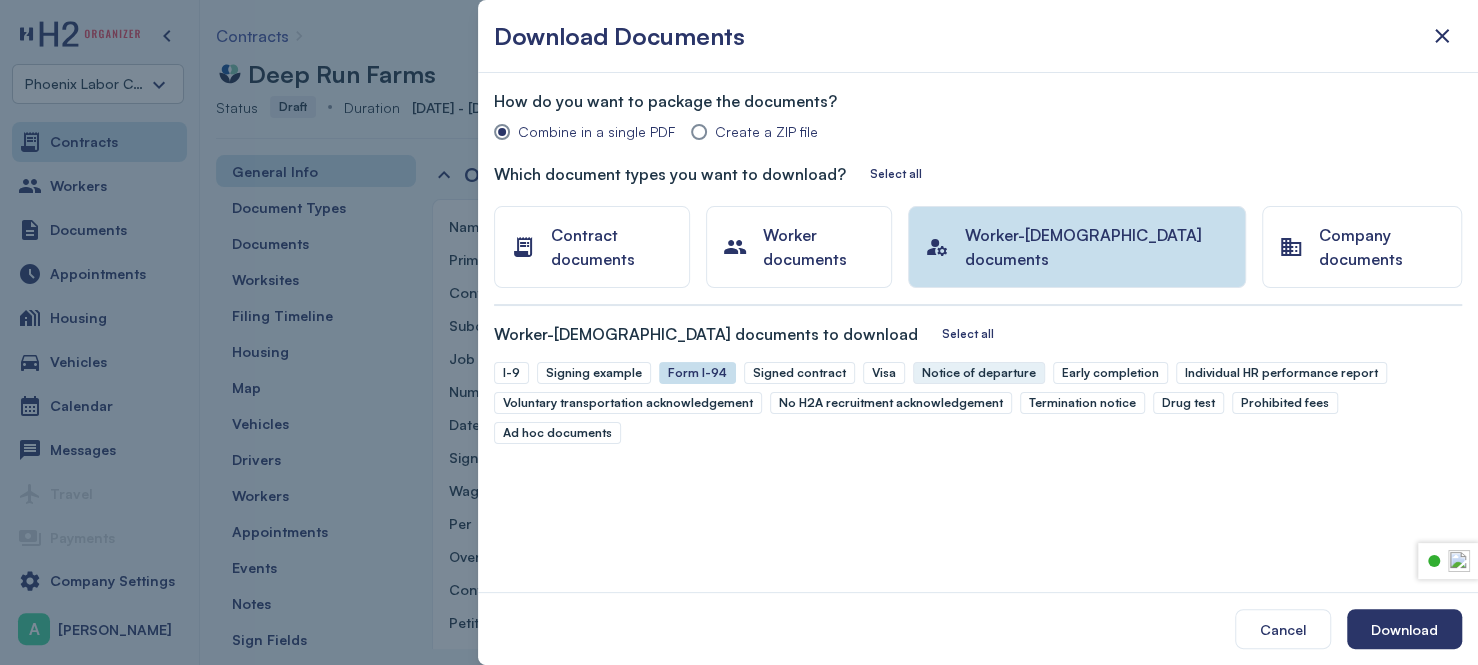 click on "Notice of departure" at bounding box center [979, 373] 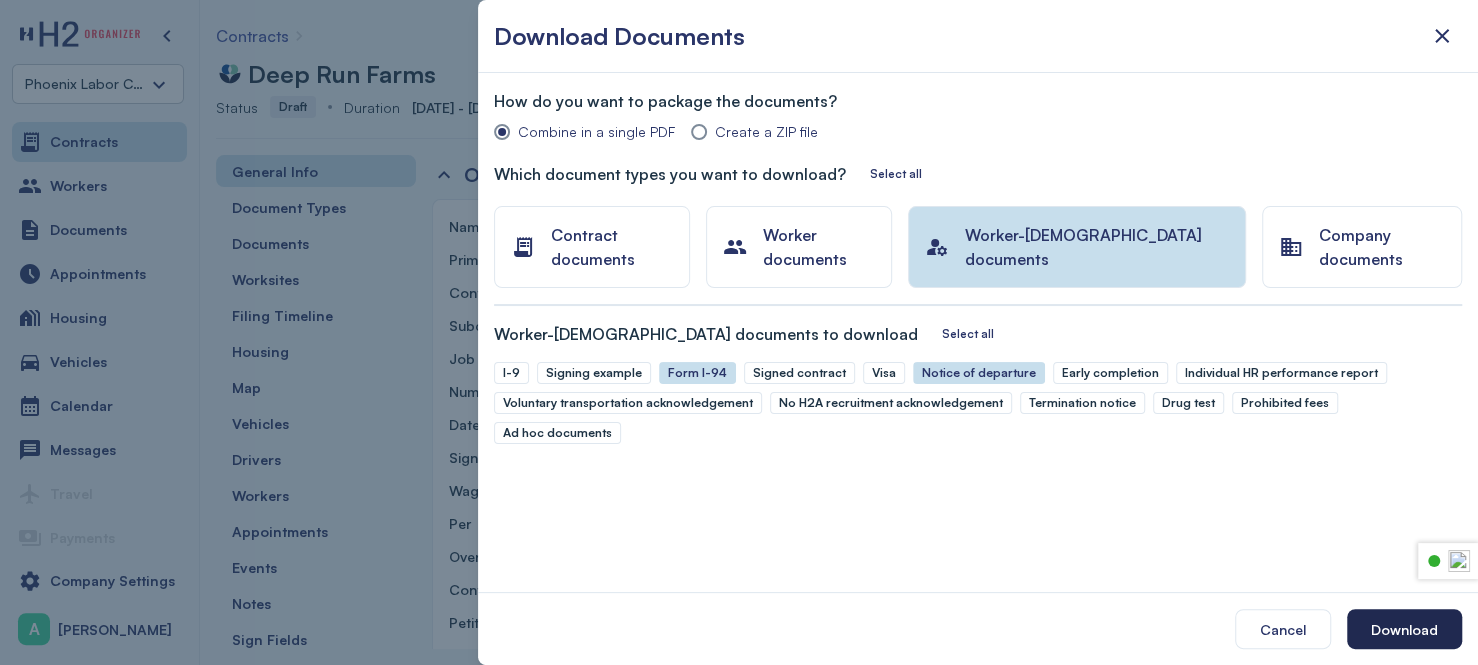 click on "Download" at bounding box center [1404, 629] 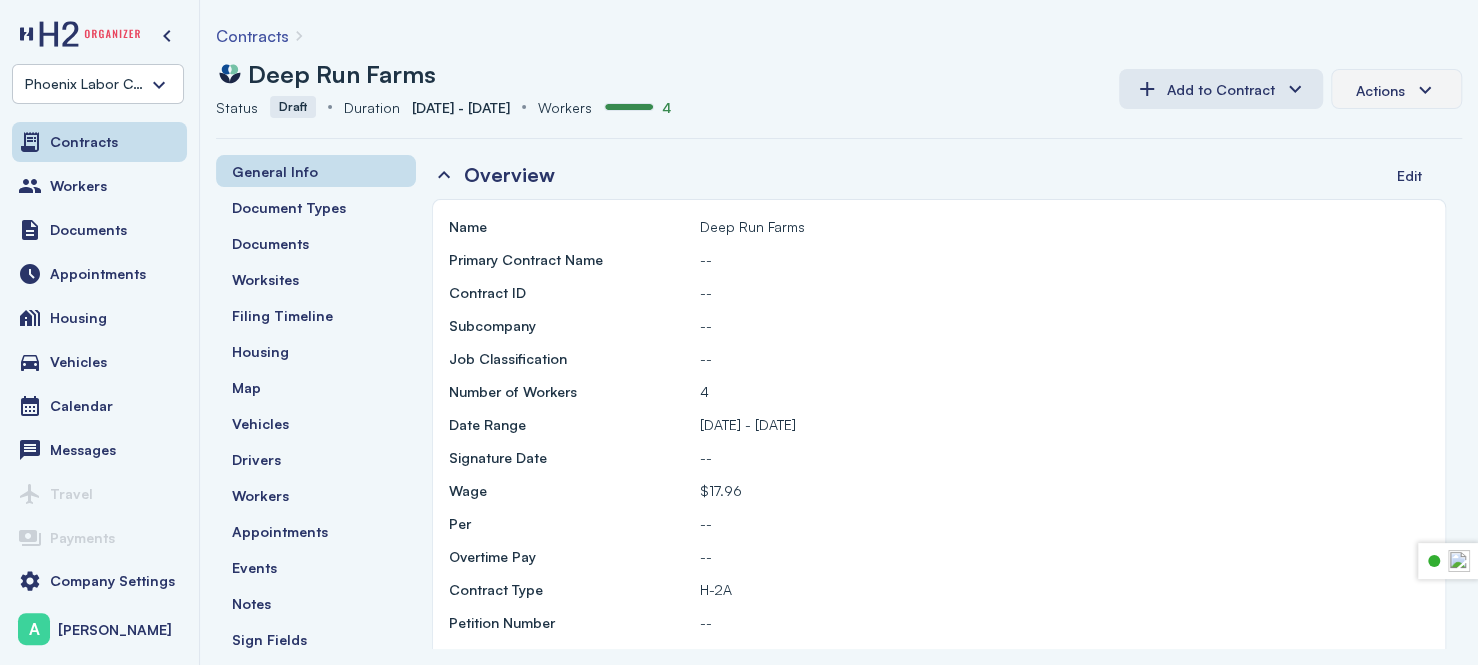click on "Actions" at bounding box center (1380, 90) 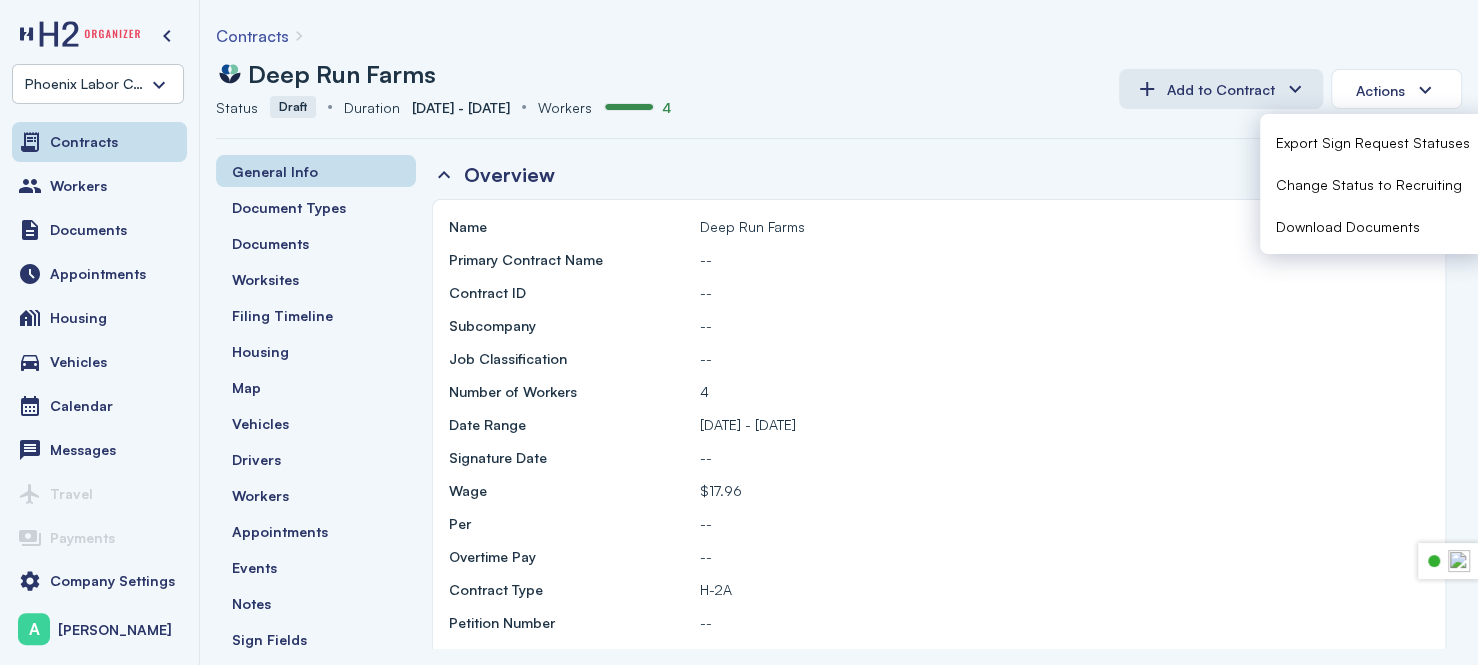 click on "Download Documents" at bounding box center (1348, 226) 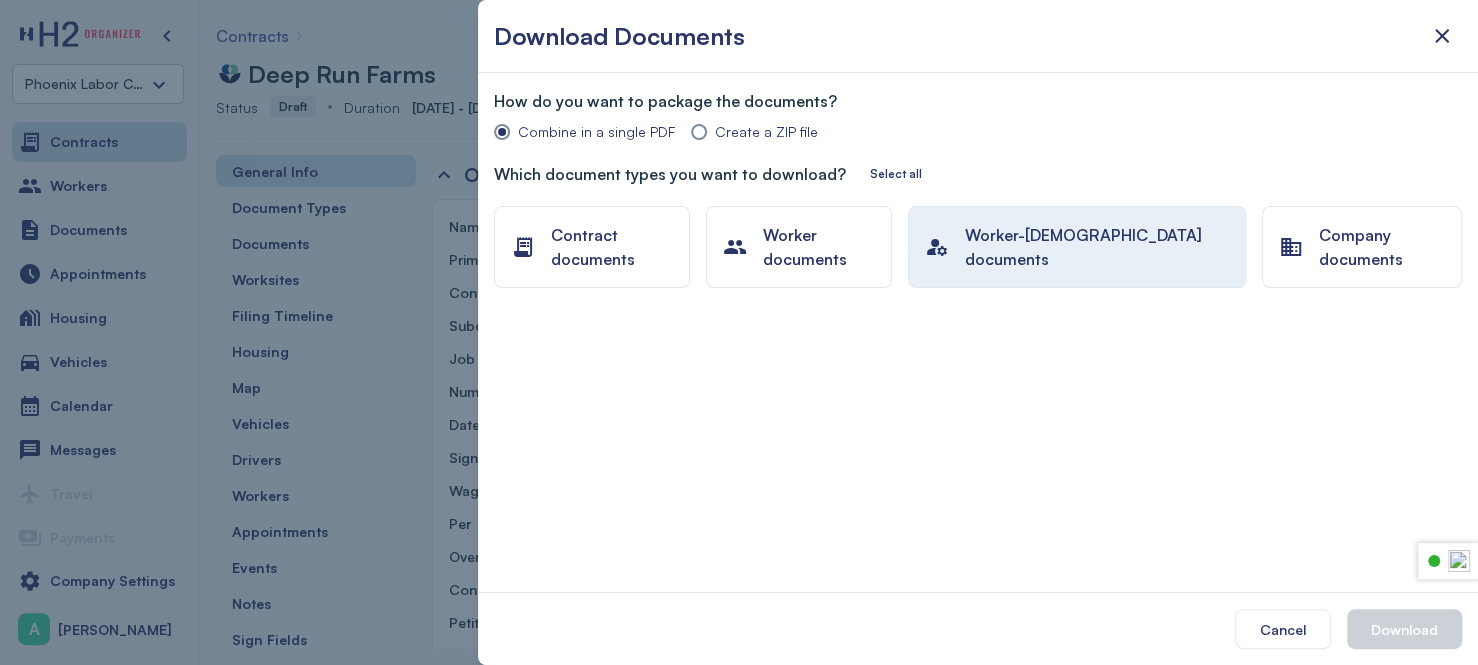 click on "Worker-contract documents" at bounding box center (1077, 247) 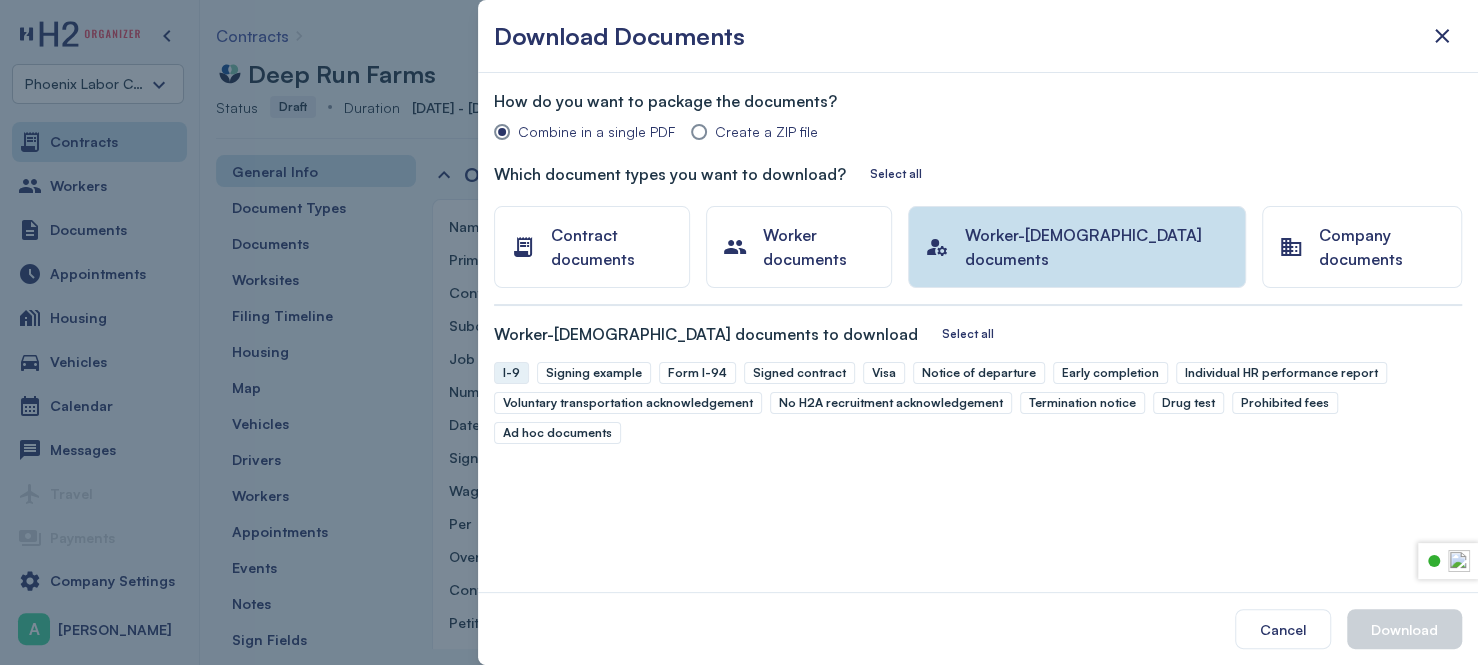 click on "I-9" at bounding box center [511, 373] 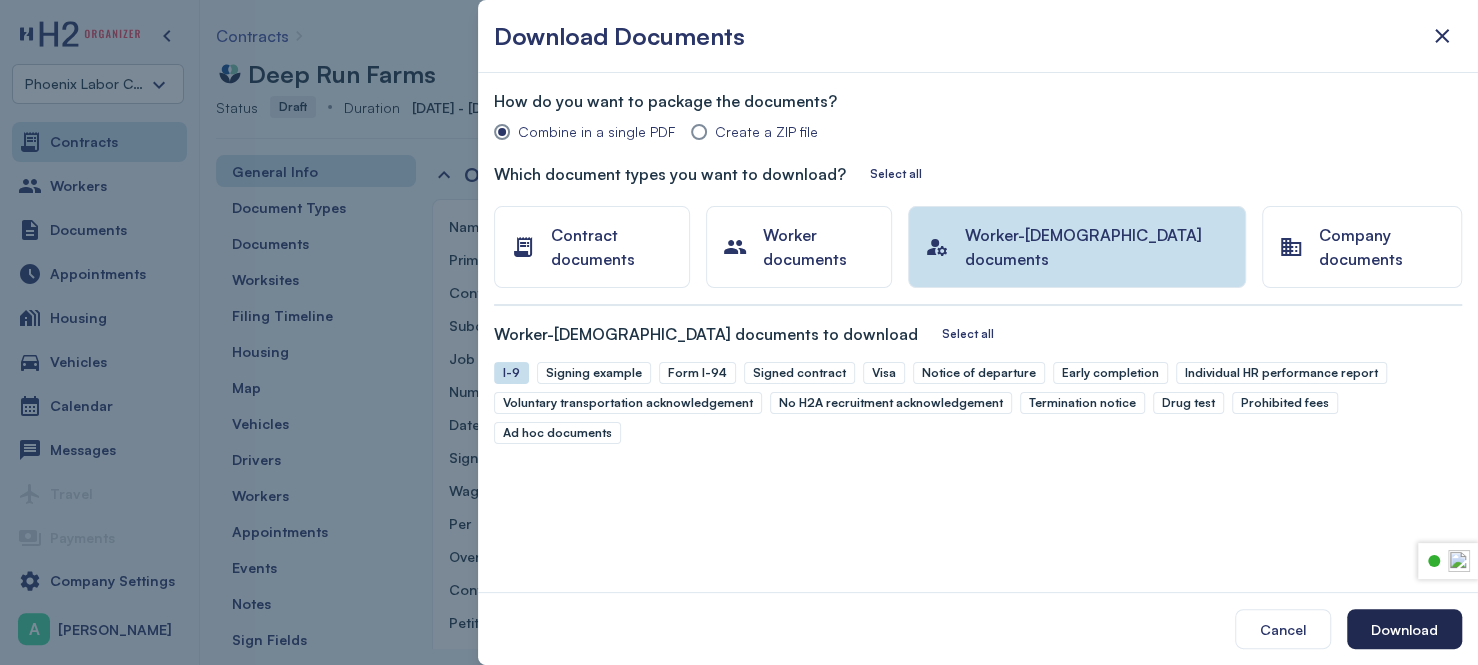 click on "Download" at bounding box center (1404, 629) 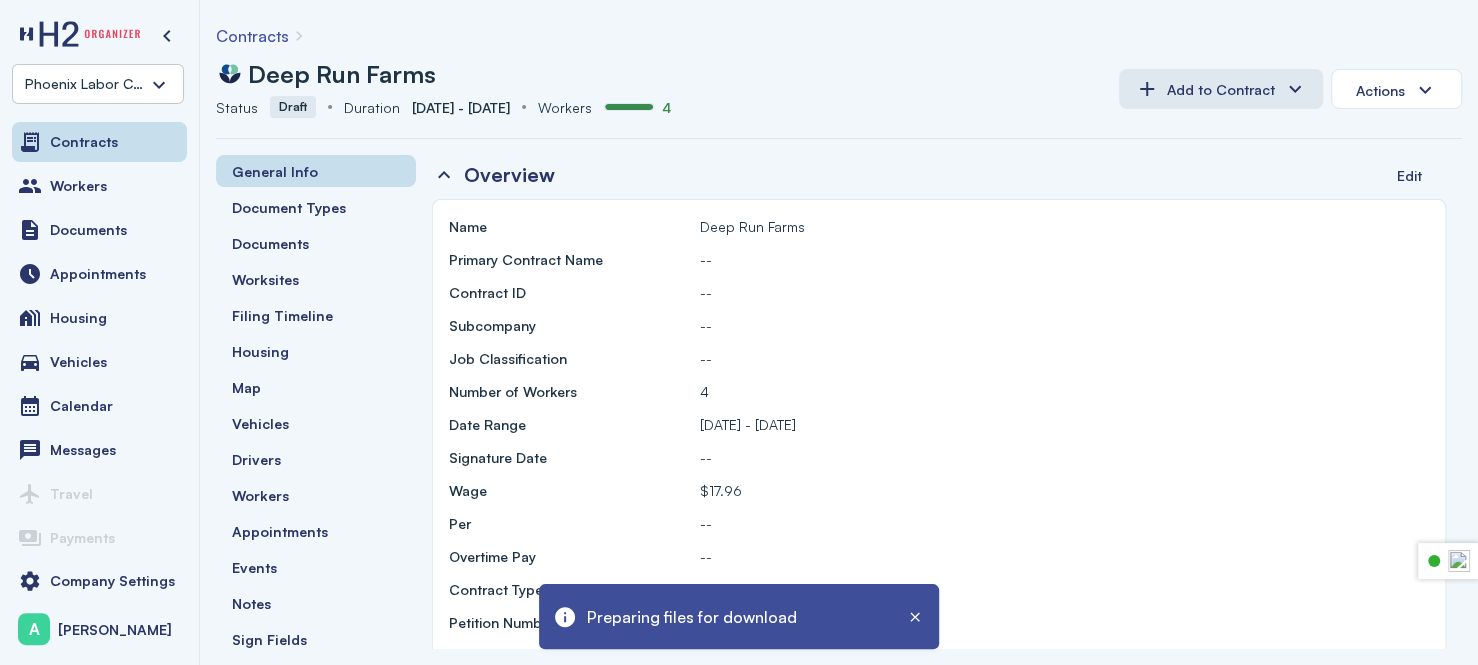scroll, scrollTop: 0, scrollLeft: 0, axis: both 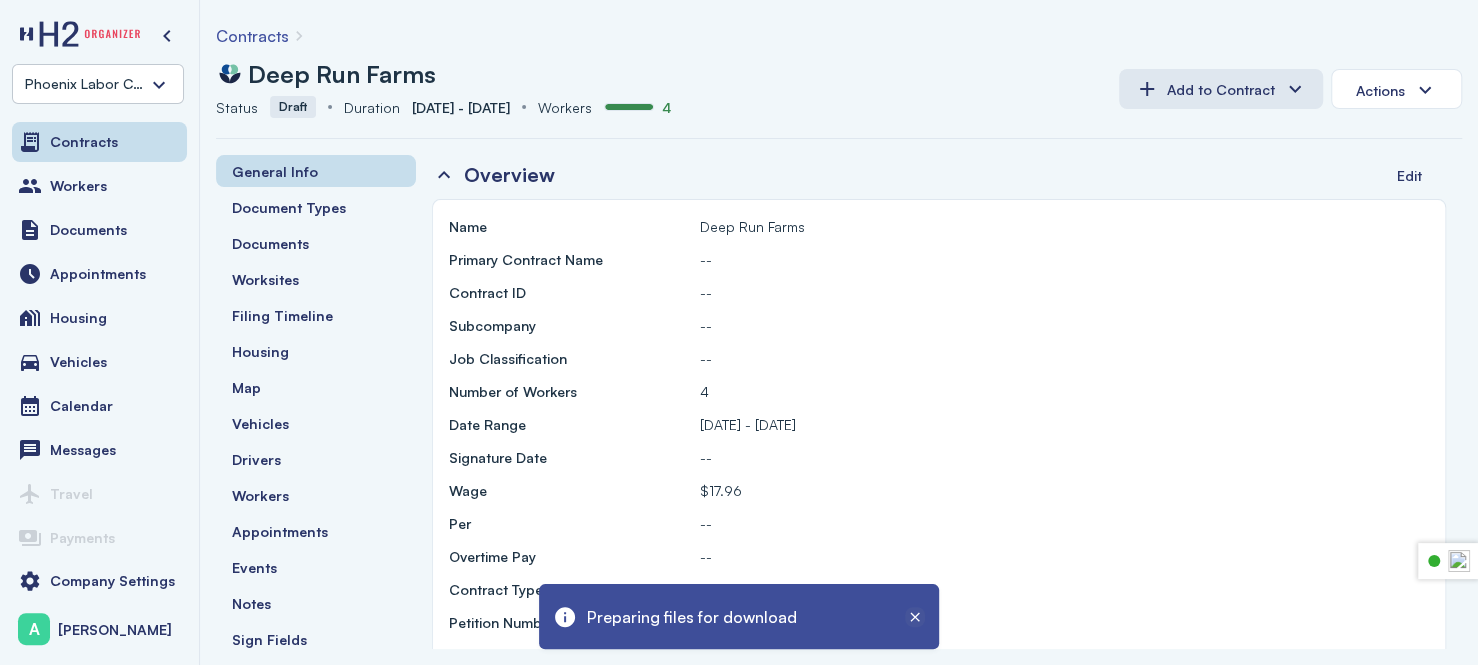 click at bounding box center [915, 617] 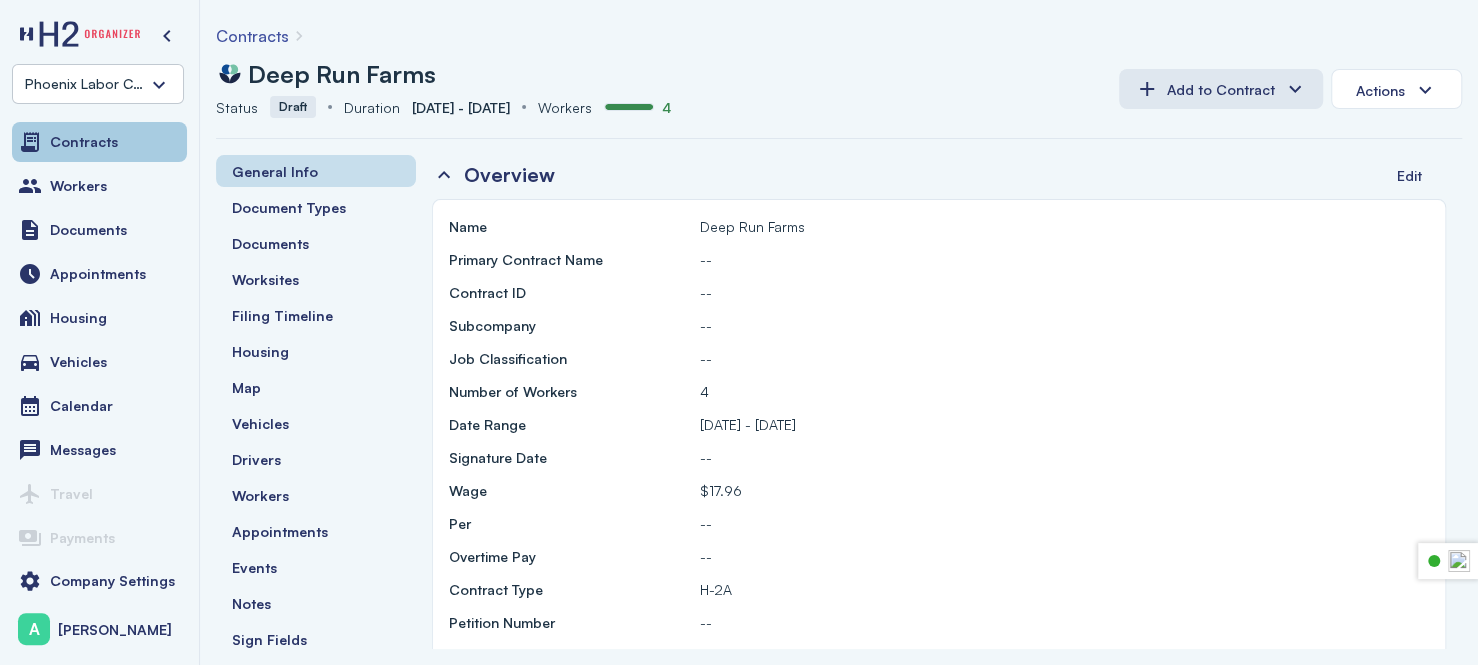 click on "Contracts" at bounding box center (84, 142) 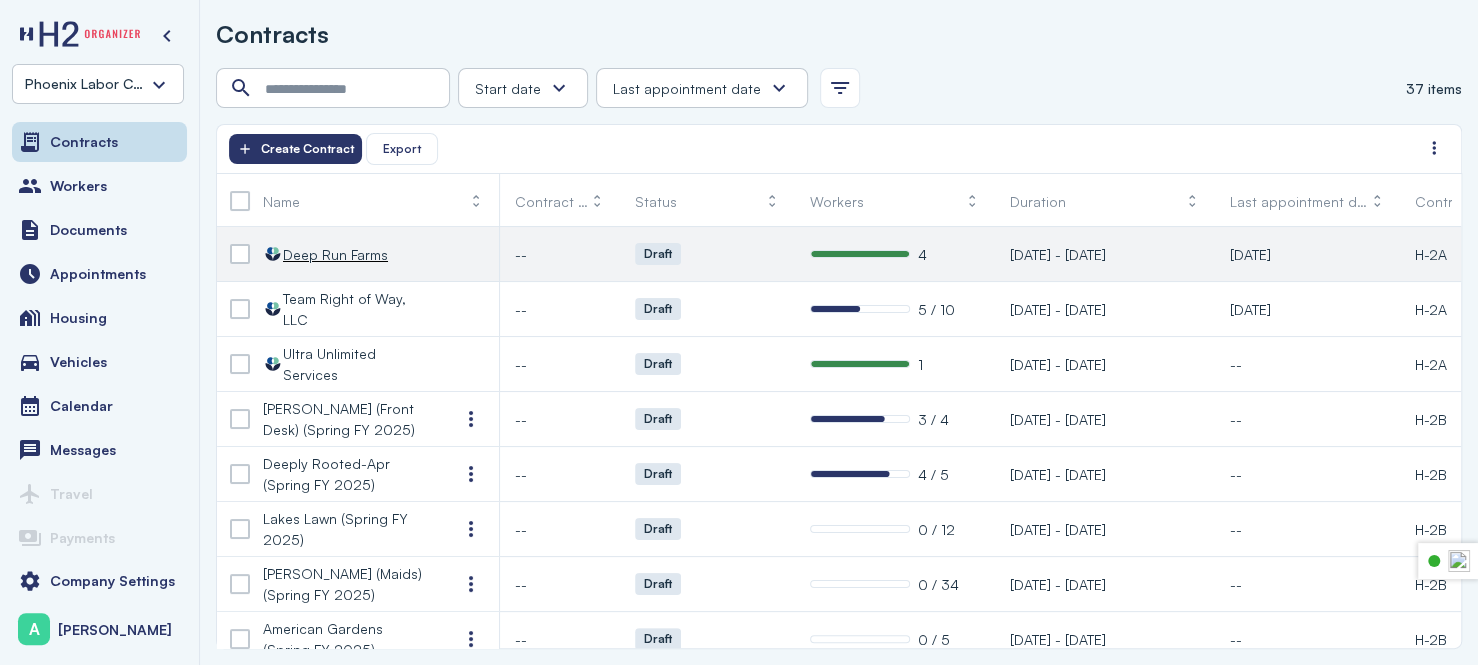 click on "Draft" 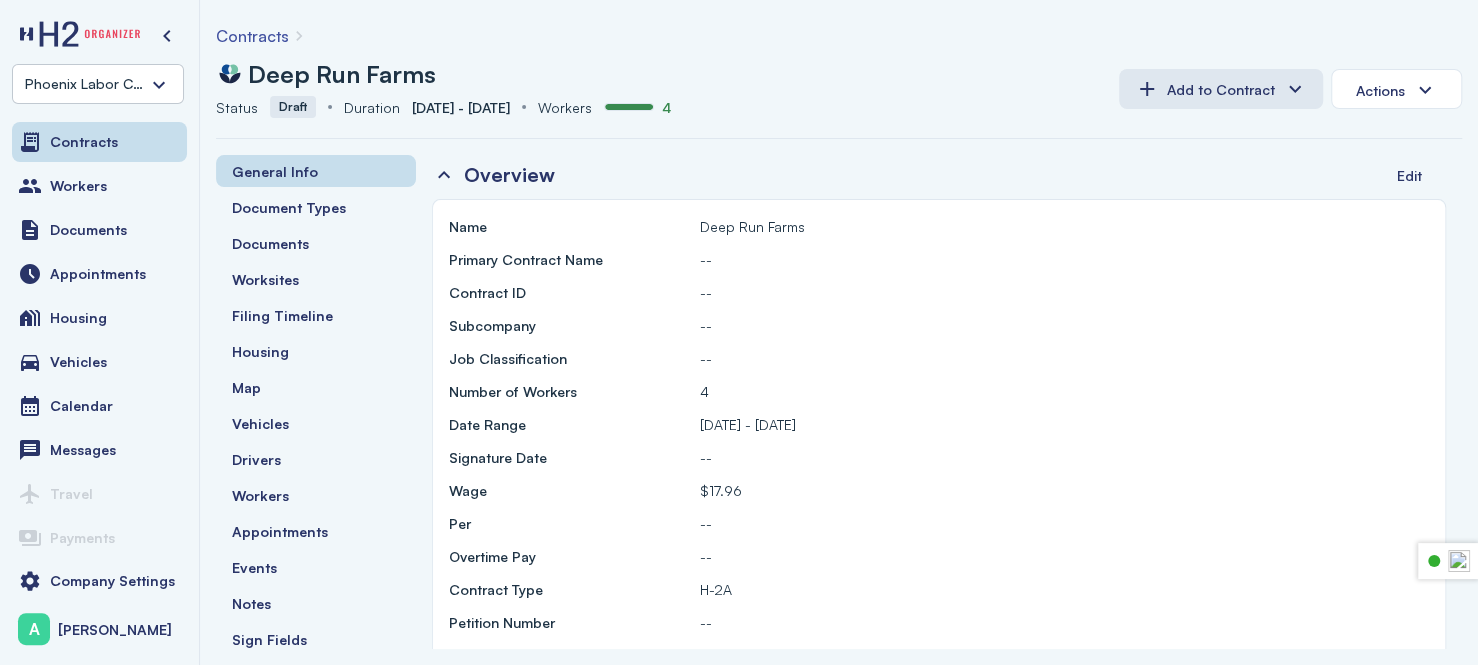 click on "Phoenix Labor Consultants, LLC" at bounding box center (86, 84) 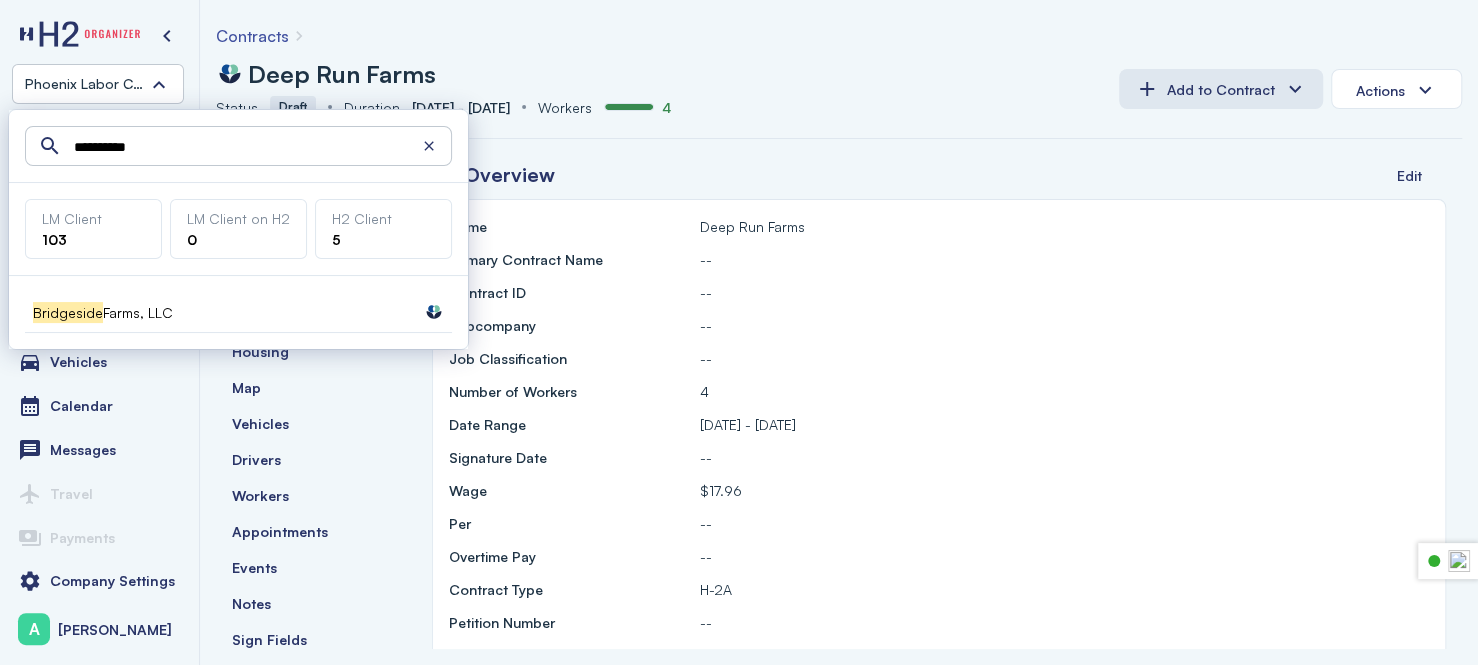 type on "**********" 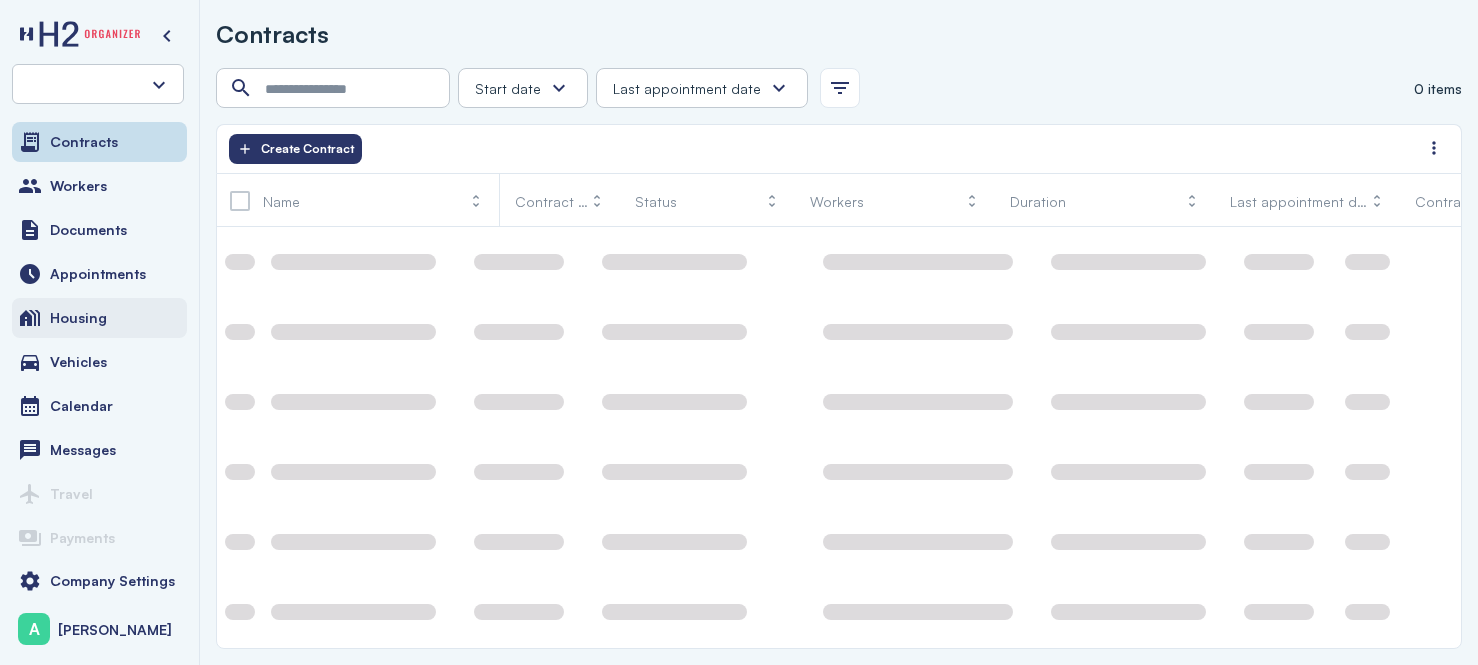 scroll, scrollTop: 0, scrollLeft: 0, axis: both 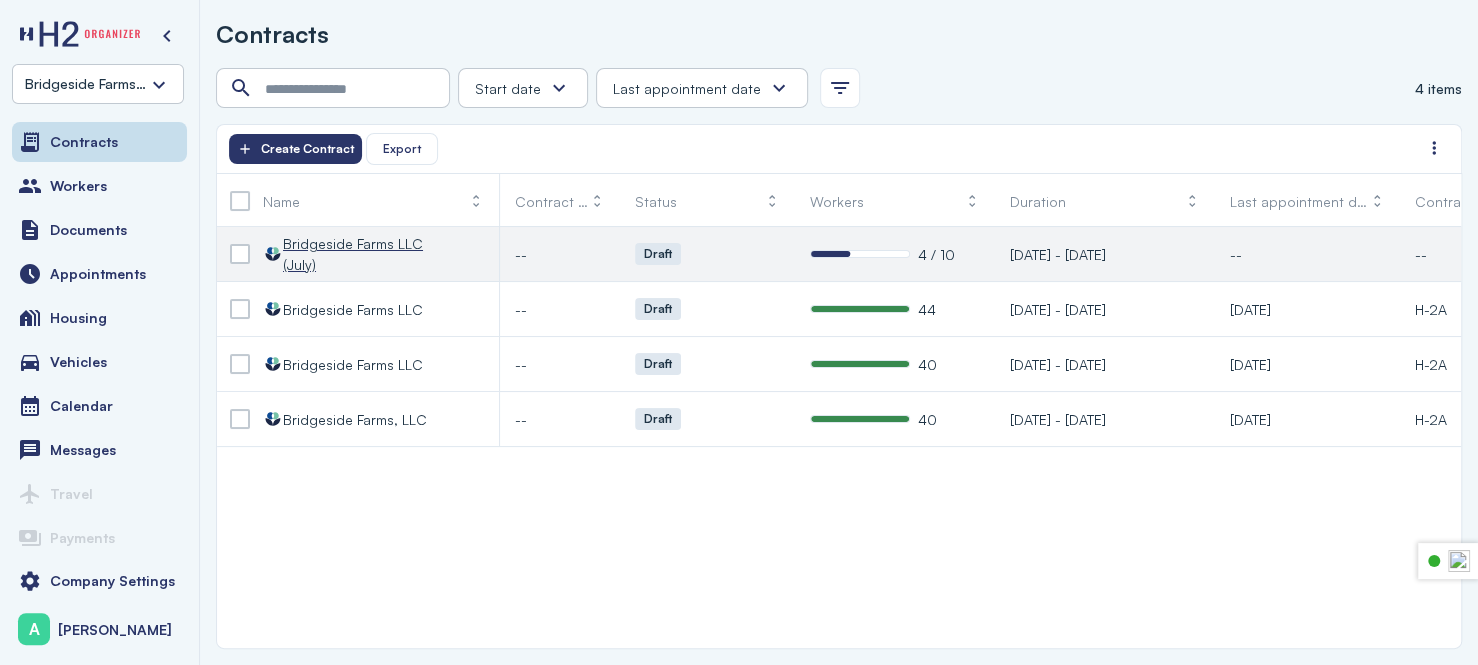 click on "Bridgeside Farms LLC (July)" at bounding box center (355, 254) 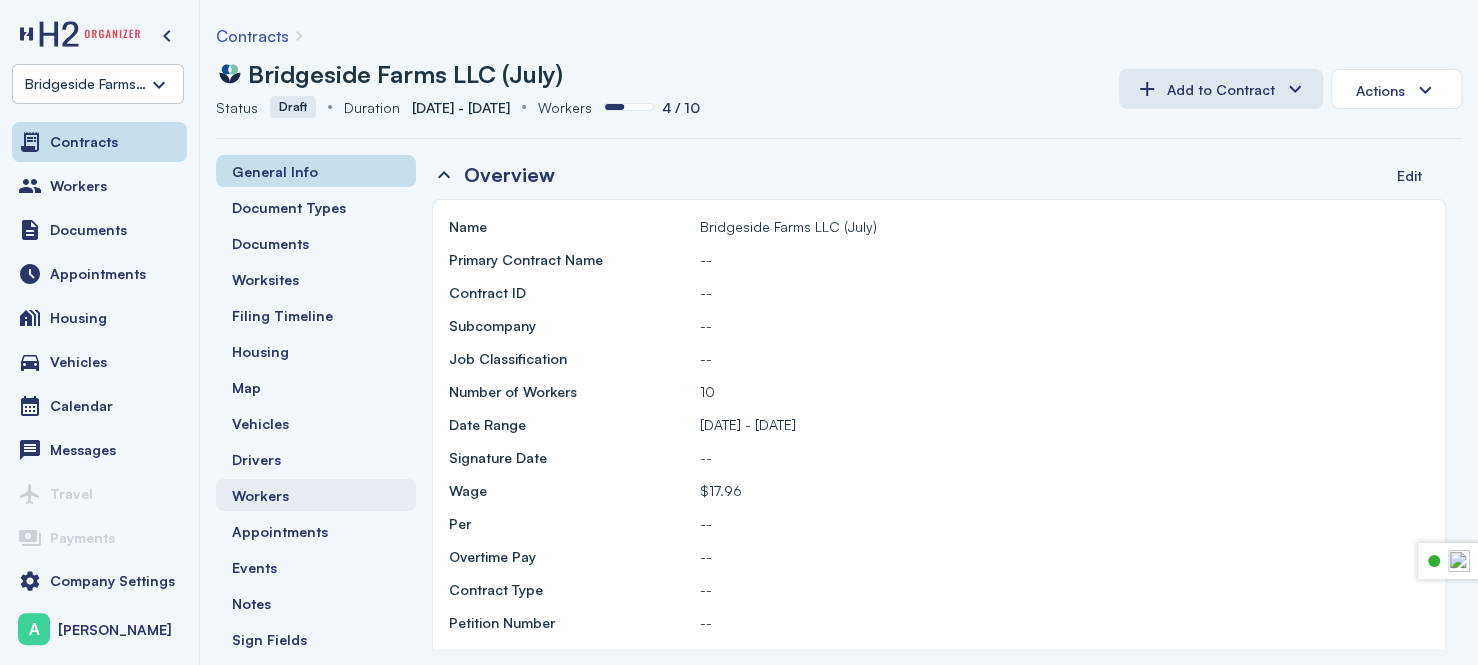 click on "Workers" at bounding box center [260, 495] 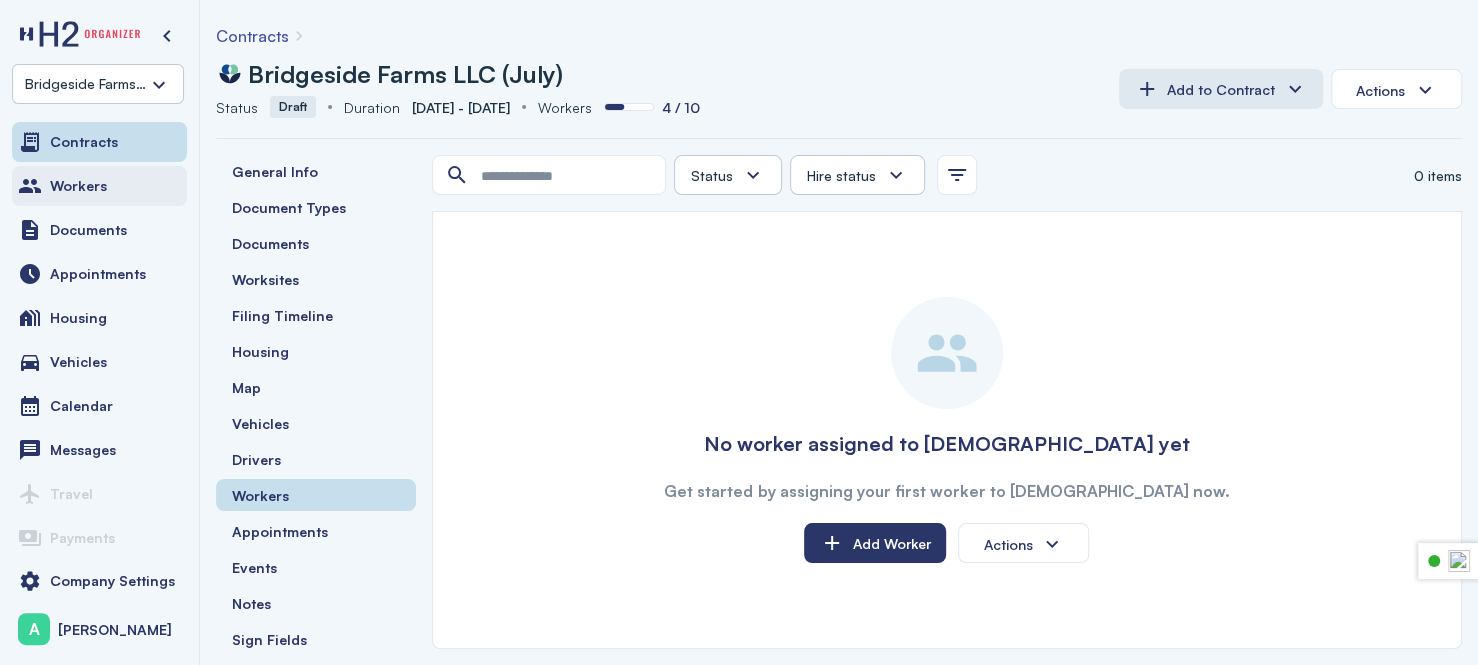 click on "Workers" 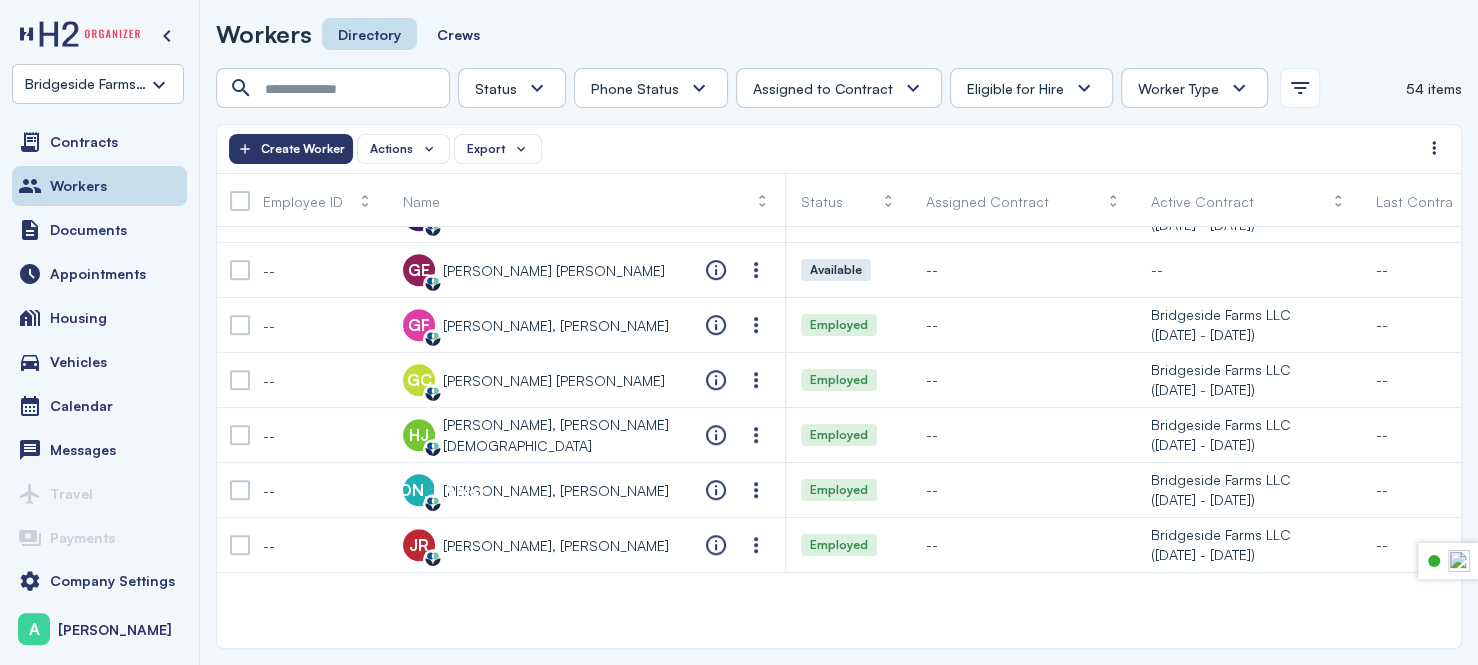 scroll, scrollTop: 800, scrollLeft: 0, axis: vertical 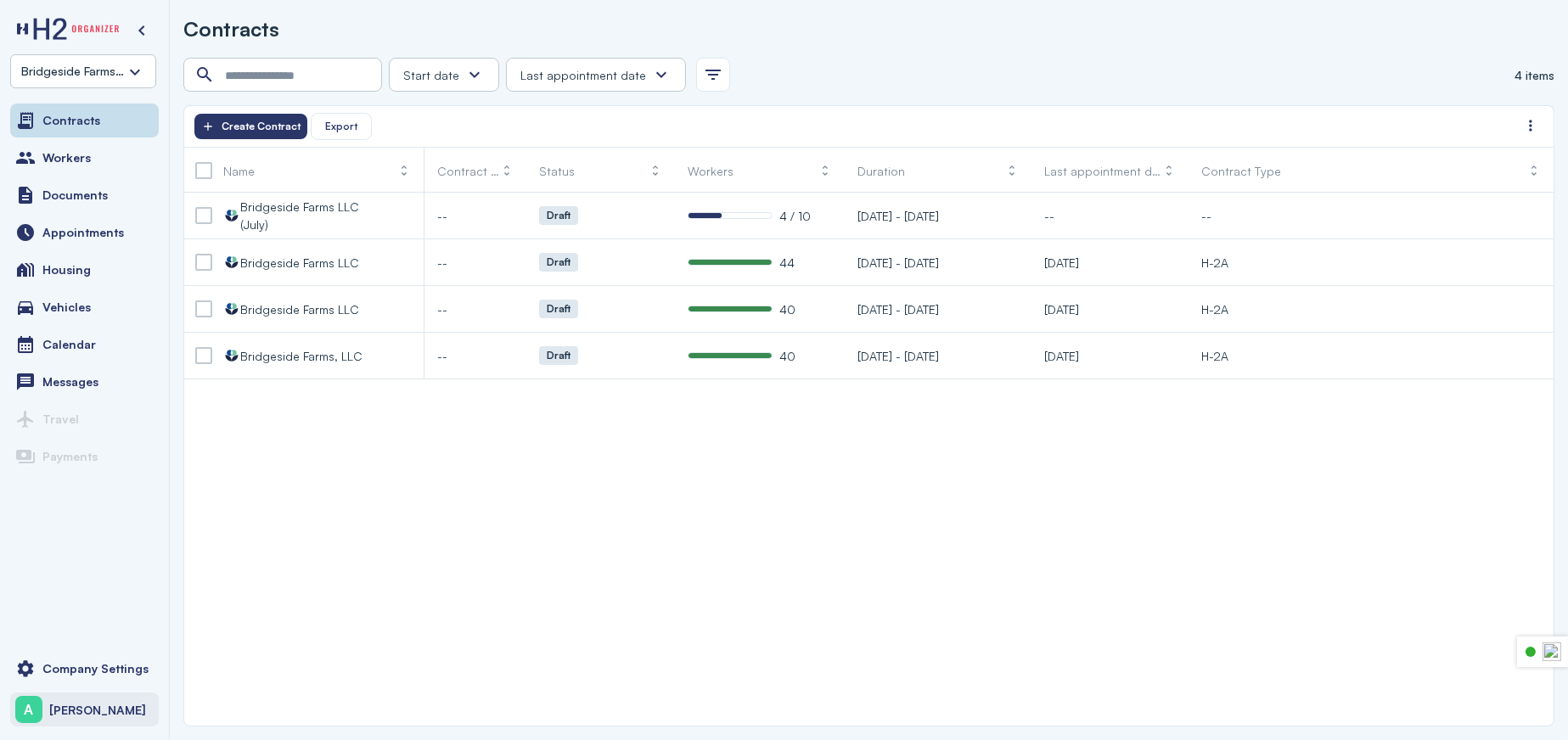 click on "A   [PERSON_NAME]" at bounding box center [84, 709] 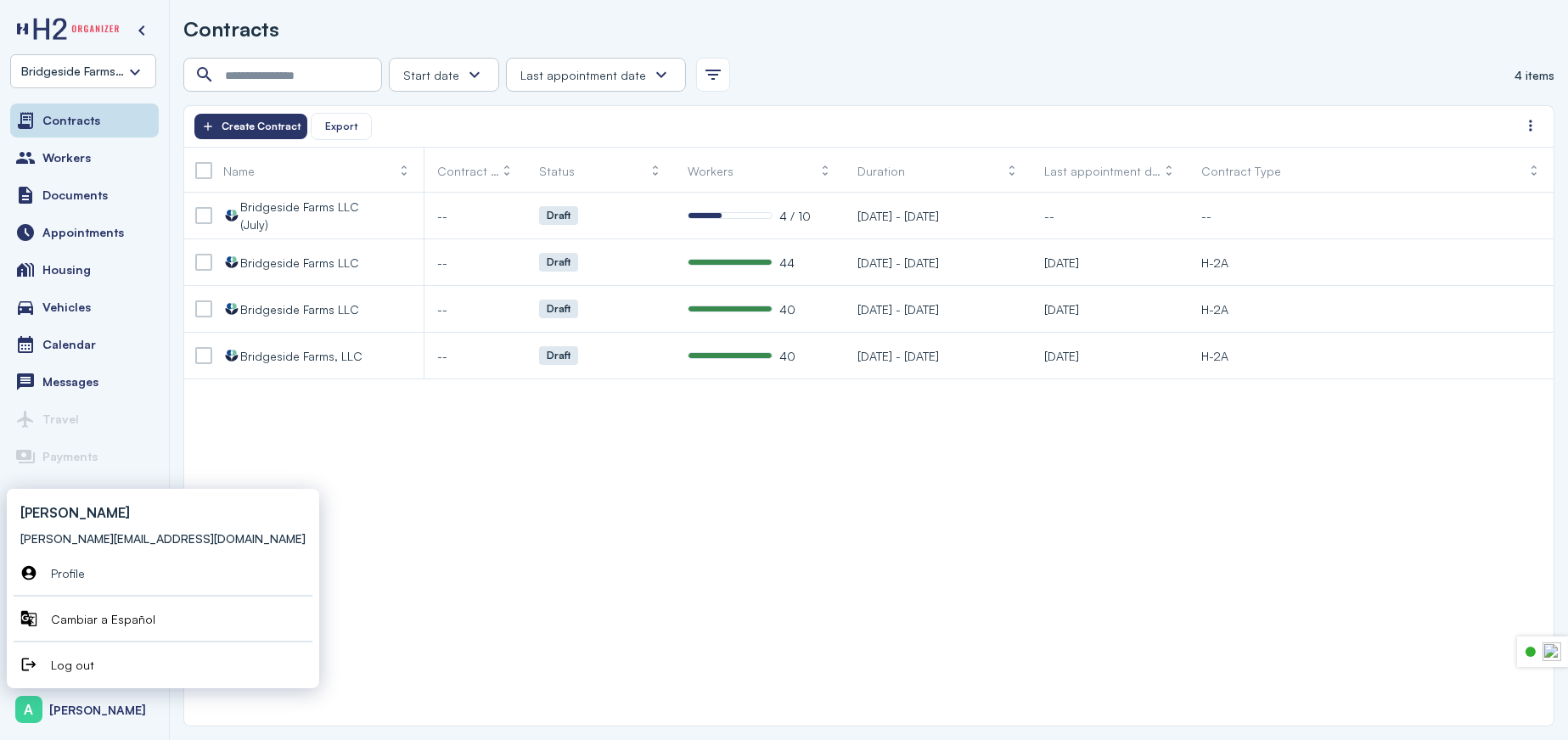 click on "Log out" at bounding box center (178, 664) 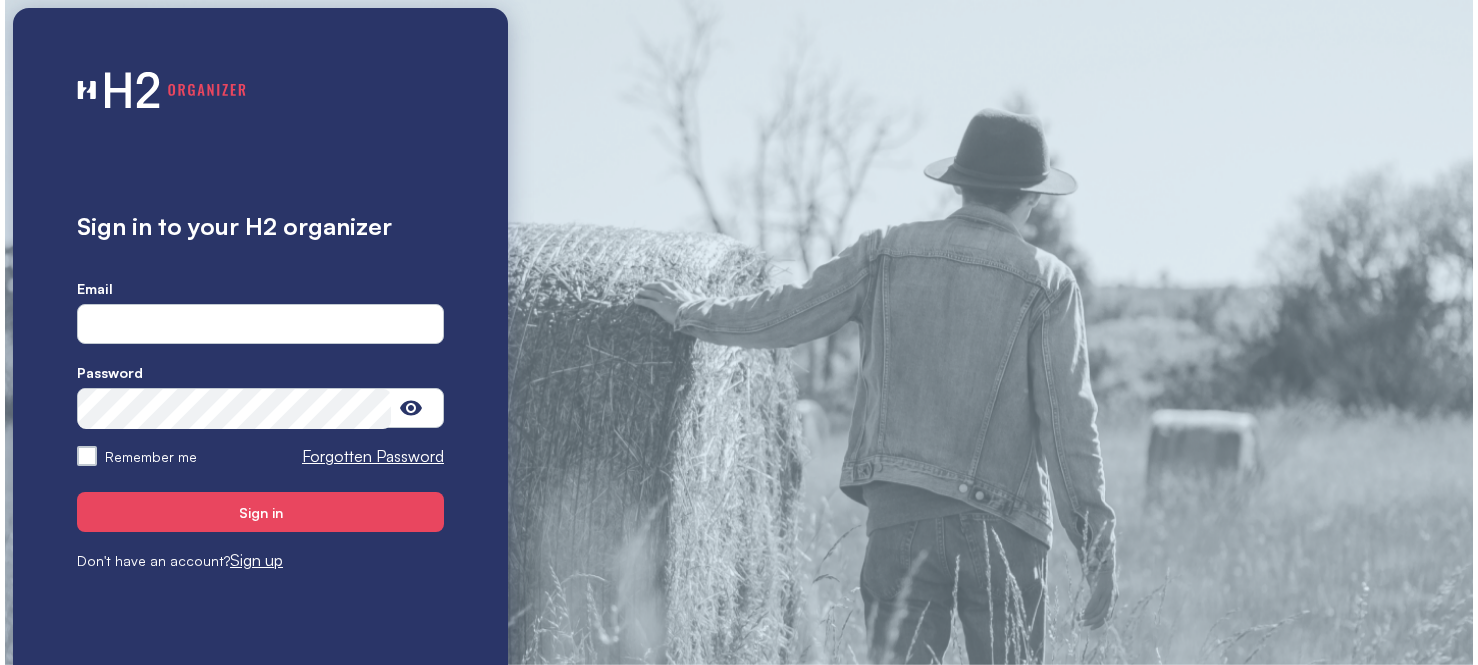 scroll, scrollTop: 0, scrollLeft: 0, axis: both 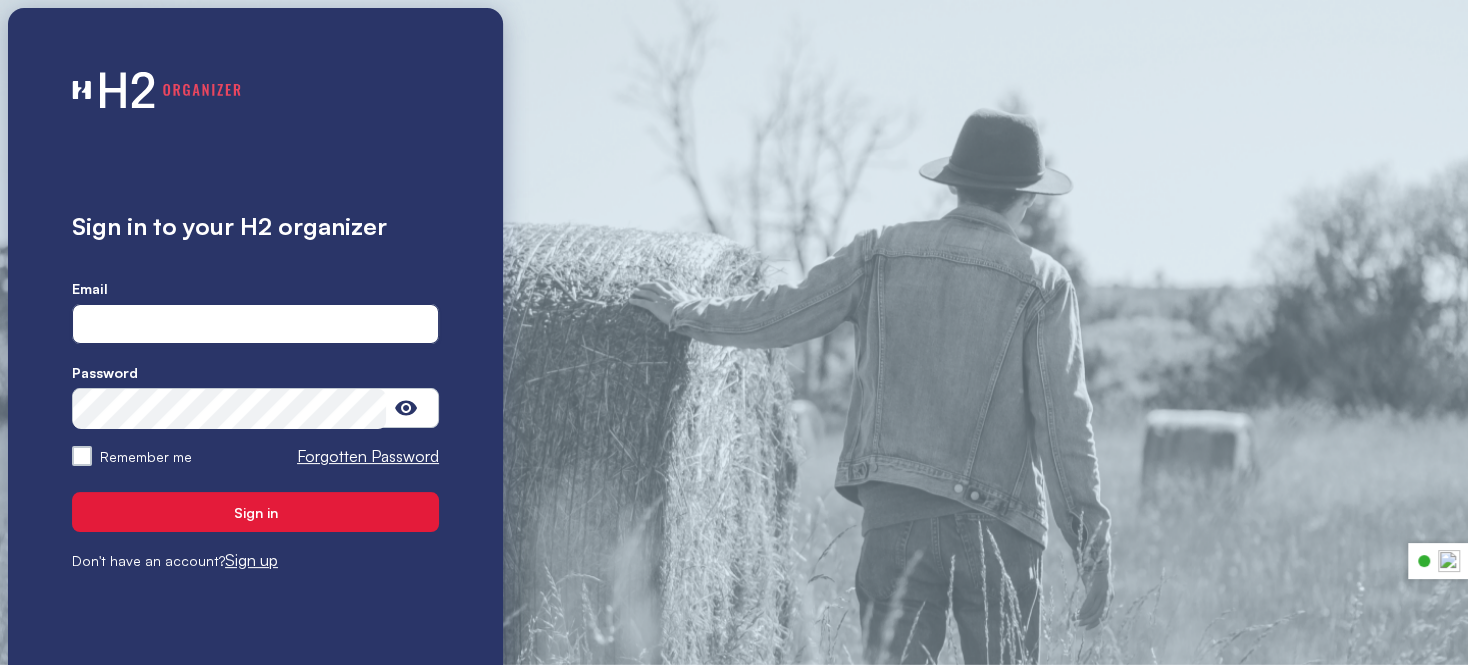 type on "**********" 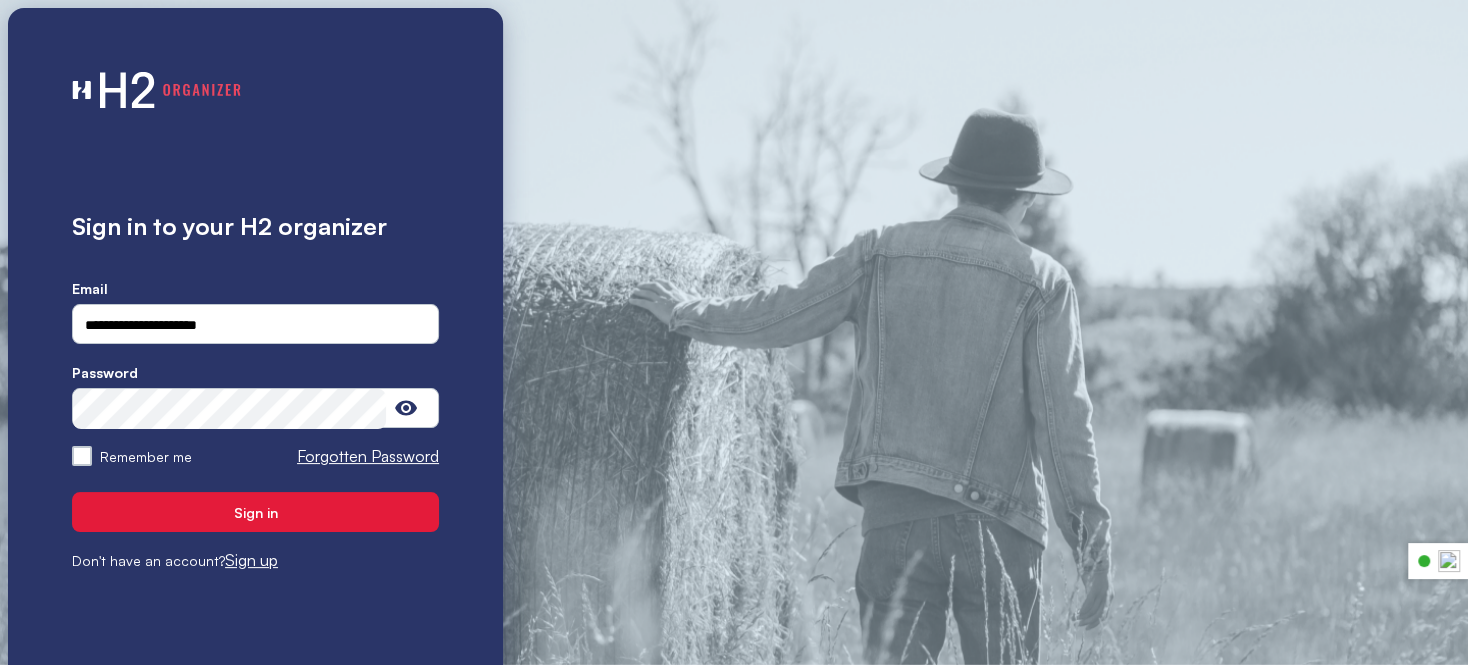 click on "Sign in" at bounding box center (255, 512) 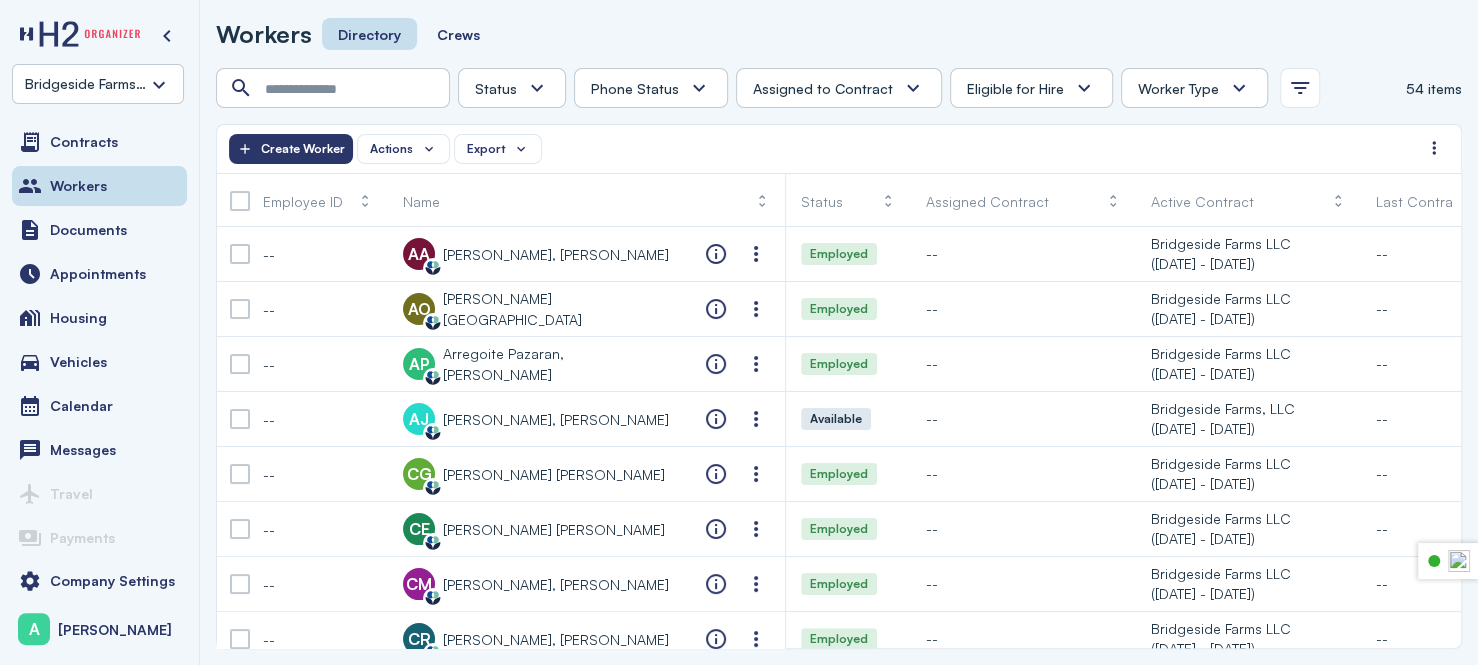 click on "Bridgeside Farms, LLC" at bounding box center [98, 84] 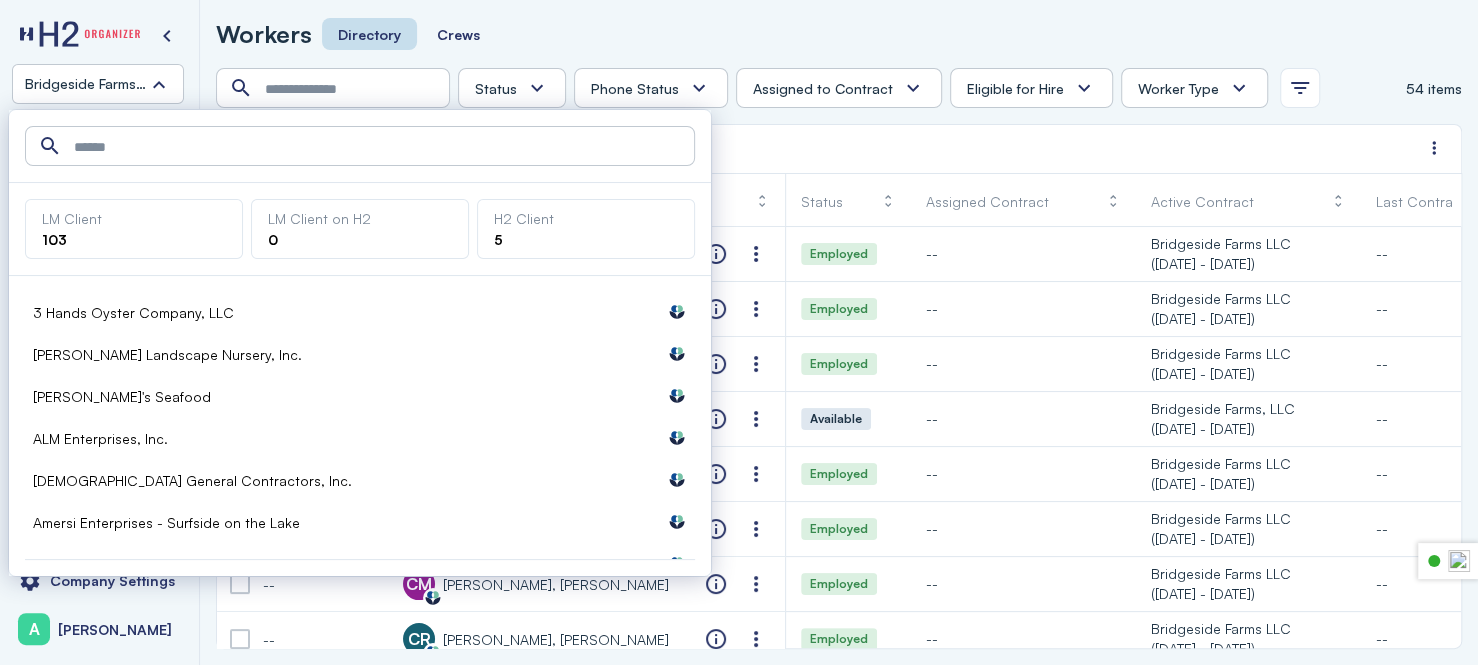 click on "Actions           Export                 Create Worker" at bounding box center (824, 149) 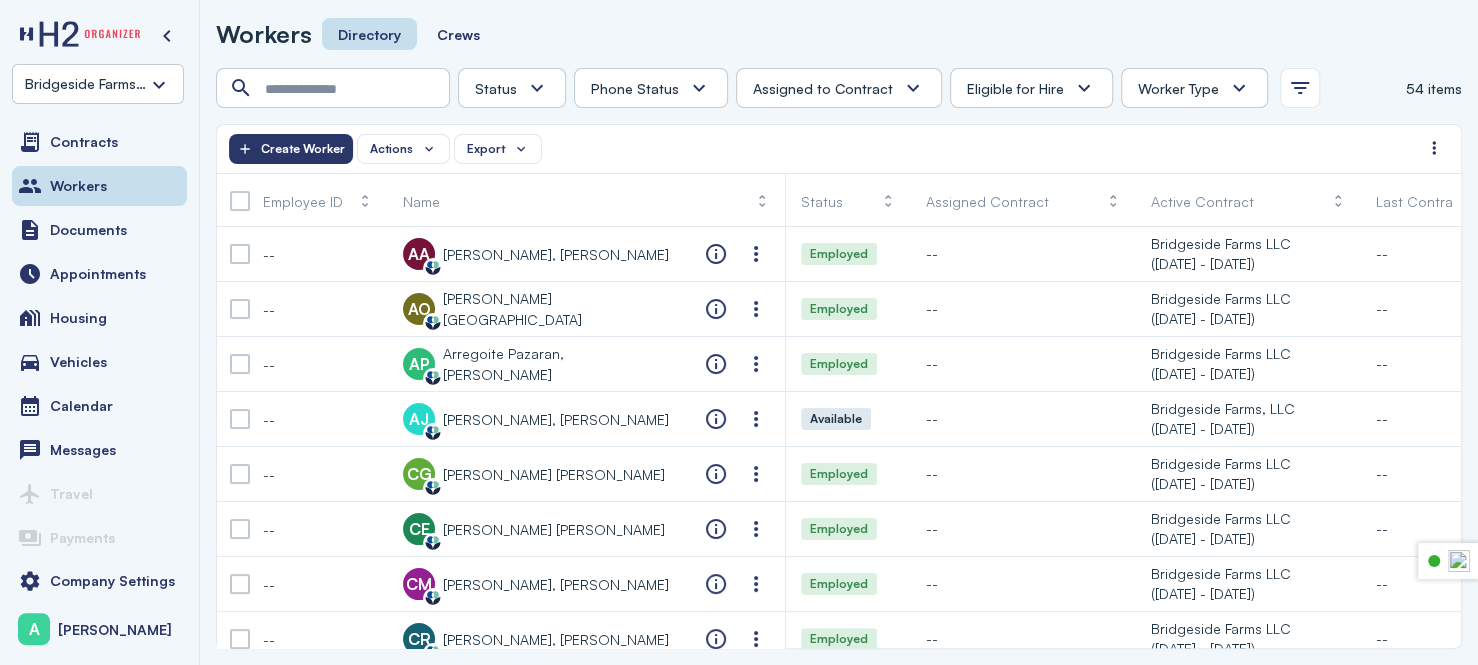 click on "Bridgeside Farms, LLC" at bounding box center (98, 84) 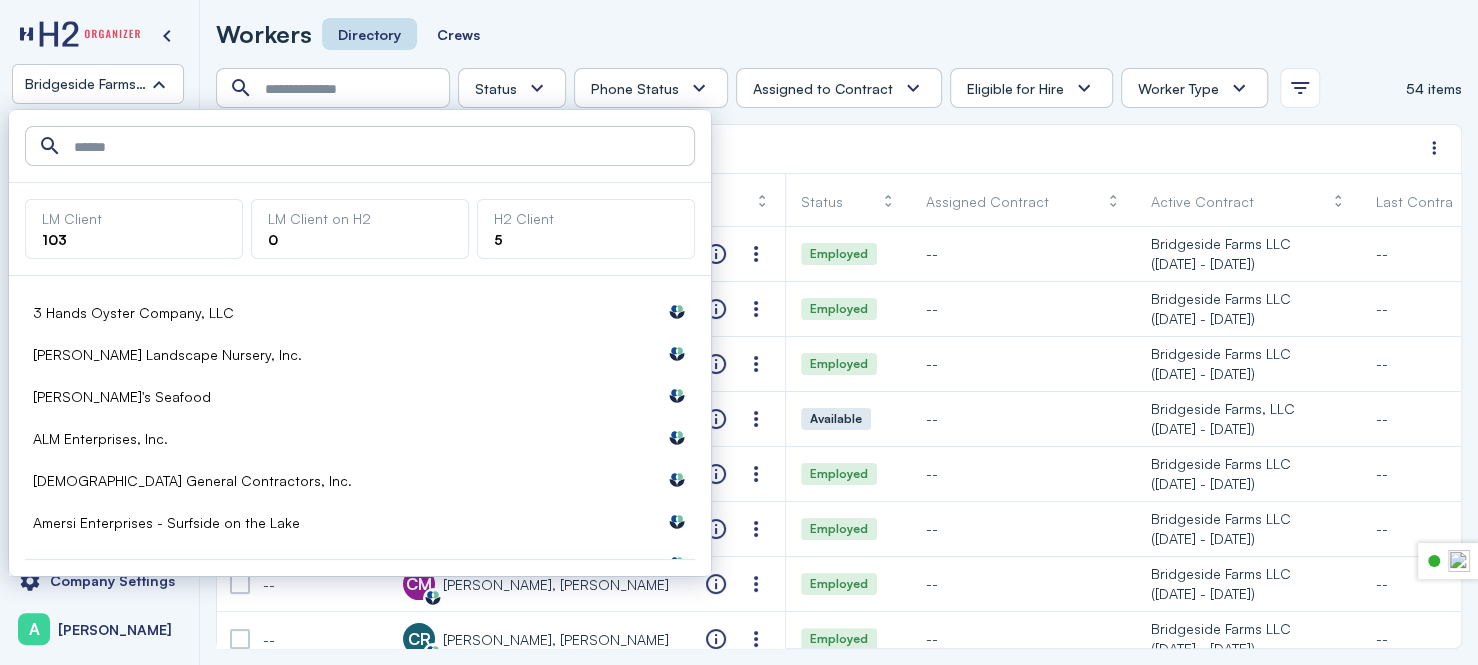 click at bounding box center (362, 147) 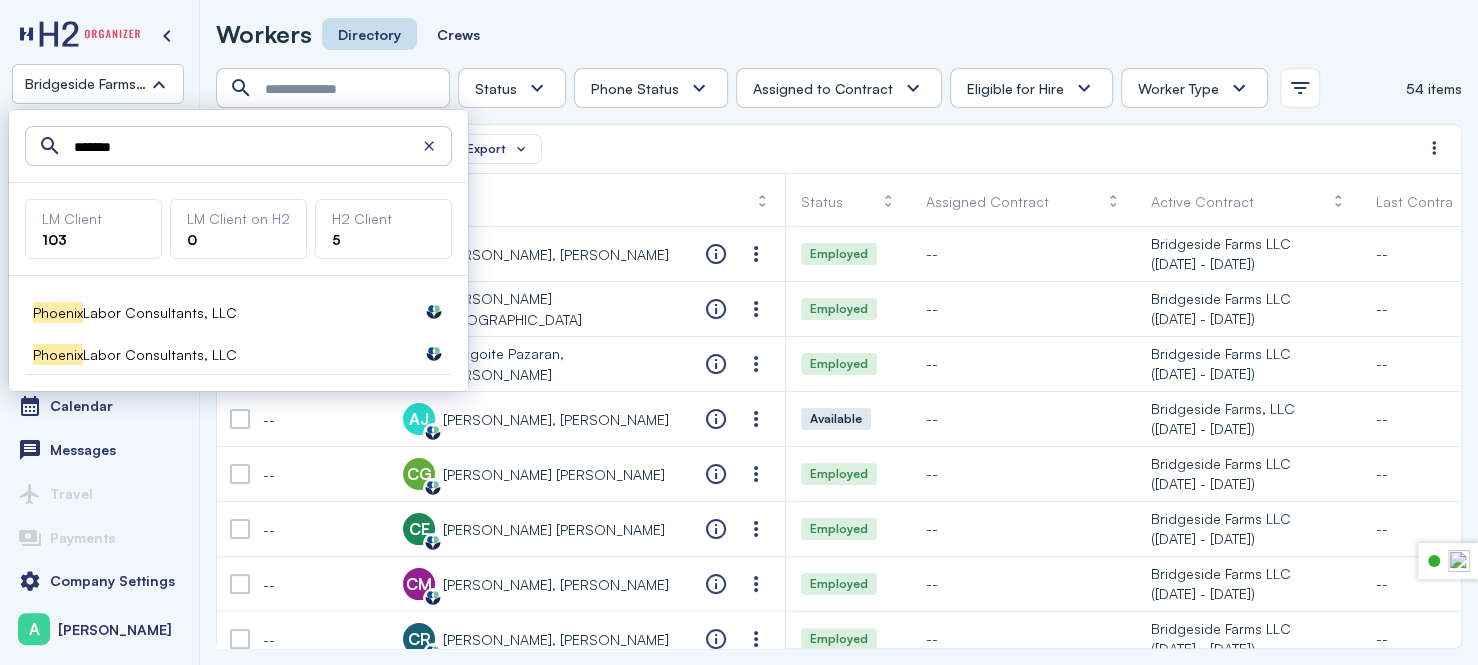 type on "*******" 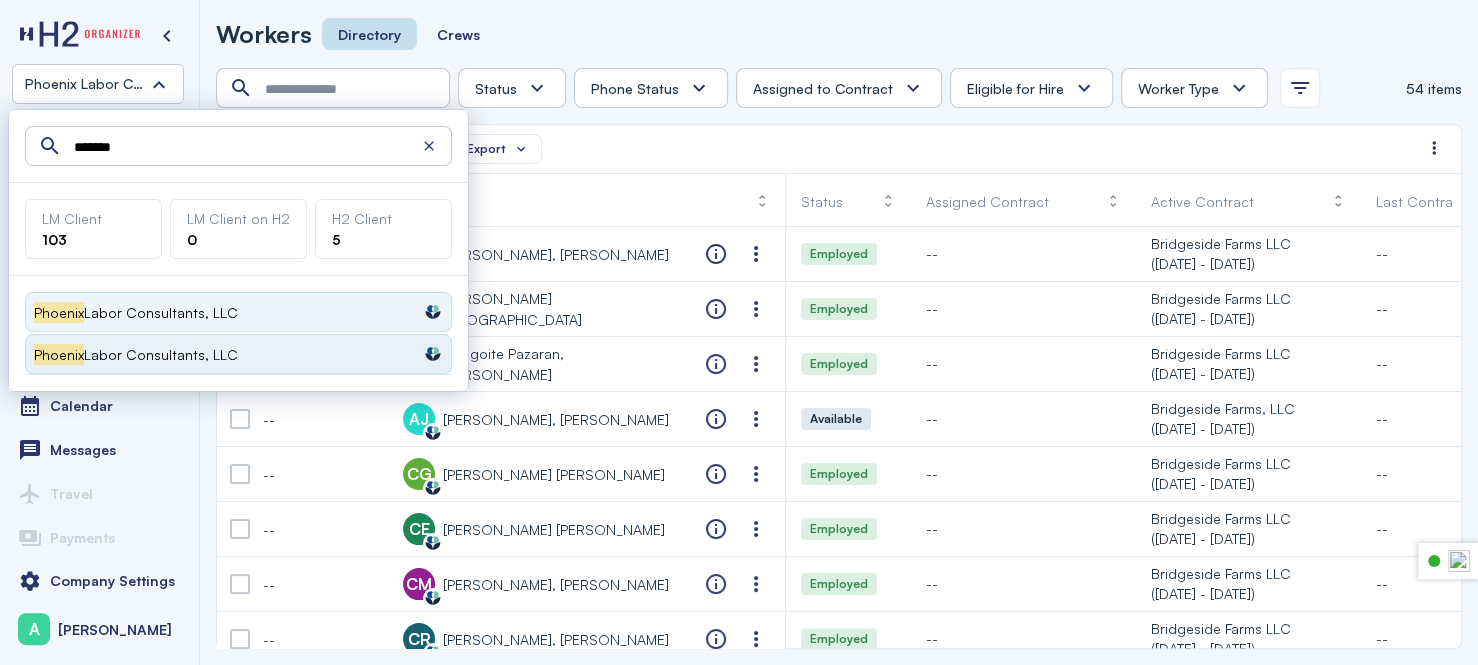 click on "Phoenix    Labor Consultants, LLC     Labormex data" at bounding box center [238, 354] 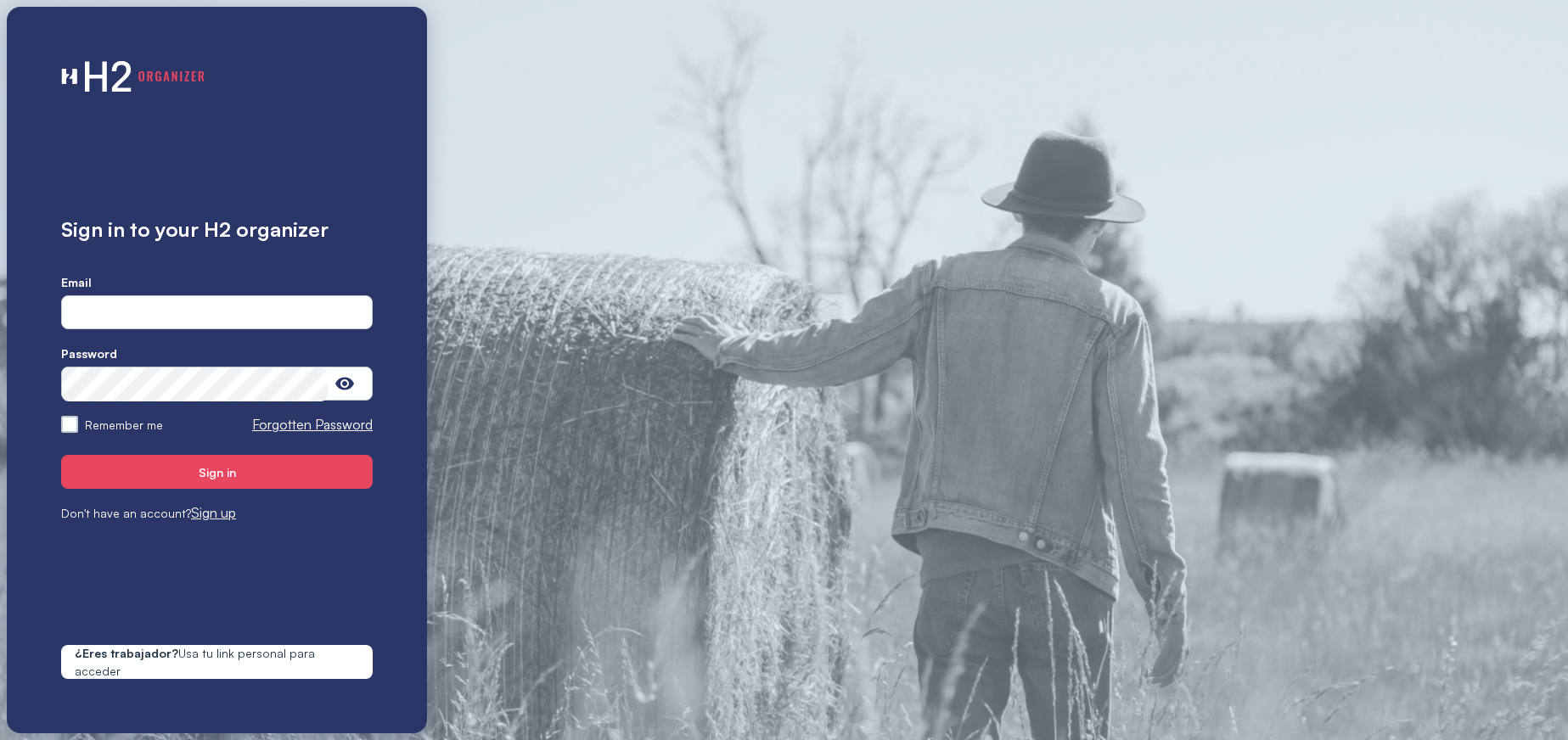 scroll, scrollTop: 0, scrollLeft: 0, axis: both 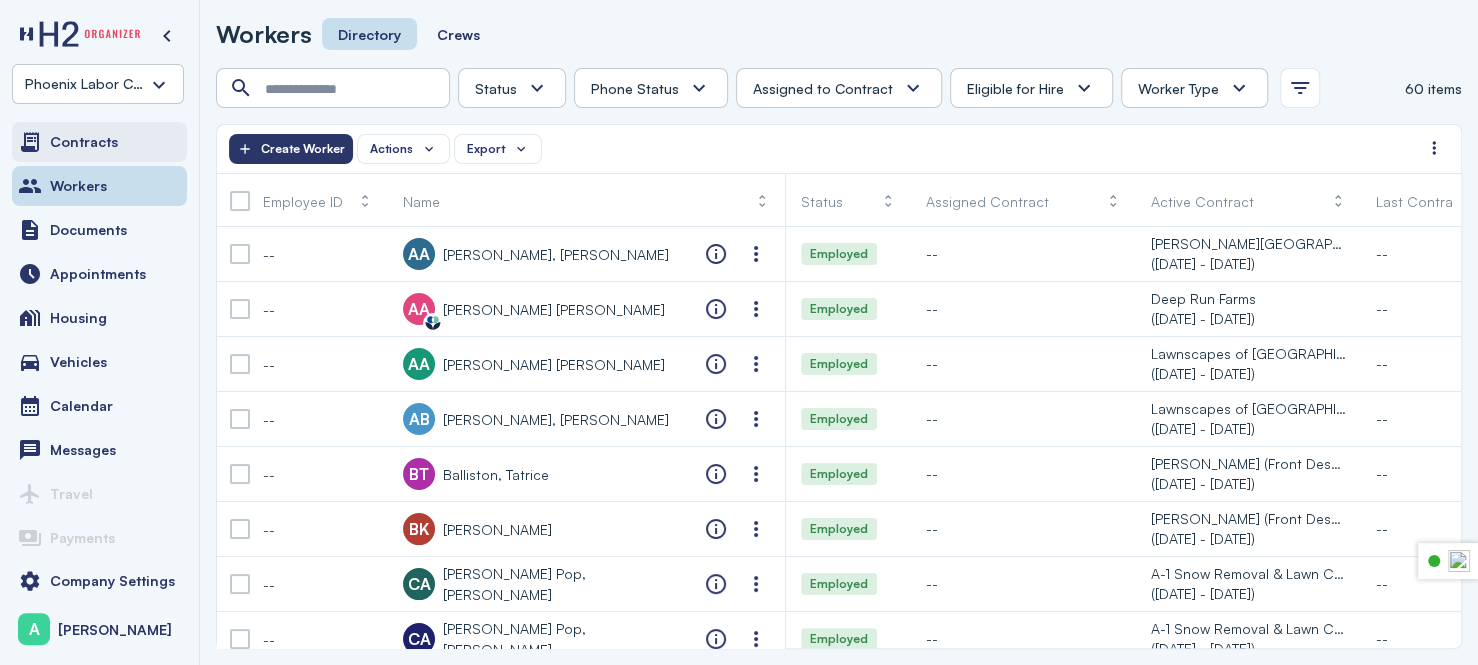 click on "Contracts" 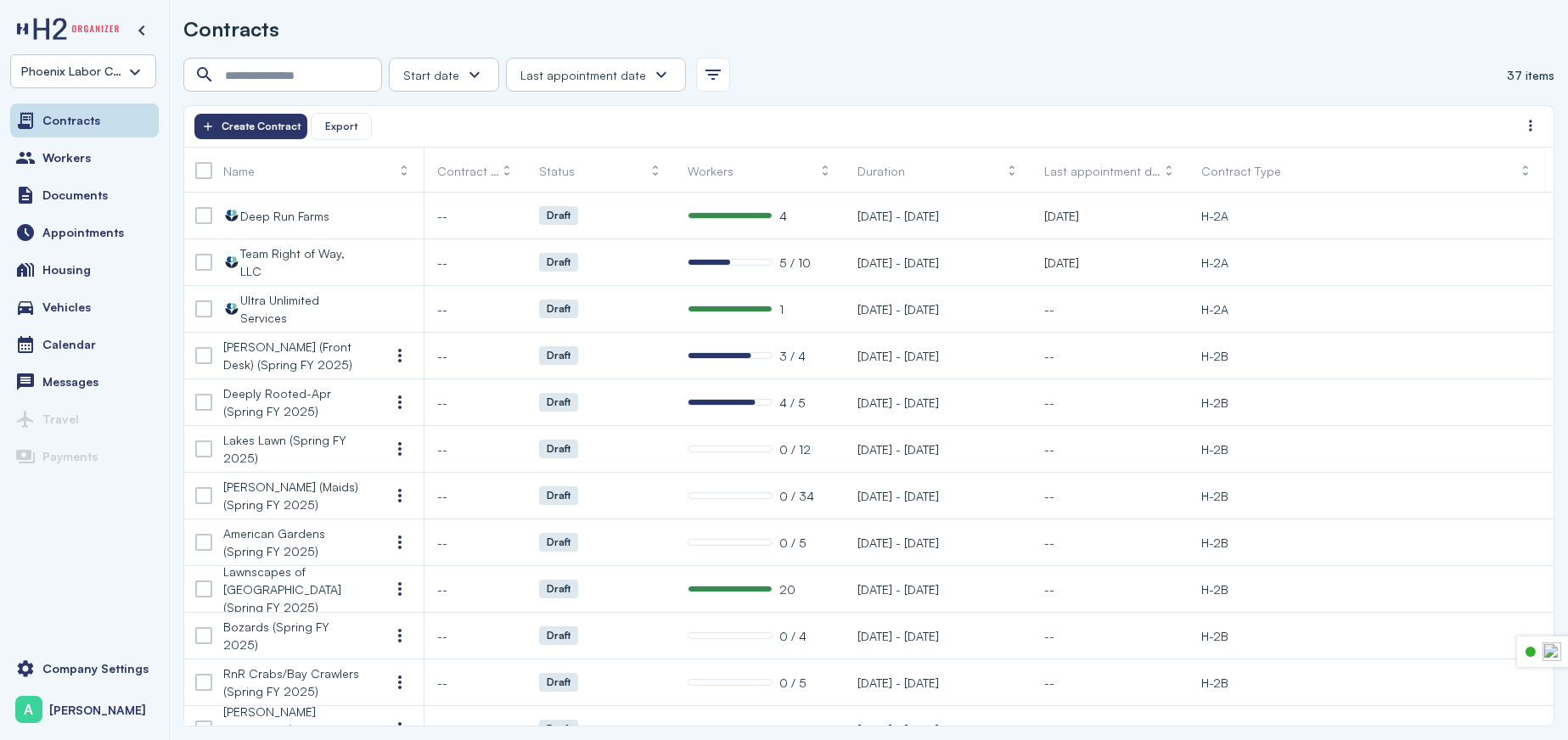 click on "Phoenix Labor Consultants, LLC" 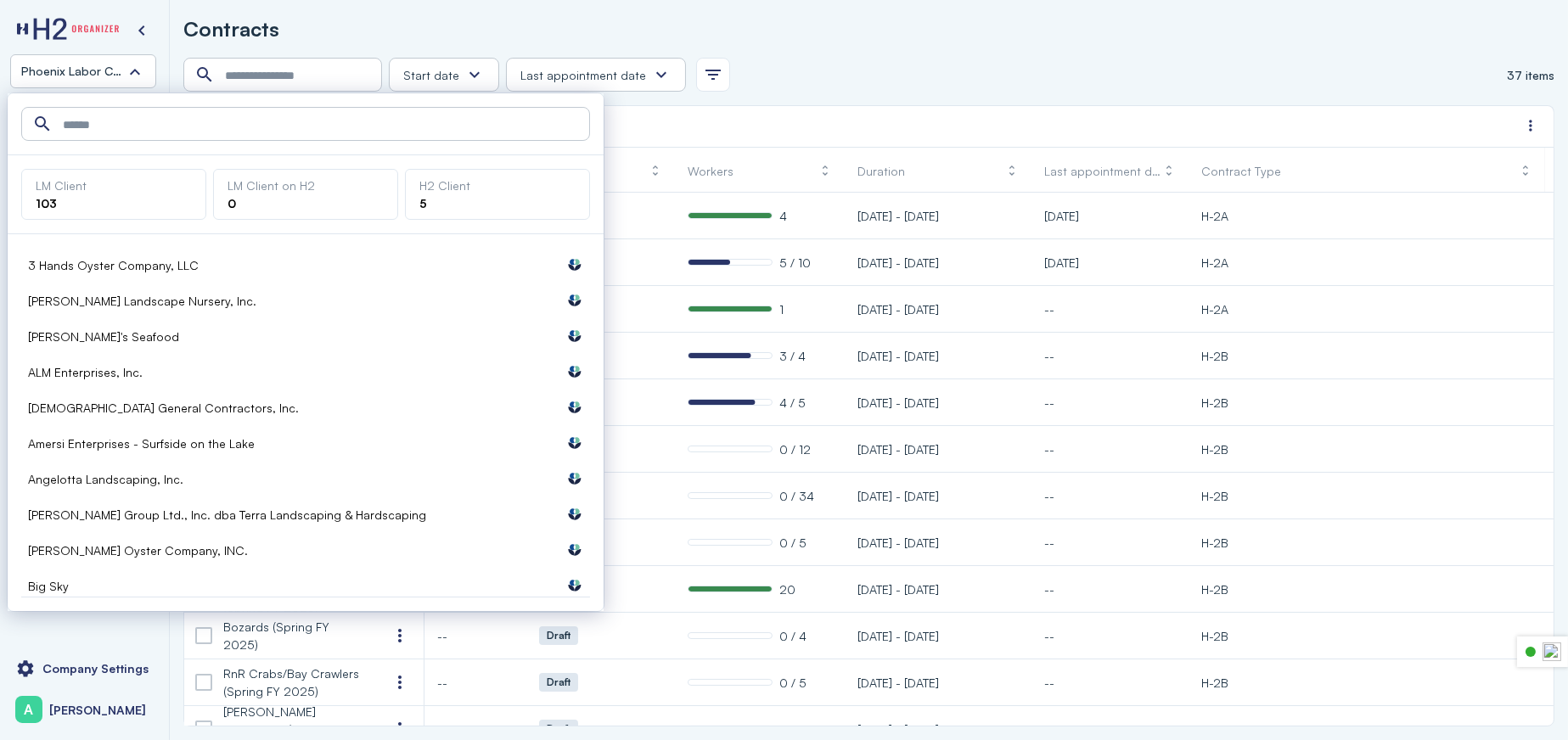 scroll, scrollTop: 0, scrollLeft: 0, axis: both 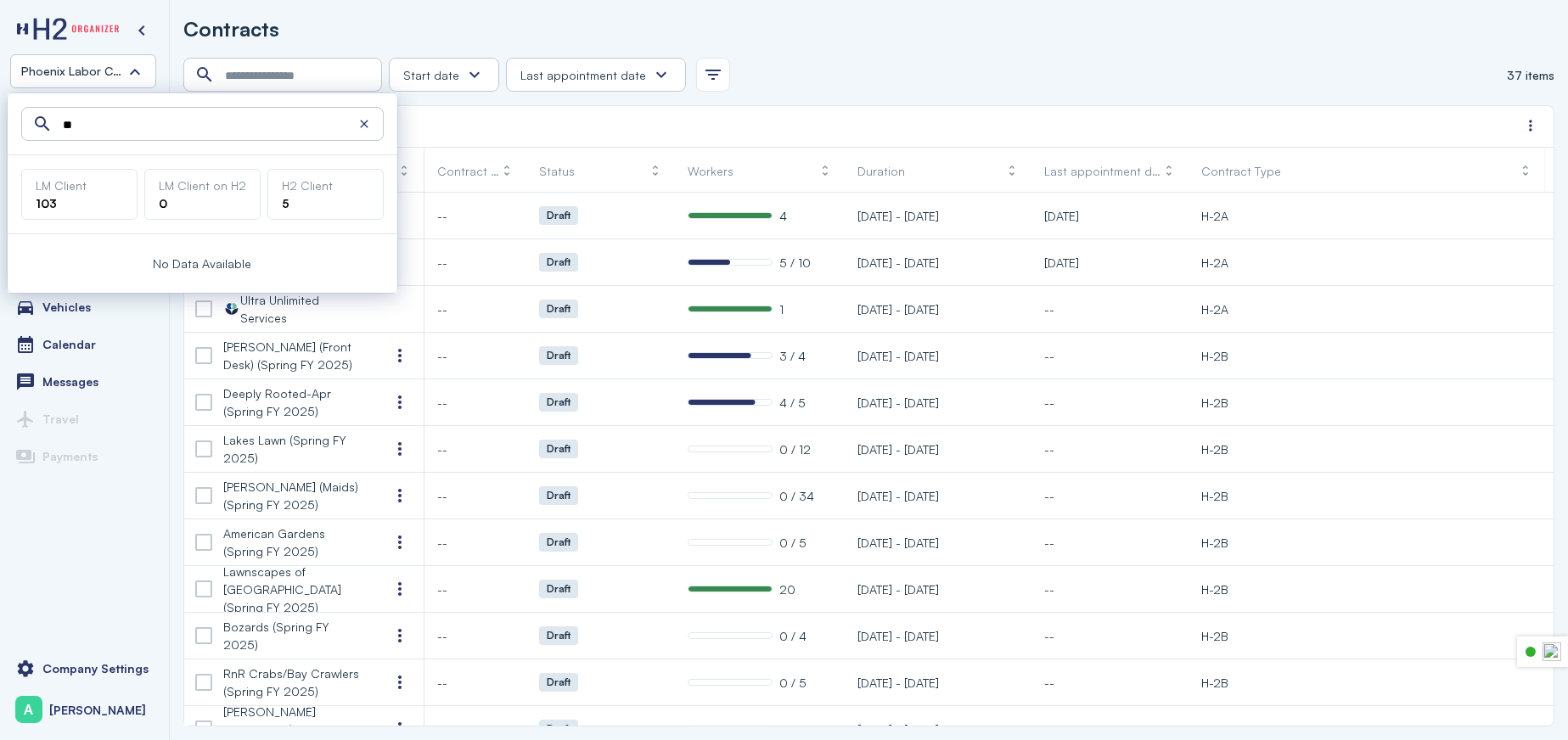type on "*" 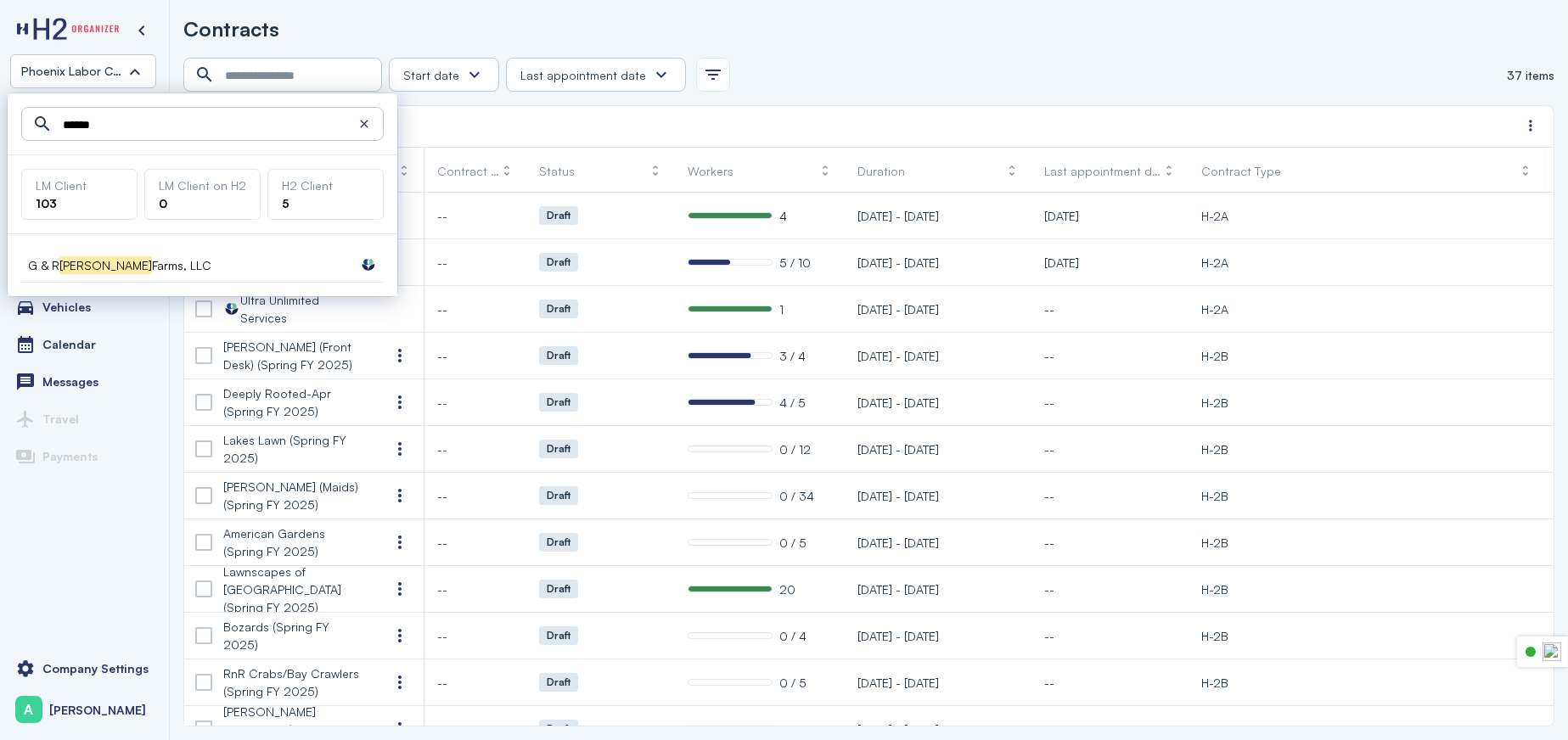 drag, startPoint x: 109, startPoint y: 128, endPoint x: 58, endPoint y: 128, distance: 51 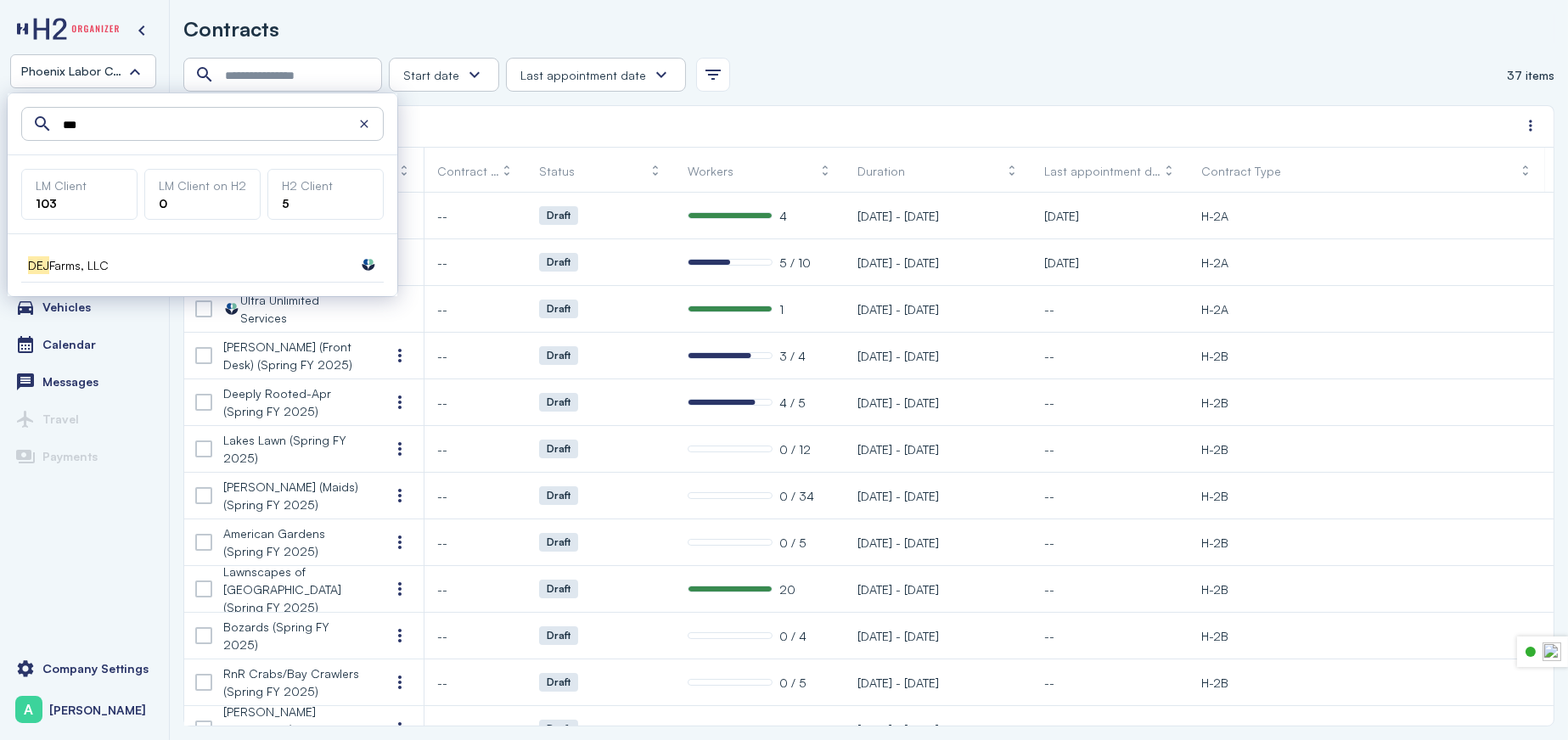 type on "***" 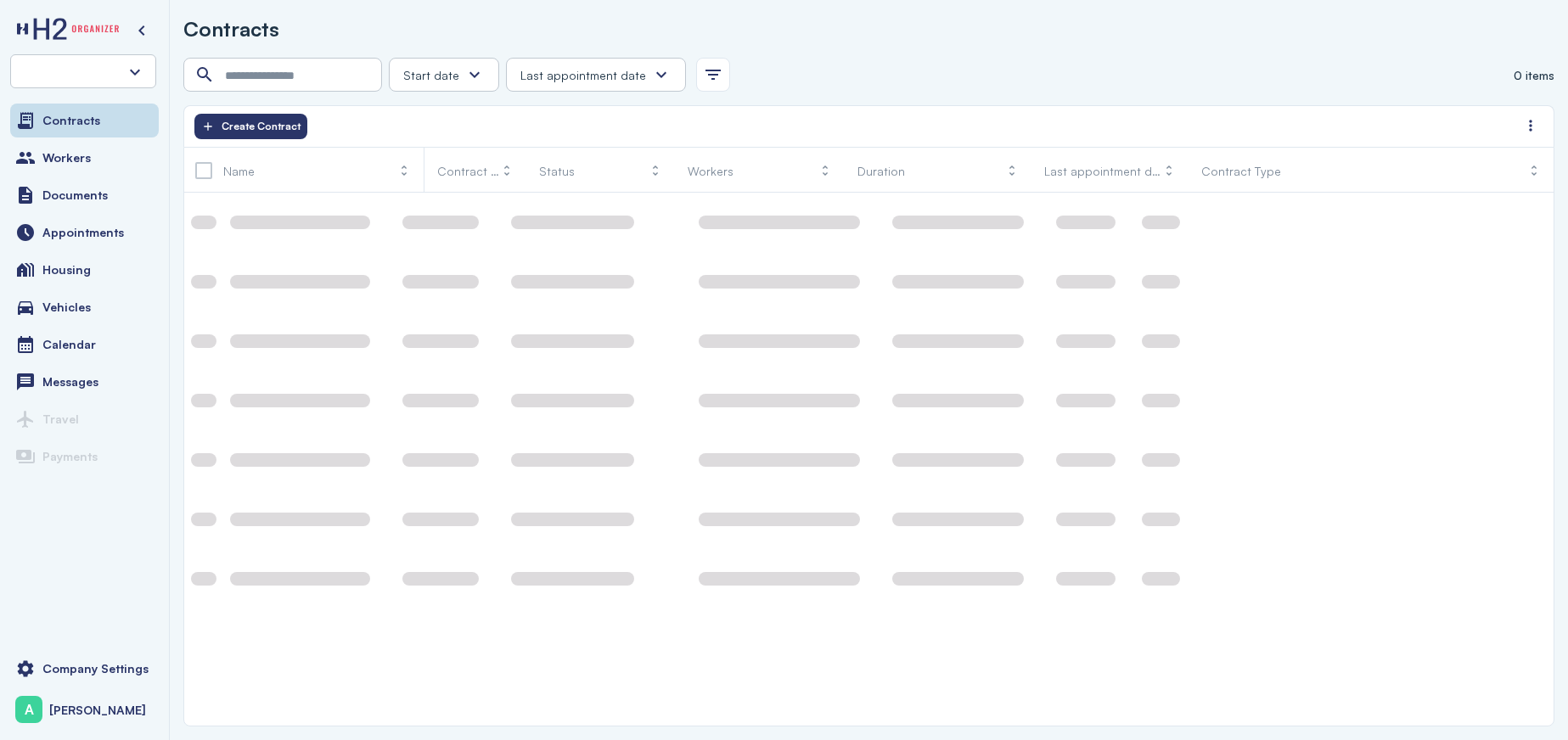 scroll, scrollTop: 0, scrollLeft: 0, axis: both 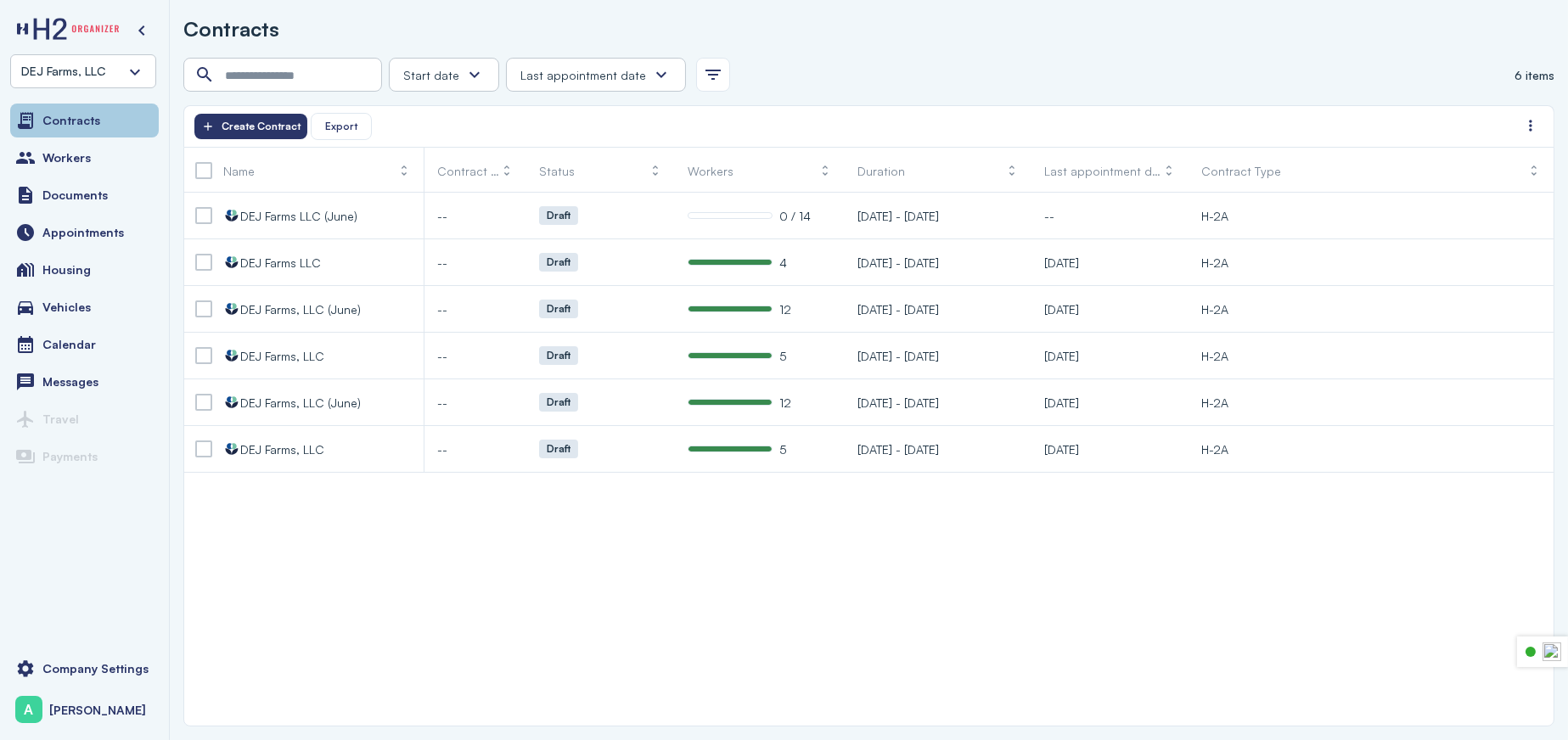 click on "Contracts" at bounding box center [71, 121] 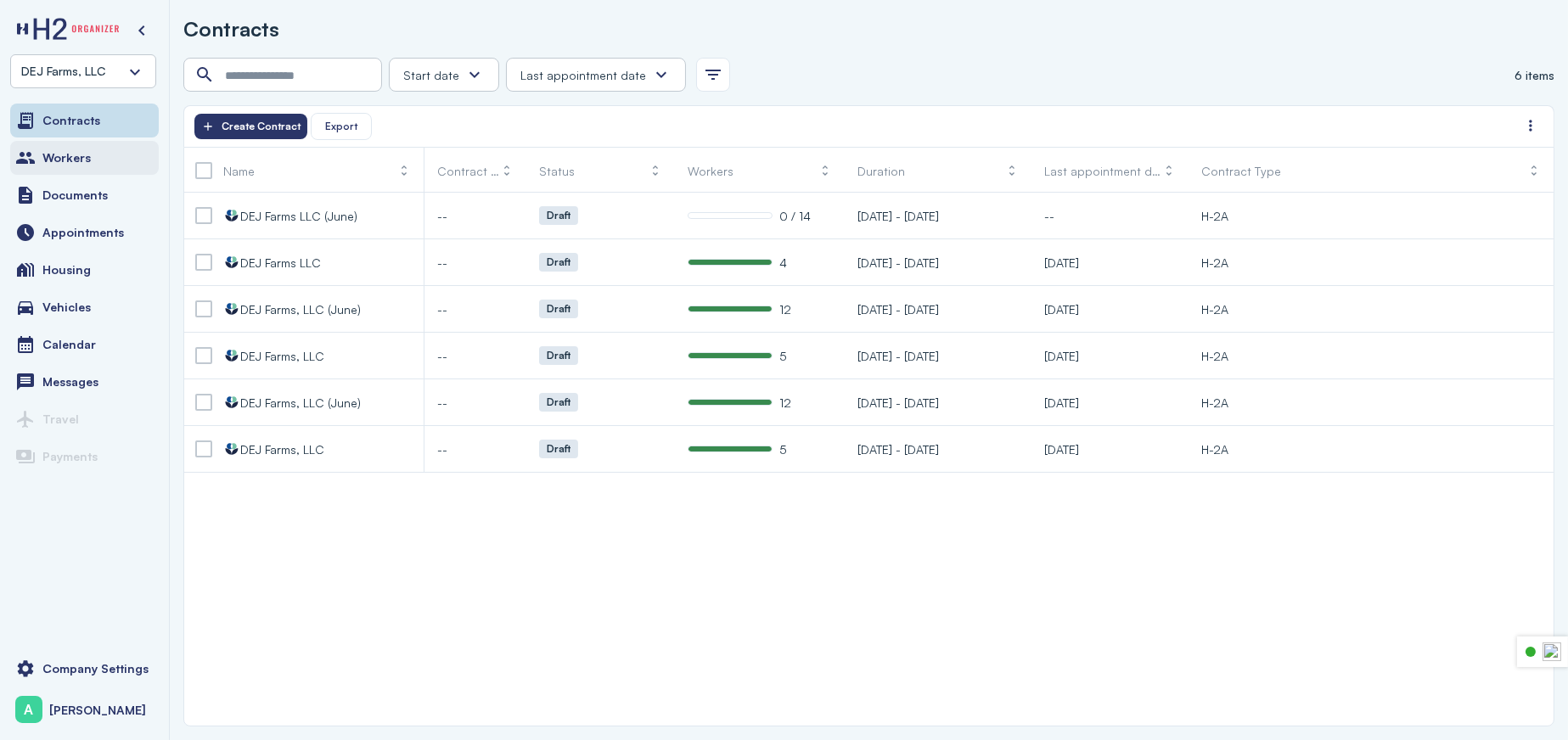 click on "Workers" at bounding box center [66, 158] 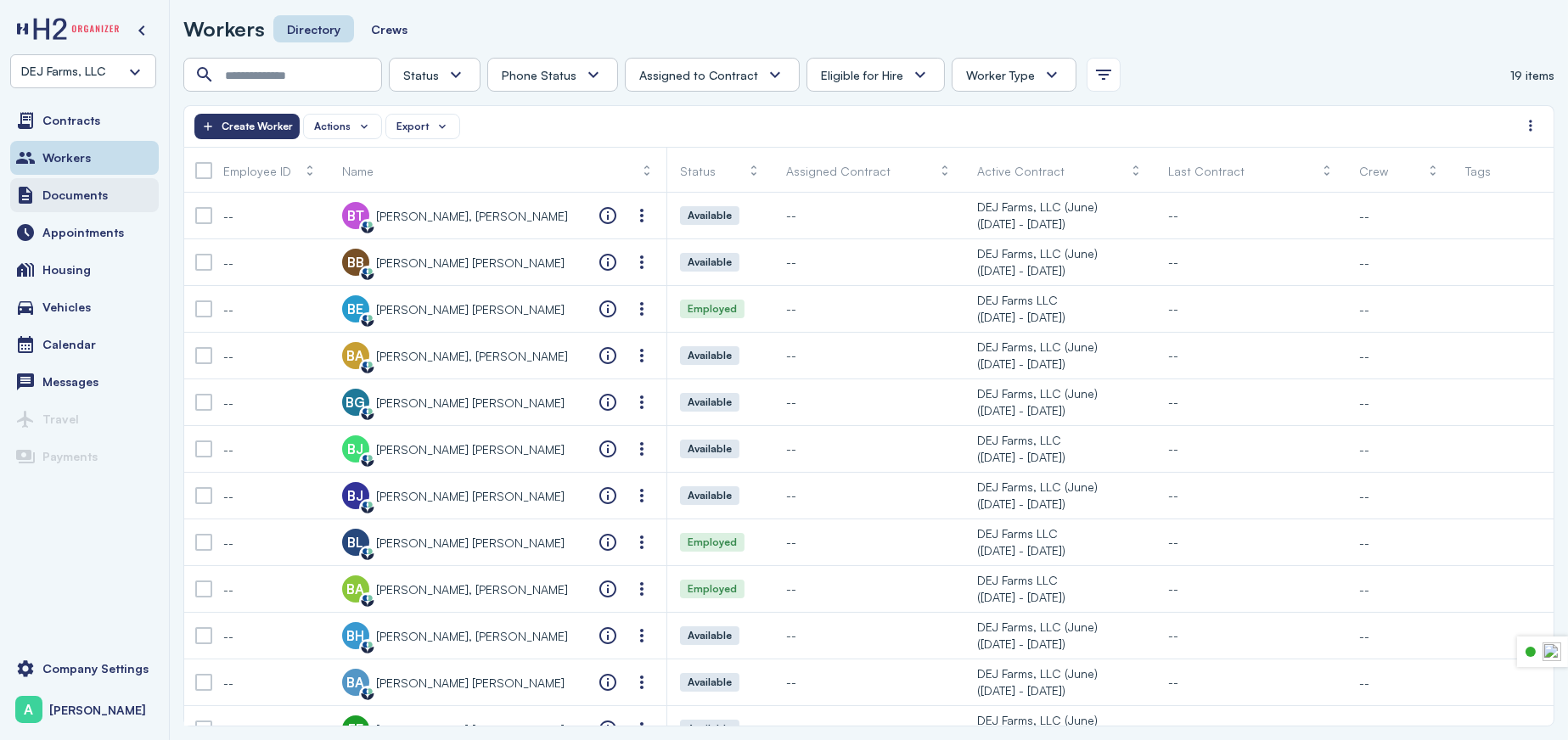 click on "Documents" at bounding box center (75, 195) 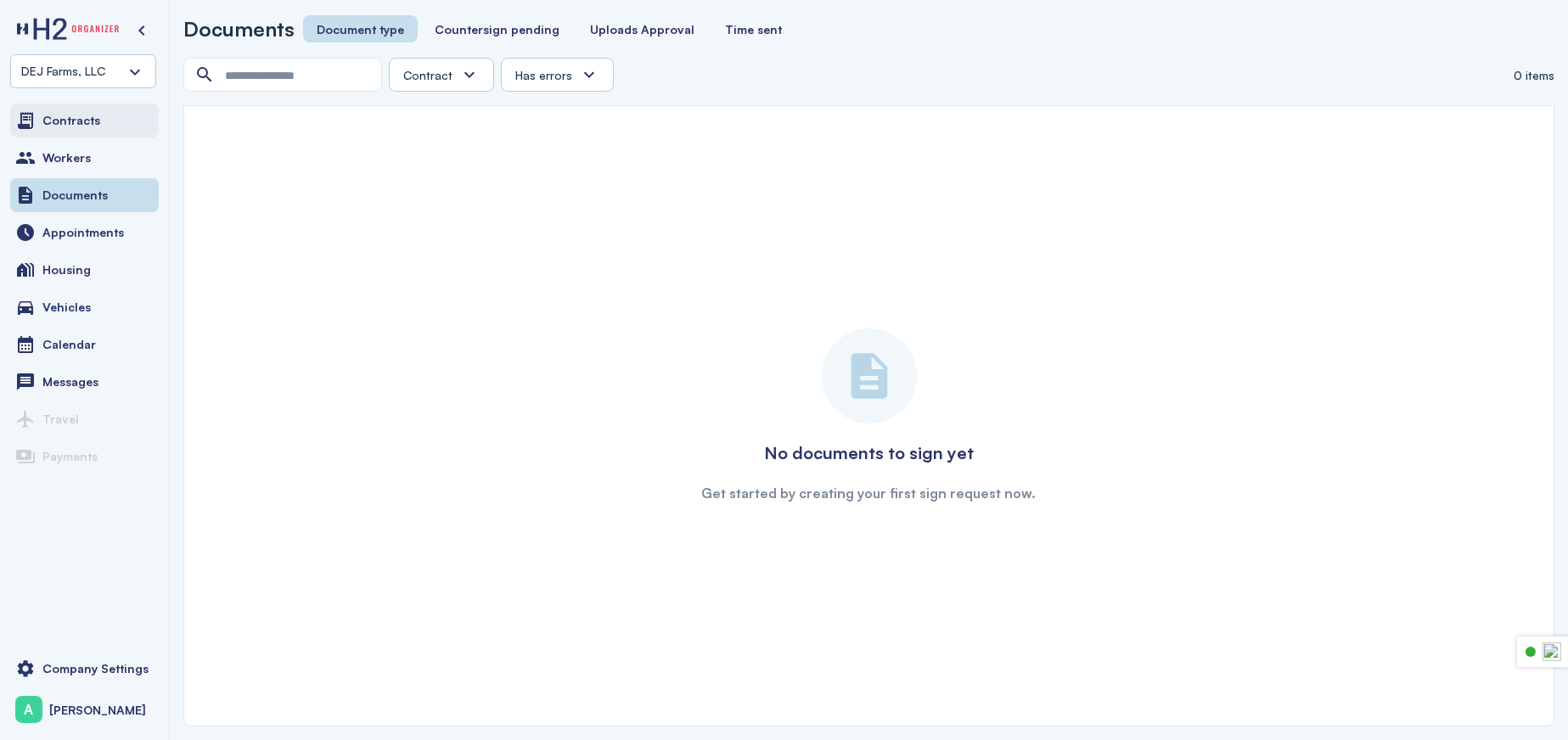 click on "Contracts" at bounding box center (71, 121) 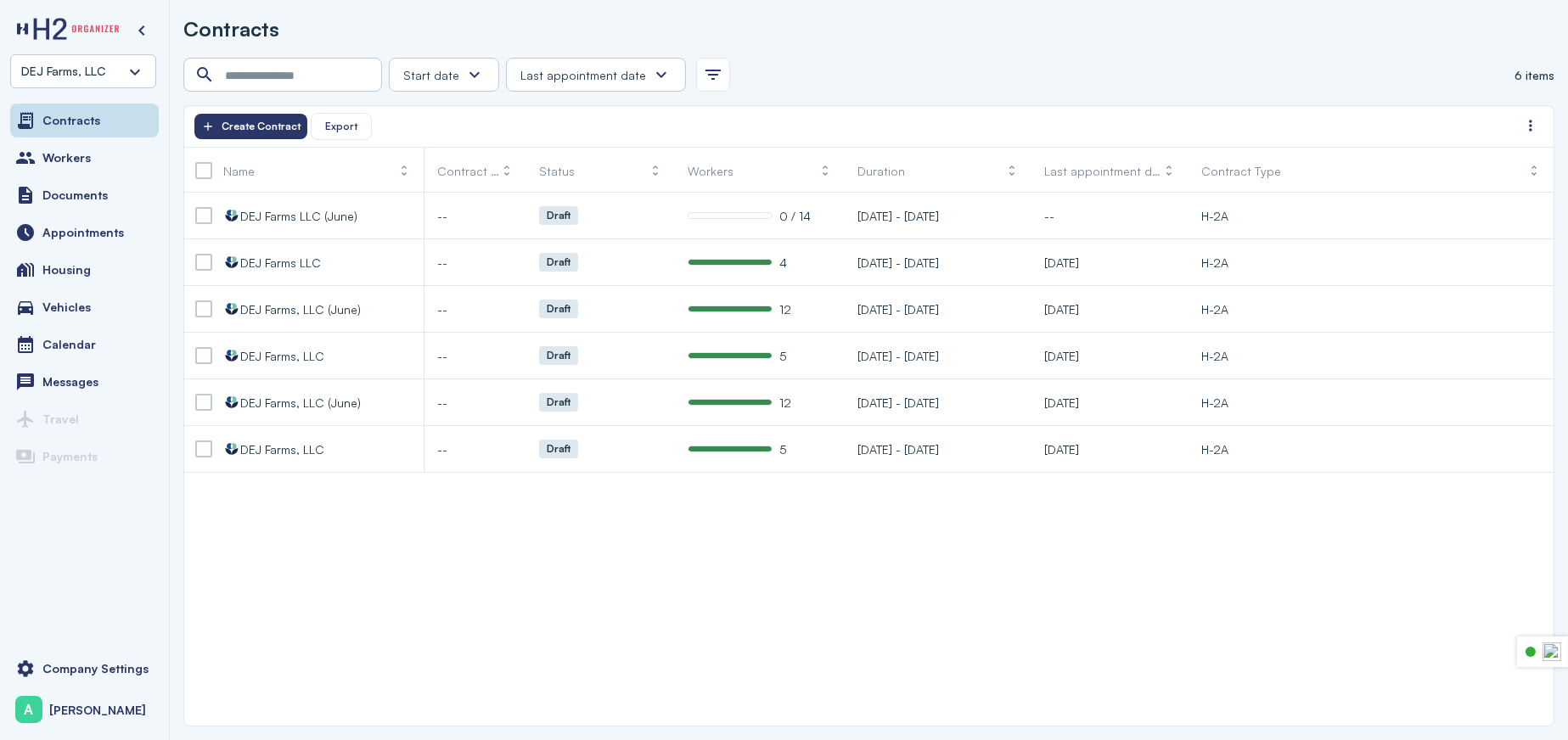 click on "DEJ Farms, LLC" at bounding box center [83, 71] 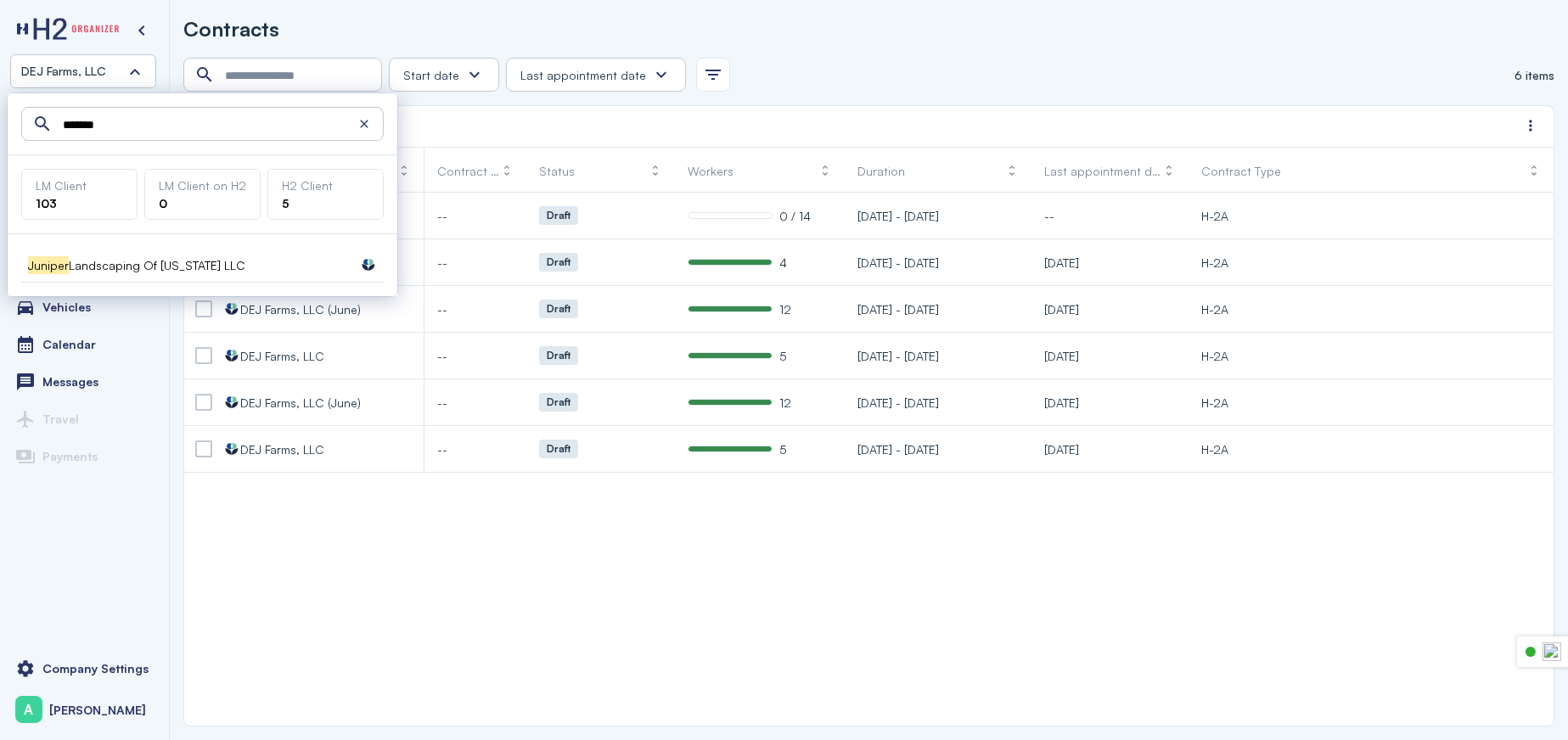 type on "*******" 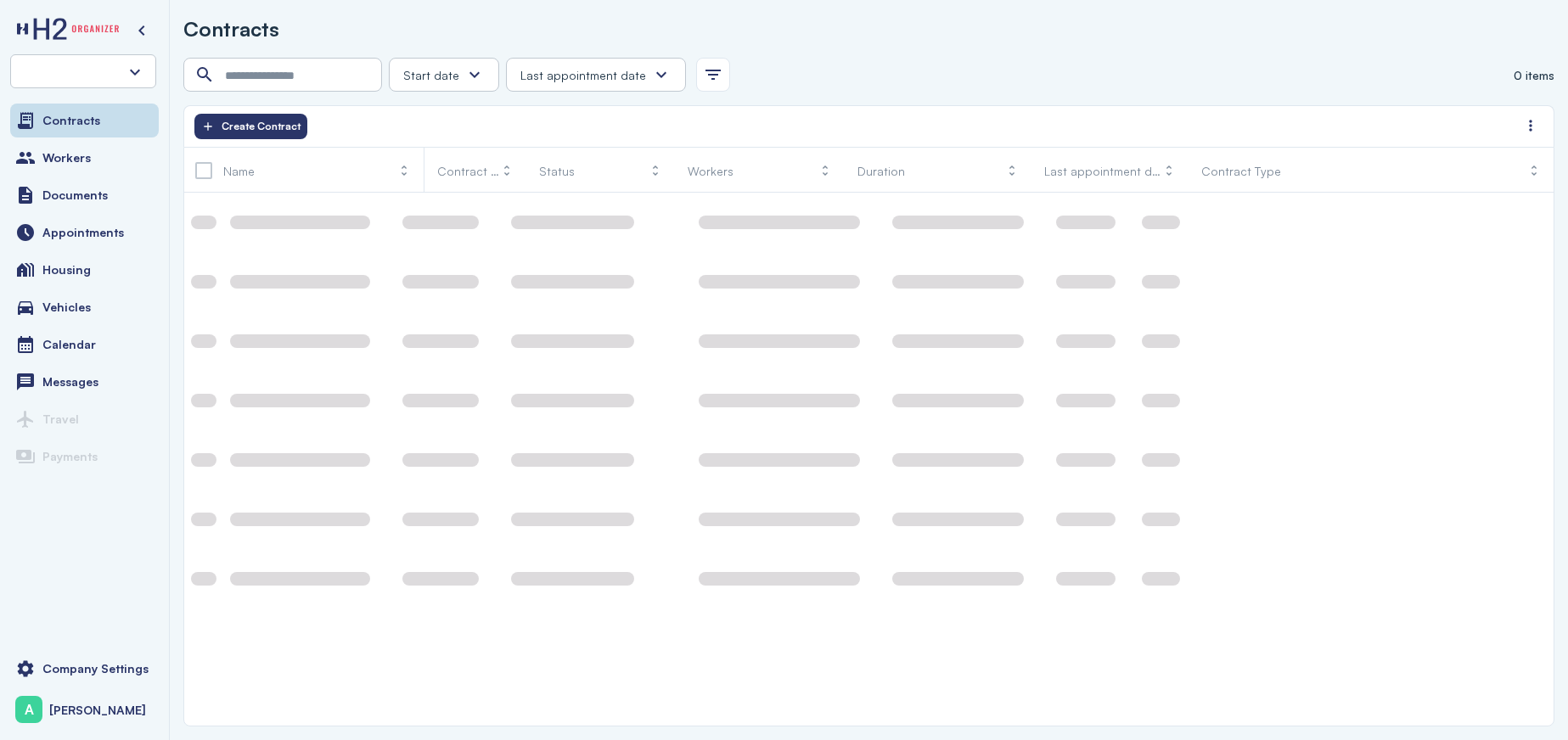 scroll, scrollTop: 0, scrollLeft: 0, axis: both 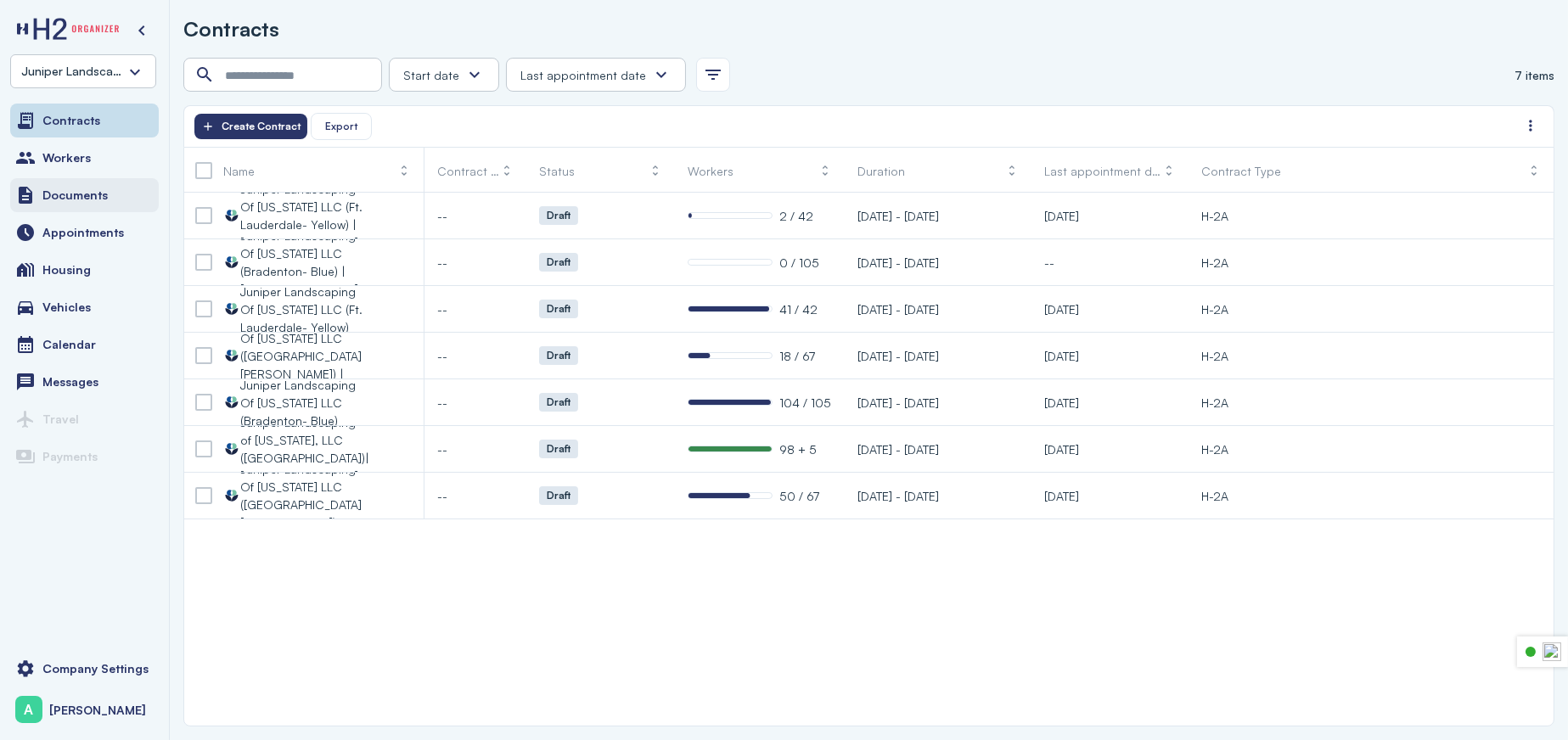 click on "Documents" at bounding box center (75, 195) 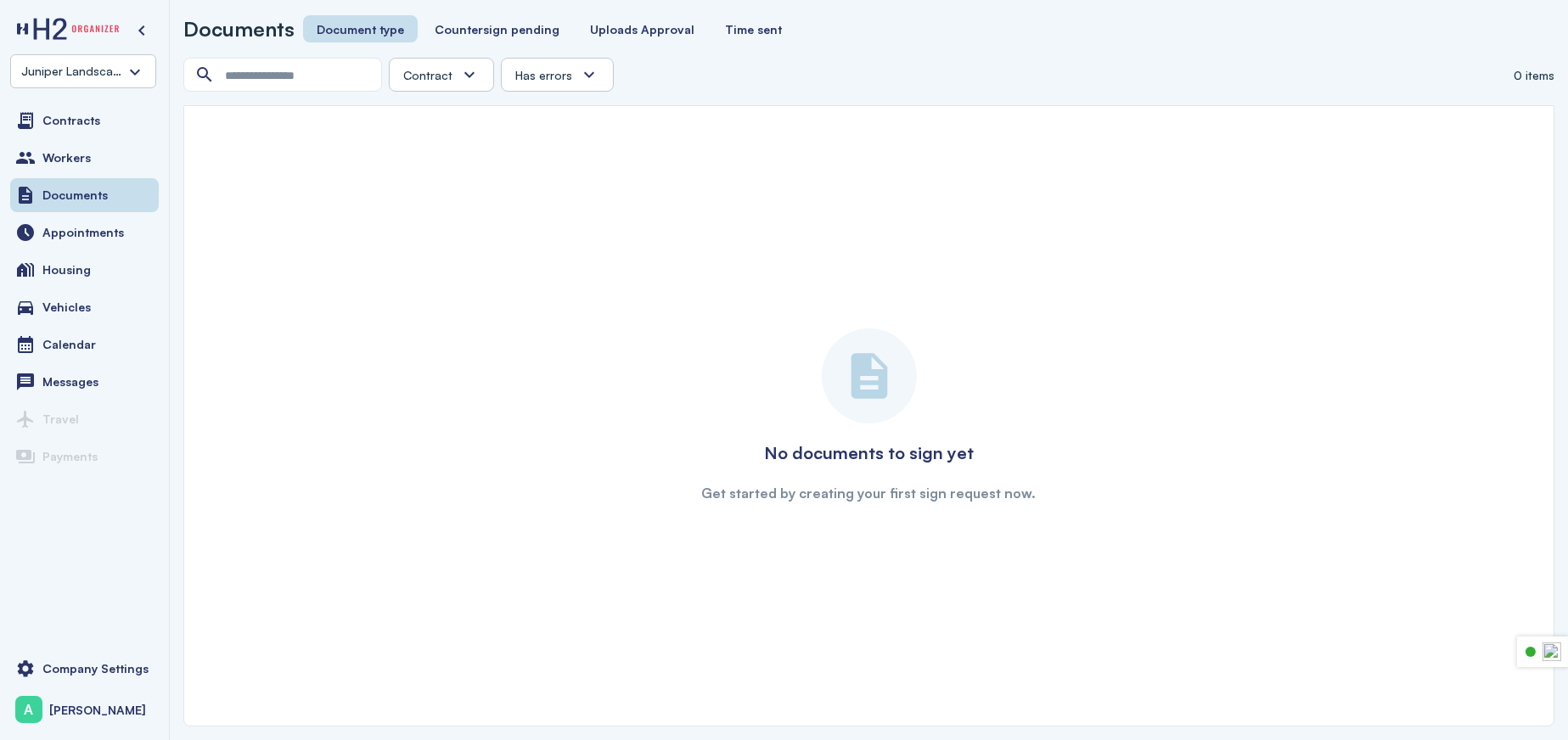 click at bounding box center [469, 75] 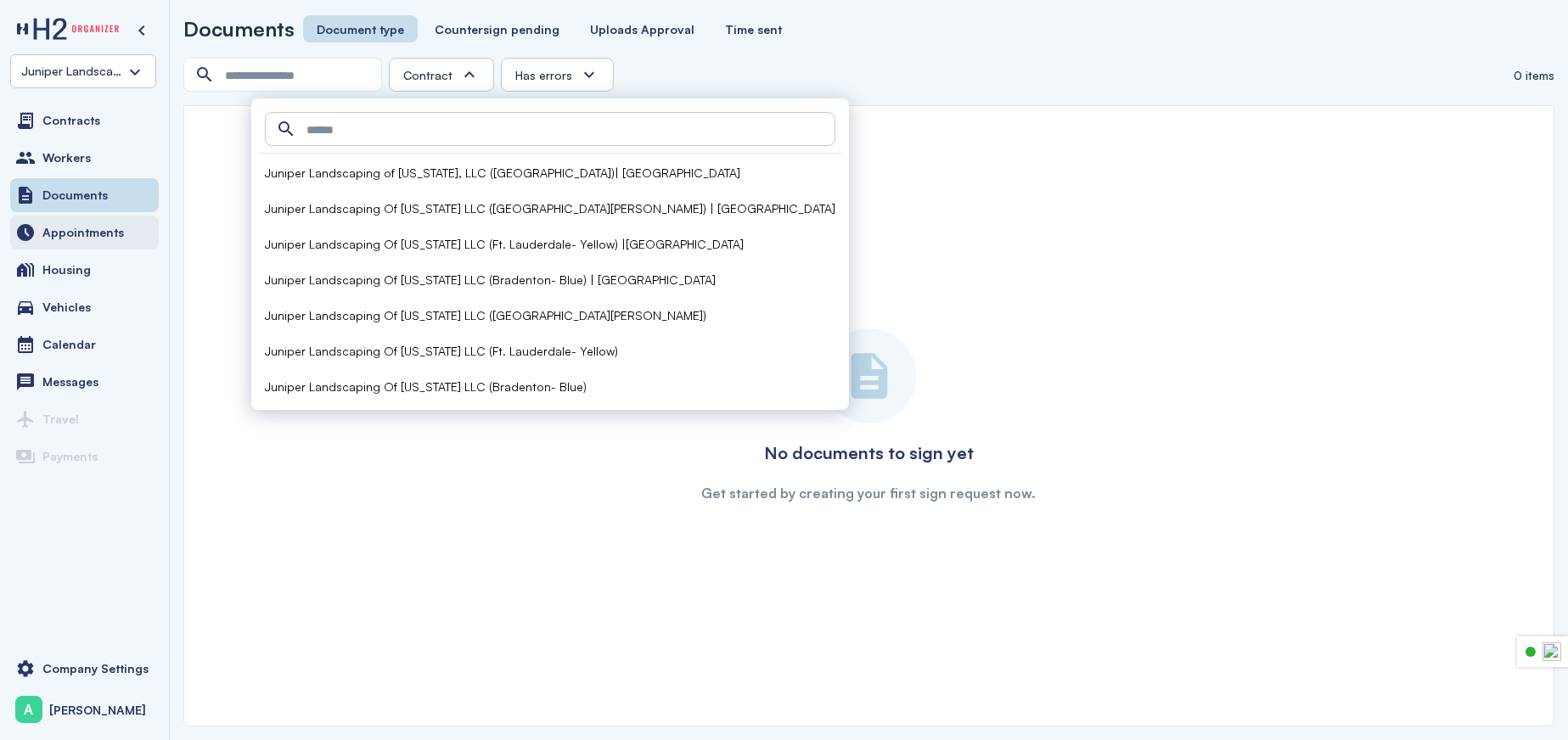 click on "Appointments" at bounding box center [83, 233] 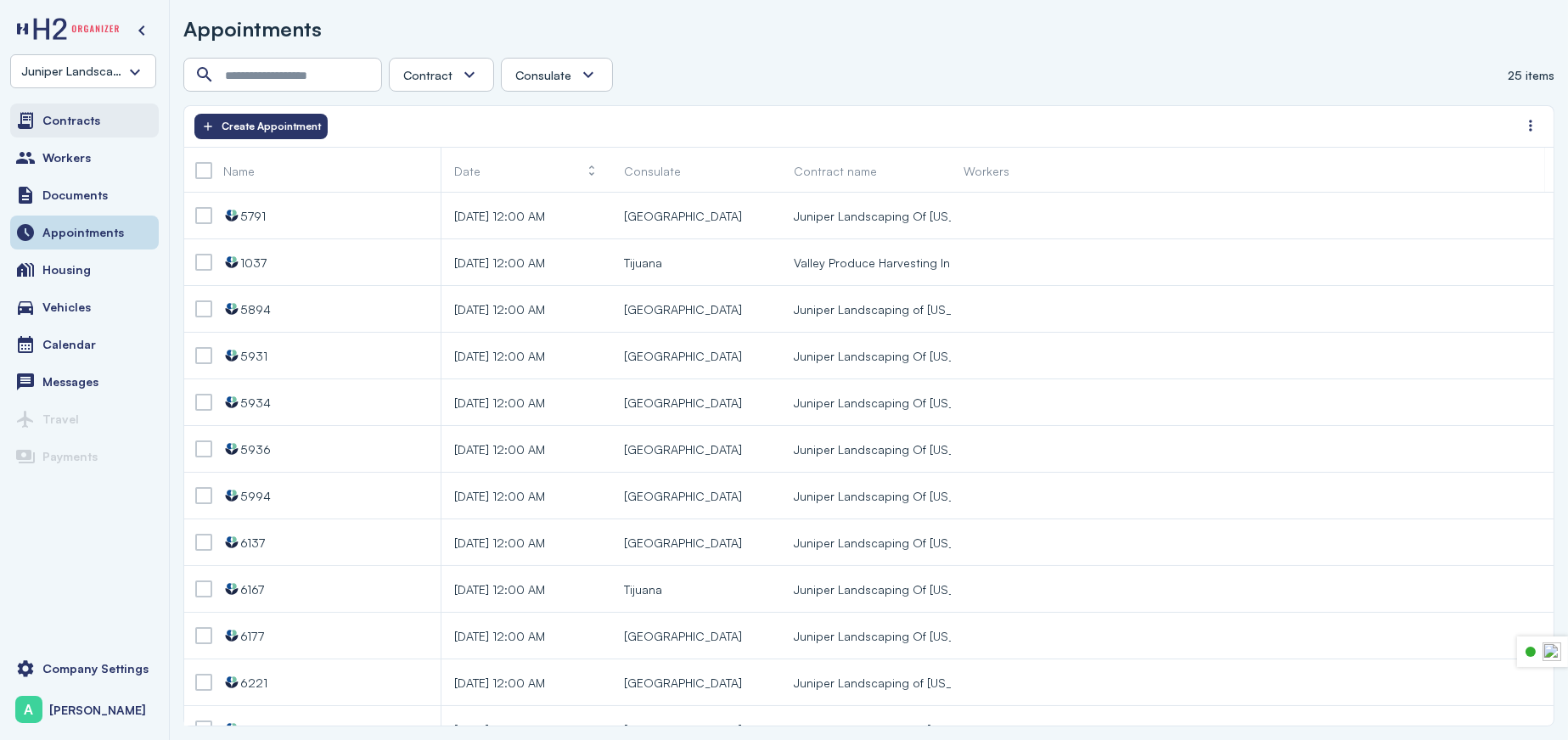 click on "Contracts" at bounding box center (71, 121) 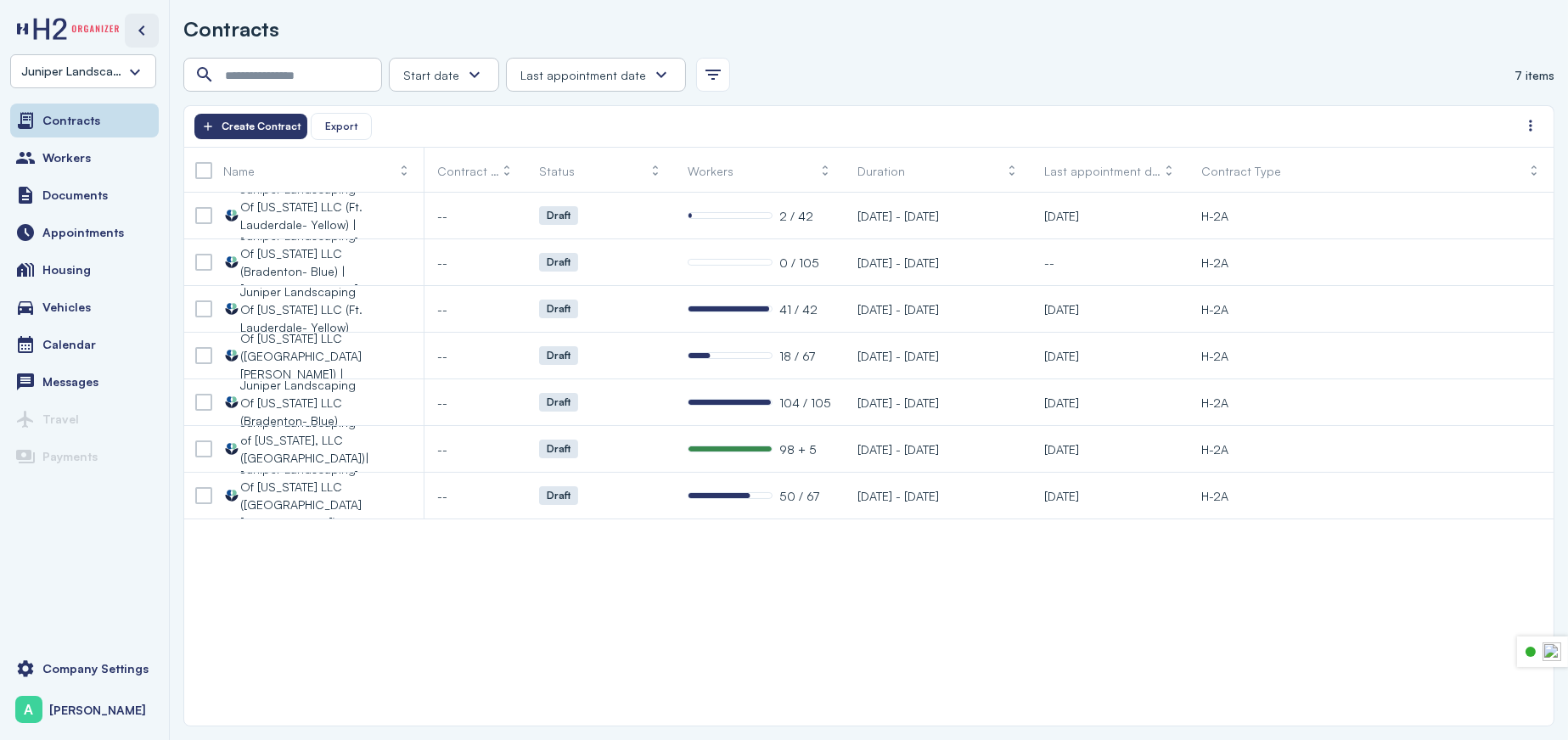 click at bounding box center (142, 31) 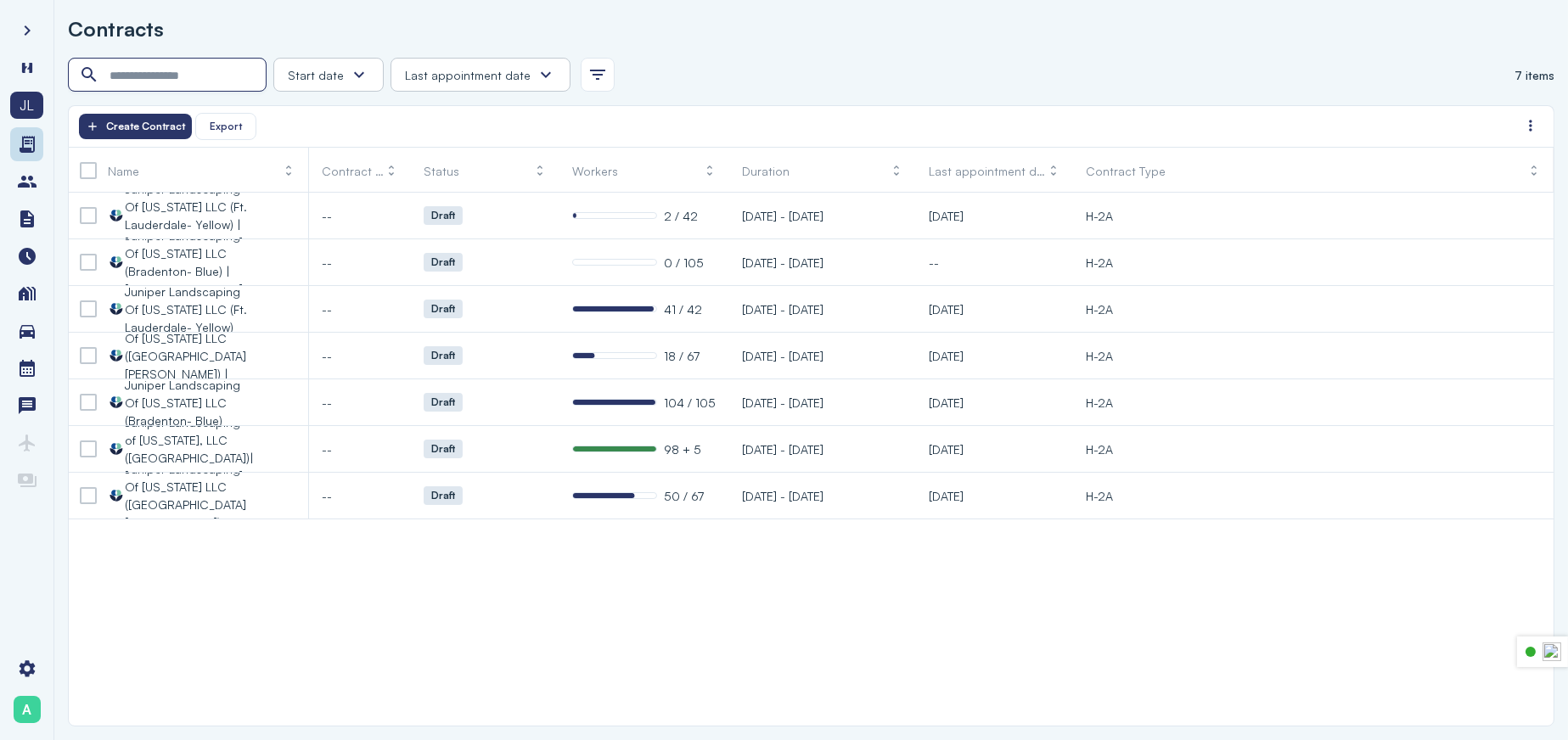 click at bounding box center [169, 76] 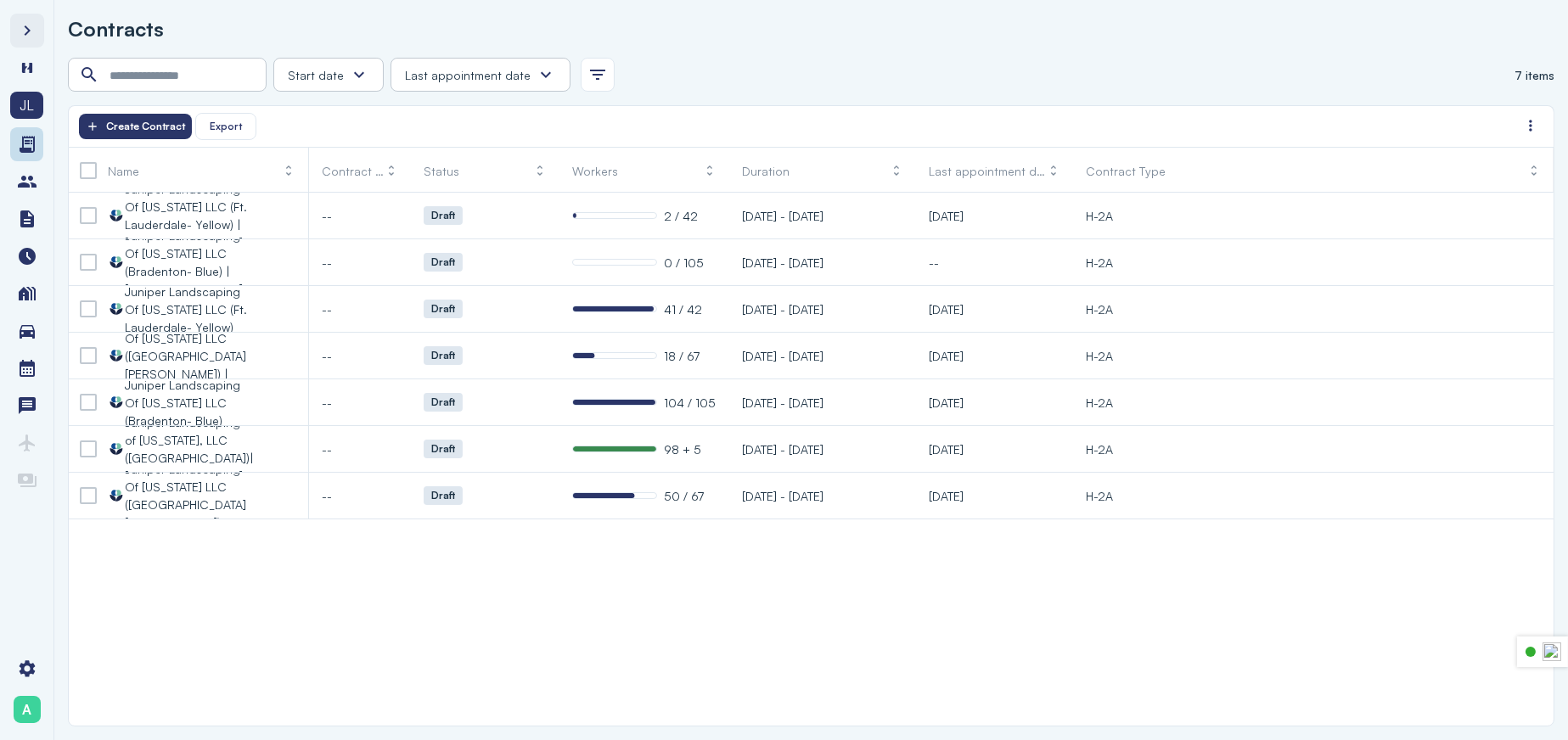 click at bounding box center [27, 31] 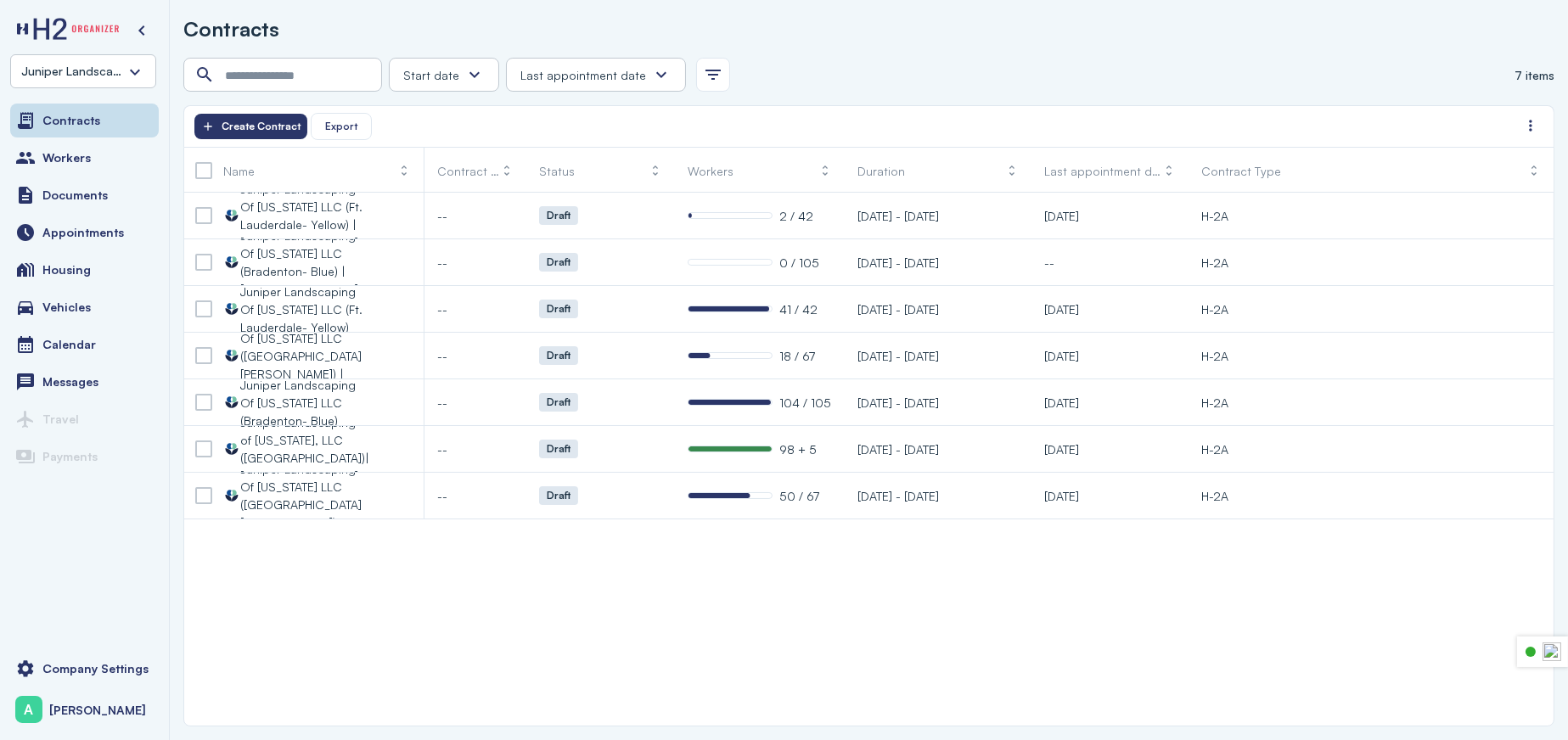 click 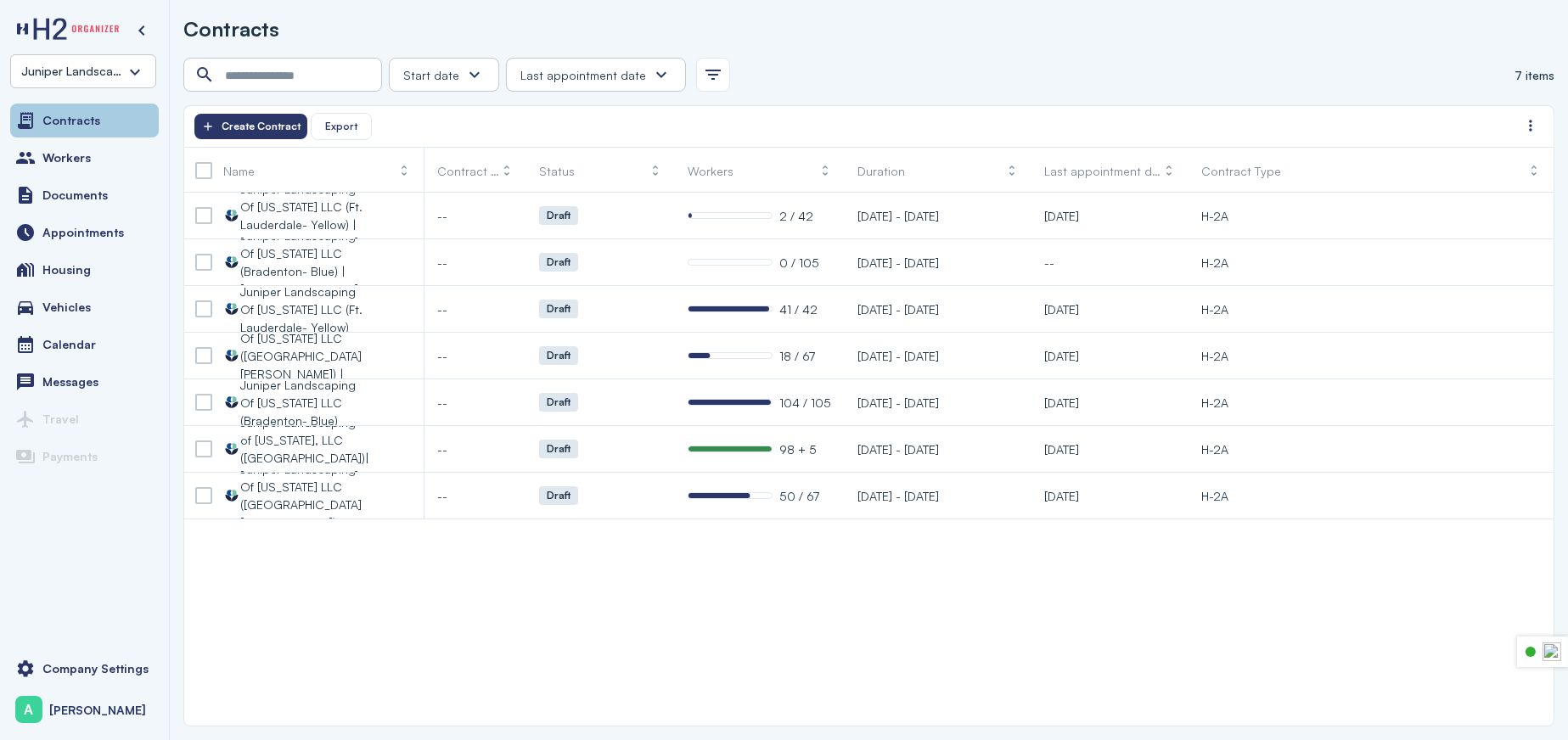 click on "Contracts" at bounding box center (71, 121) 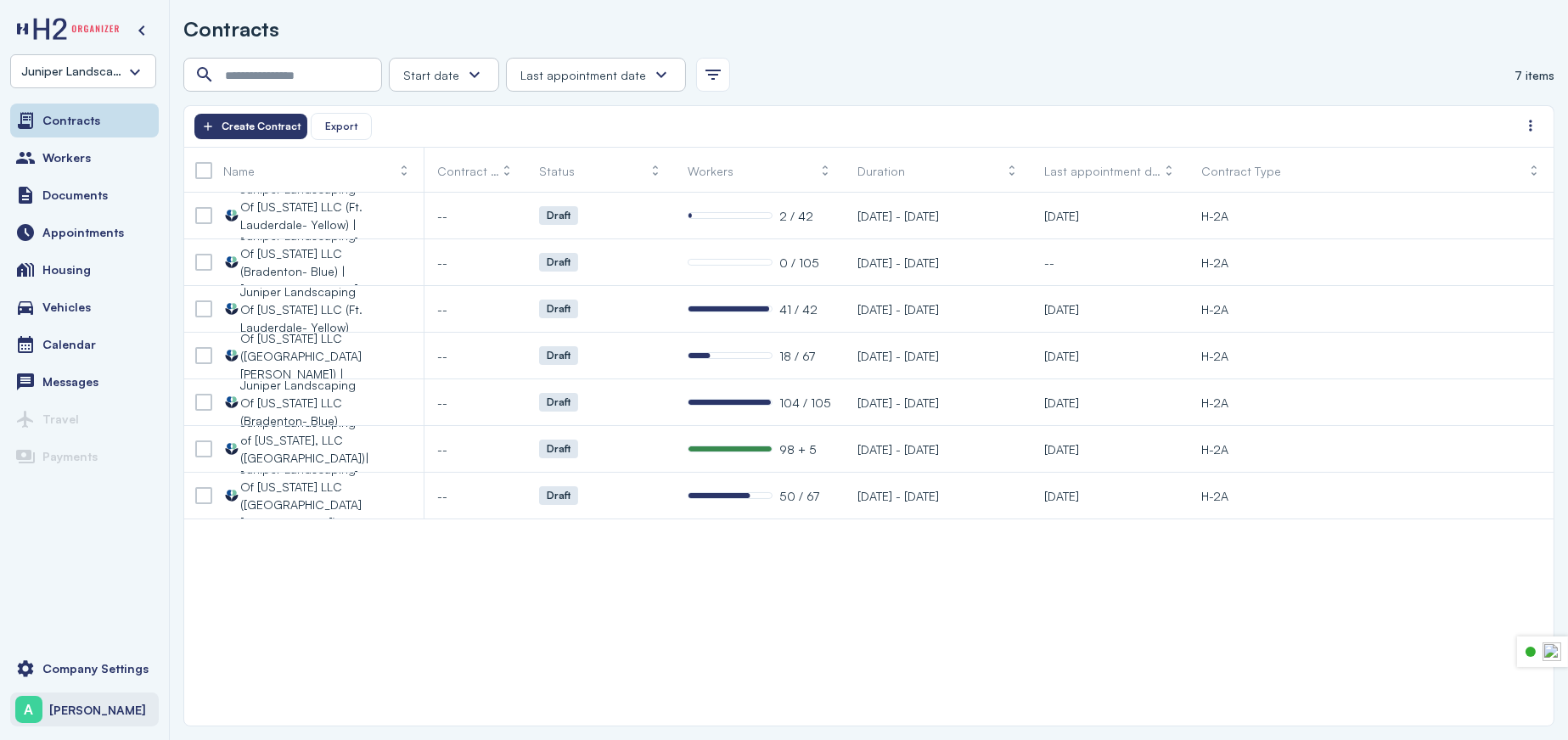 click on "[PERSON_NAME]" 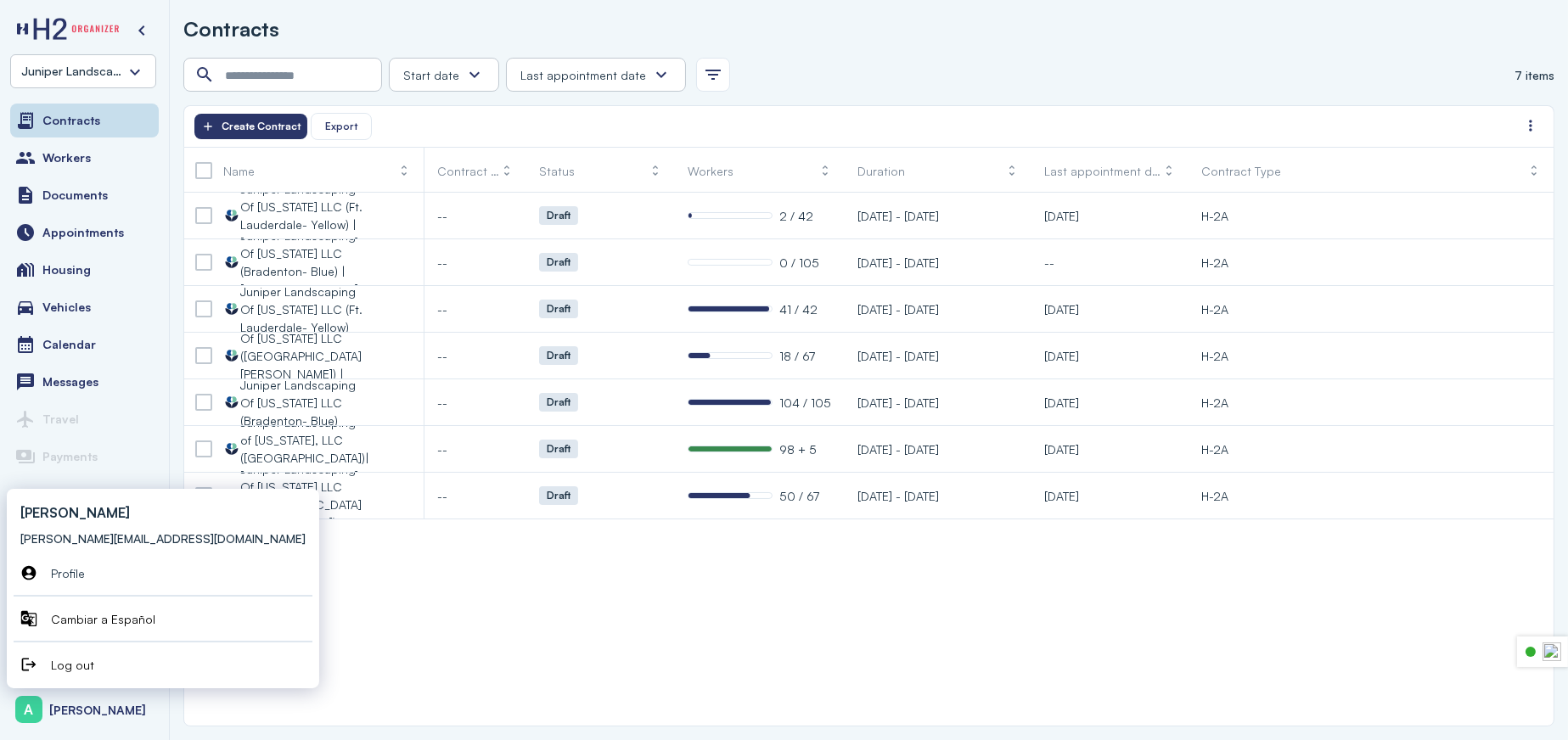 click on "Labormex data     Juniper Landscaping Of Florida LLC (Ft. Lauderdale- Yellow) |Guatemala       -- Draft         2 / 42 Mar 3, 2025 - Nov 30, 2025 Apr 29, 2025 H-2A           Labormex data     Juniper Landscaping Of Florida LLC (Bradenton- Blue) | Guatemala         -- Draft         0 / 105 Mar 3, 2025 - Nov 30, 2025 -- H-2A           Labormex data     Juniper Landscaping Of Florida LLC (Ft. Lauderdale- Yellow)       -- Draft         41 / 42 Mar 3, 2025 - Nov 30, 2025 May 27, 2025 H-2A           Labormex data     Juniper Landscaping Of Florida LLC (Fort Myers- Green) | Guatemala        -- Draft         18 / 67 Mar 3, 2025 - Nov 30, 2025 Apr 30, 2025 H-2A           Labormex data     Juniper Landscaping Of Florida LLC (Bradenton- Blue)       -- Draft         104 / 105 Mar 3, 2025 - Nov 30, 2025 May 27, 2025 H-2A           Labormex data     Juniper Landscaping of Florida, LLC (Orlando)| Guatemala       -- Draft         98 + 5 Mar 3, 2025 - Nov 30, 2025 May 27, 2025 H-2A           Labormex data           --" at bounding box center [868, 459] 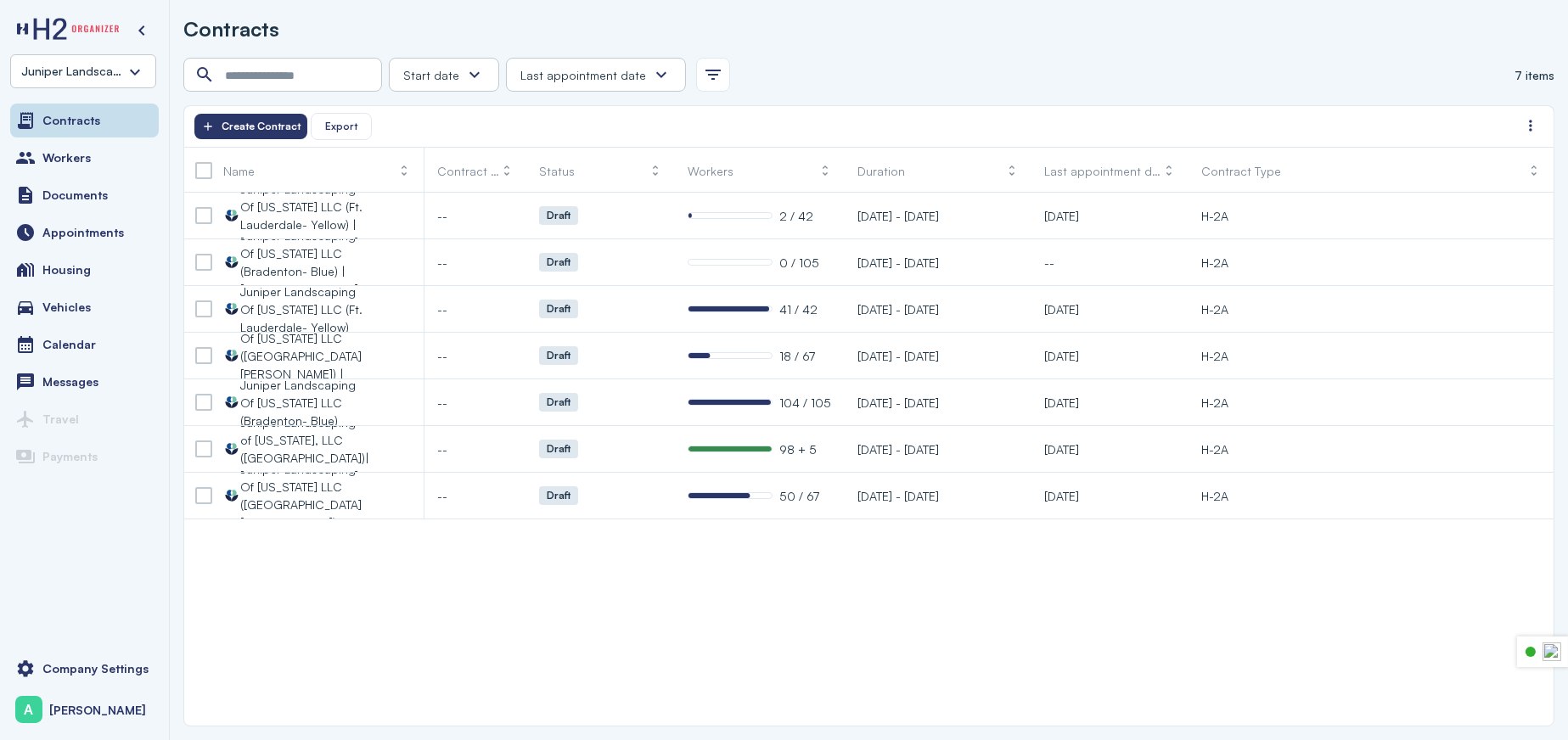 click 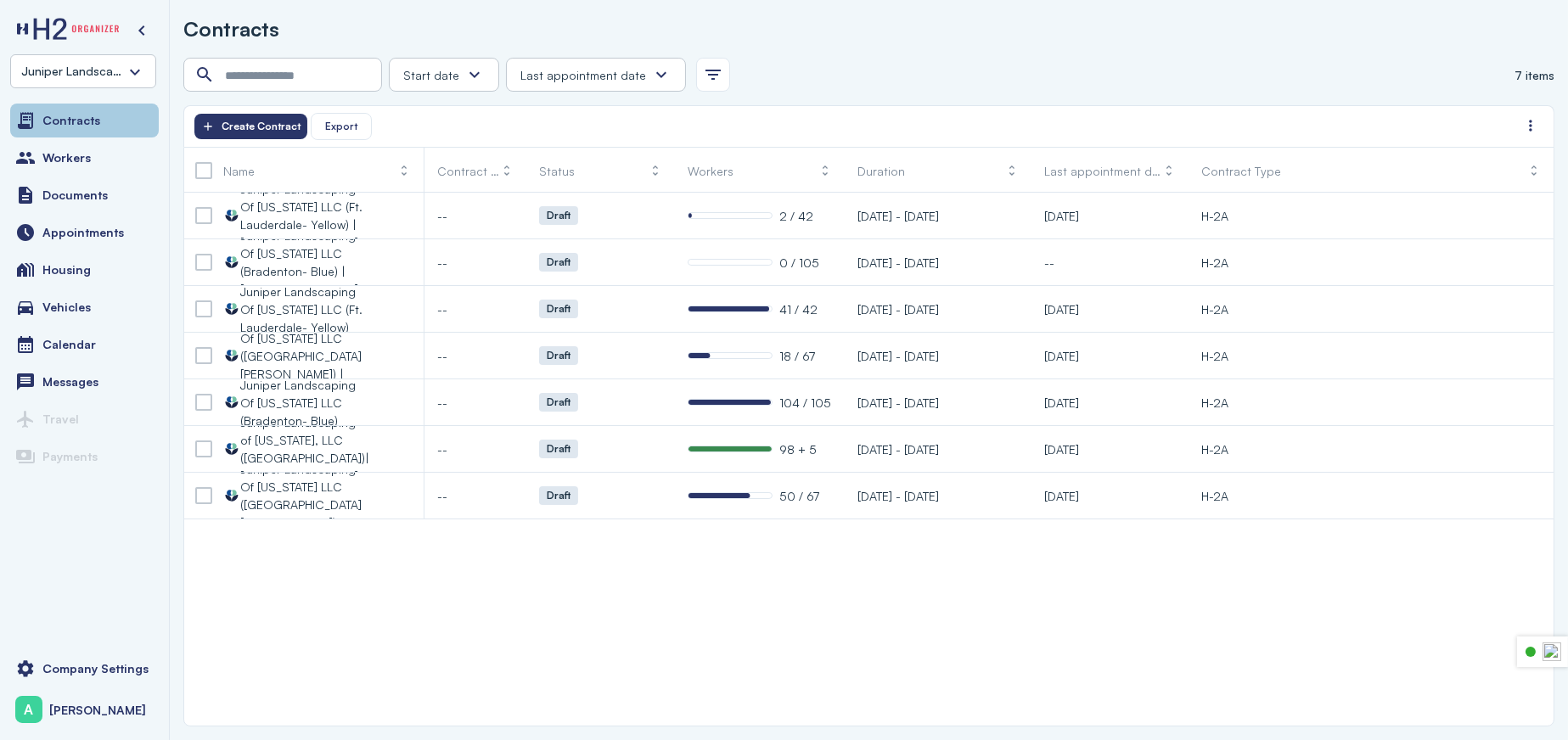 click on "Contracts" at bounding box center [71, 121] 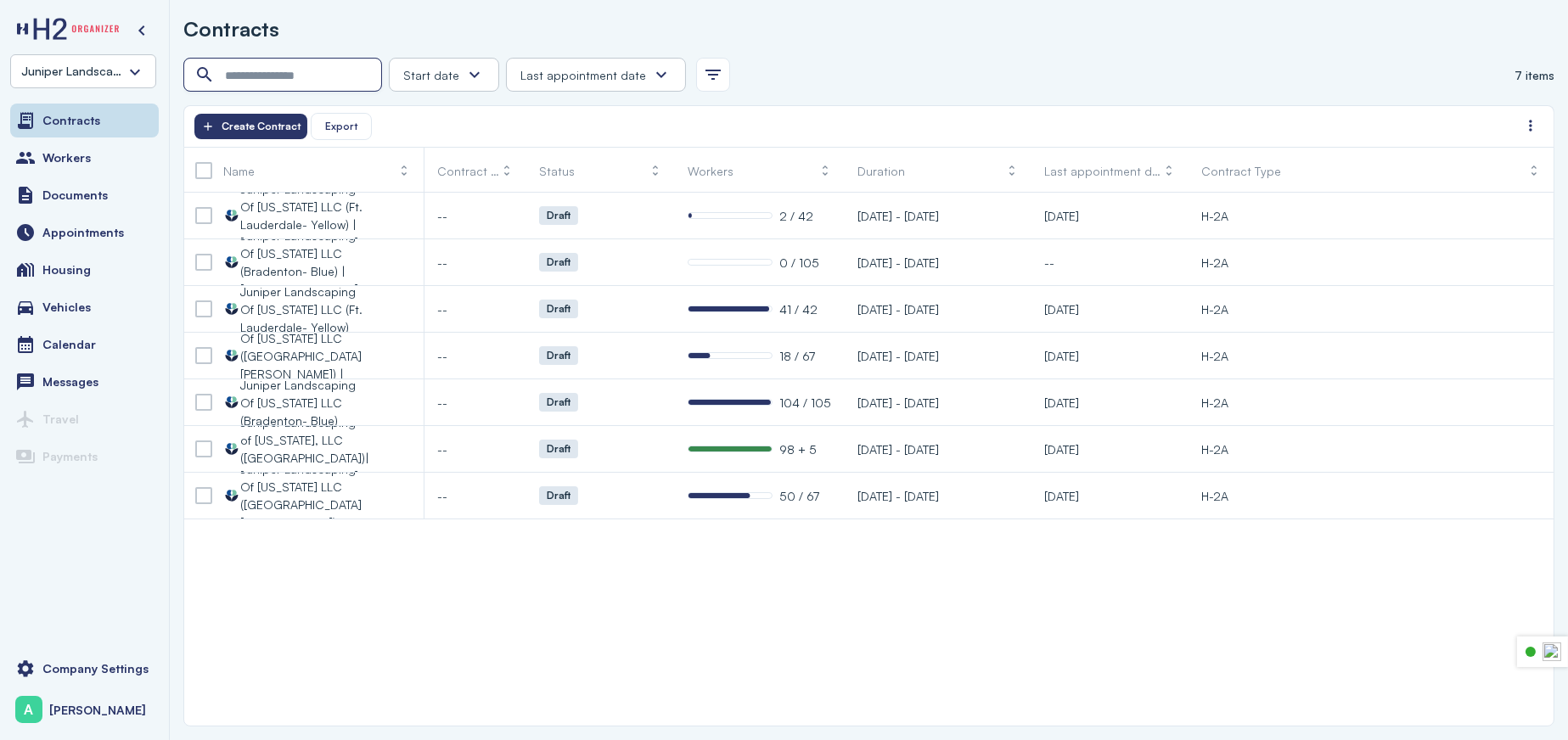 click at bounding box center [284, 76] 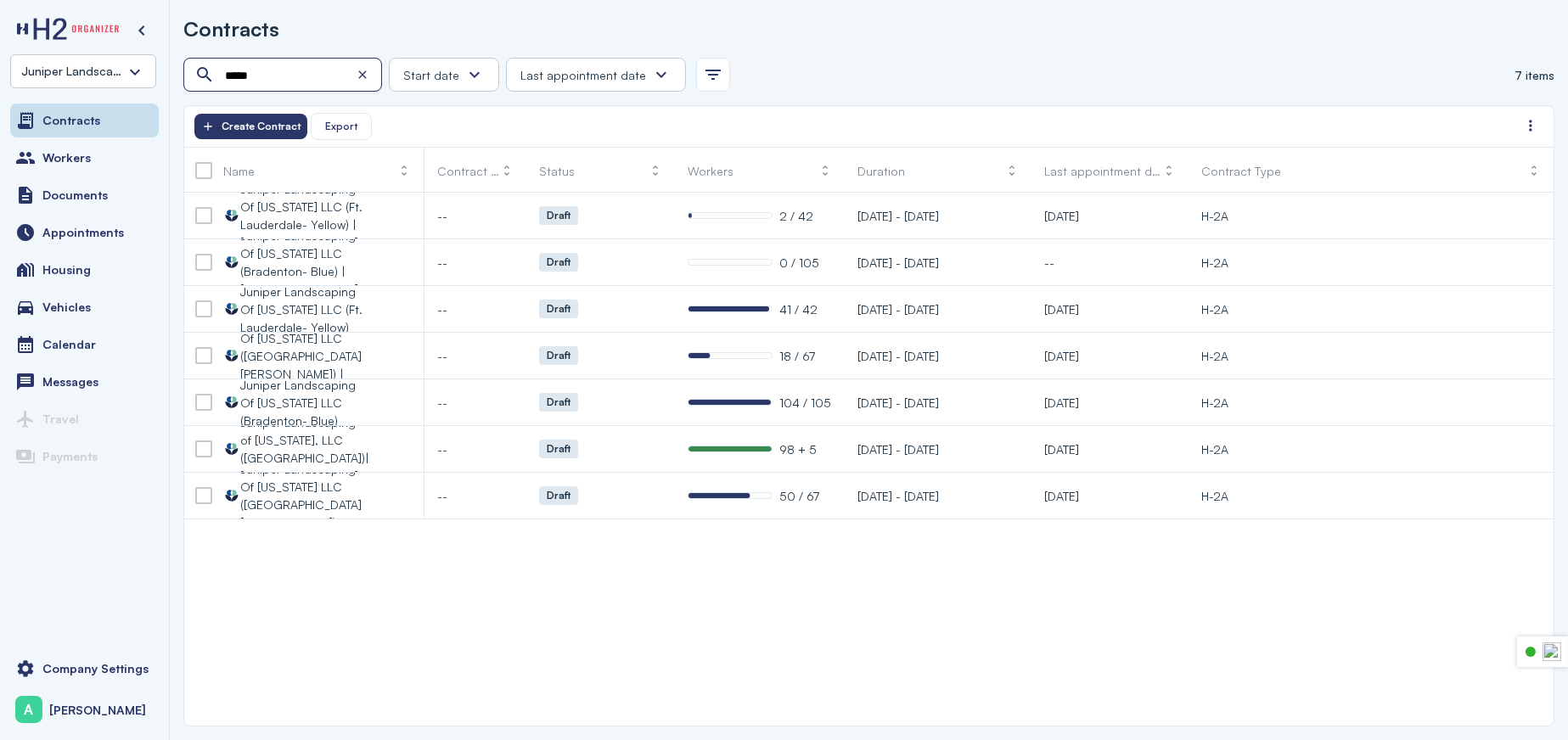 type on "*****" 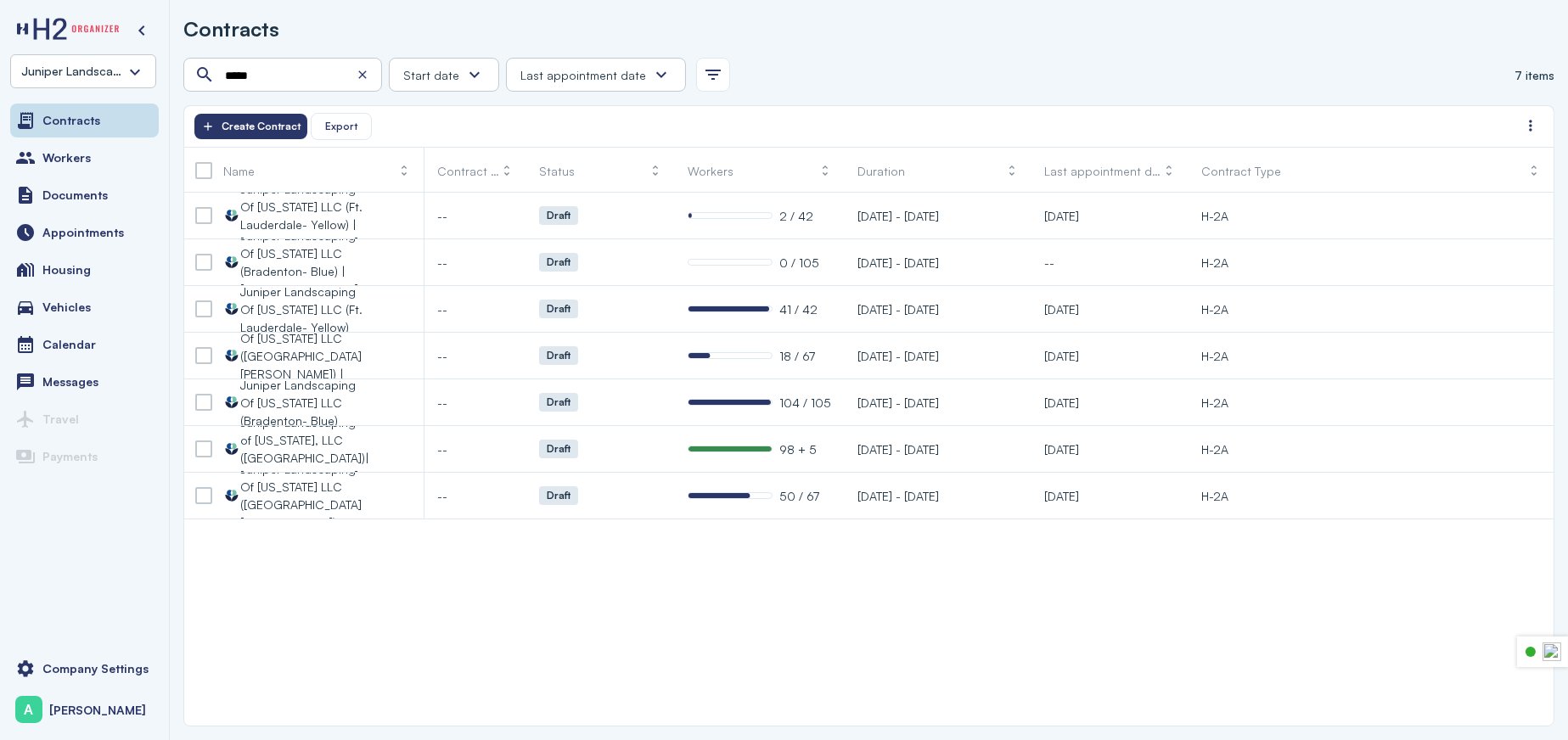 click on "Juniper Landscaping Of [US_STATE] LLC" at bounding box center (83, 71) 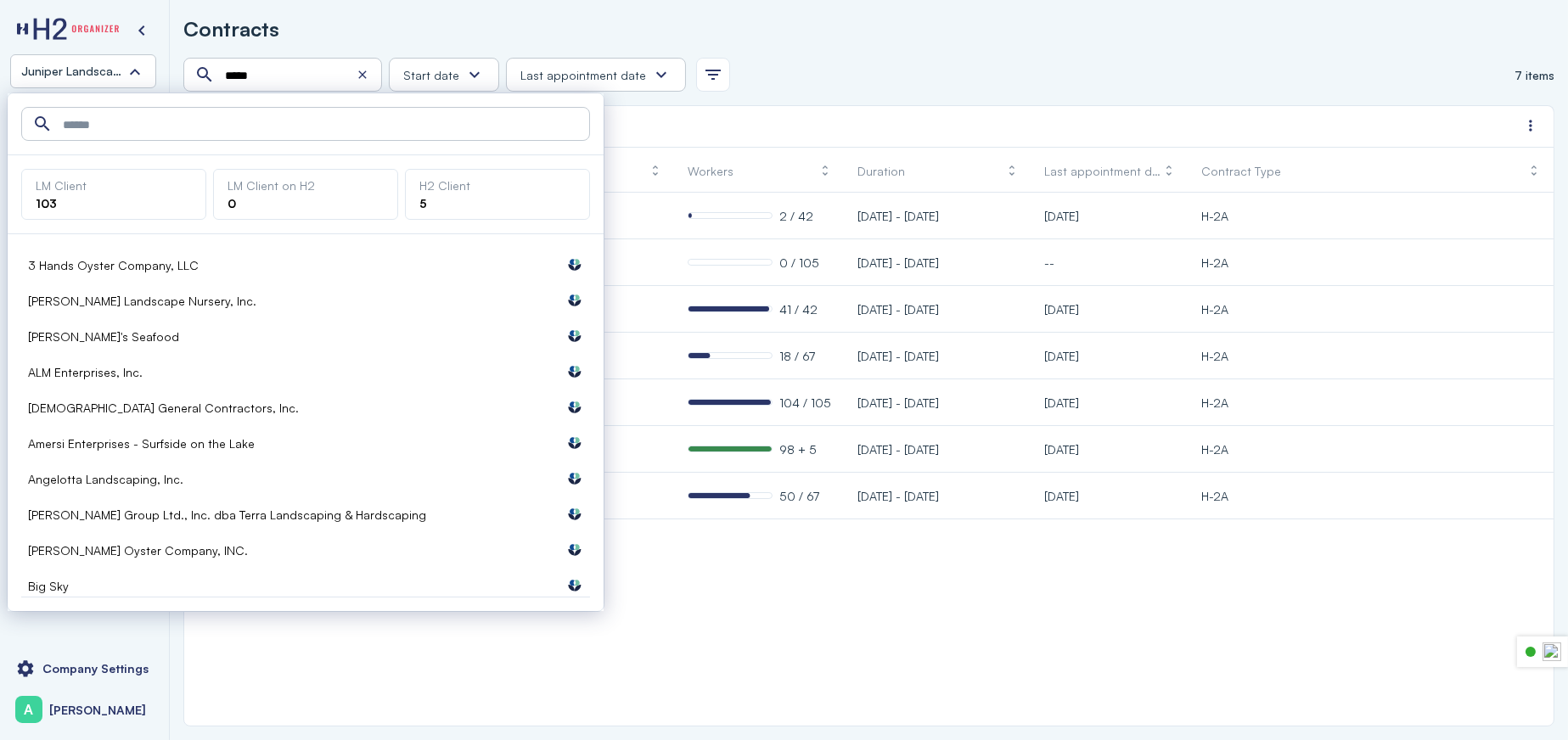 click at bounding box center (307, 125) 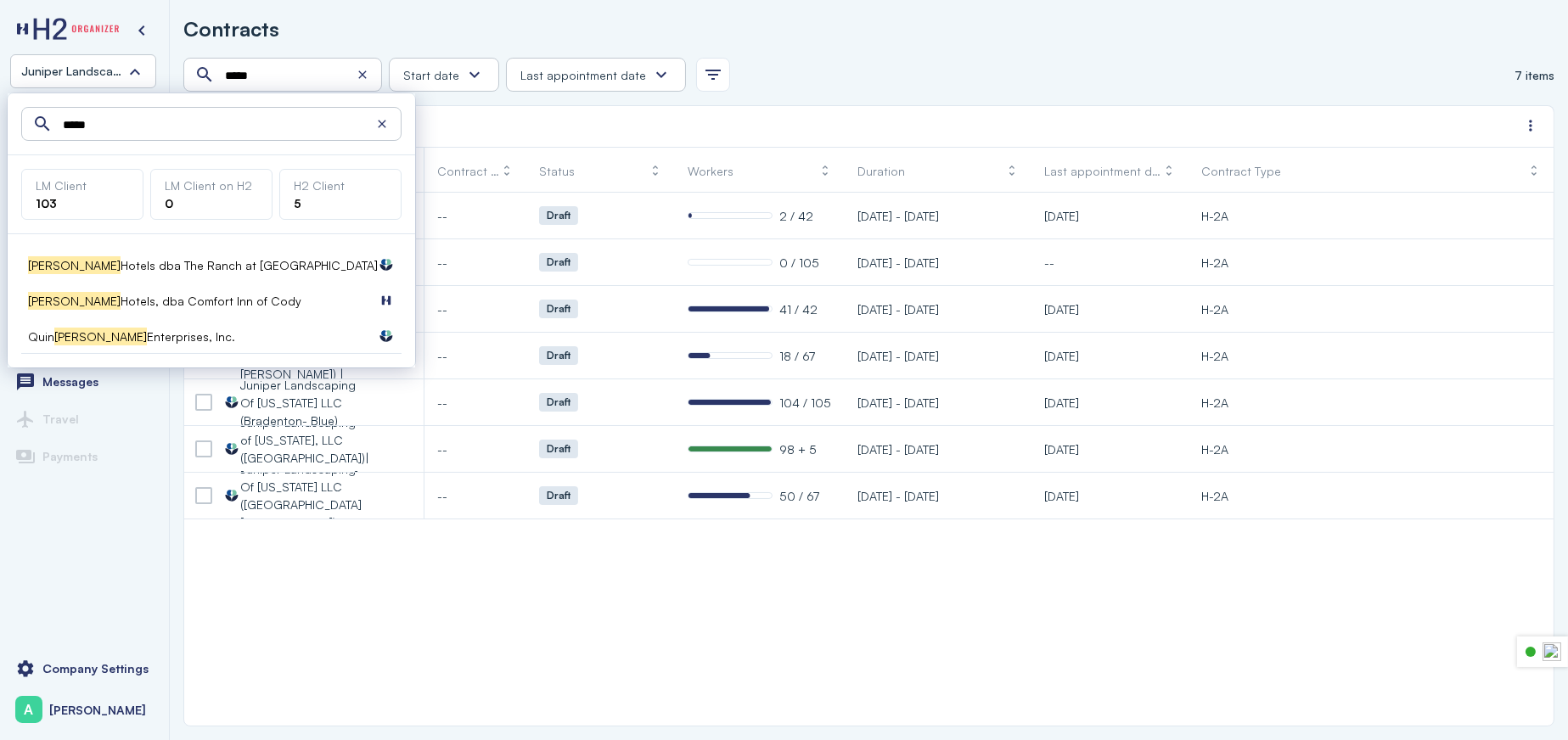 type on "*****" 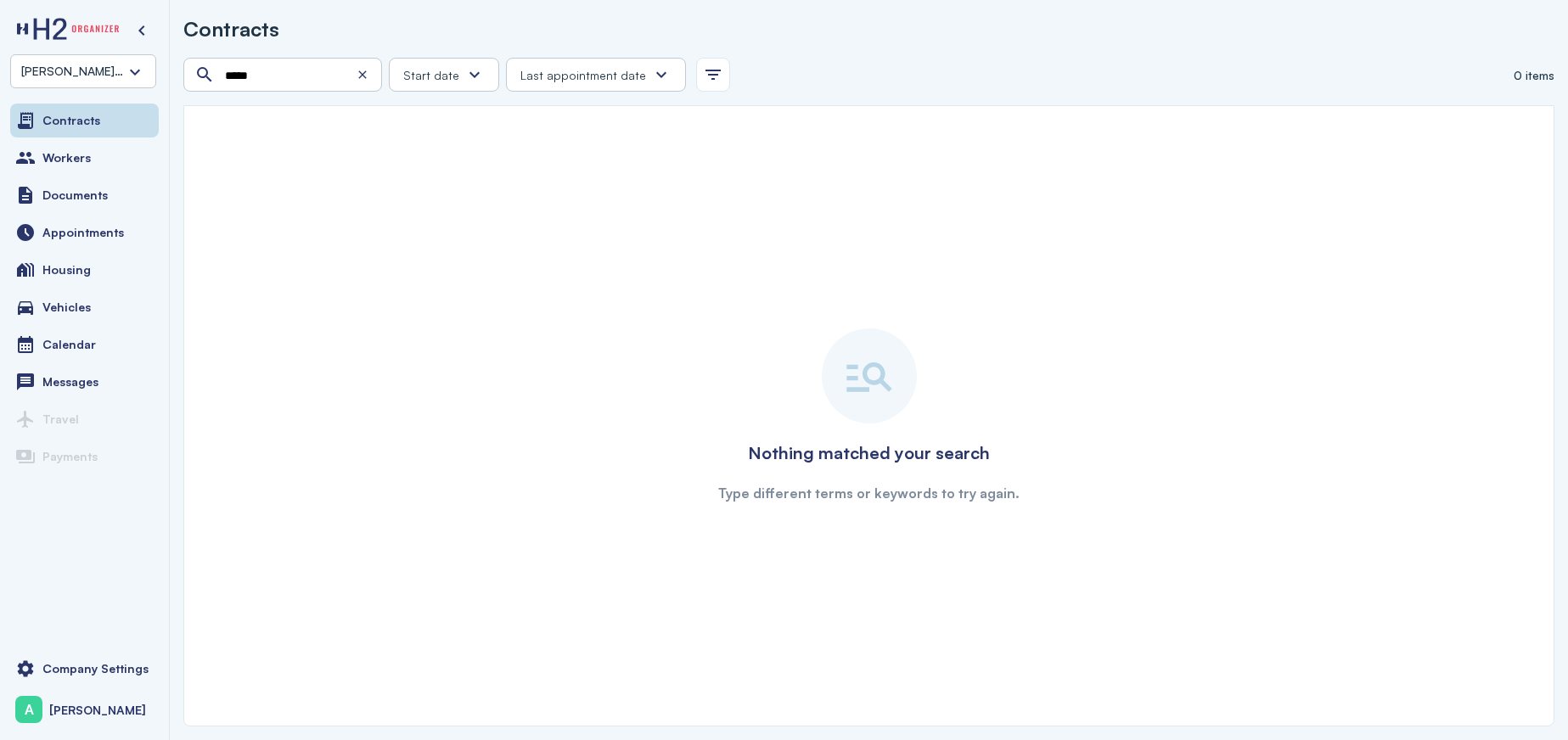 scroll, scrollTop: 0, scrollLeft: 0, axis: both 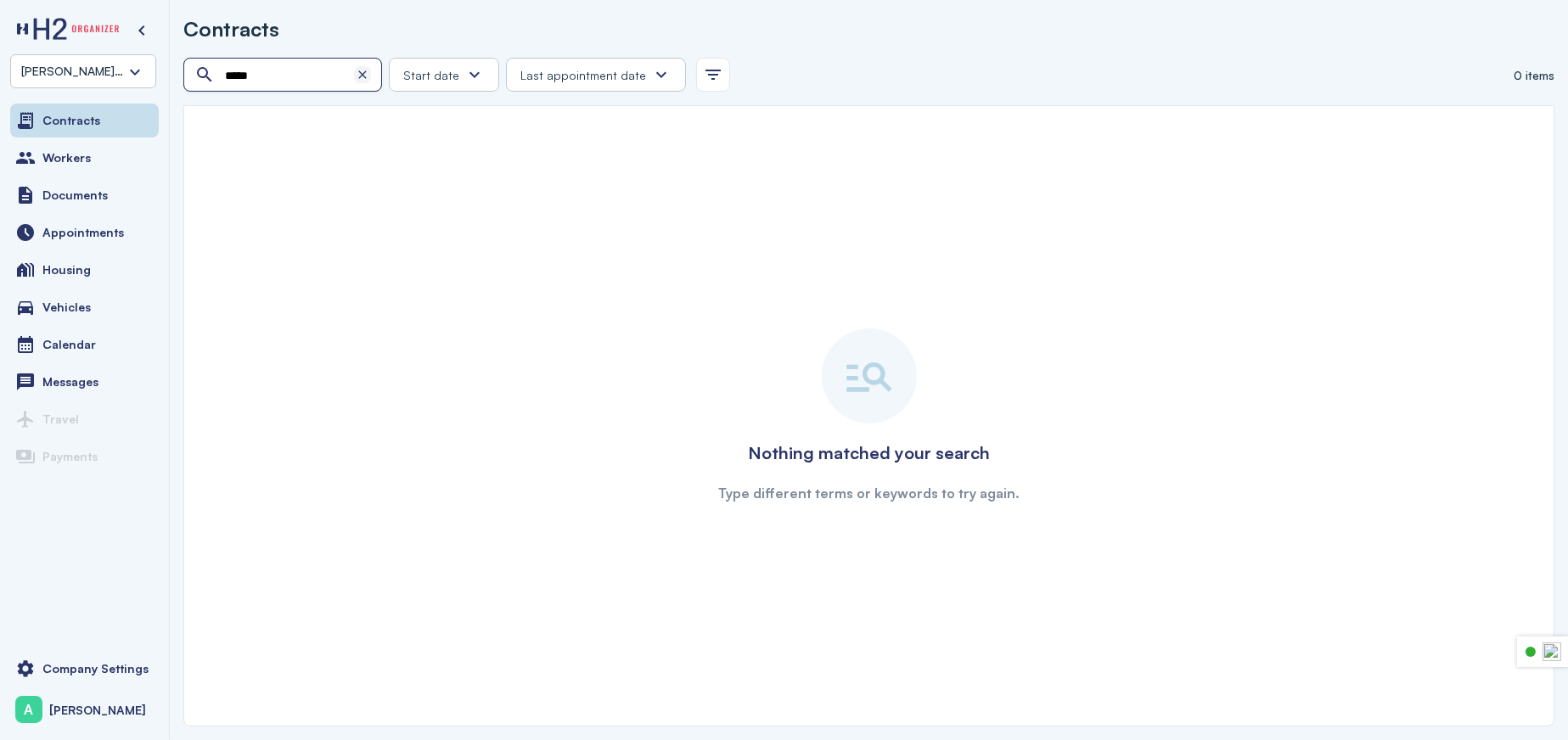 click at bounding box center [362, 75] 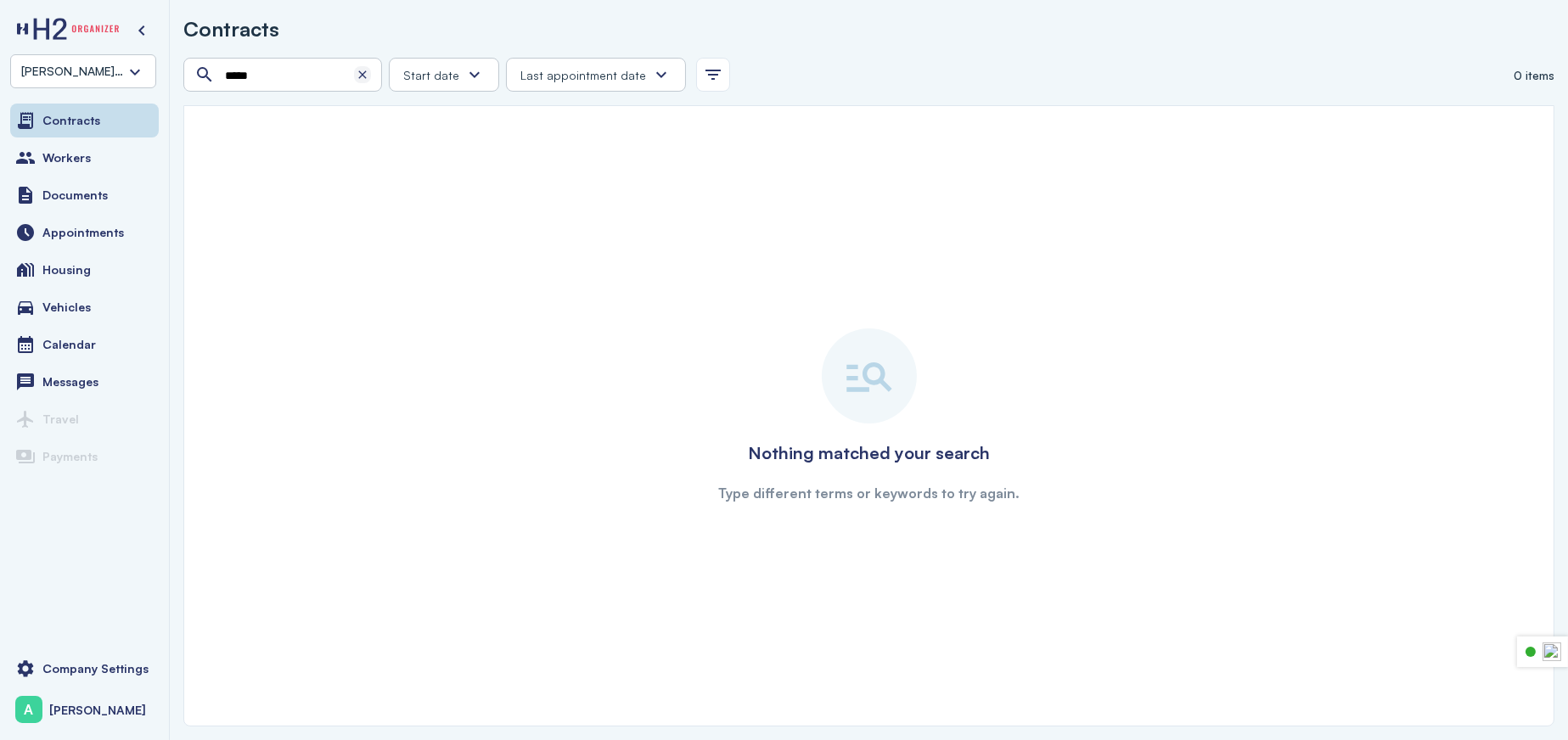 type 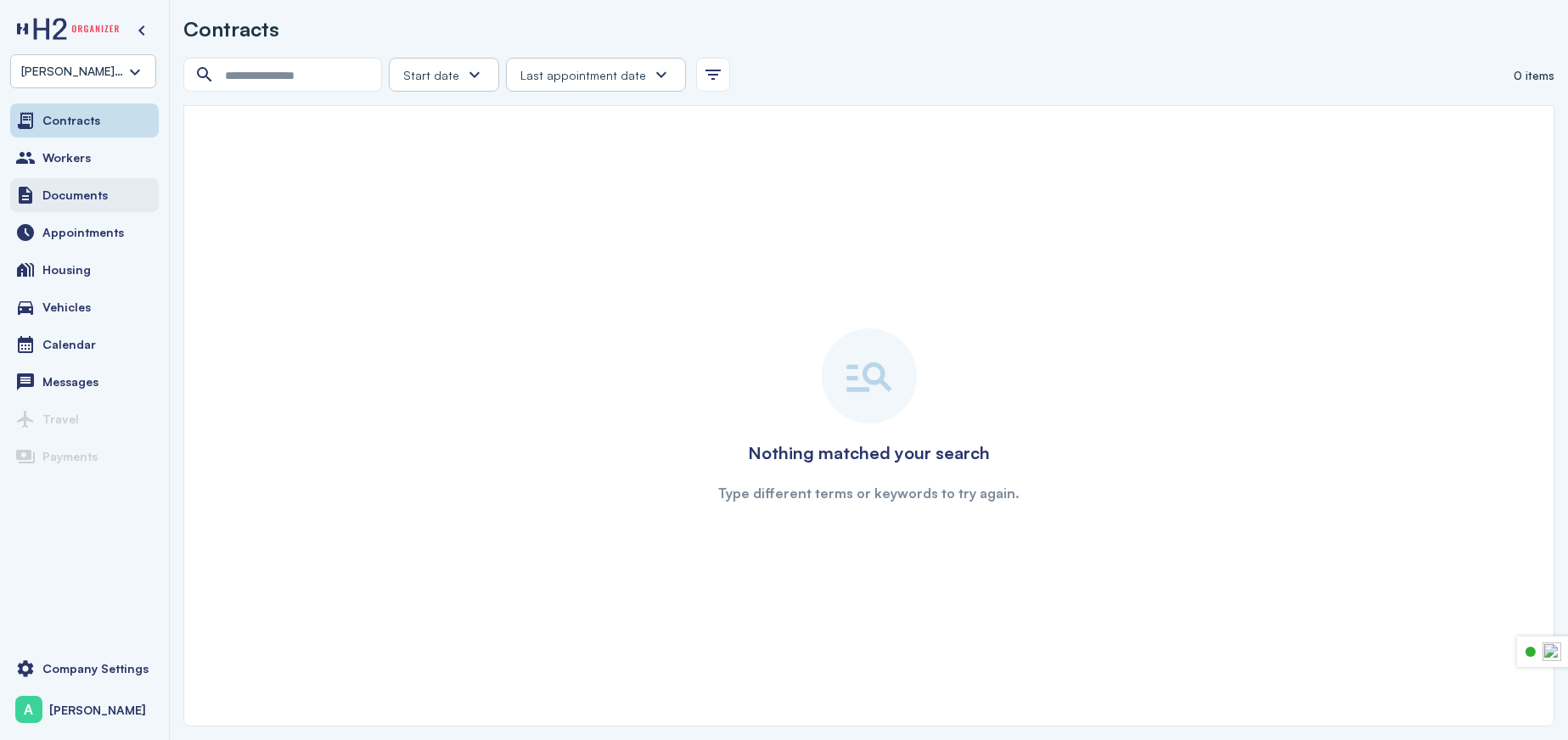 click on "Documents" at bounding box center (75, 195) 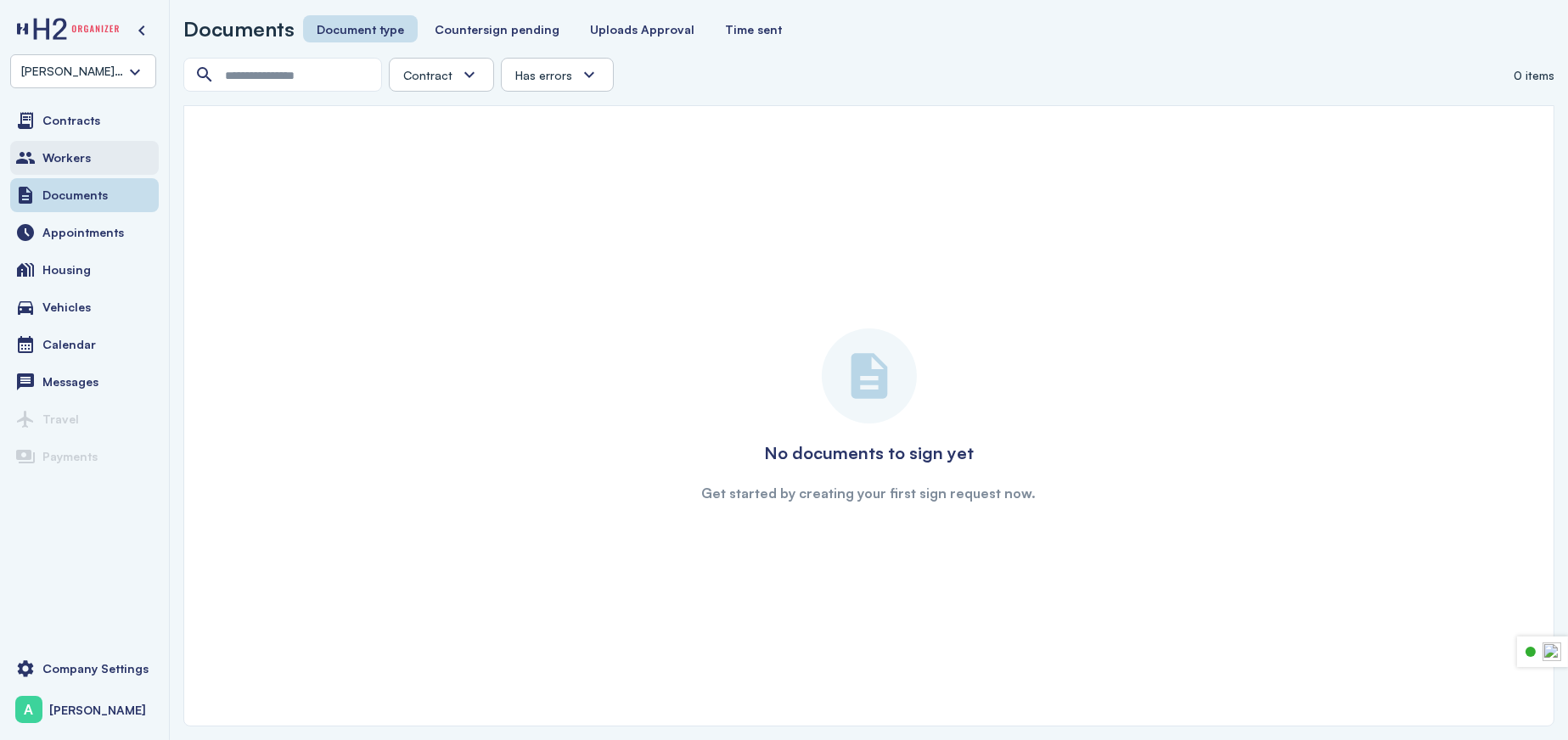 click on "Workers" at bounding box center (66, 158) 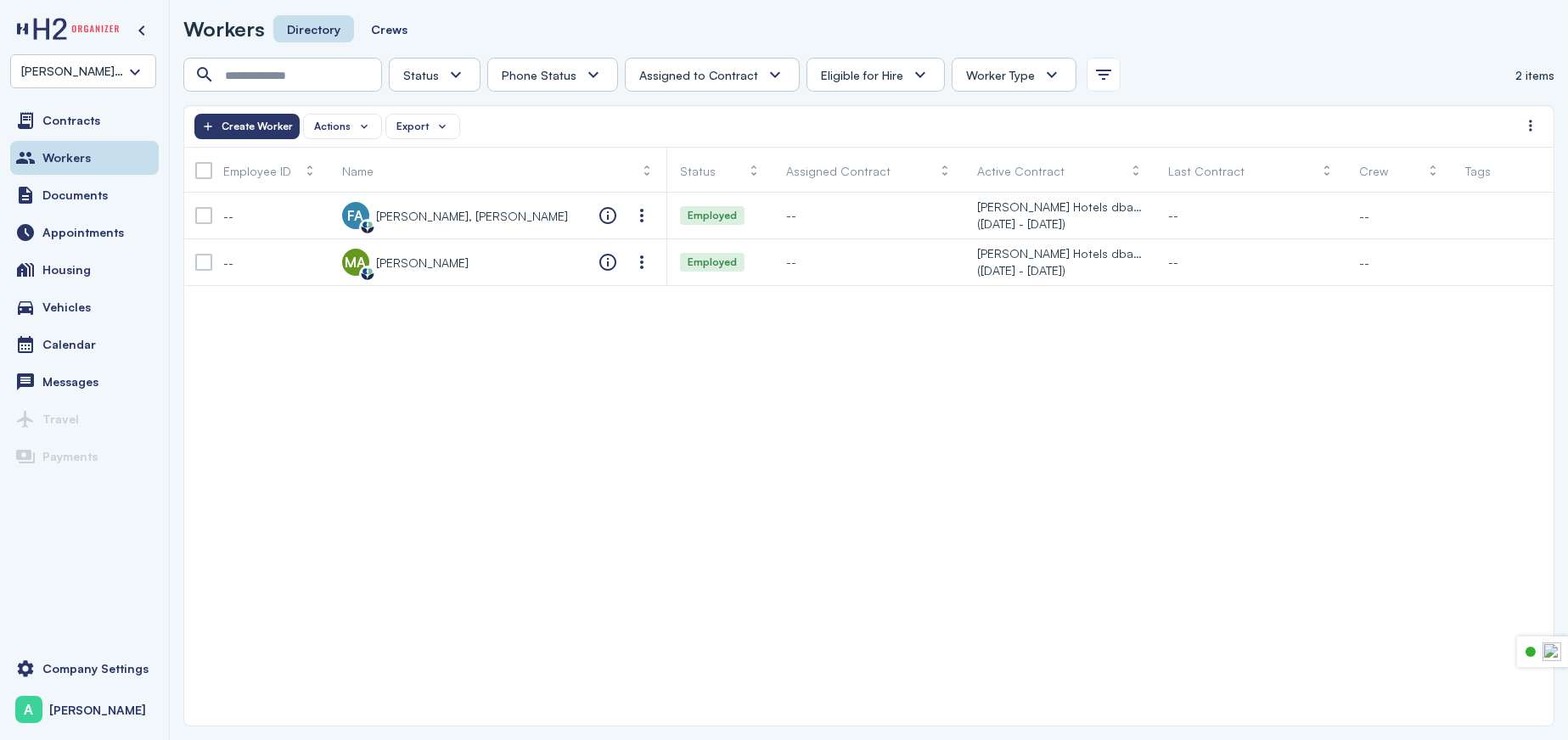 click on "[PERSON_NAME] Hotels dba The Ranch at [GEOGRAPHIC_DATA]" at bounding box center (73, 71) 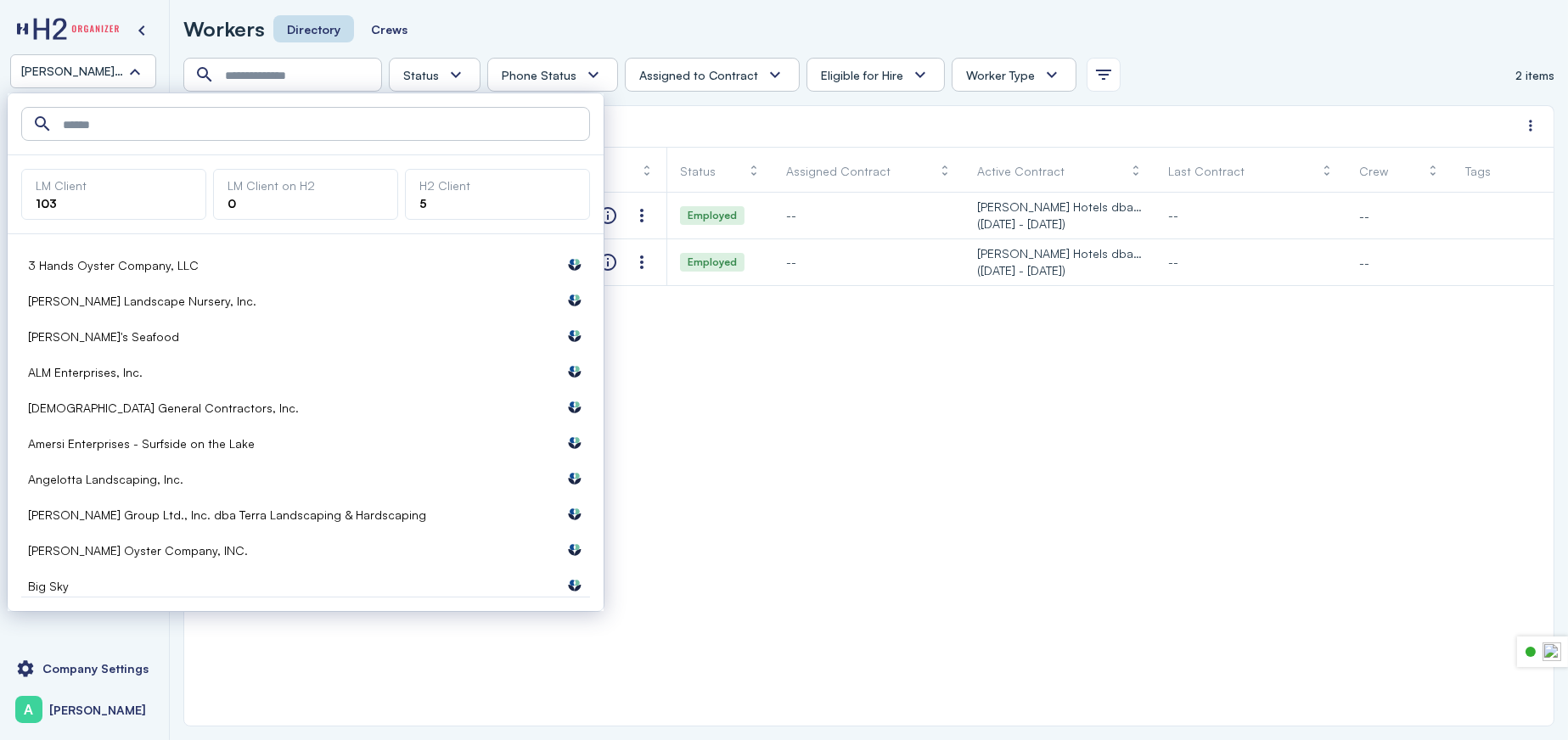 click at bounding box center [307, 125] 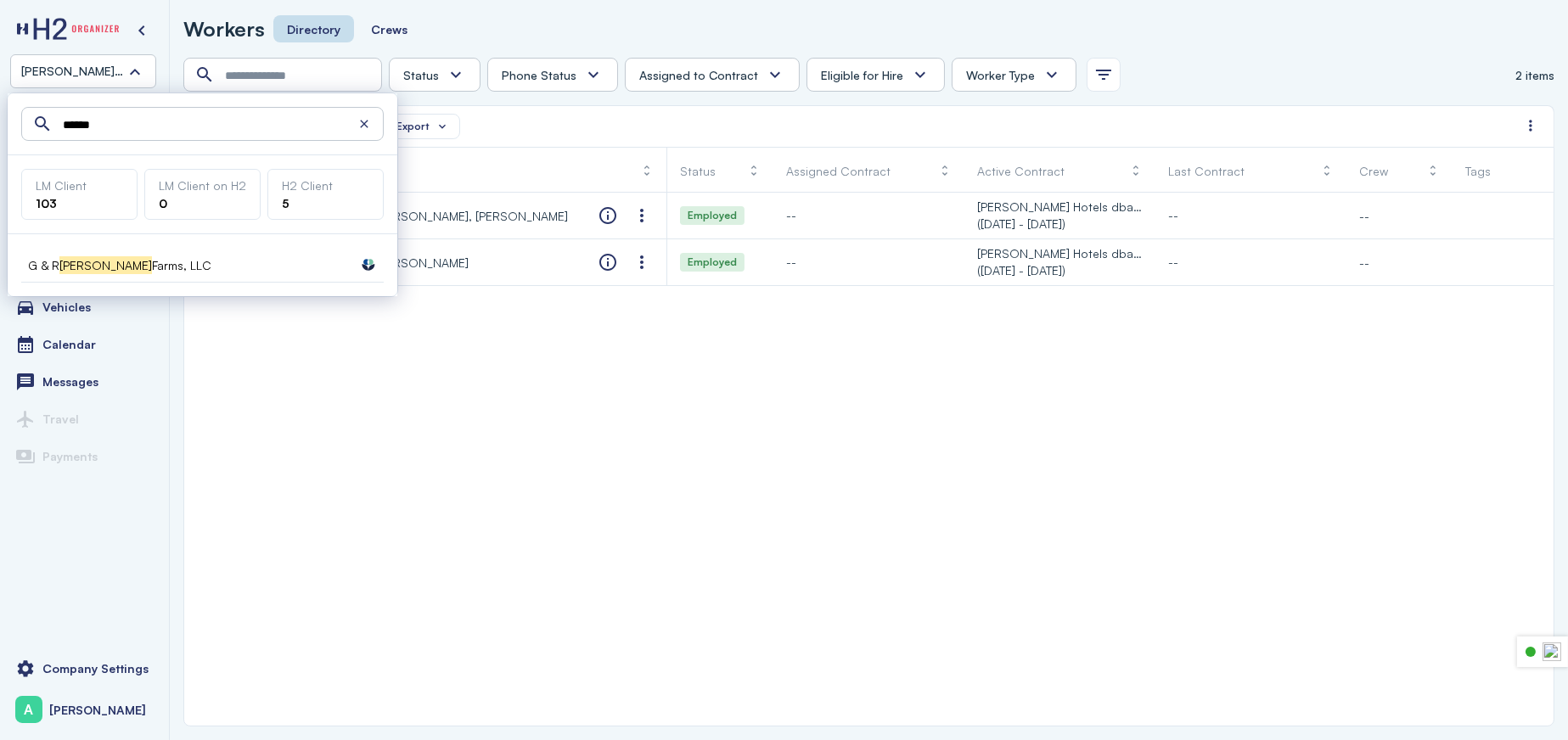 type on "******" 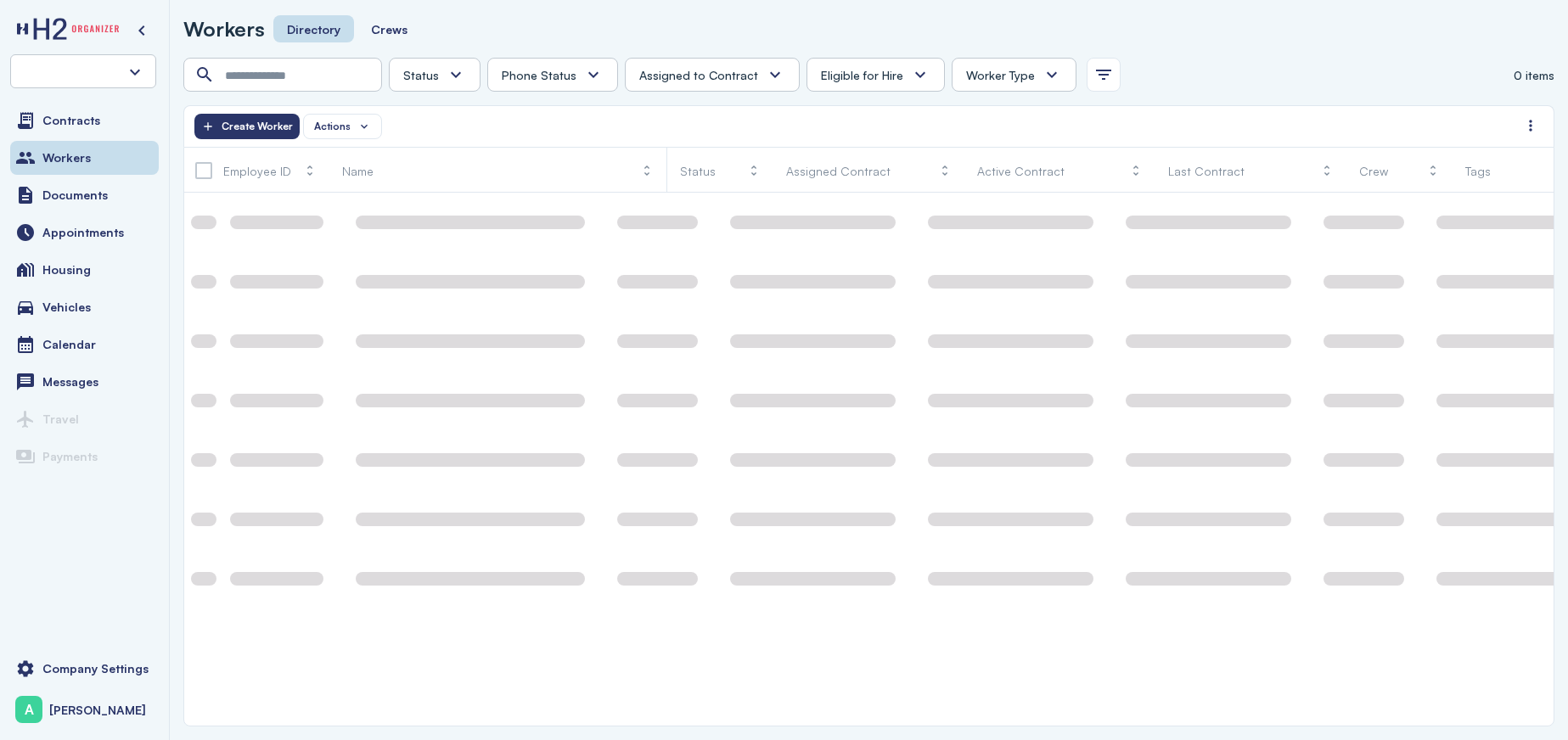 scroll, scrollTop: 0, scrollLeft: 0, axis: both 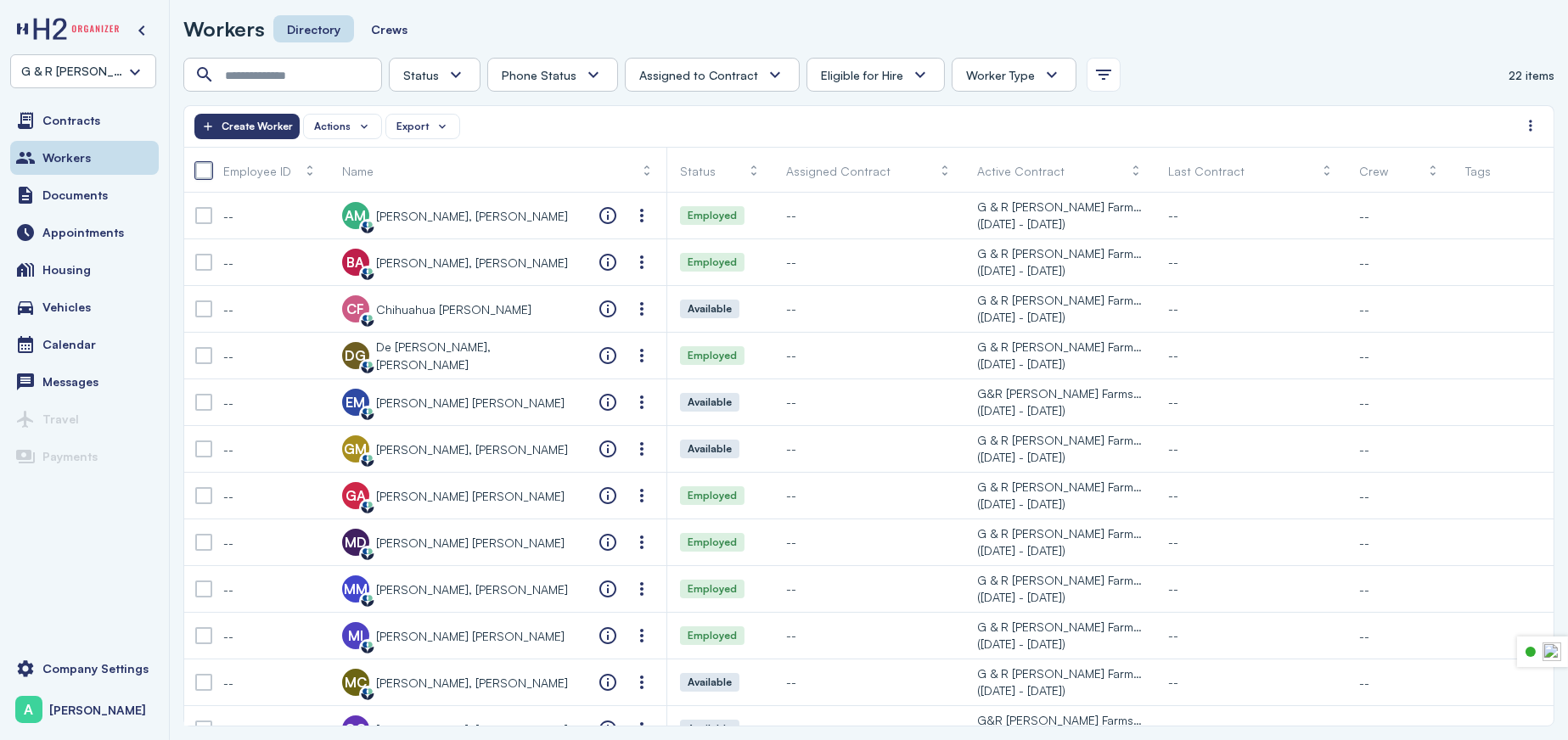 click at bounding box center [204, 171] 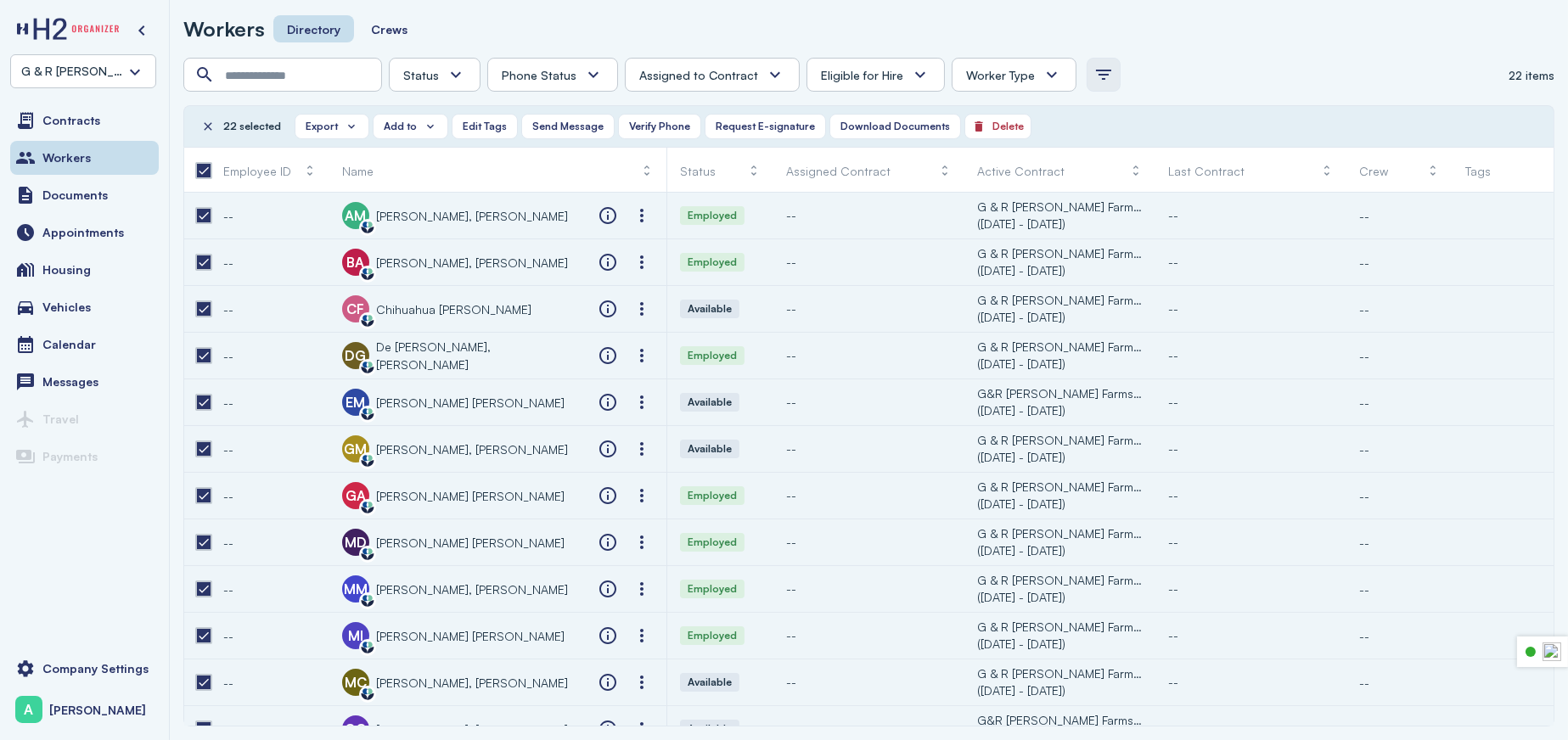 click at bounding box center [1104, 75] 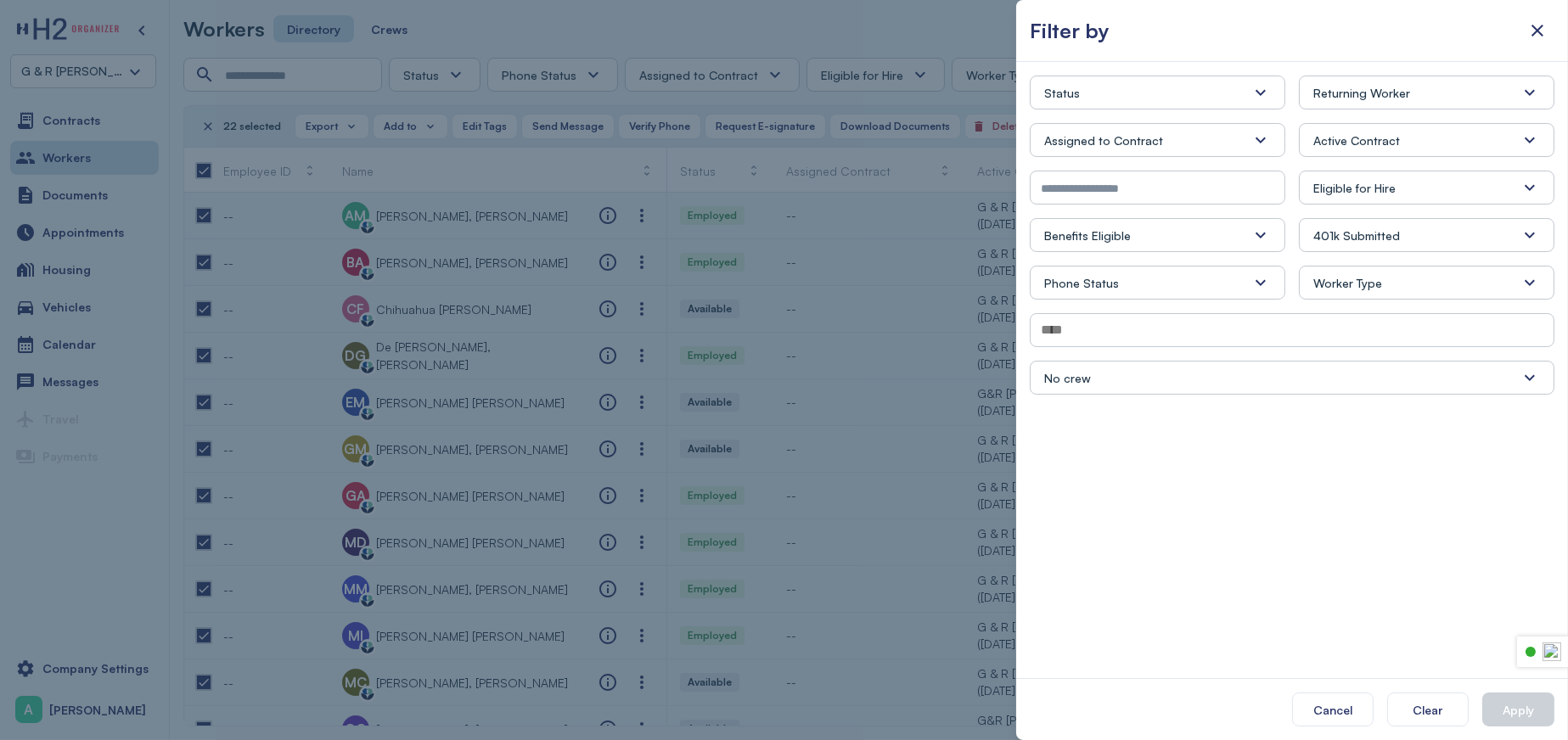 click at bounding box center (784, 370) 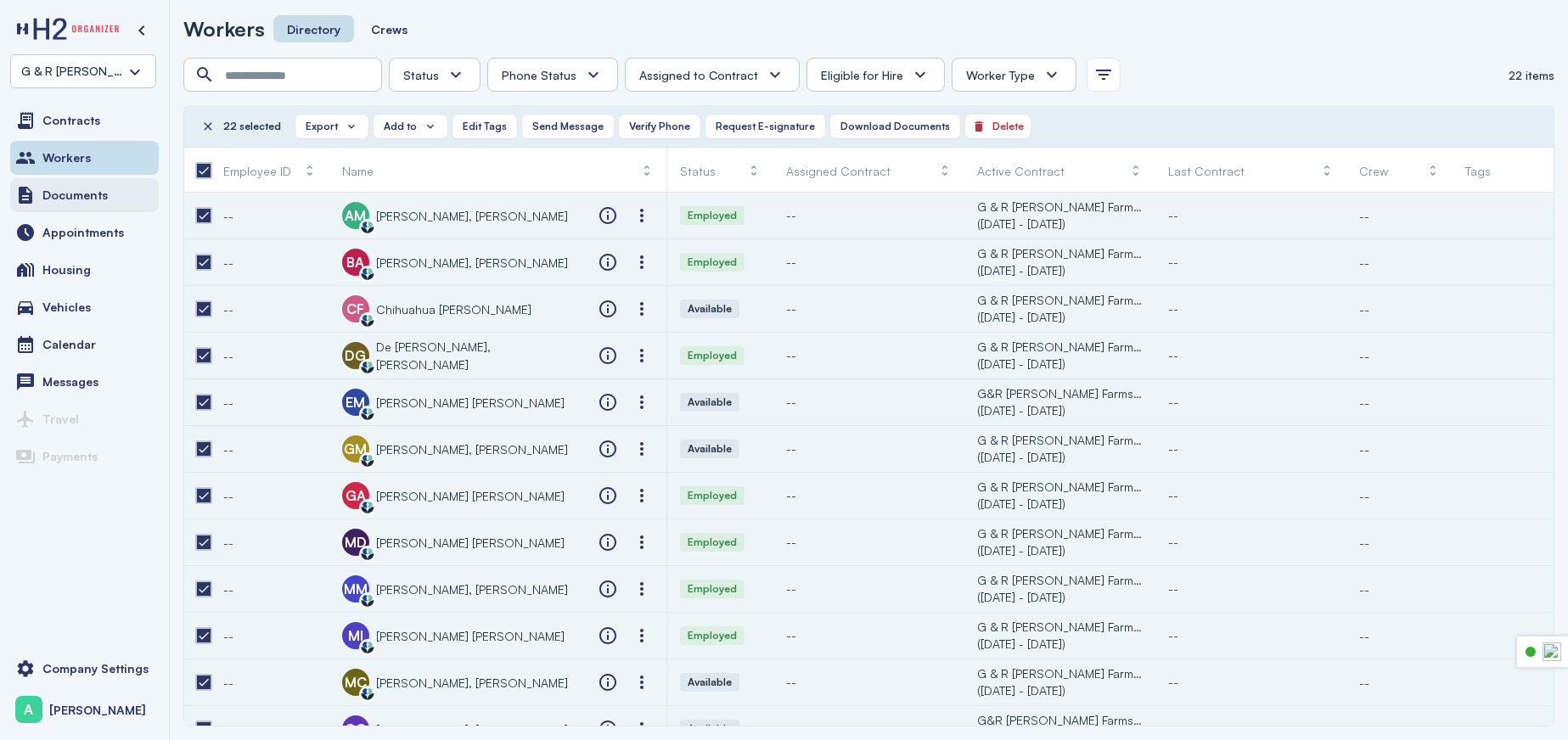 click on "Documents" at bounding box center (75, 195) 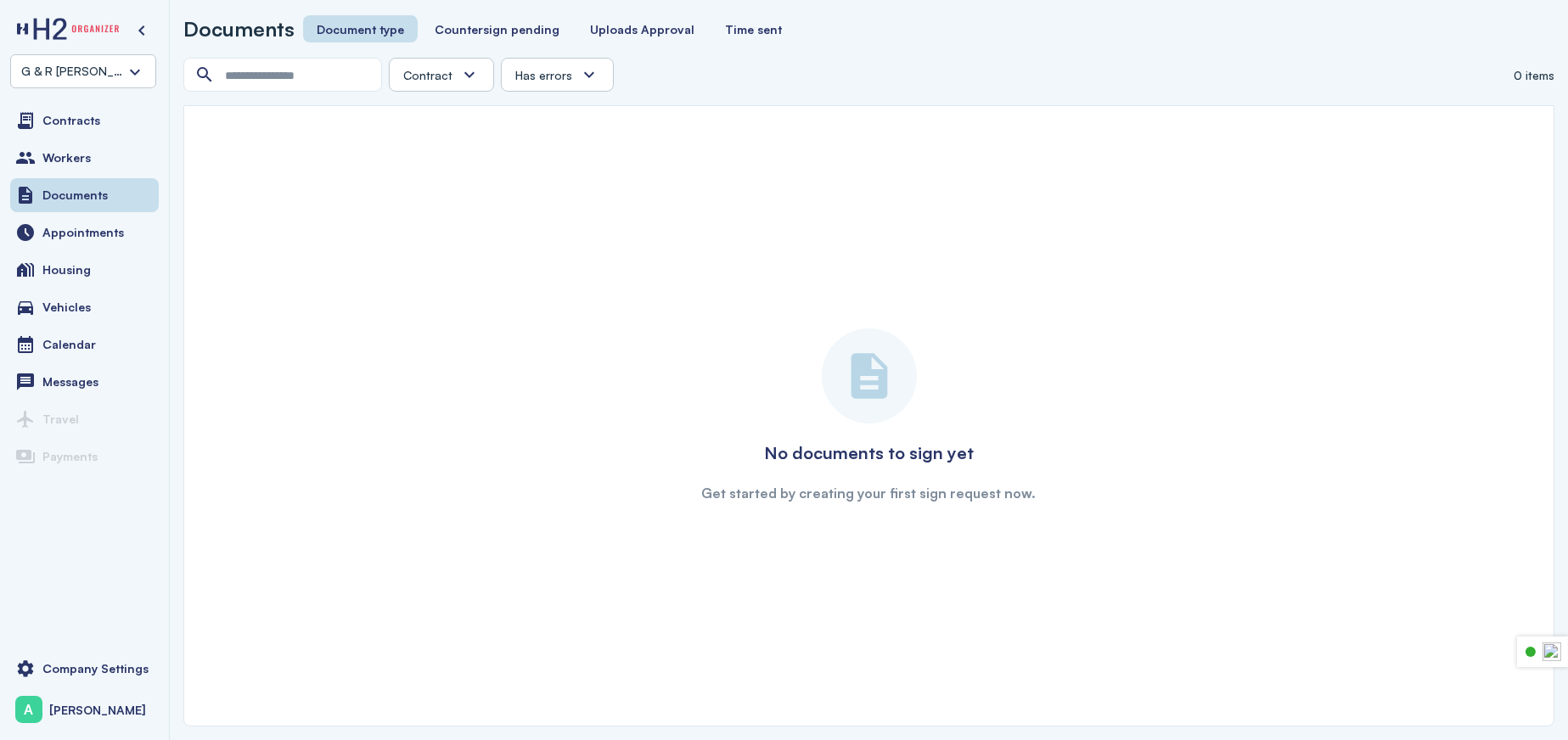 click at bounding box center (469, 75) 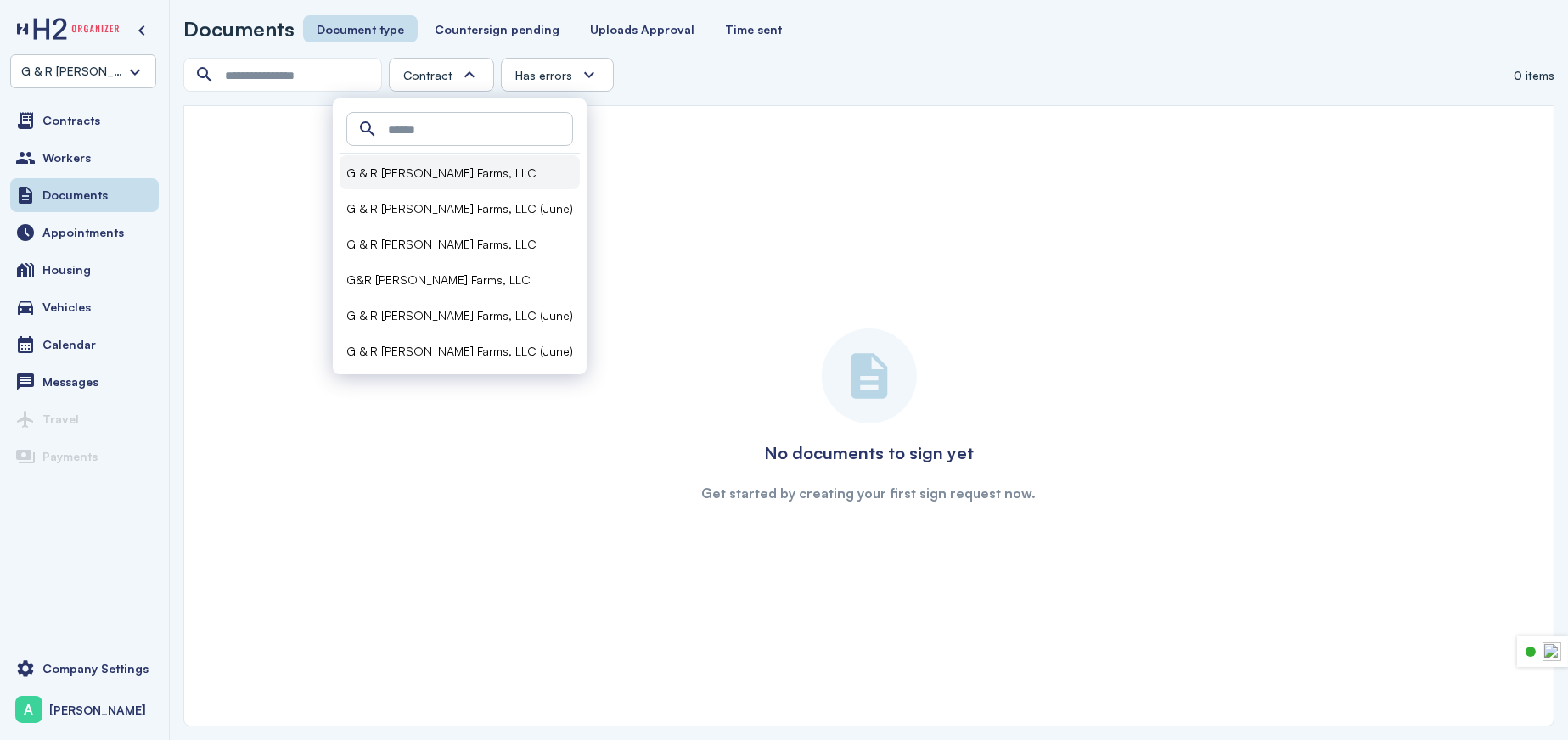 click on "G & R [PERSON_NAME] Farms, LLC" at bounding box center (441, 172) 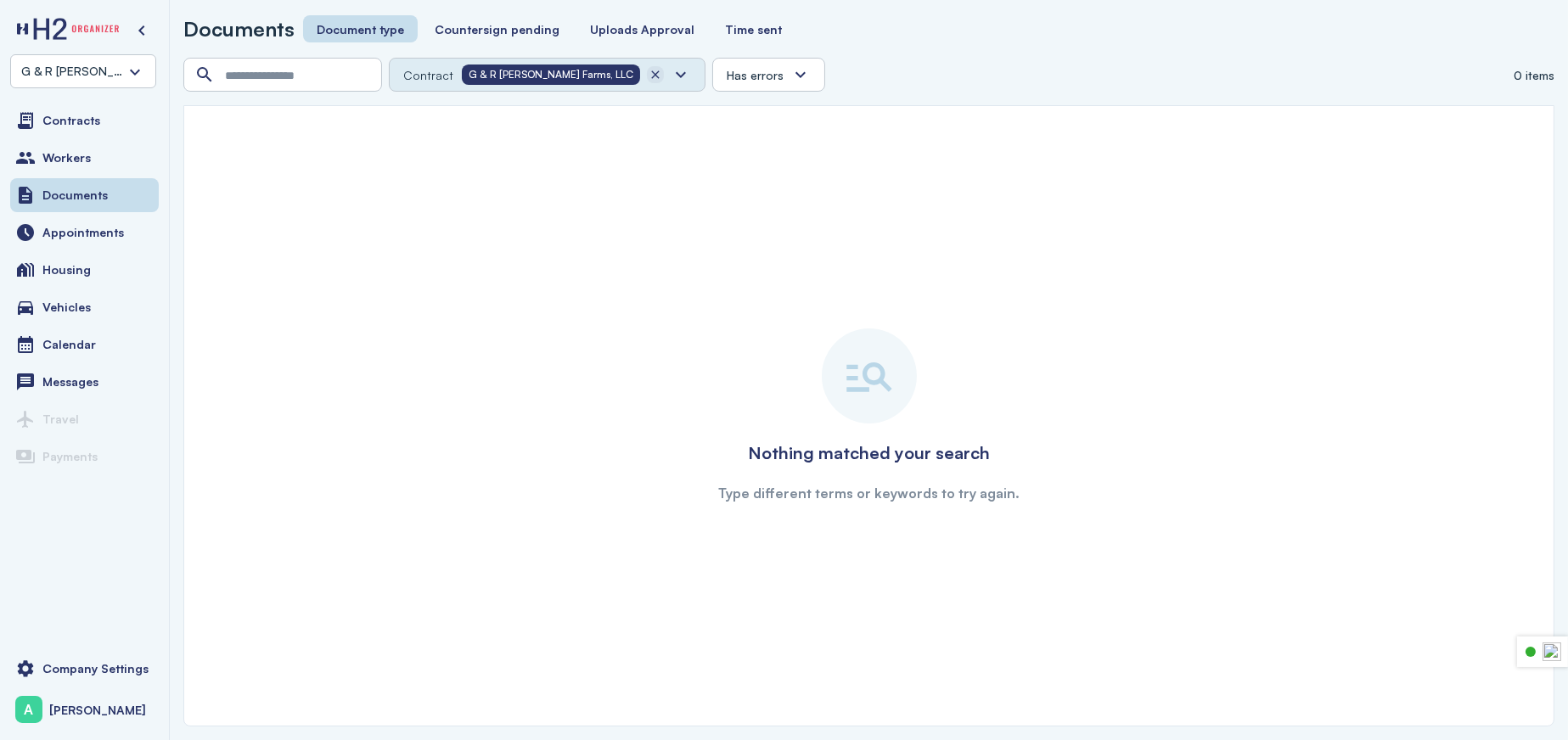 click at bounding box center [655, 75] 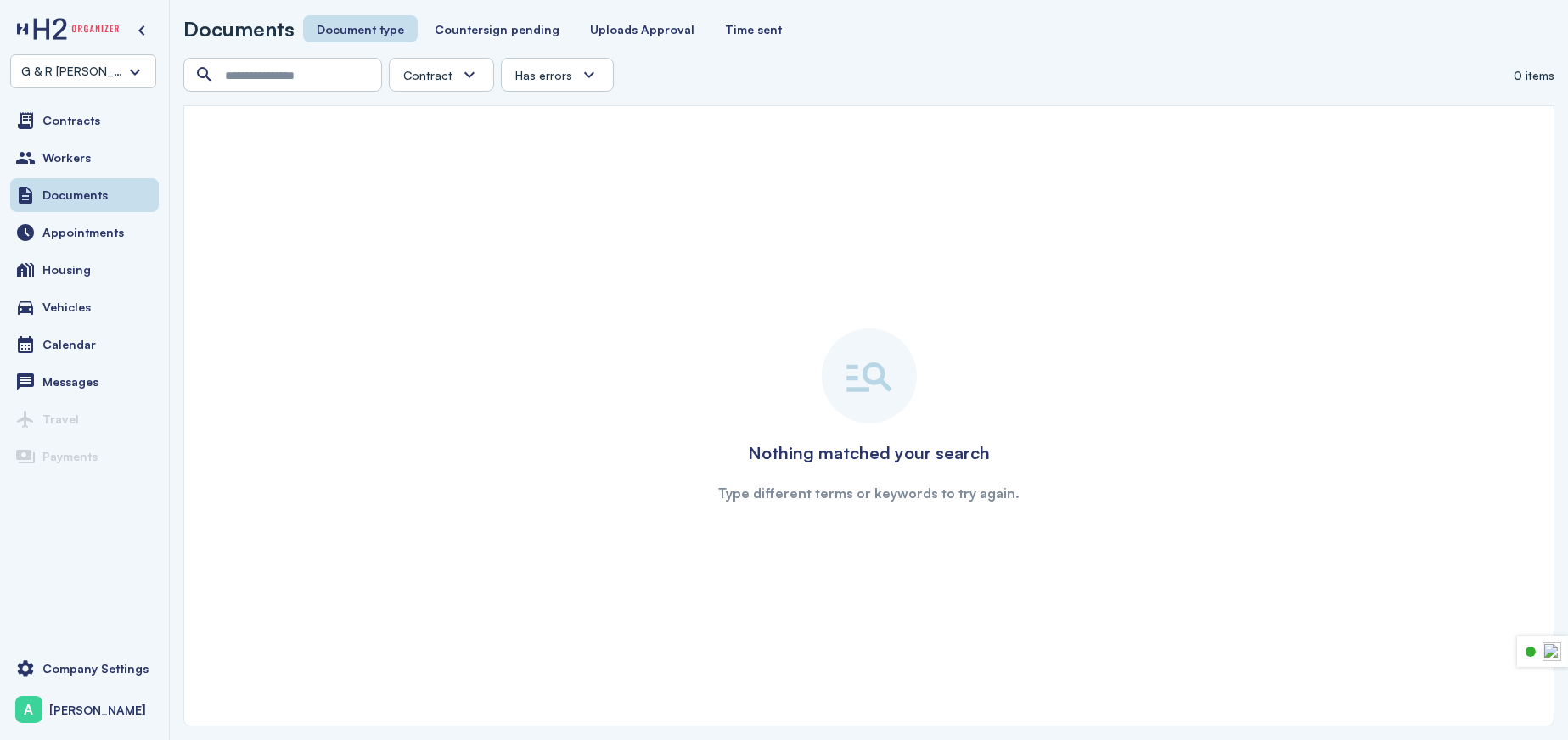 click at bounding box center [469, 75] 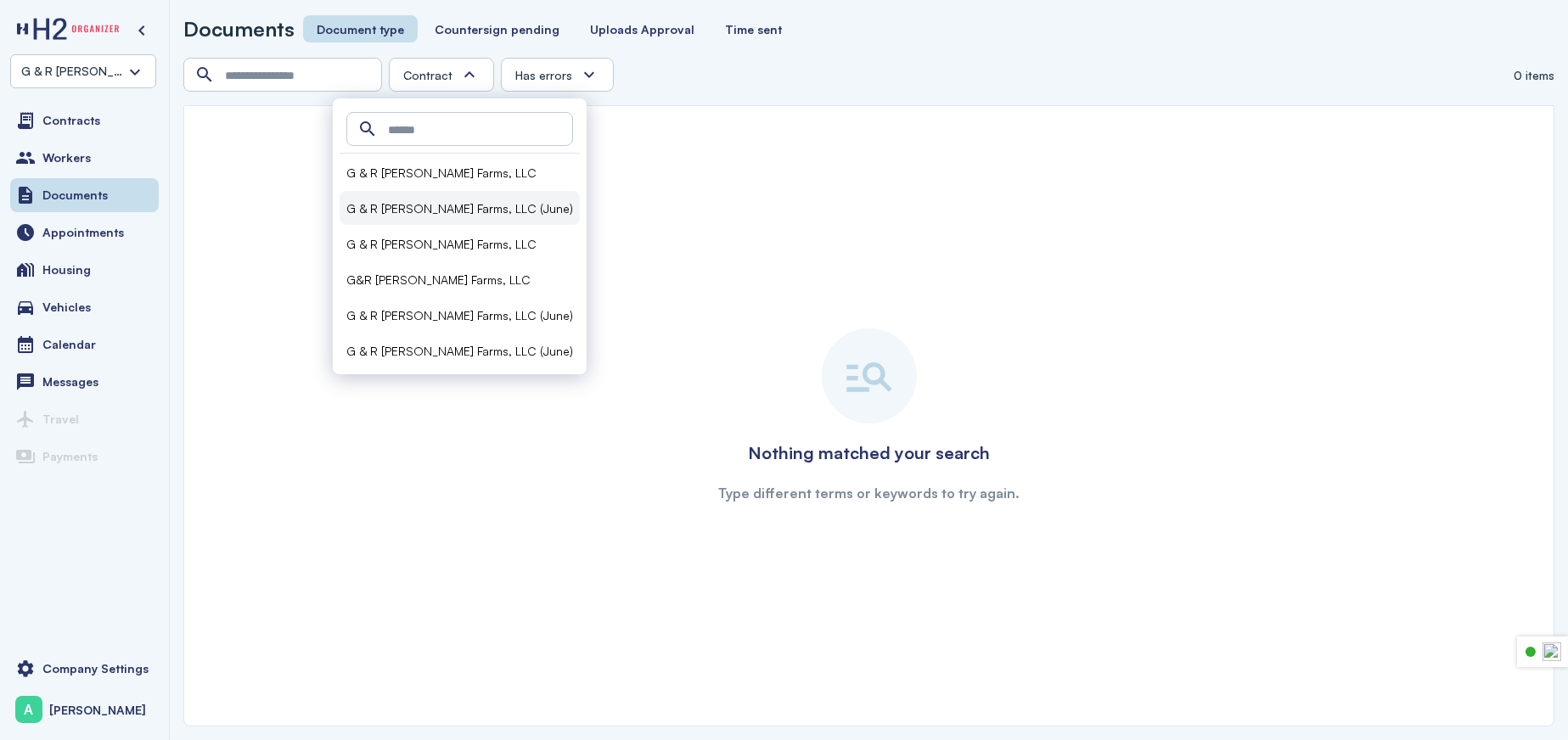 click on "G & R Turner Farms, LLC (June)" at bounding box center [459, 208] 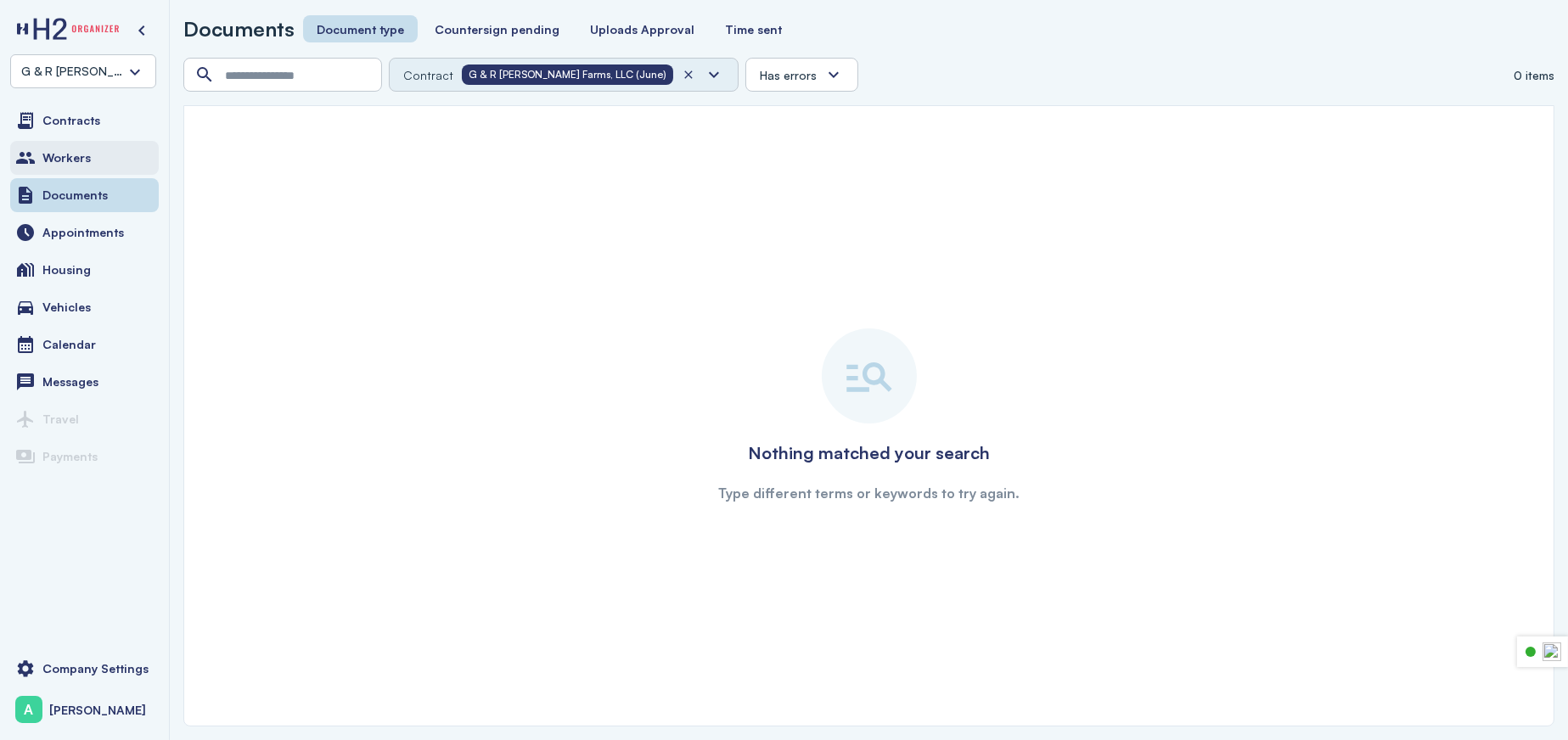 click on "Workers" at bounding box center [66, 158] 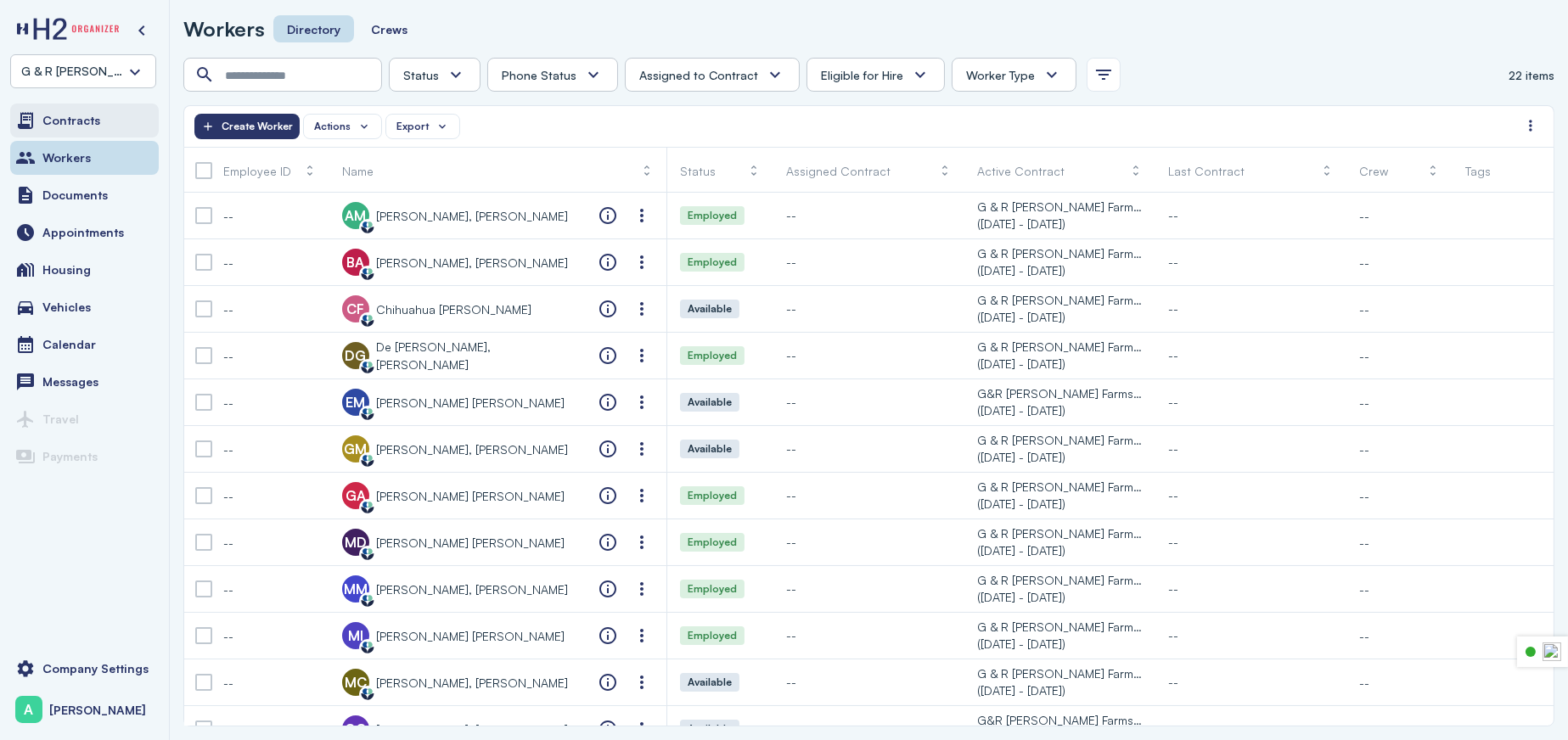 click on "Contracts" at bounding box center (84, 121) 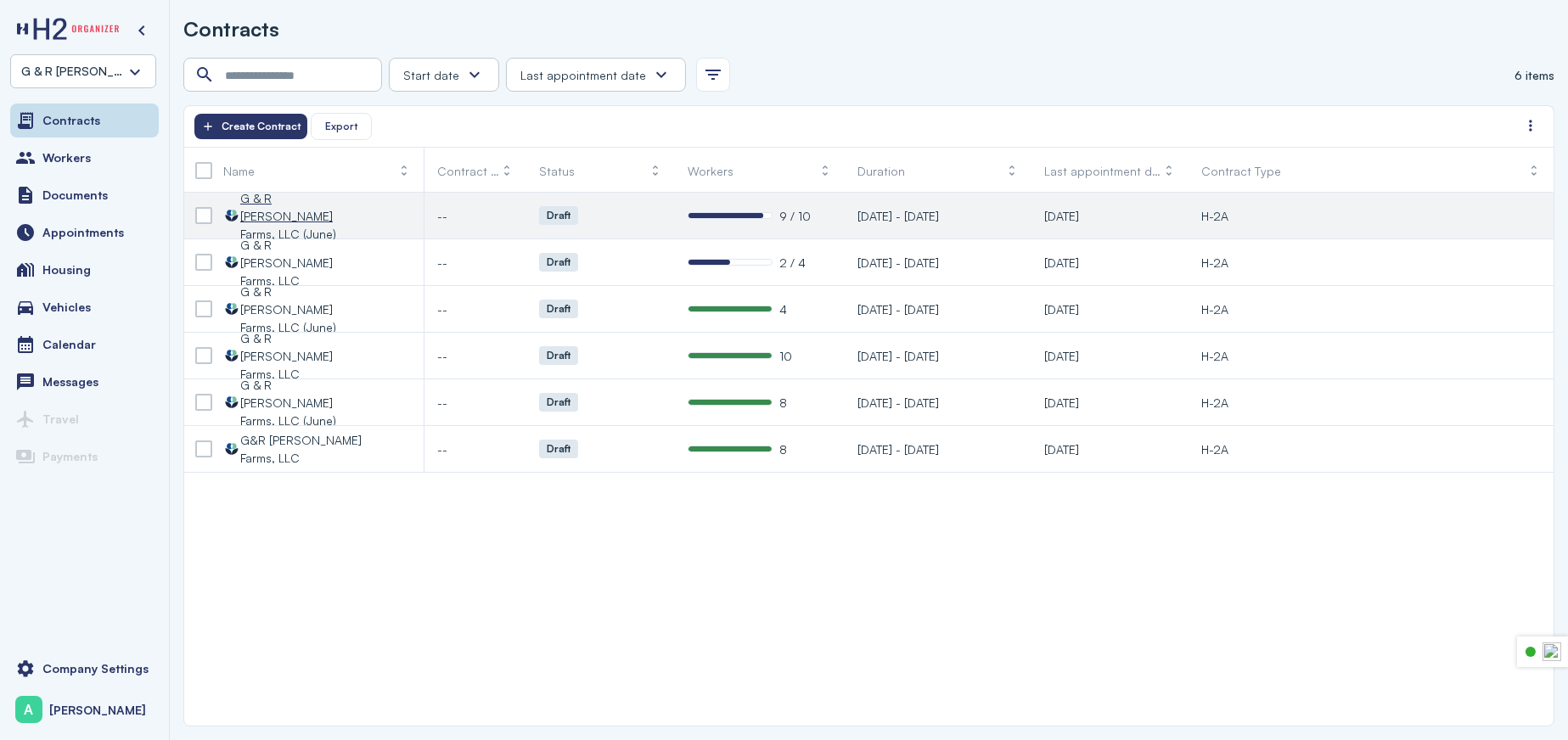 click on "G & R Turner Farms, LLC (June)" at bounding box center [301, 216] 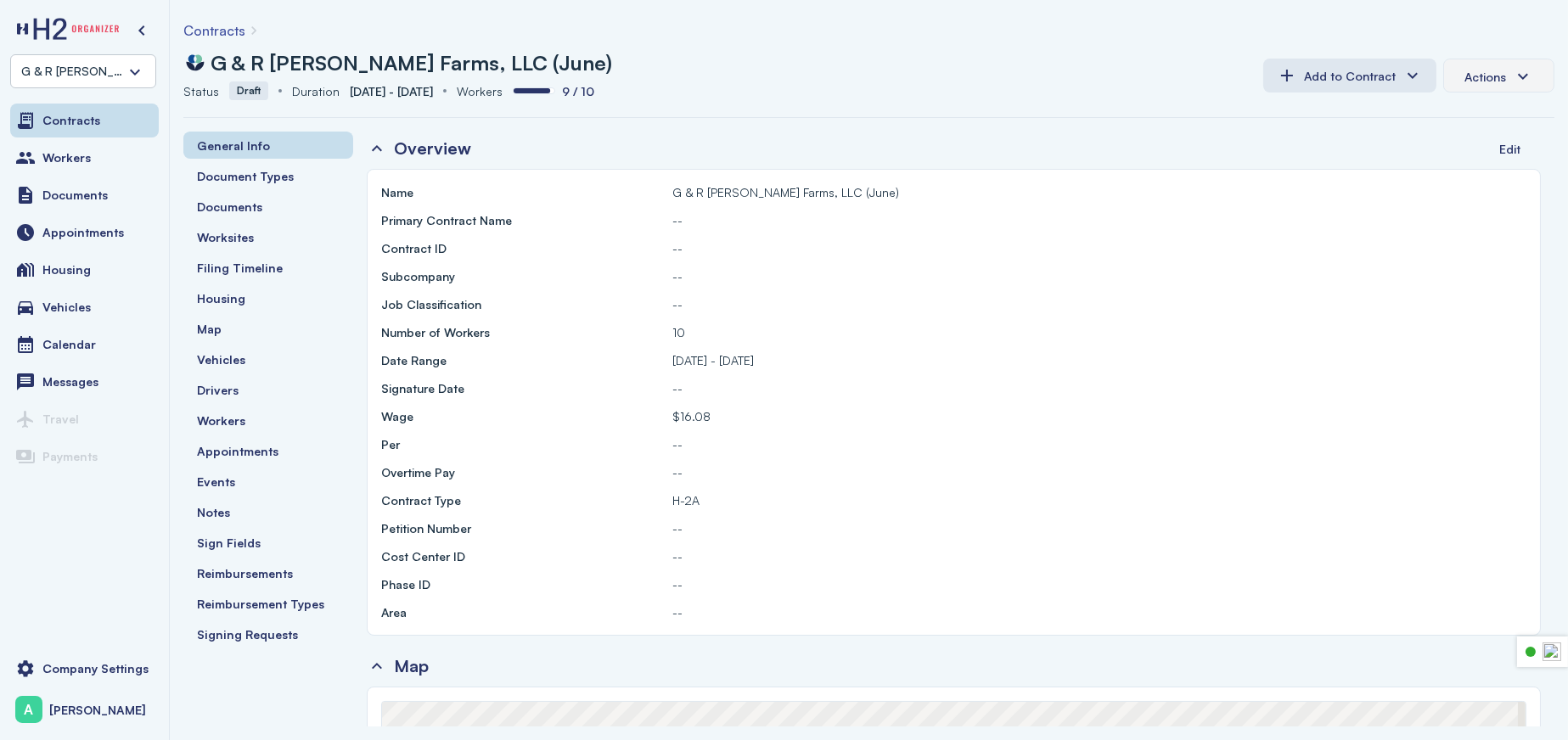 click on "Actions" at bounding box center [1485, 76] 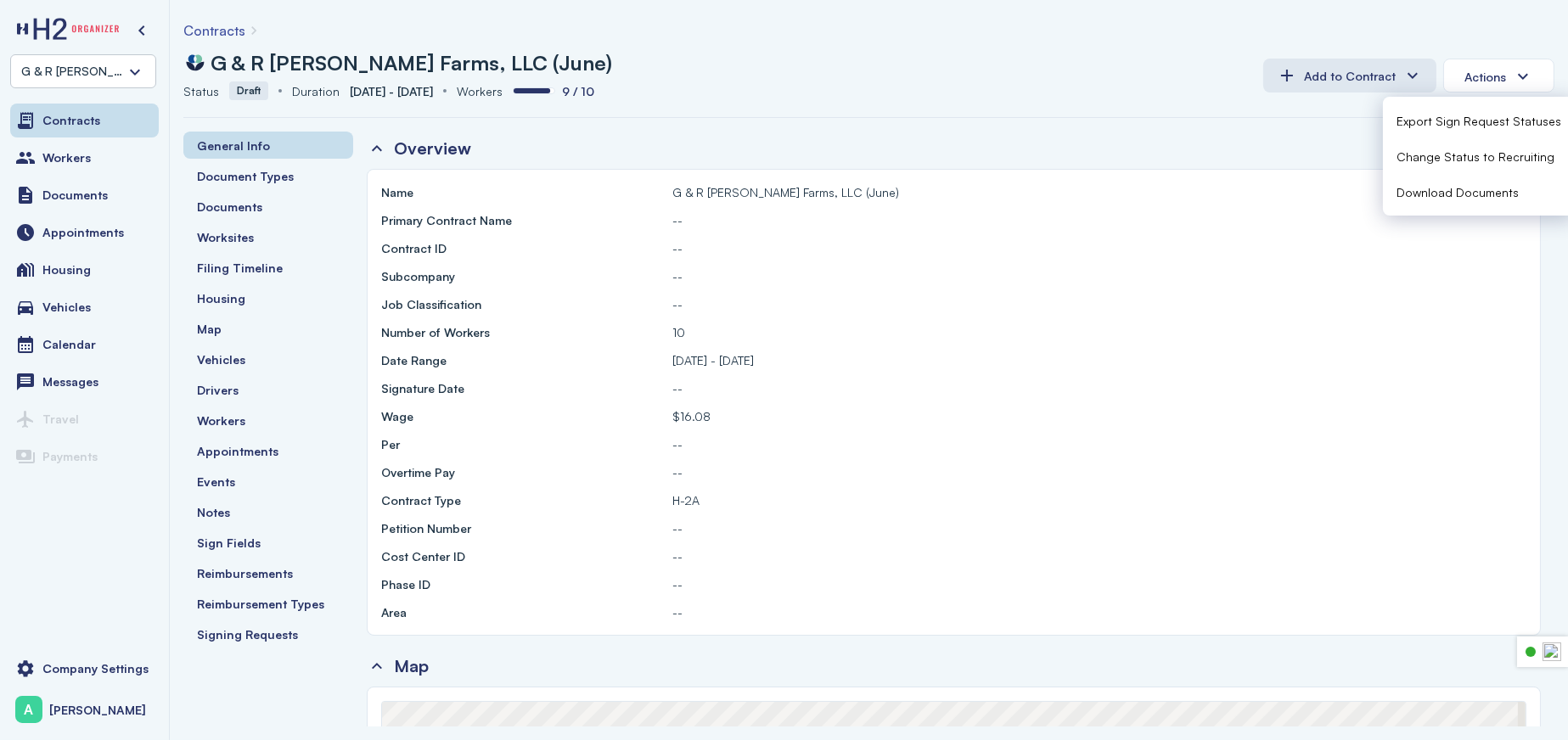 click on "Download Documents" at bounding box center [1458, 192] 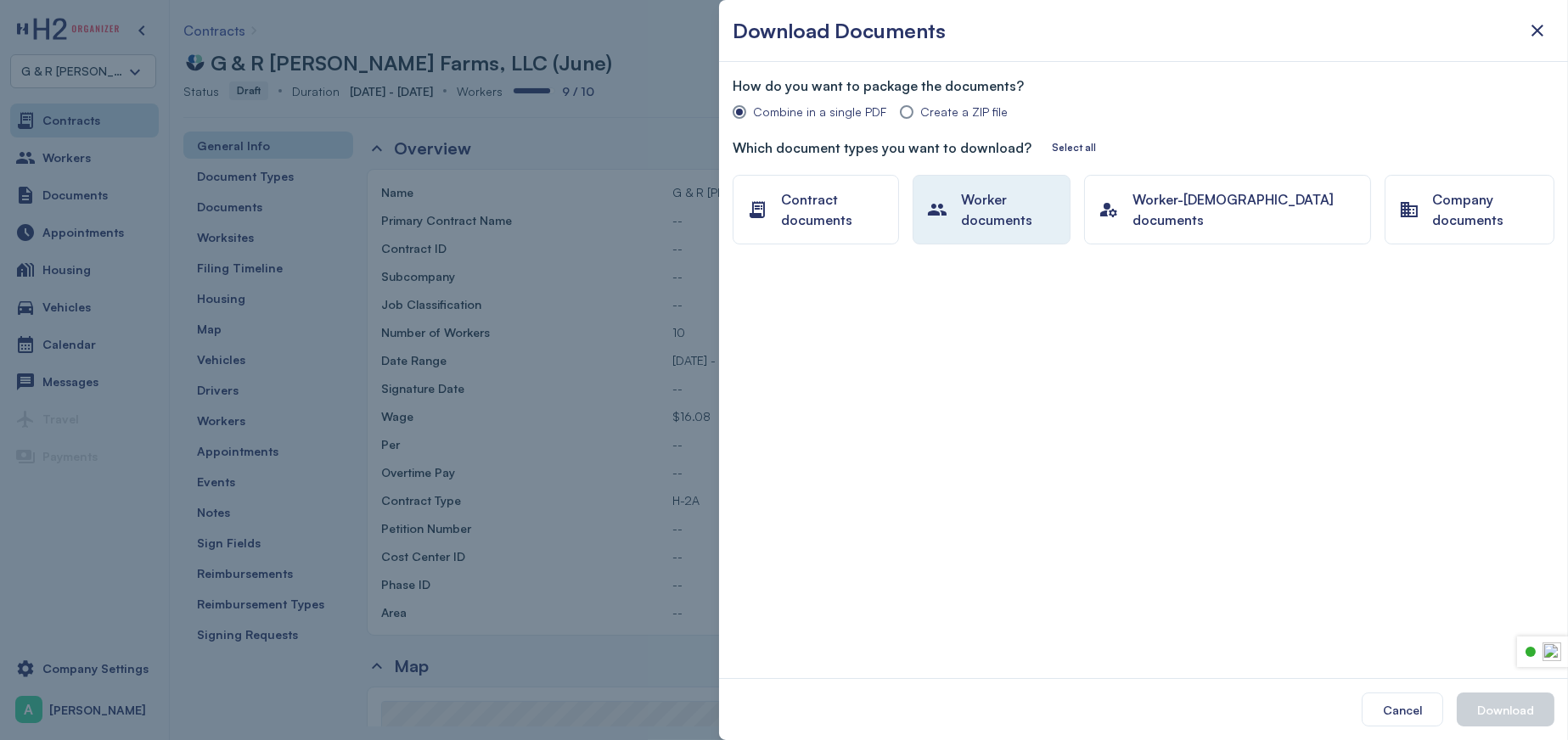 click on "Worker documents" at bounding box center (1008, 210) 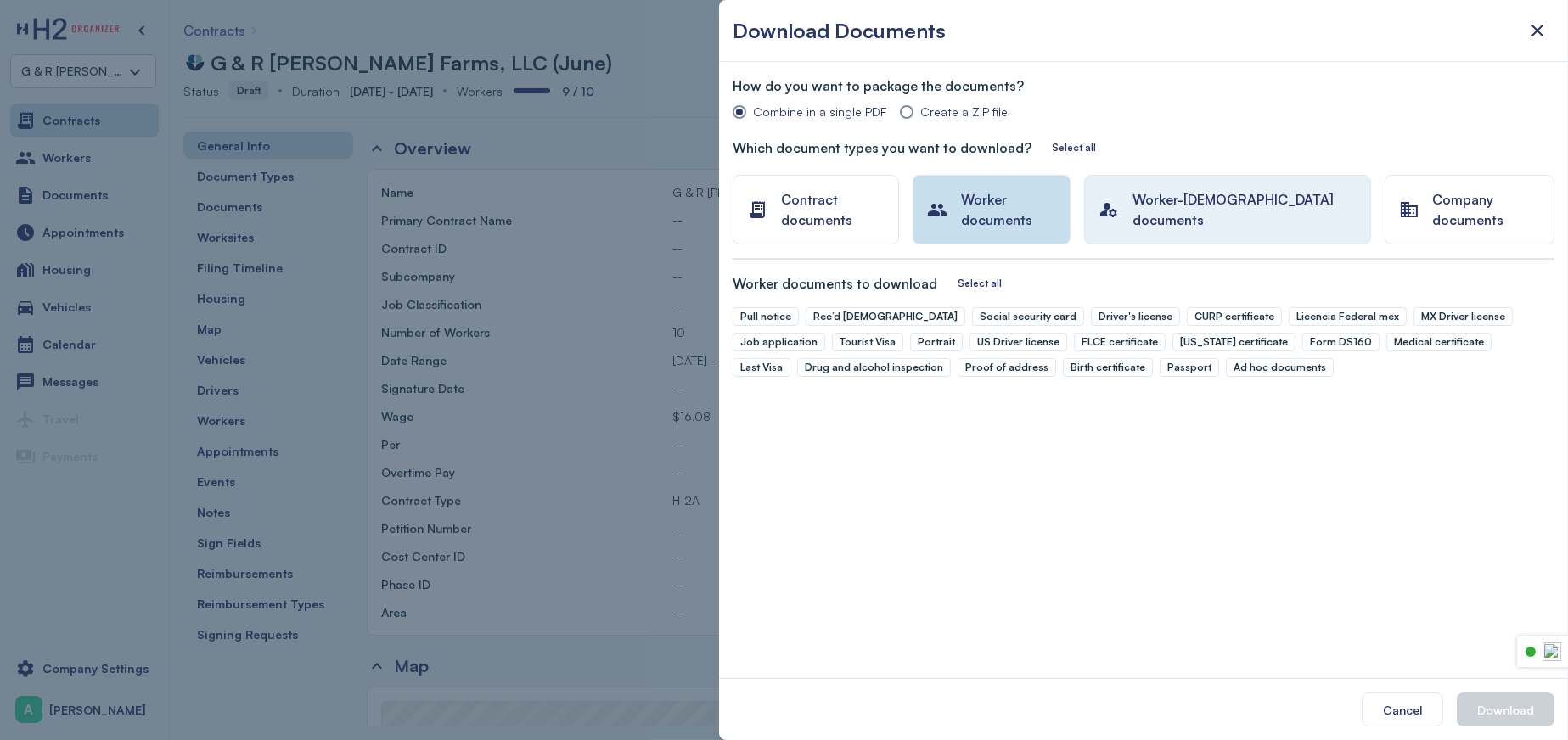 click on "Worker-contract documents" at bounding box center [1245, 210] 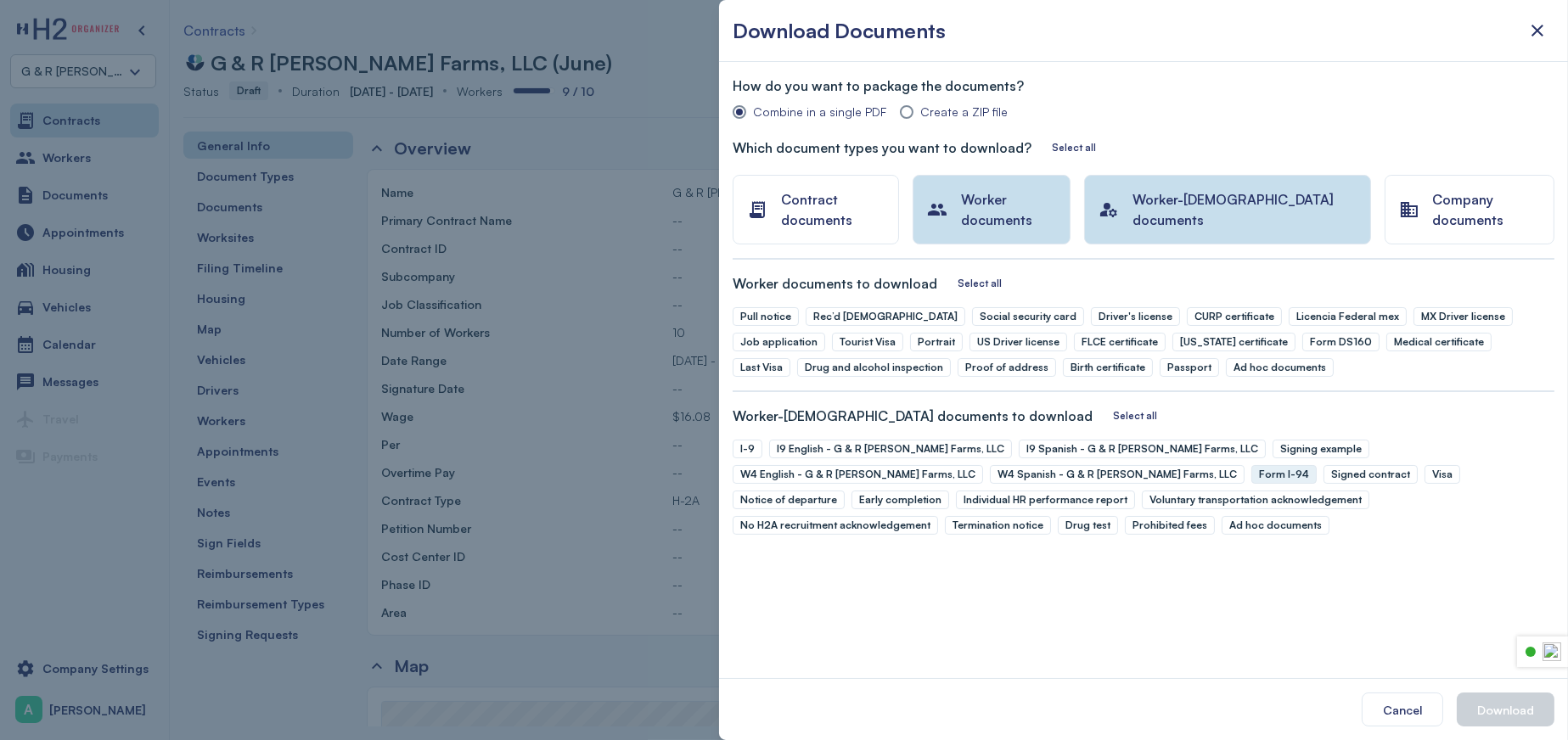 click on "Form I-94" at bounding box center (1284, 474) 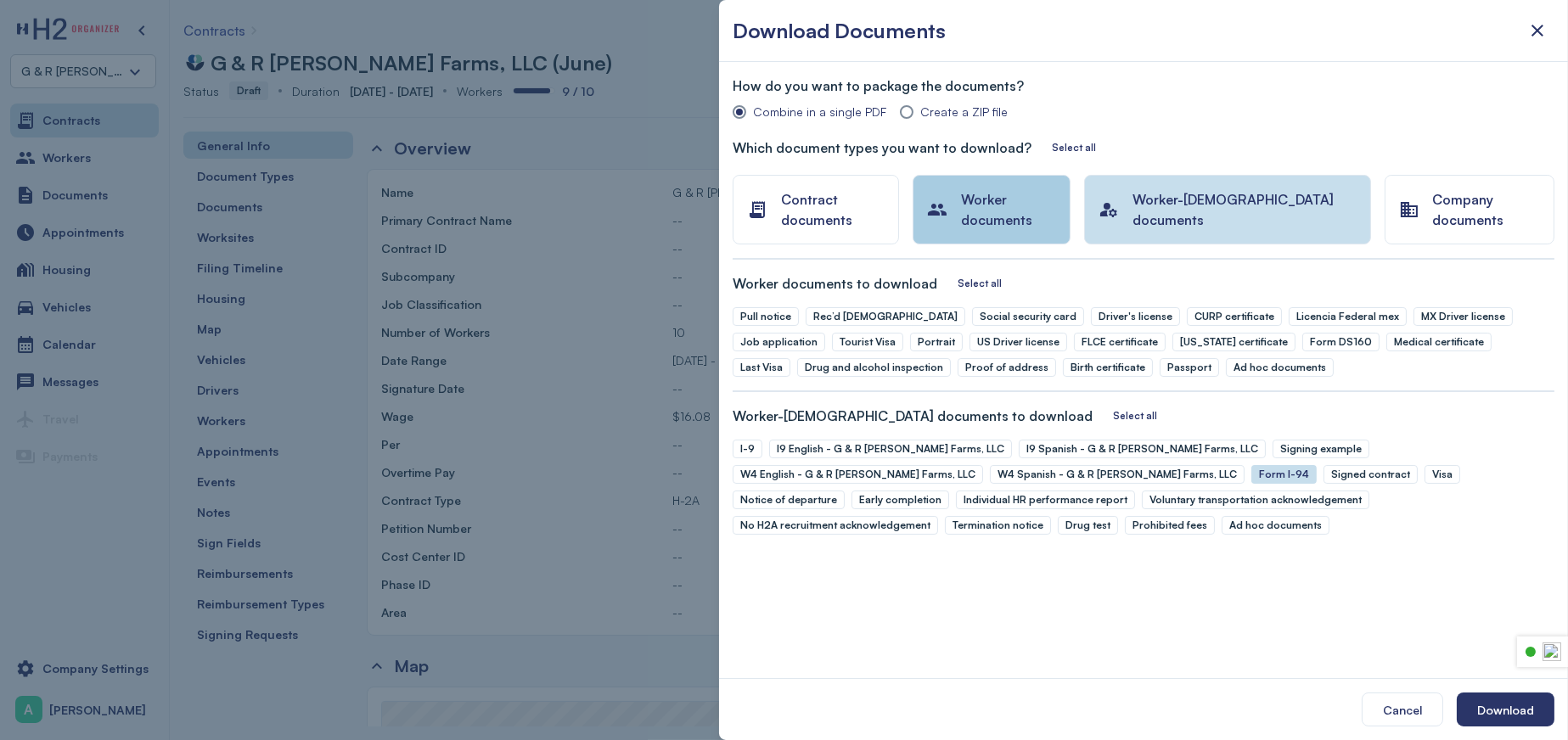 click on "Worker documents" at bounding box center (991, 210) 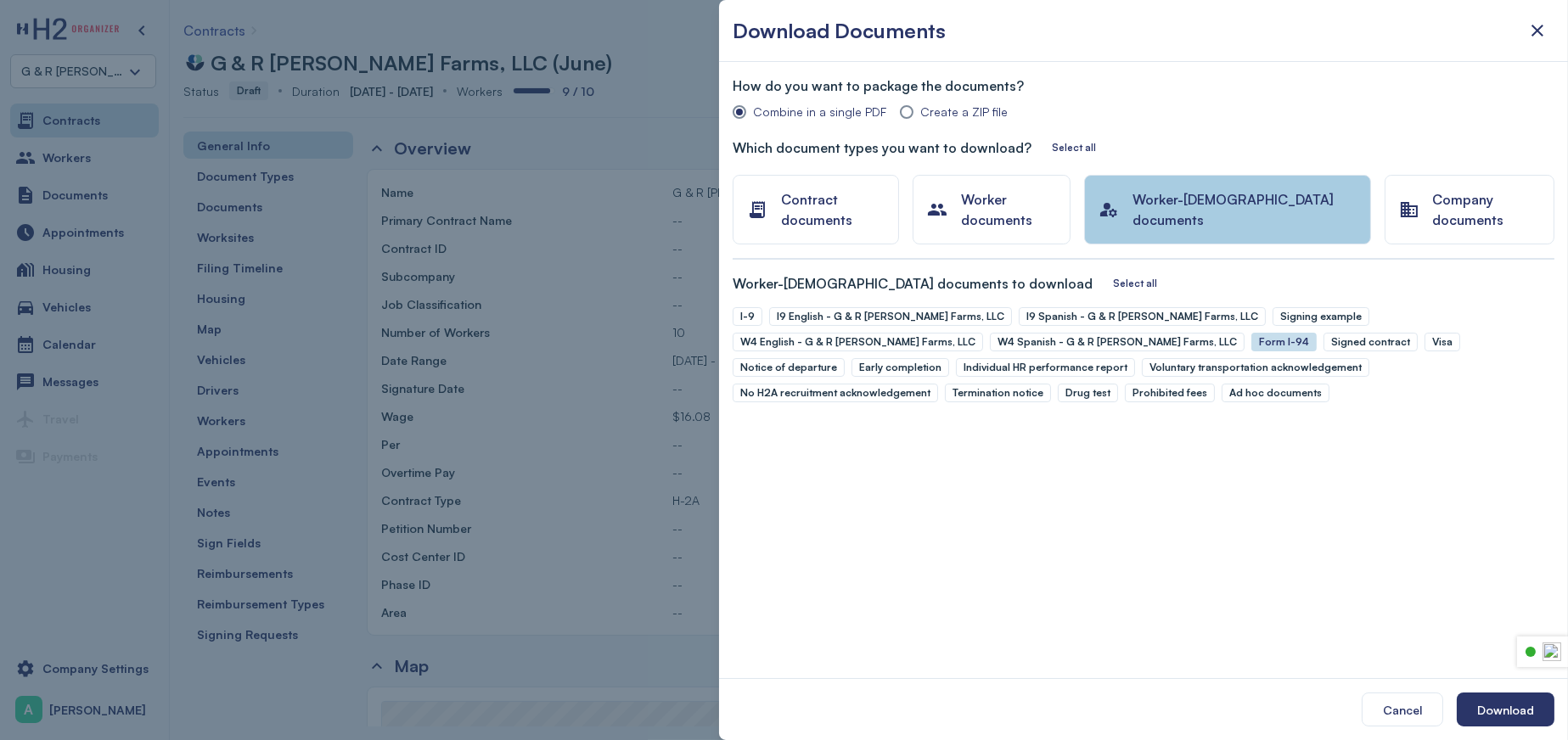 click on "Worker-contract documents" at bounding box center (1228, 210) 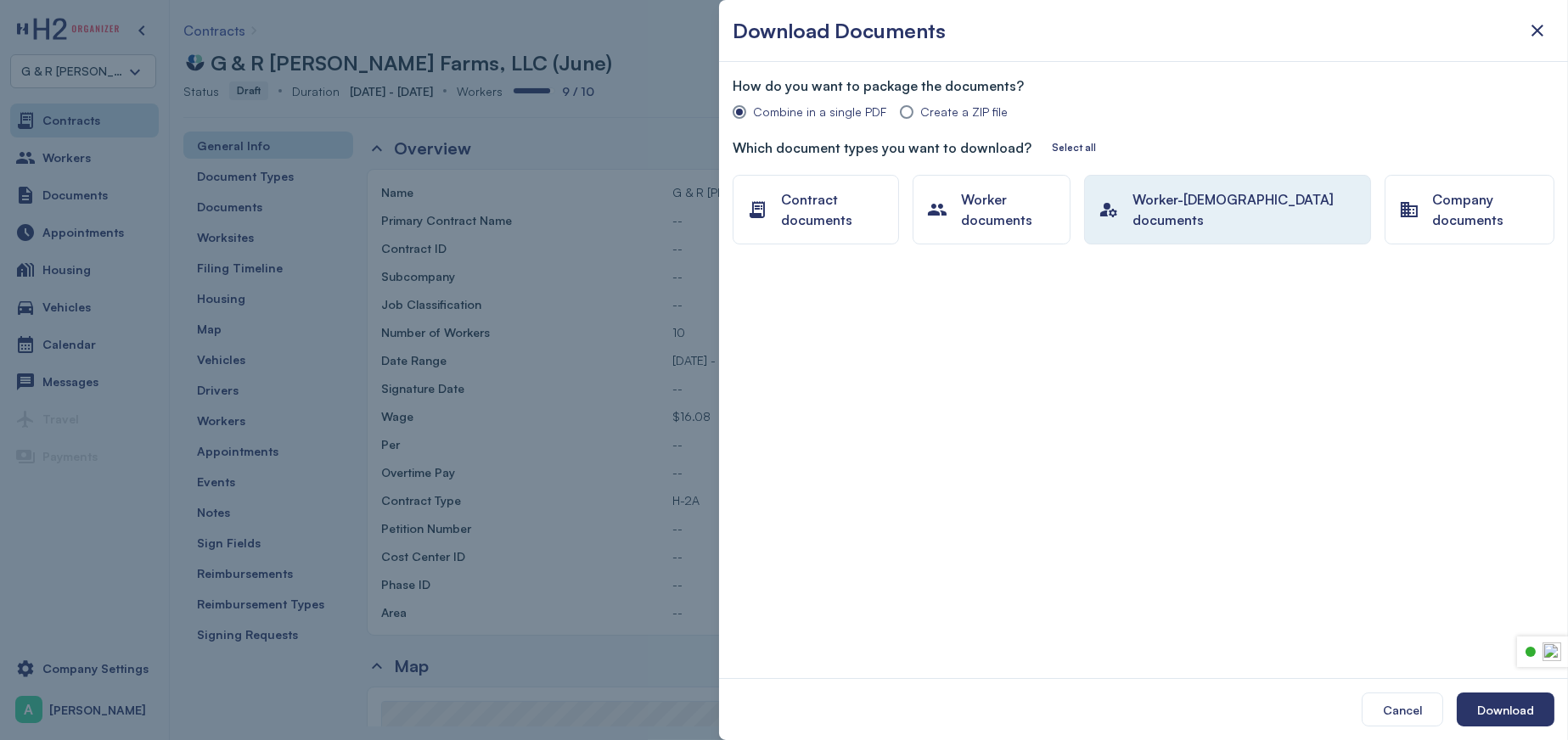 click on "Worker-contract documents" at bounding box center [1245, 210] 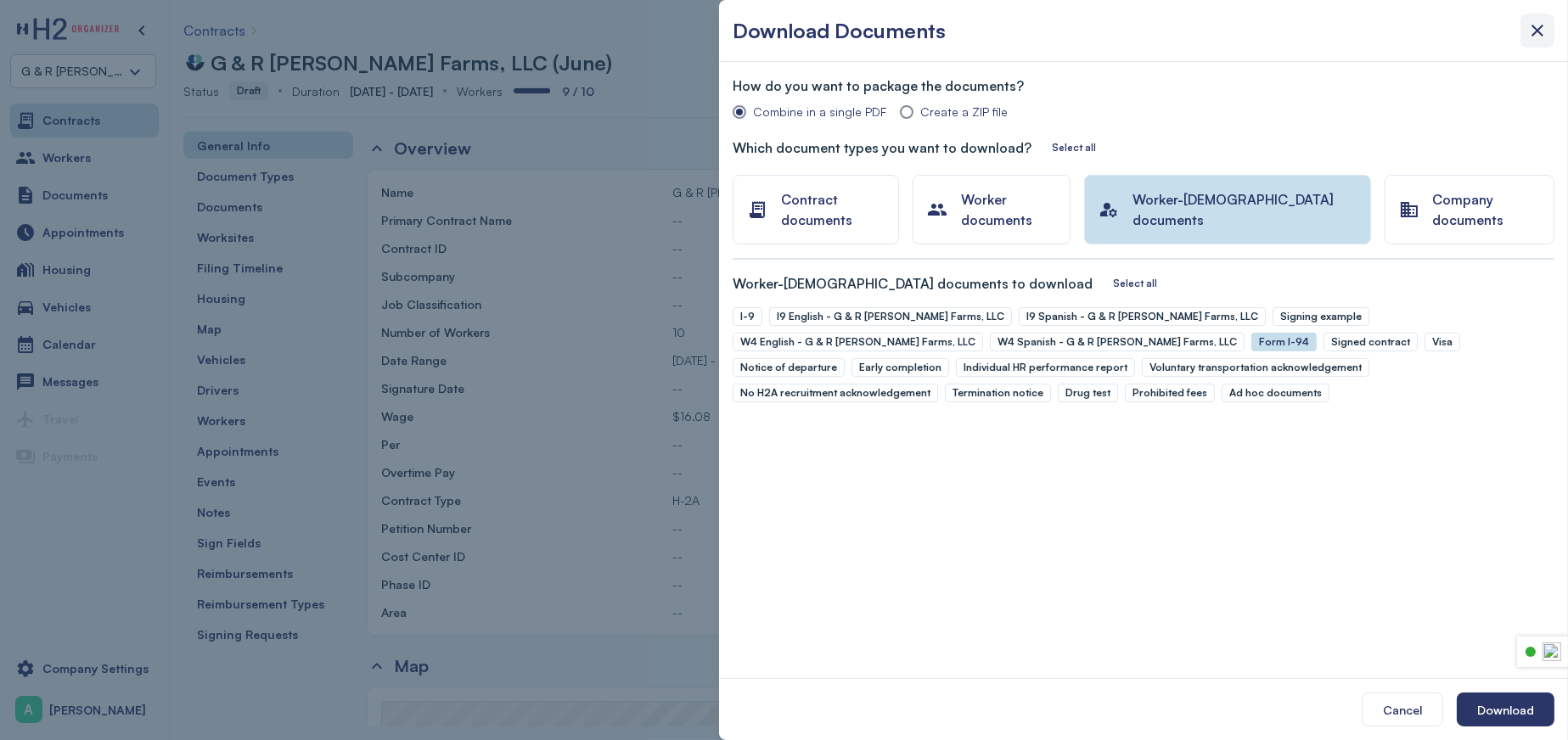 click at bounding box center [1537, 31] 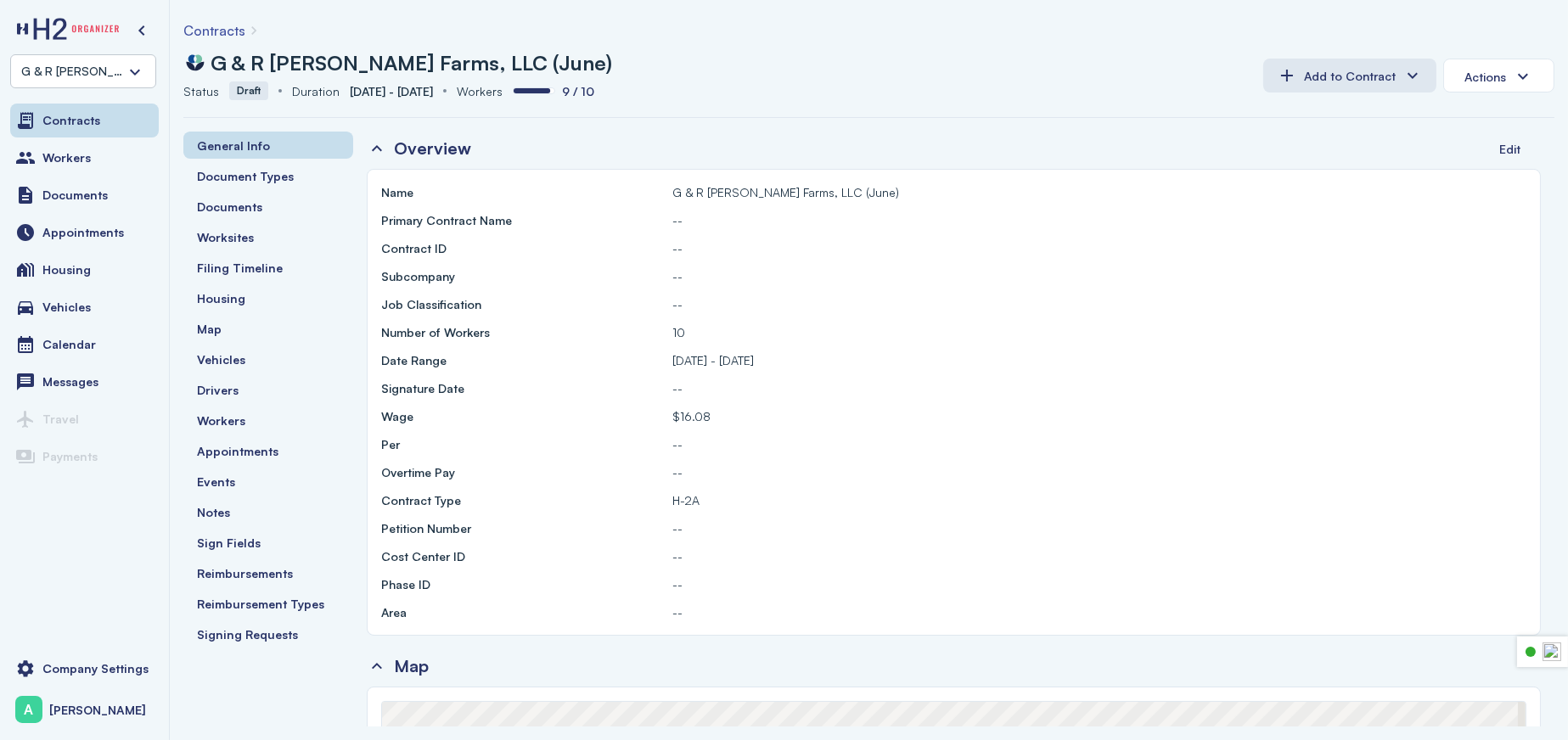 click on "G & R [PERSON_NAME] Farms, LLC" at bounding box center [83, 71] 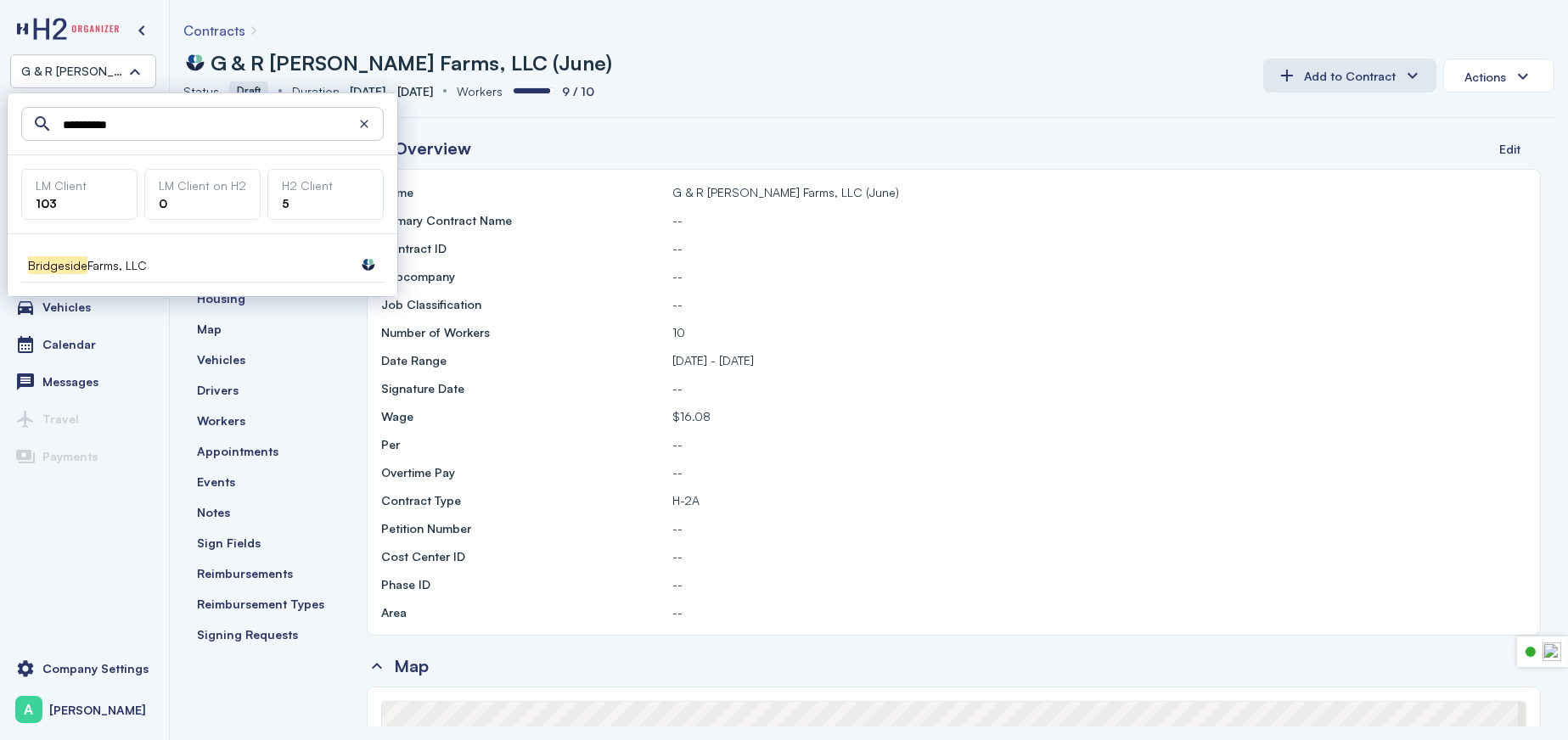 type on "**********" 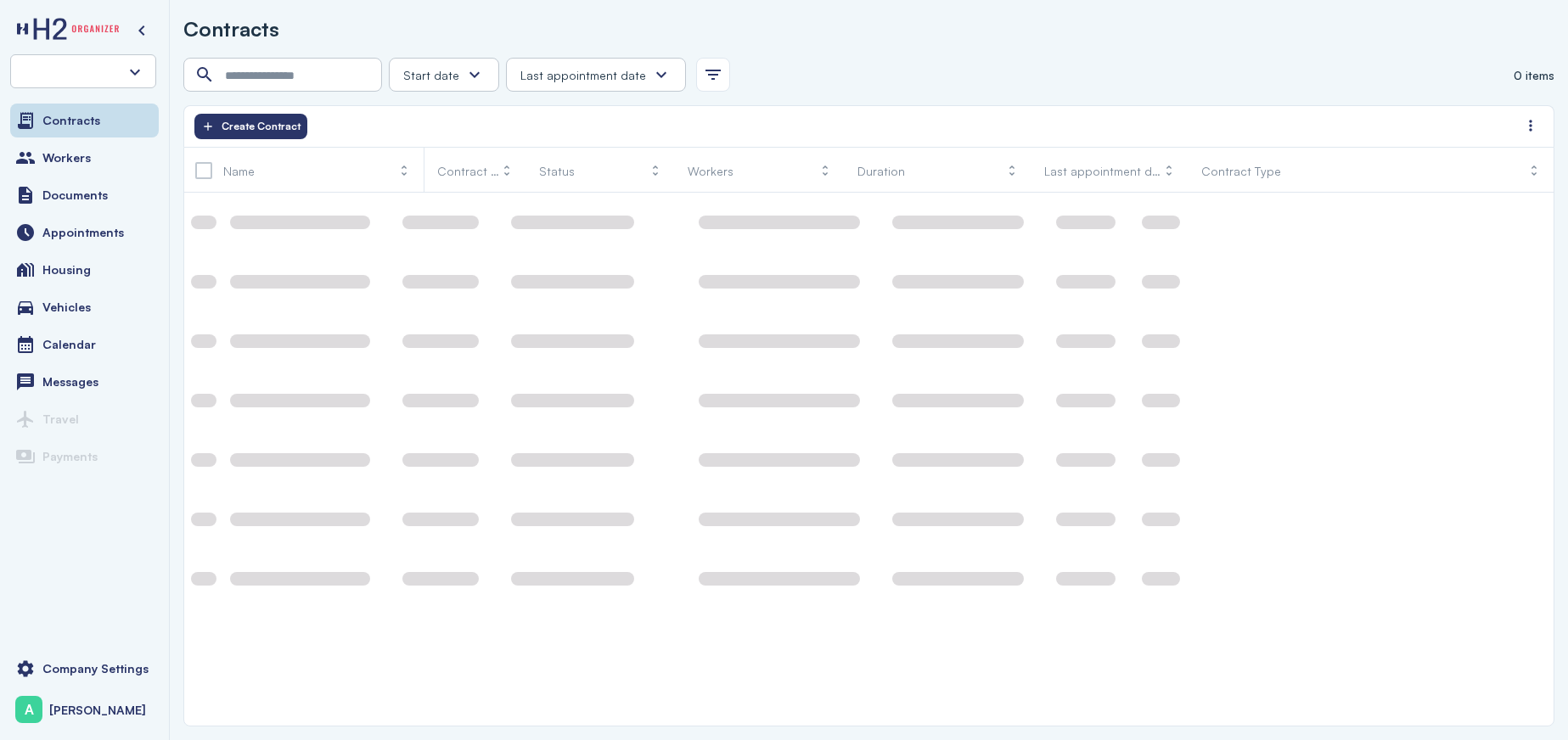 scroll, scrollTop: 0, scrollLeft: 0, axis: both 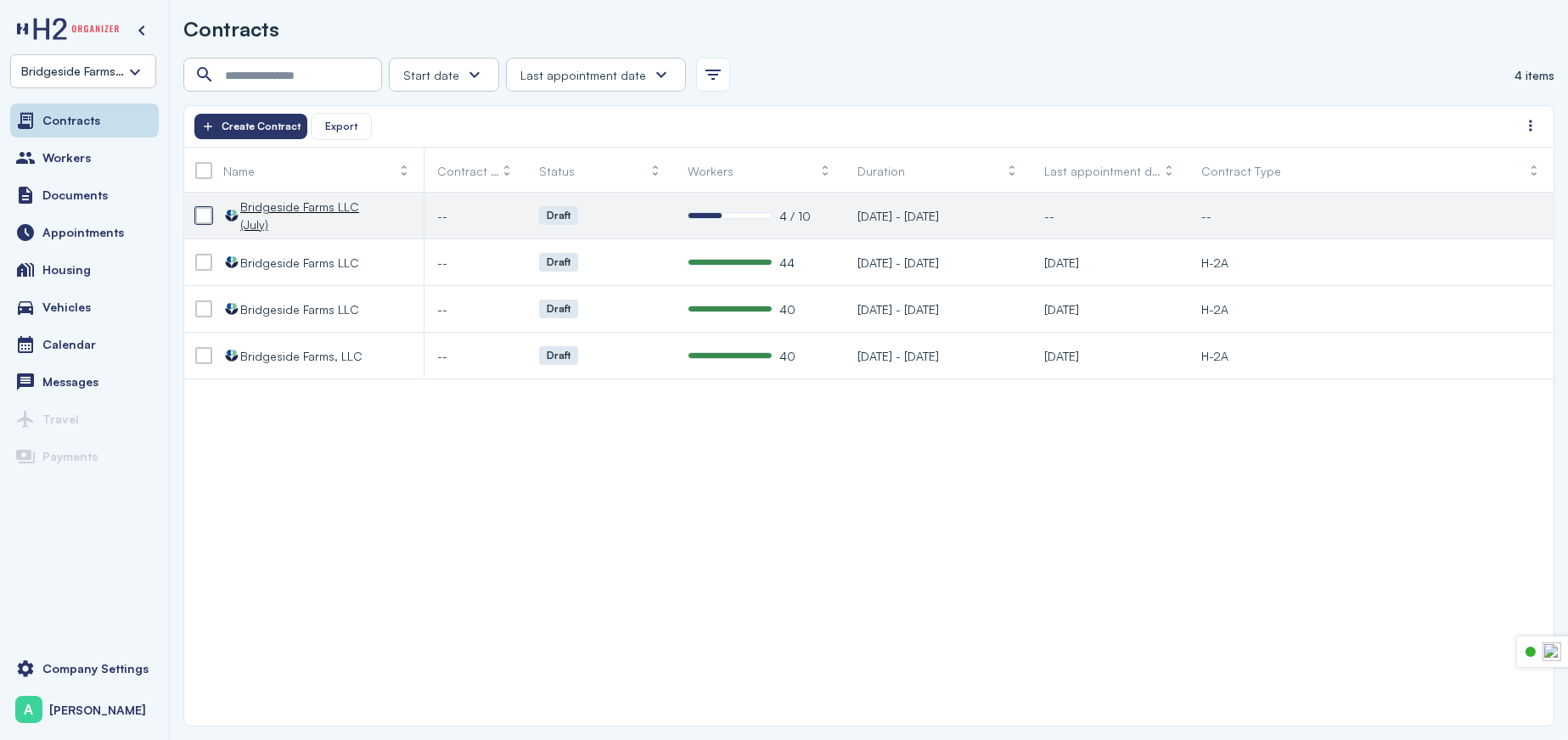 click at bounding box center (204, 216) 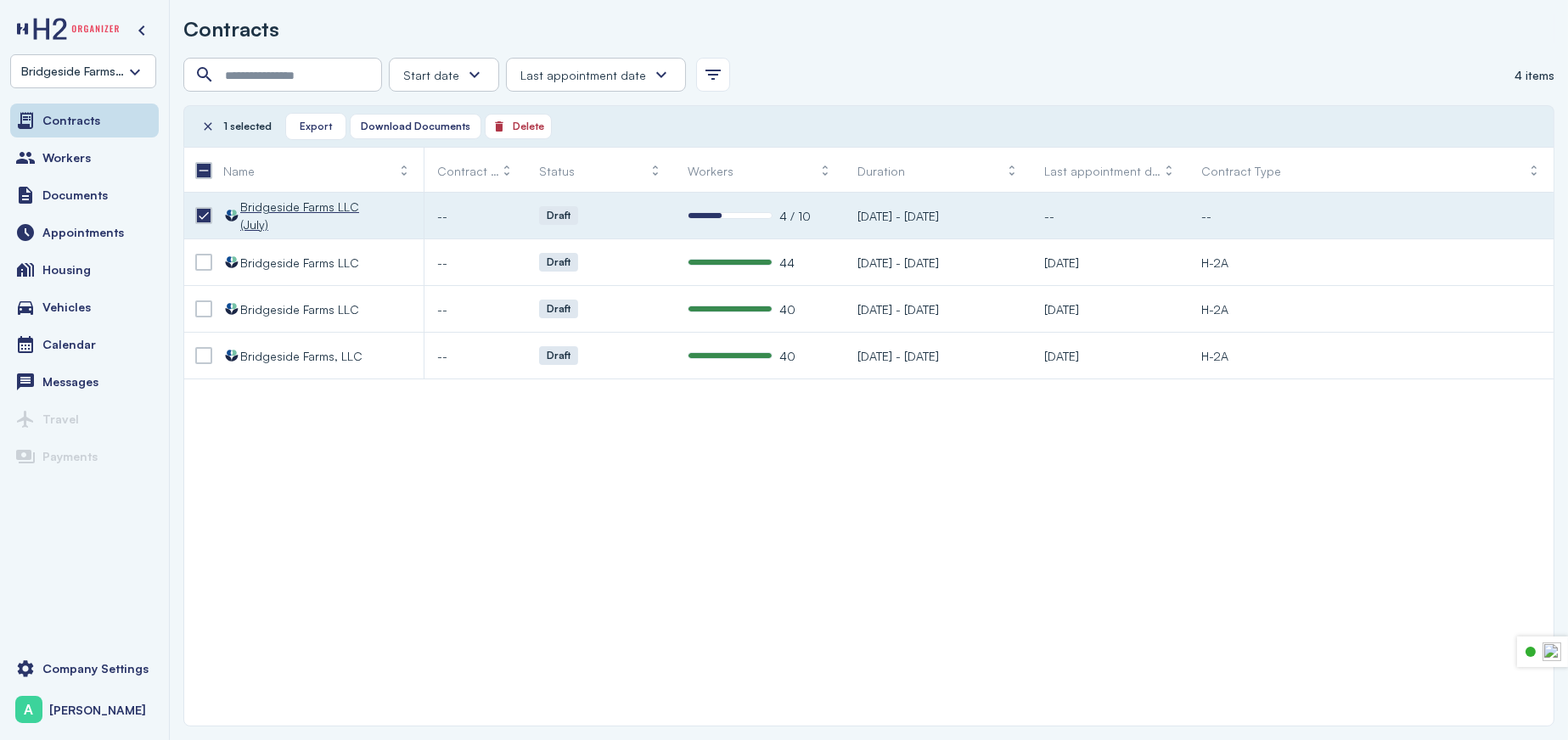 click on "Bridgeside Farms LLC (July)" at bounding box center (301, 216) 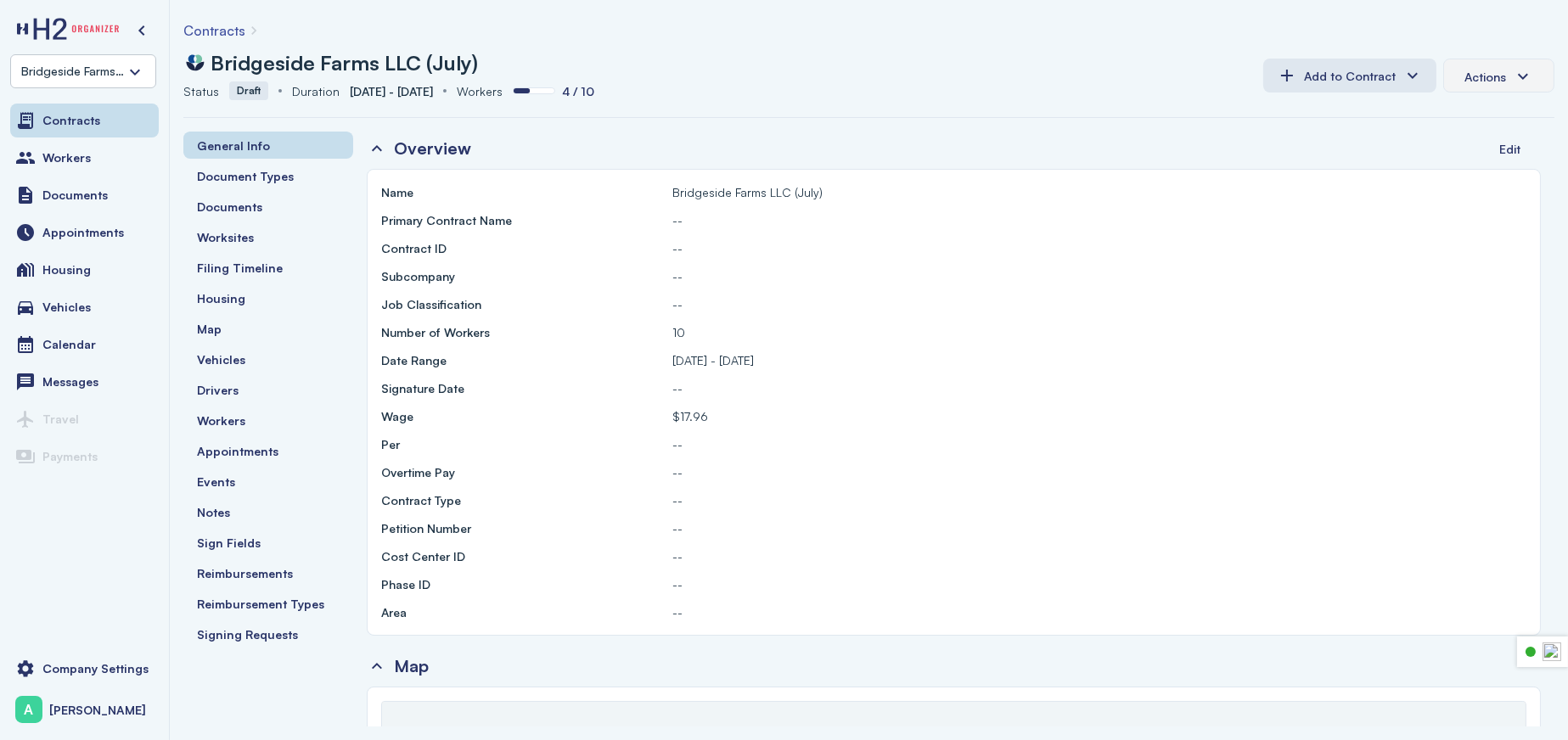 click on "Actions" at bounding box center (1485, 76) 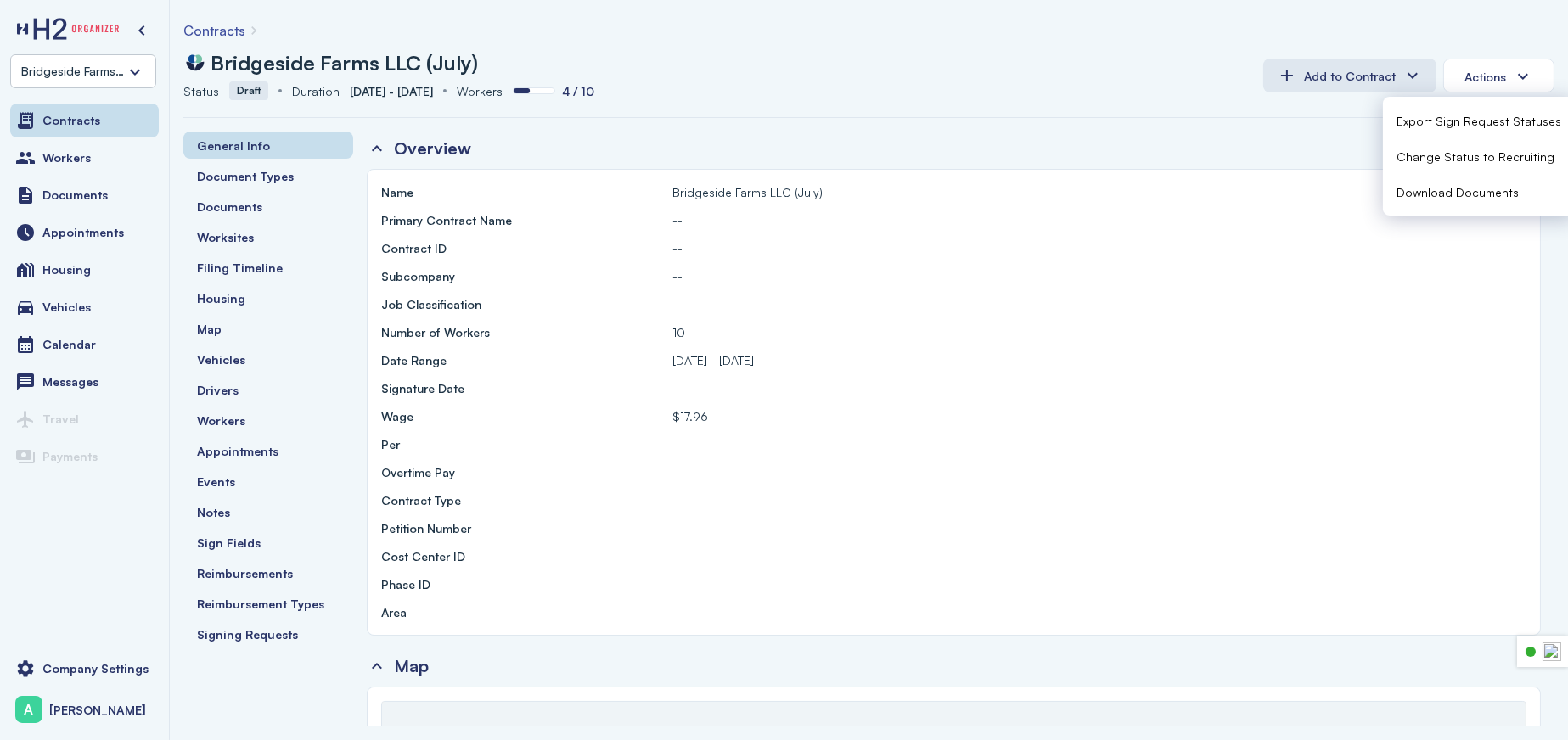 click on "Download Documents" at bounding box center [1458, 192] 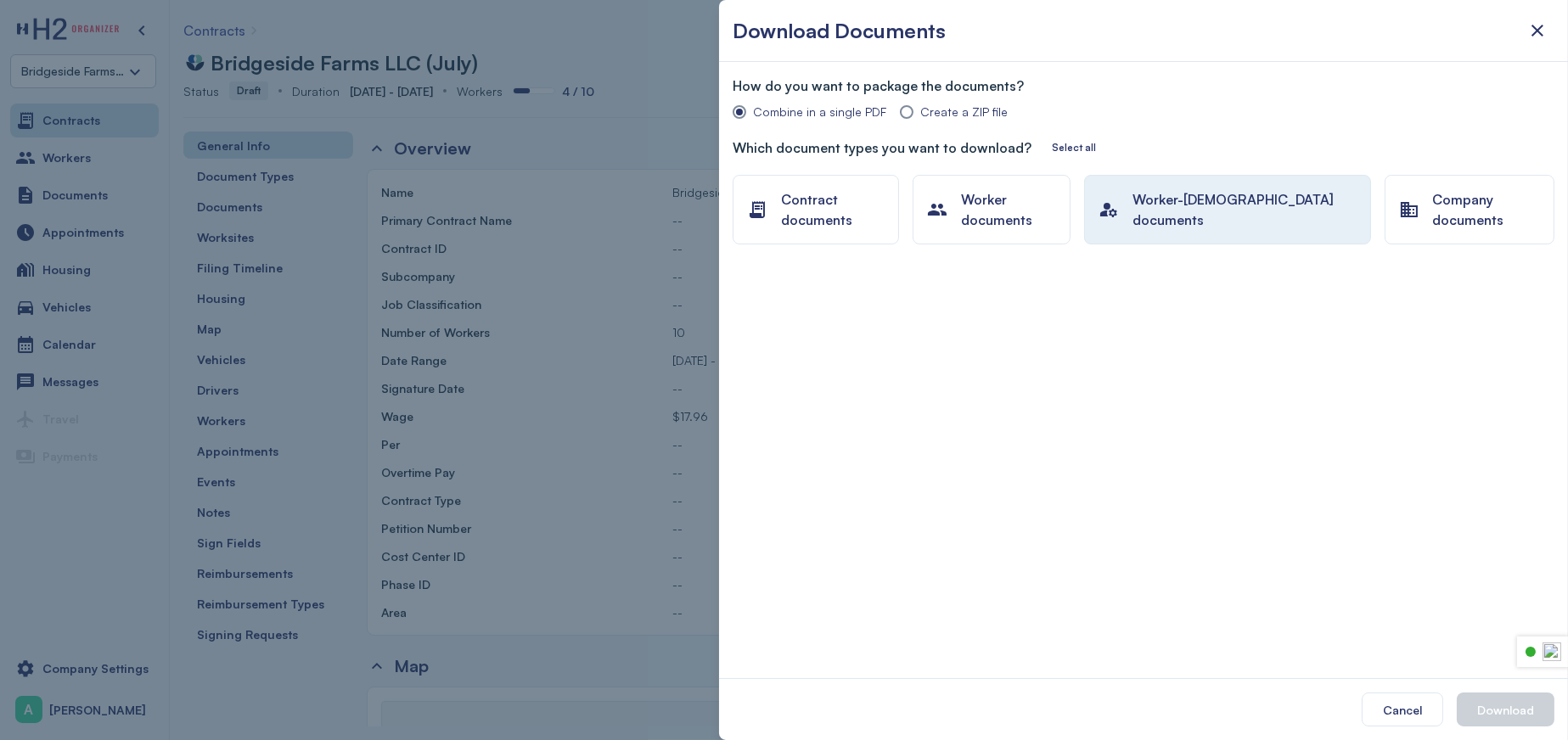 click on "Worker-[DEMOGRAPHIC_DATA] documents" at bounding box center (1228, 210) 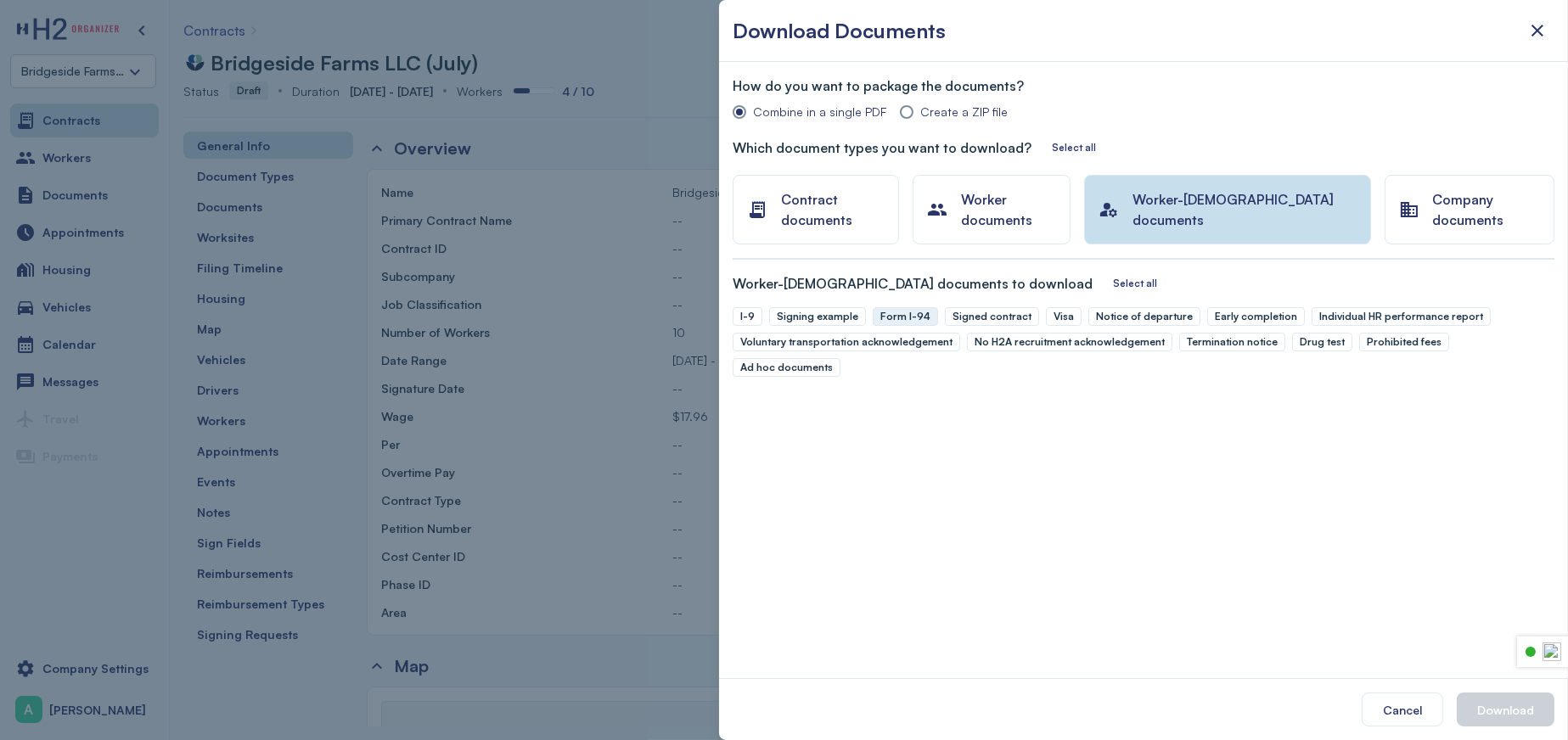 click on "Form I-94" at bounding box center [905, 317] 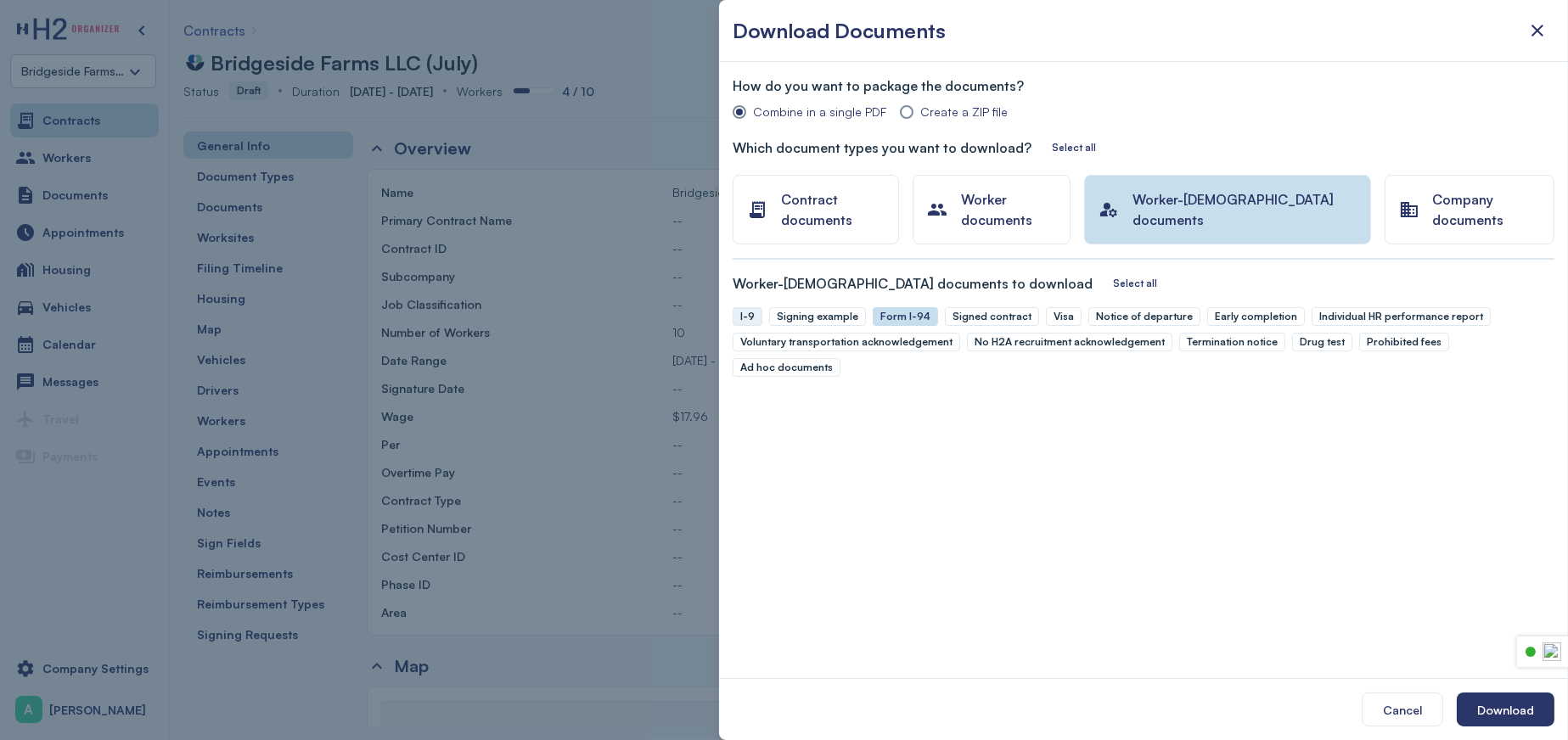 click on "I-9" at bounding box center (747, 317) 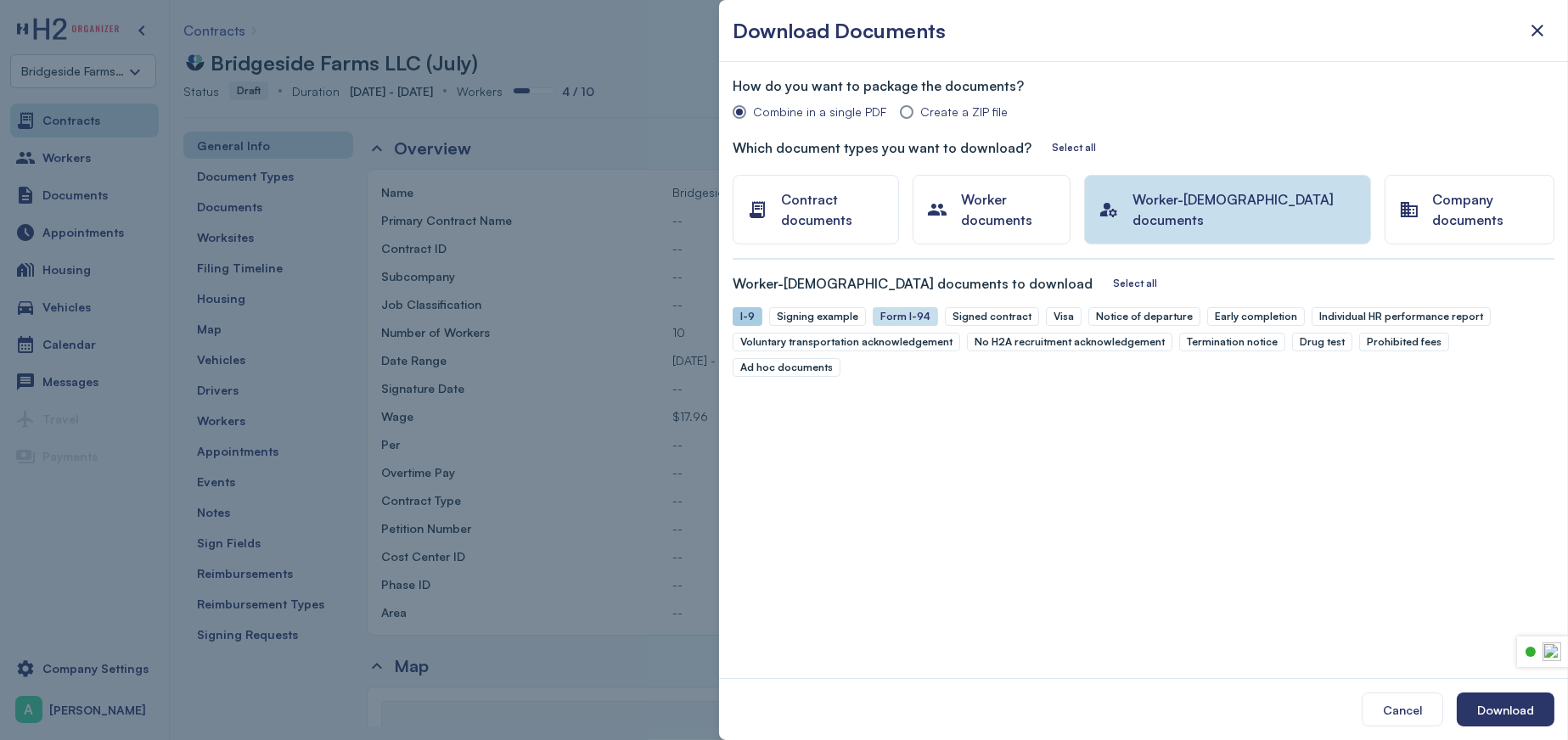 click on "I-9" at bounding box center [747, 317] 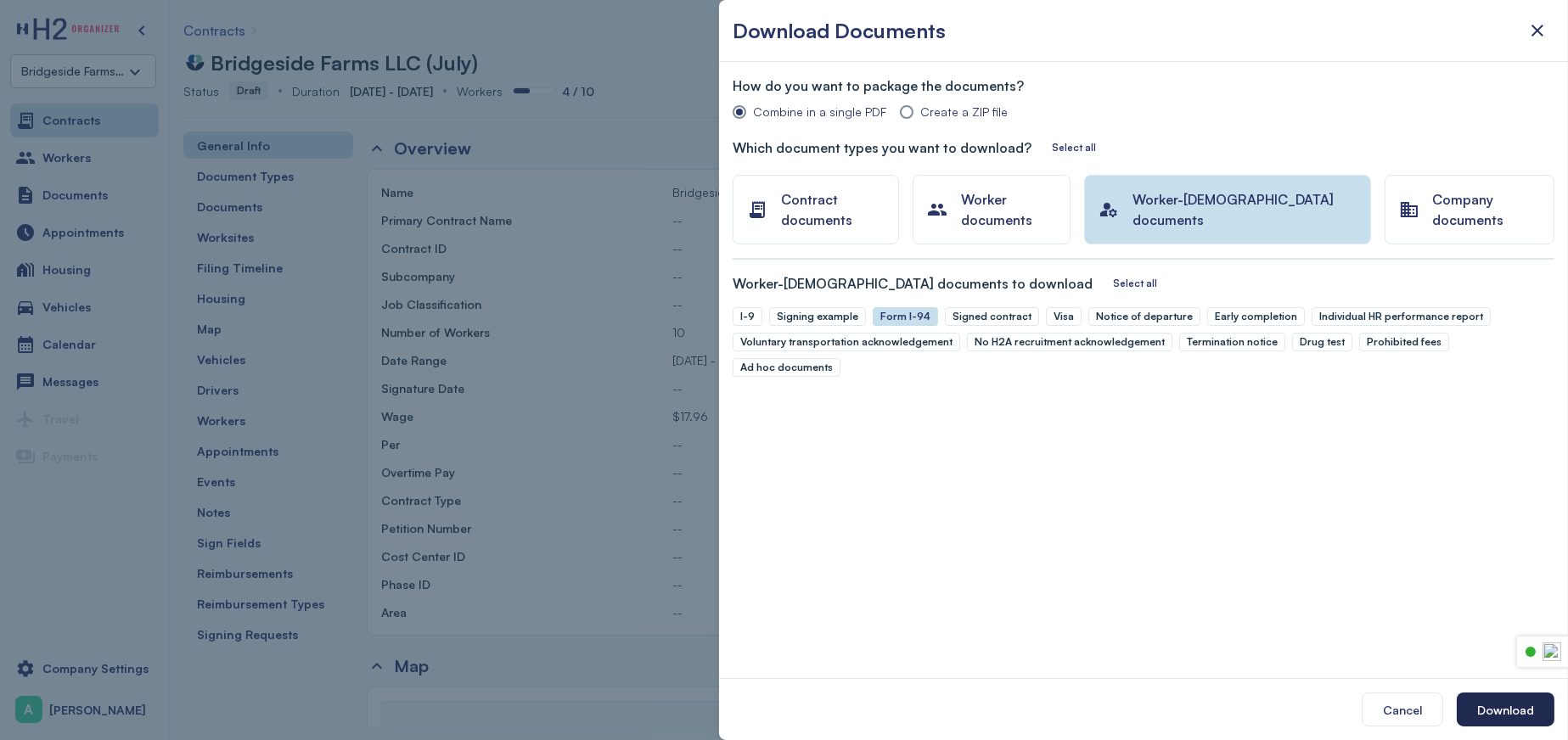 click on "Download" at bounding box center [1505, 709] 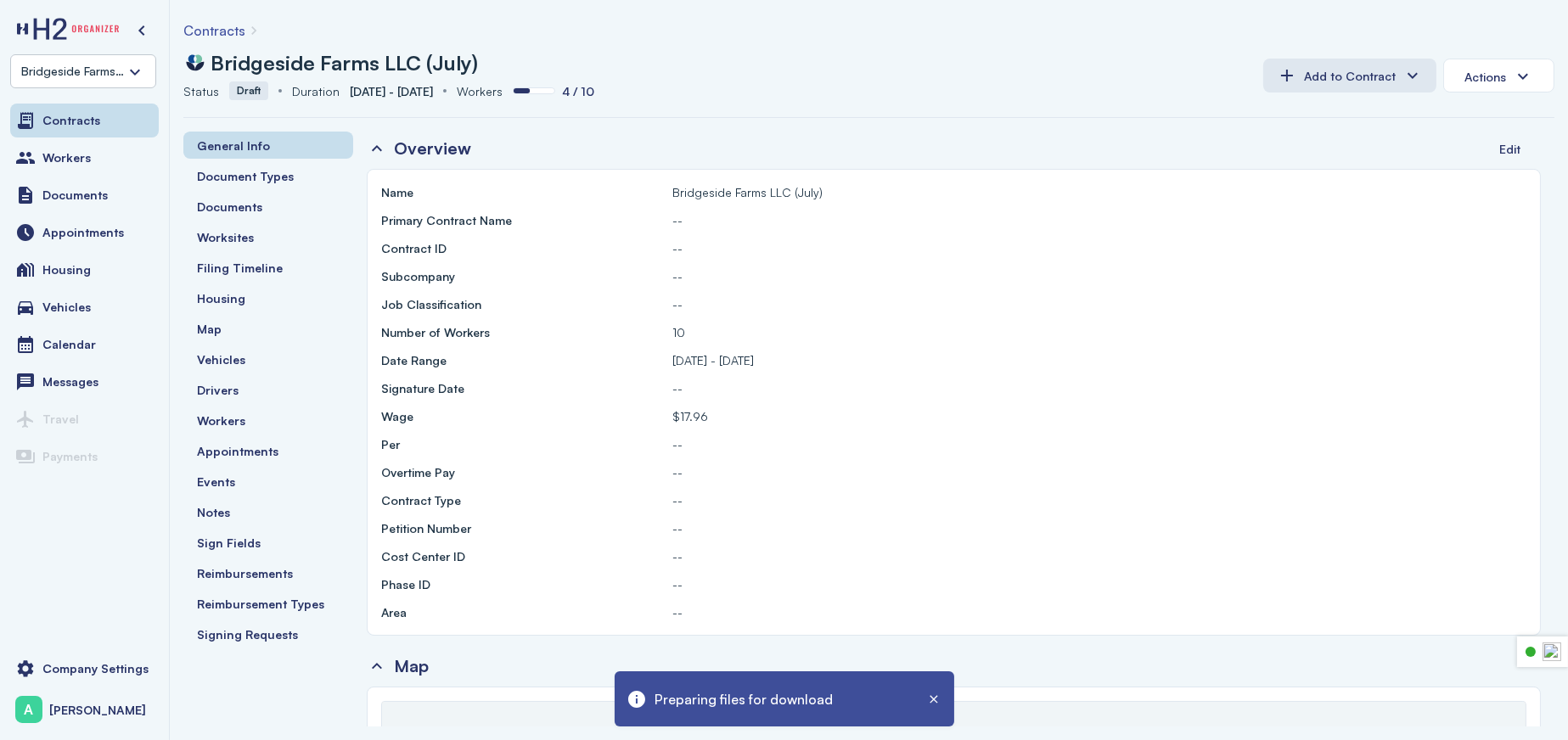 scroll, scrollTop: 0, scrollLeft: 0, axis: both 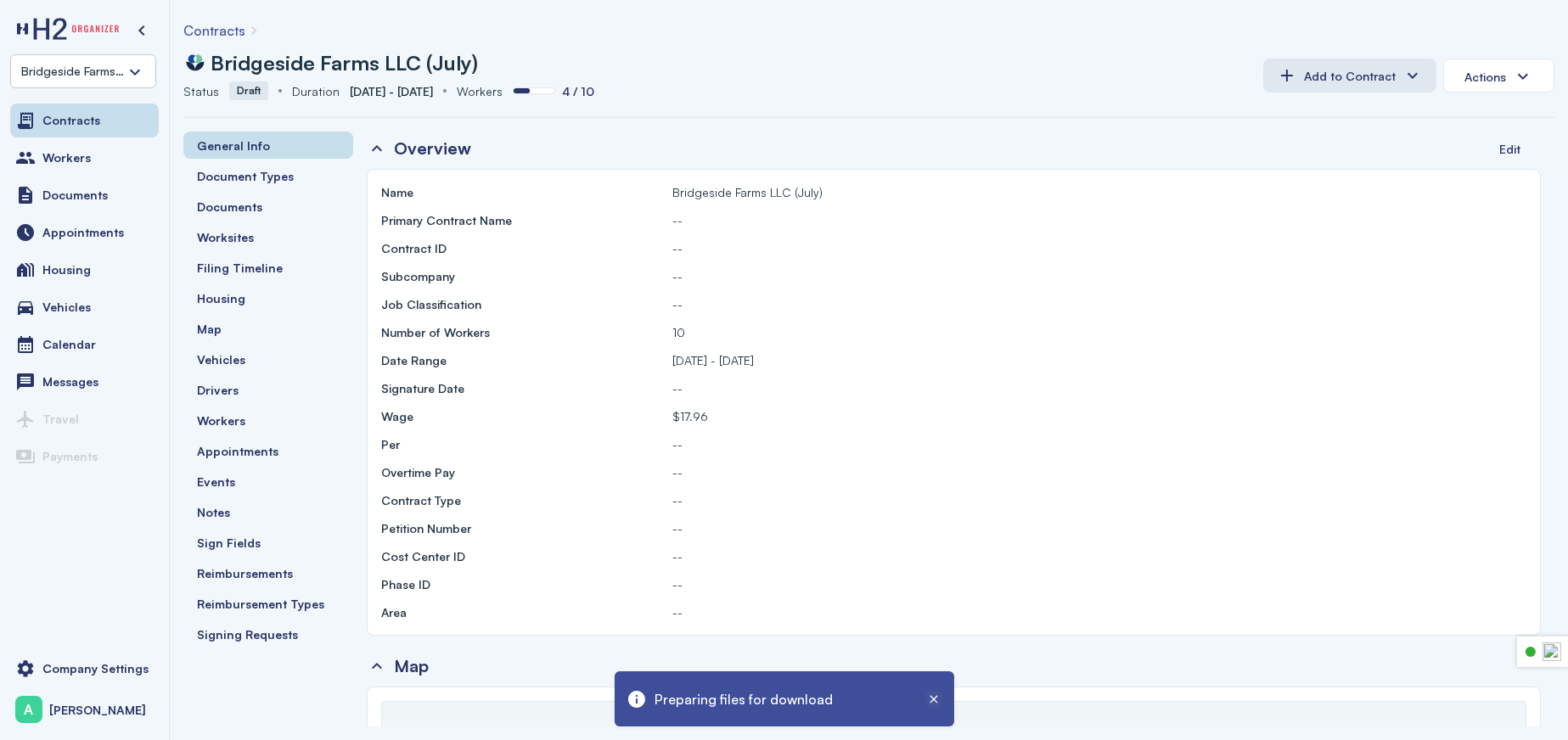 click at bounding box center (934, 699) 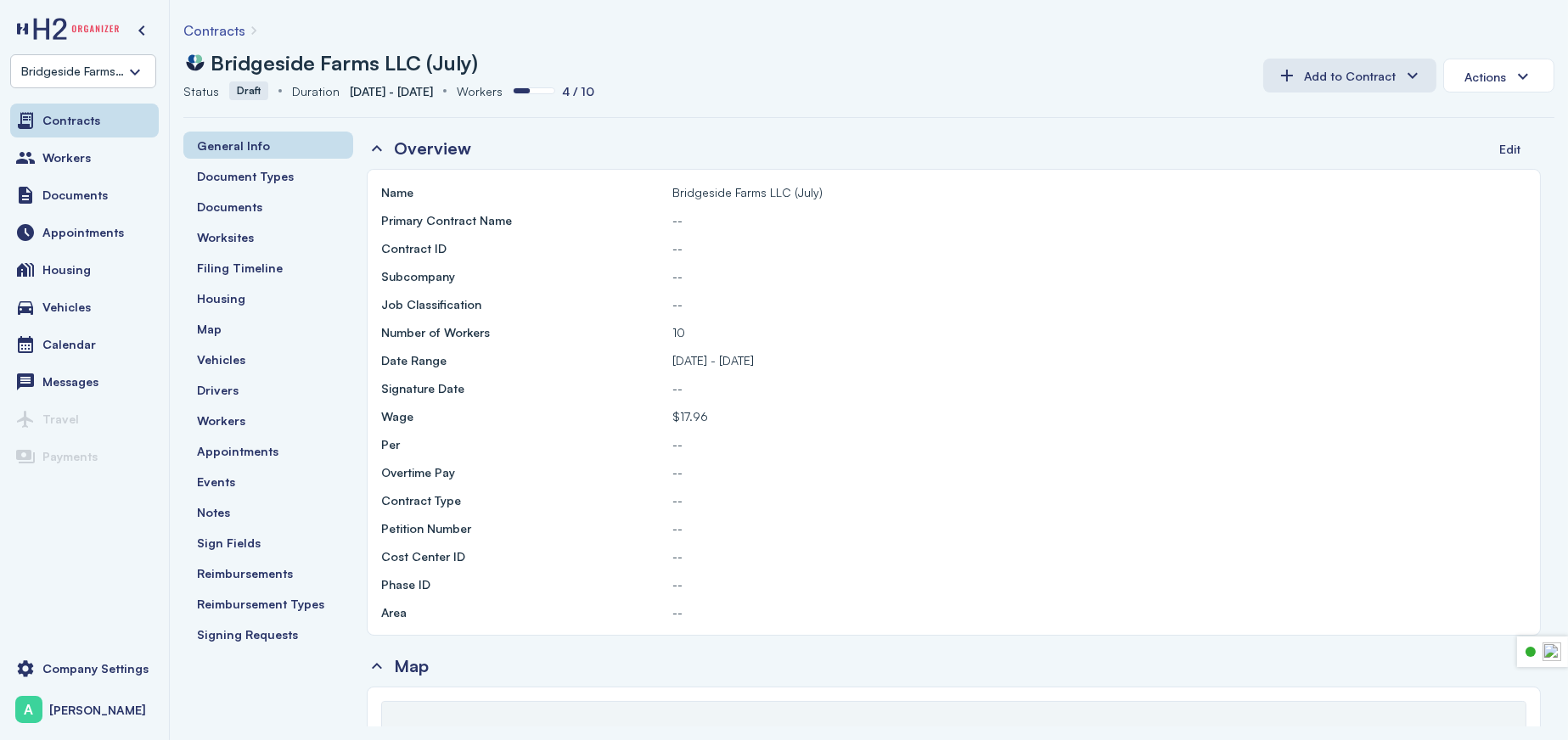 click on "Bridgeside Farms, LLC" at bounding box center (83, 71) 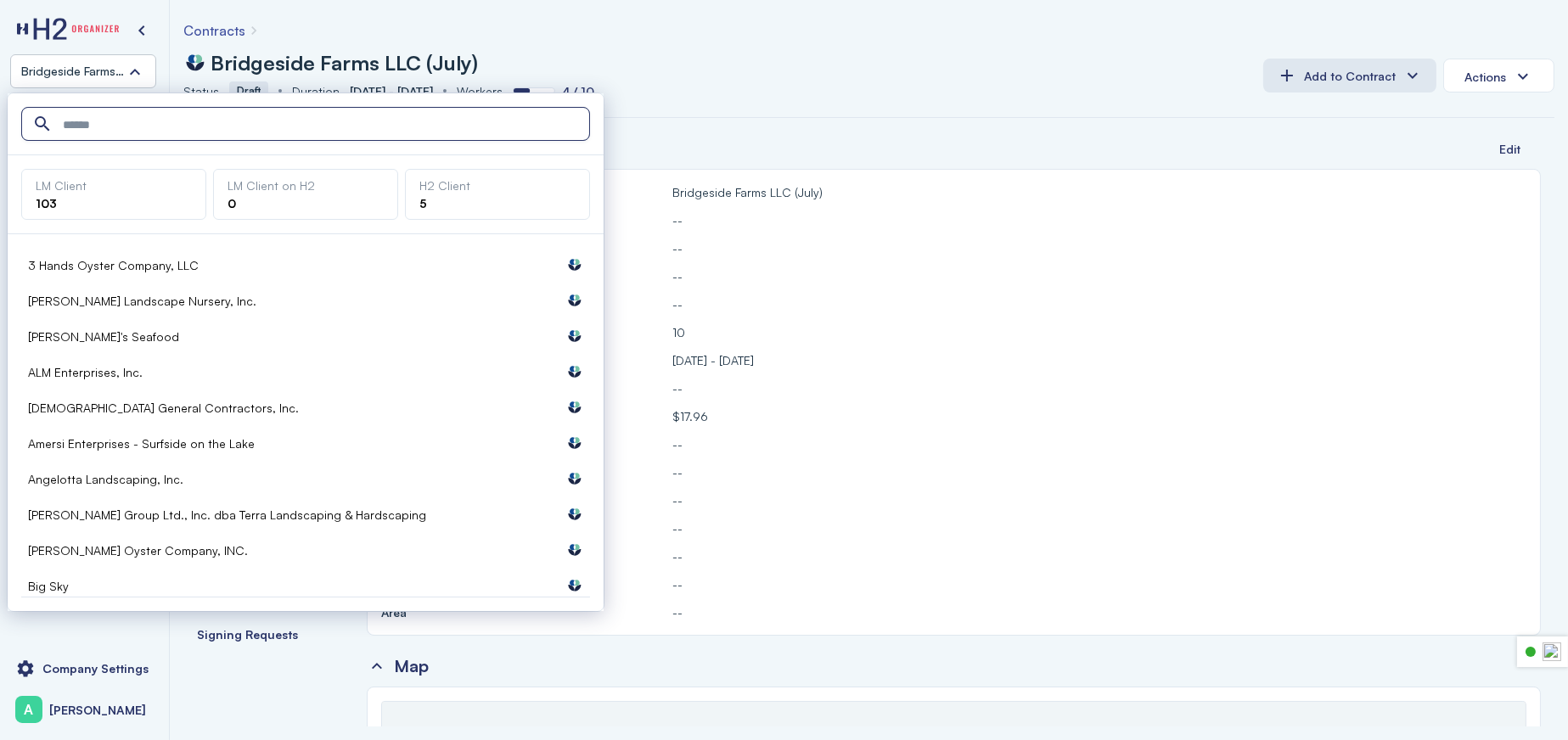 click on "Bridgeside Farms, LLC" at bounding box center (73, 71) 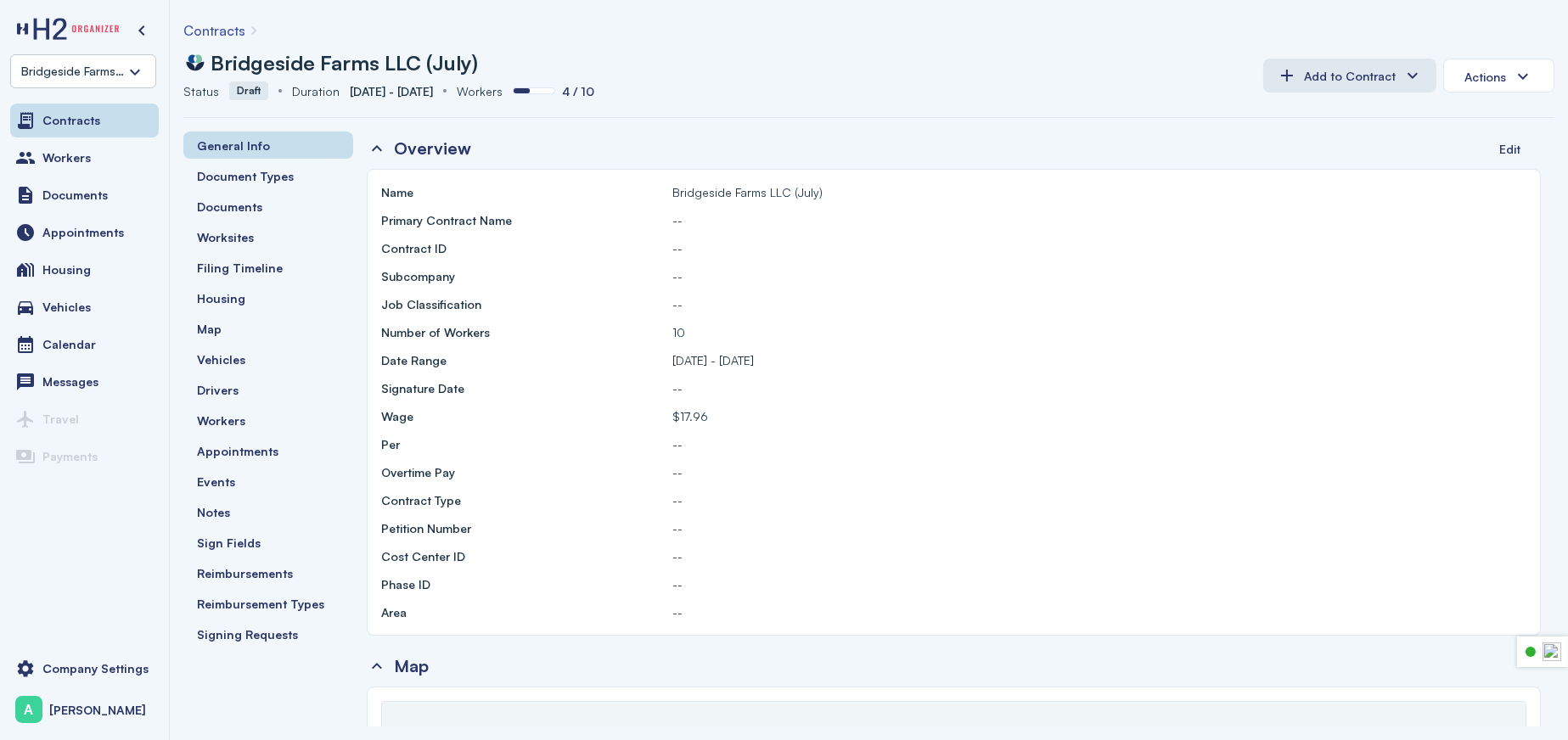 click on "Contracts" at bounding box center [214, 31] 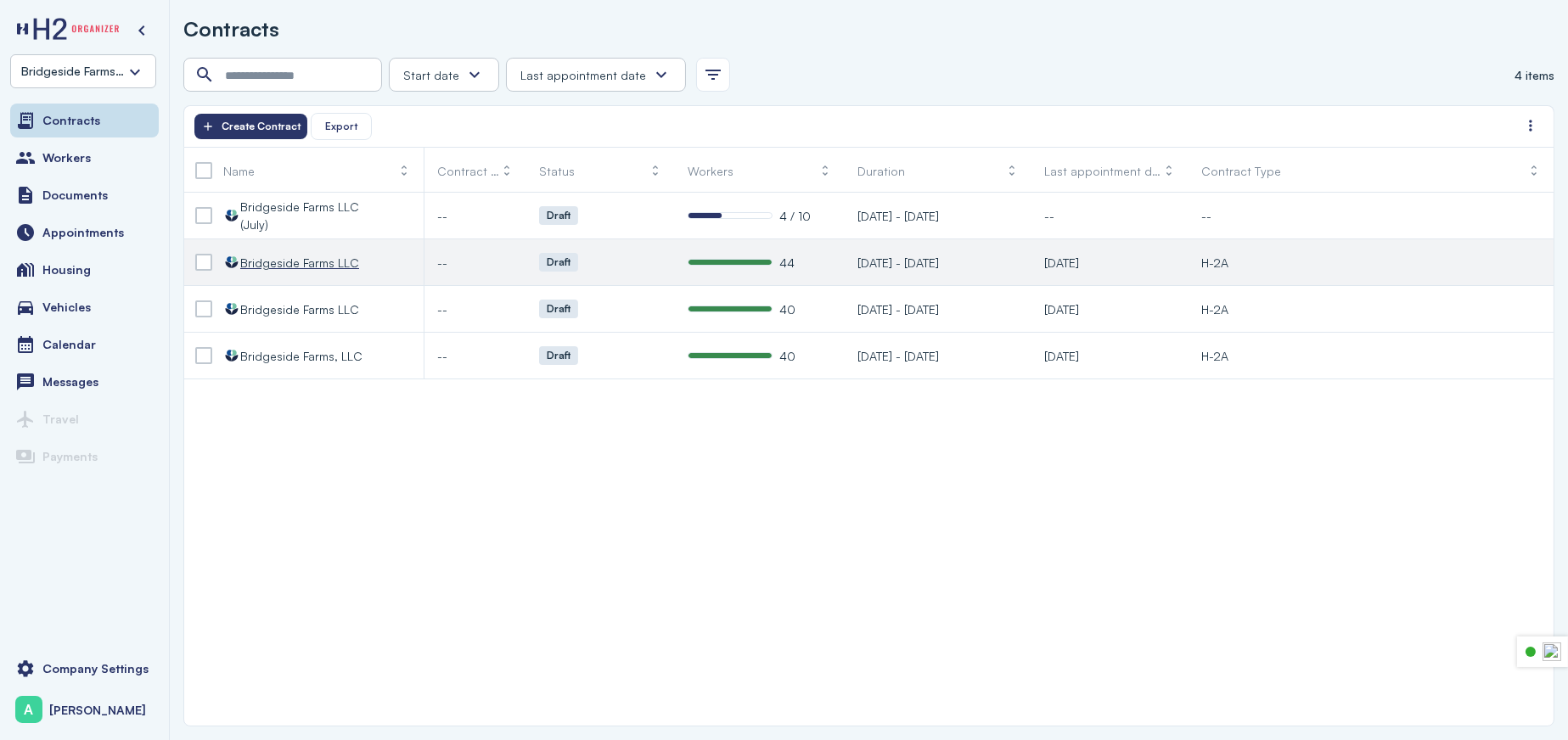 click on "Bridgeside Farms LLC" at bounding box center (300, 262) 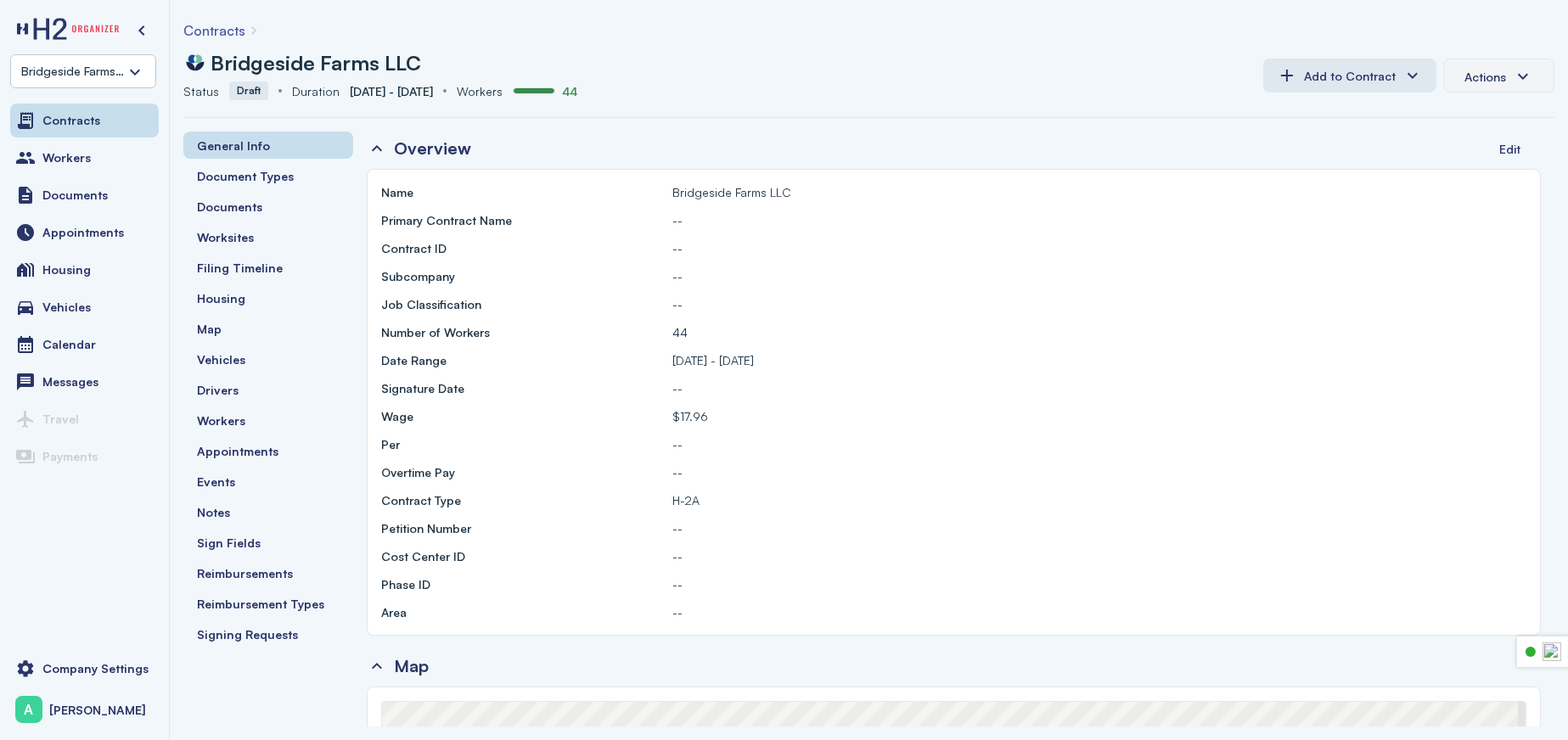 click on "Actions" at bounding box center (1485, 76) 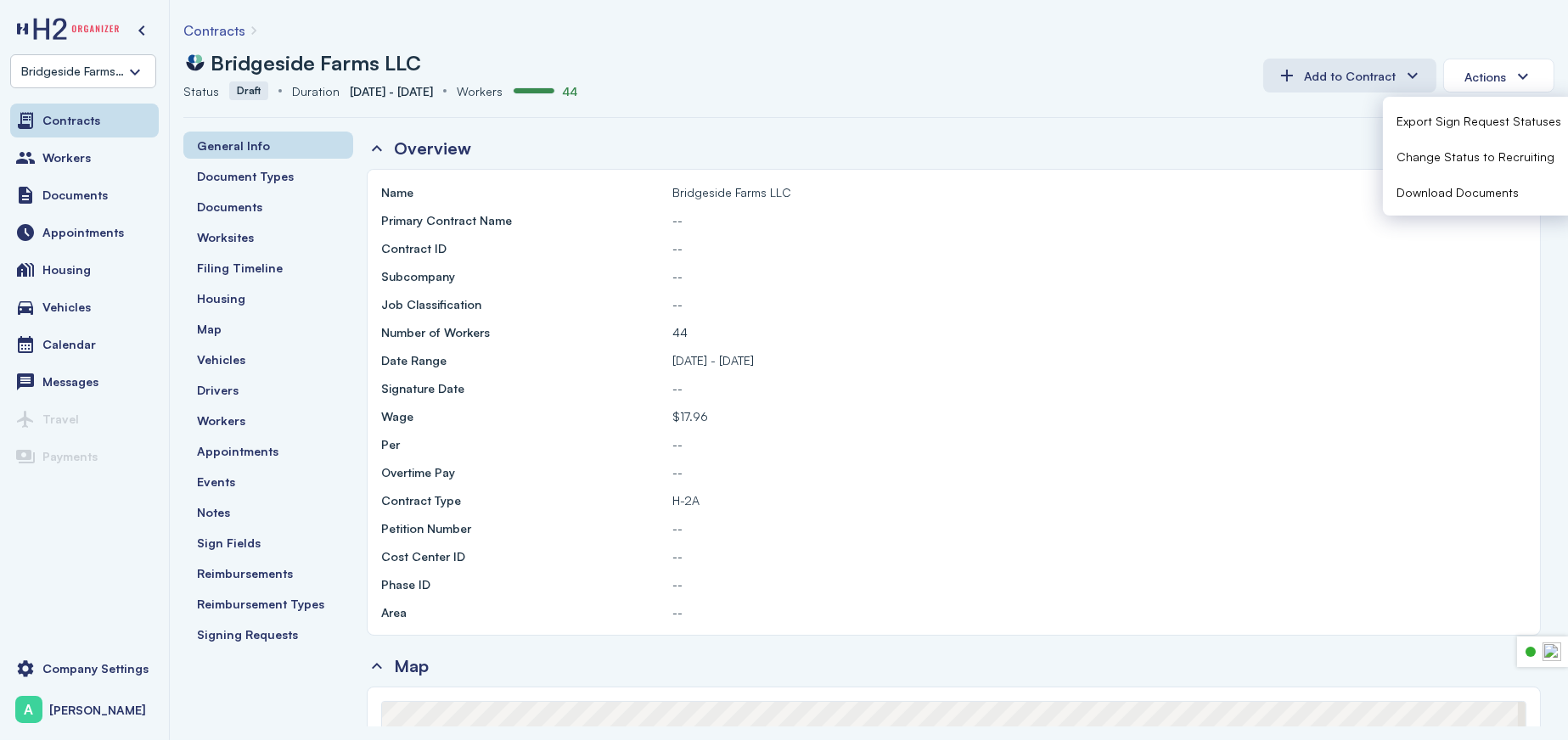click on "Download Documents" at bounding box center [1458, 192] 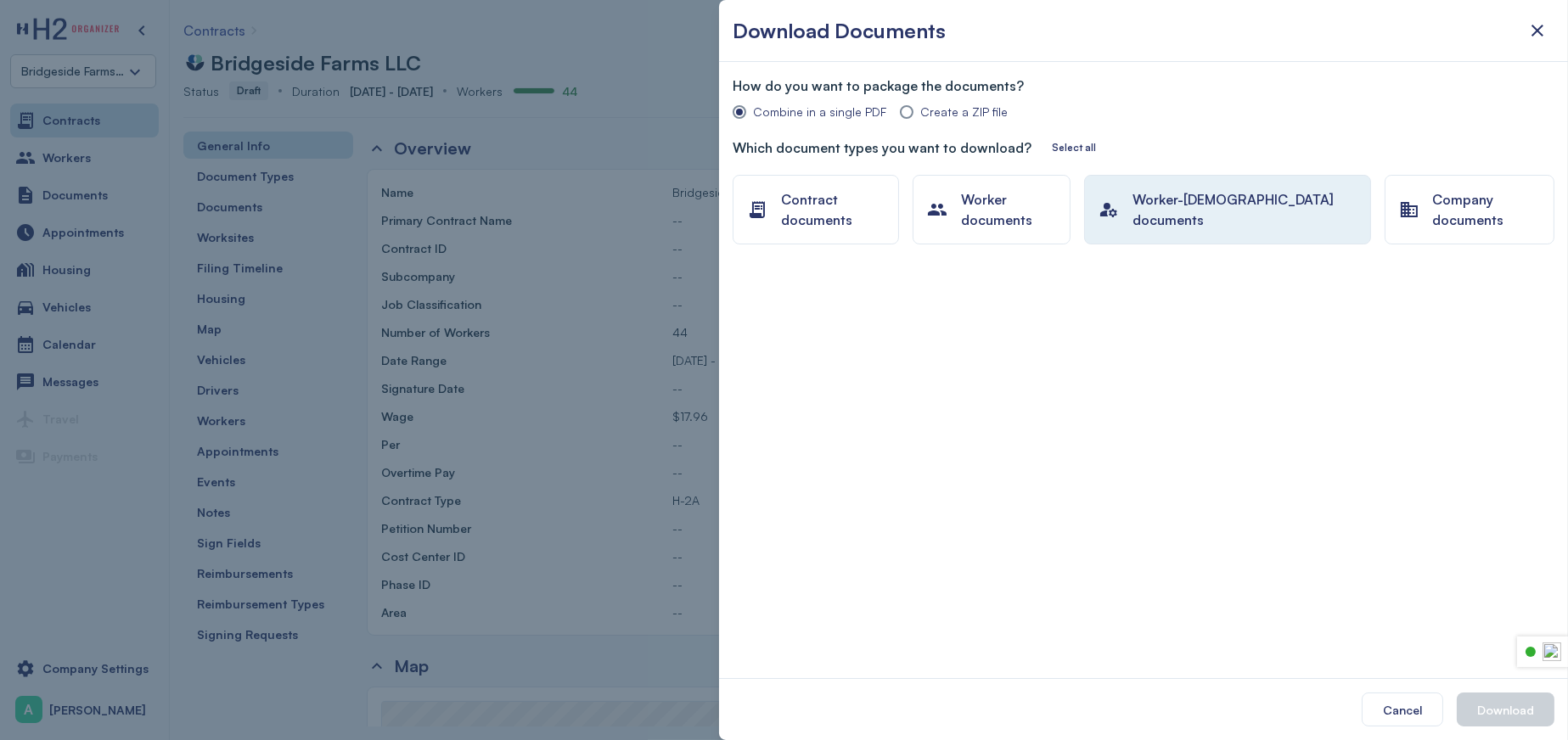 click on "Worker-contract documents" at bounding box center [1245, 210] 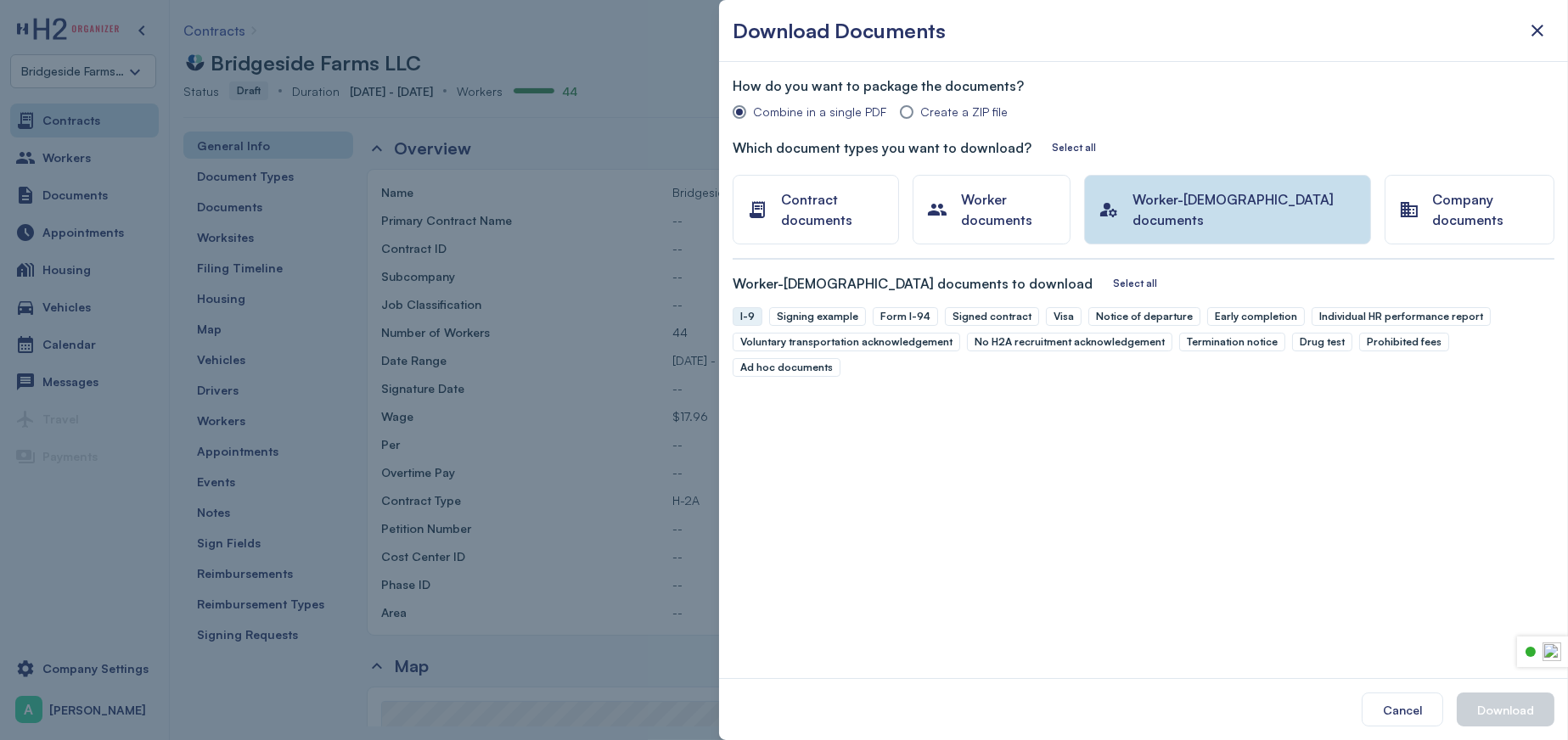 click on "I-9" at bounding box center (747, 317) 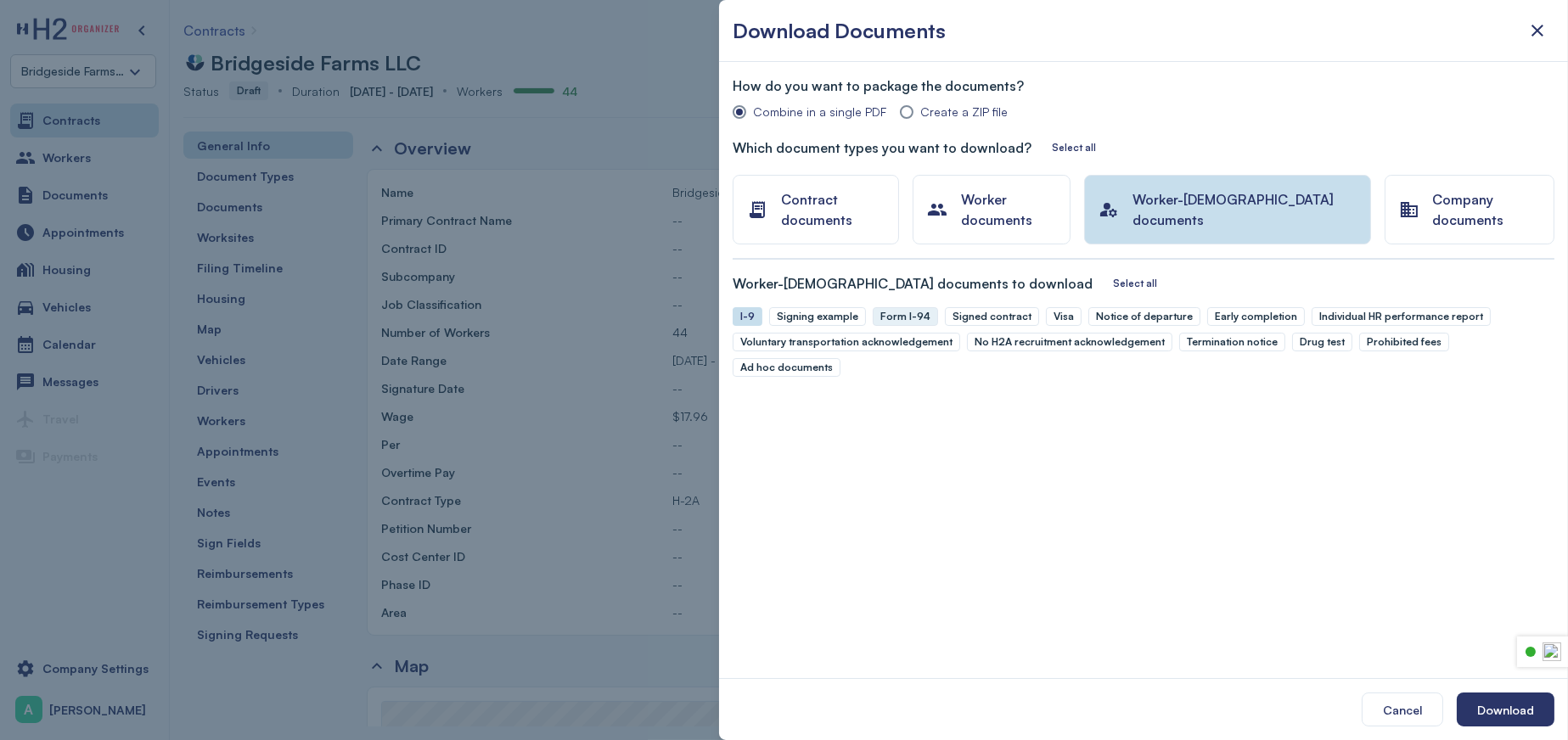 click on "Form I-94" at bounding box center [905, 317] 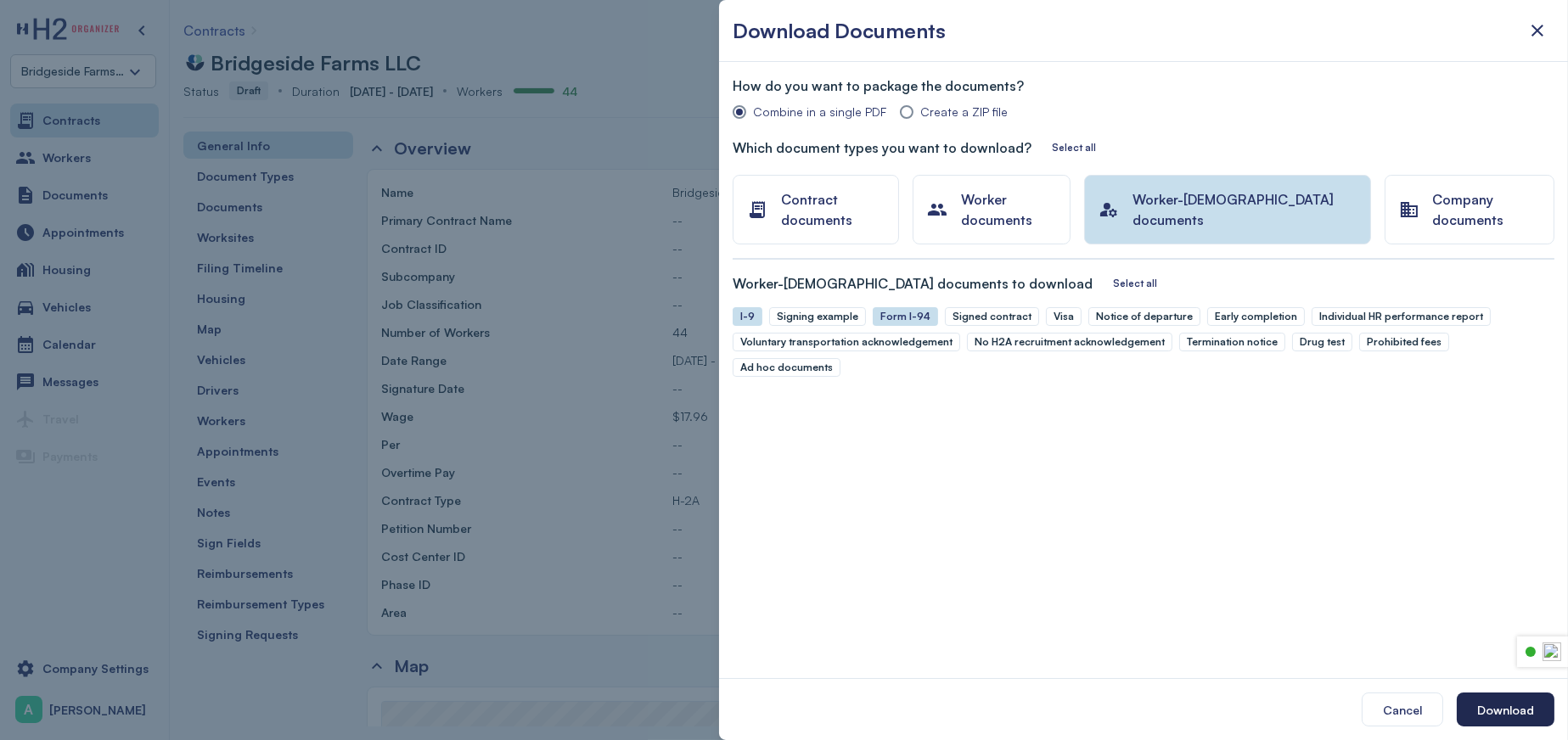 click on "Download" at bounding box center [1505, 709] 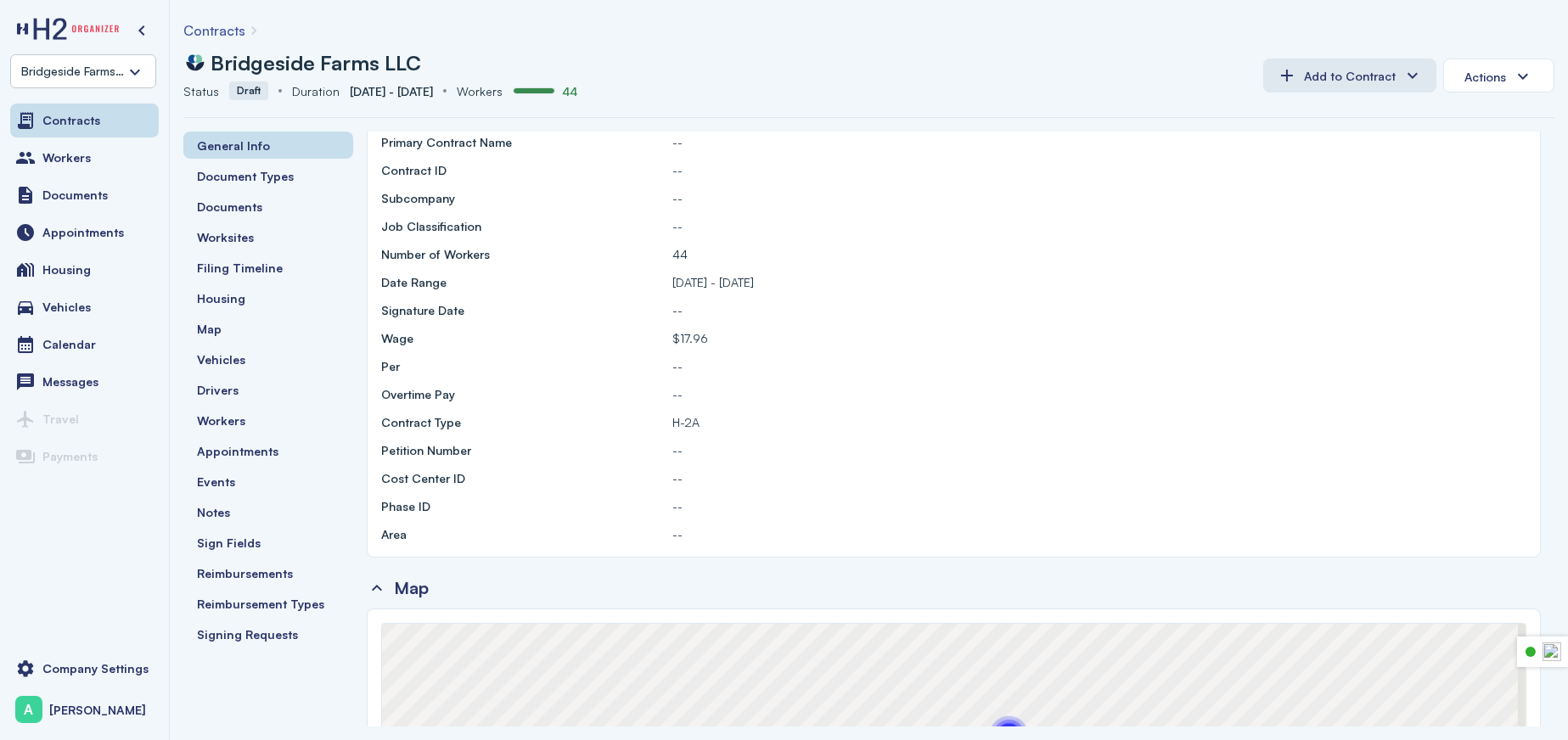 scroll, scrollTop: 0, scrollLeft: 0, axis: both 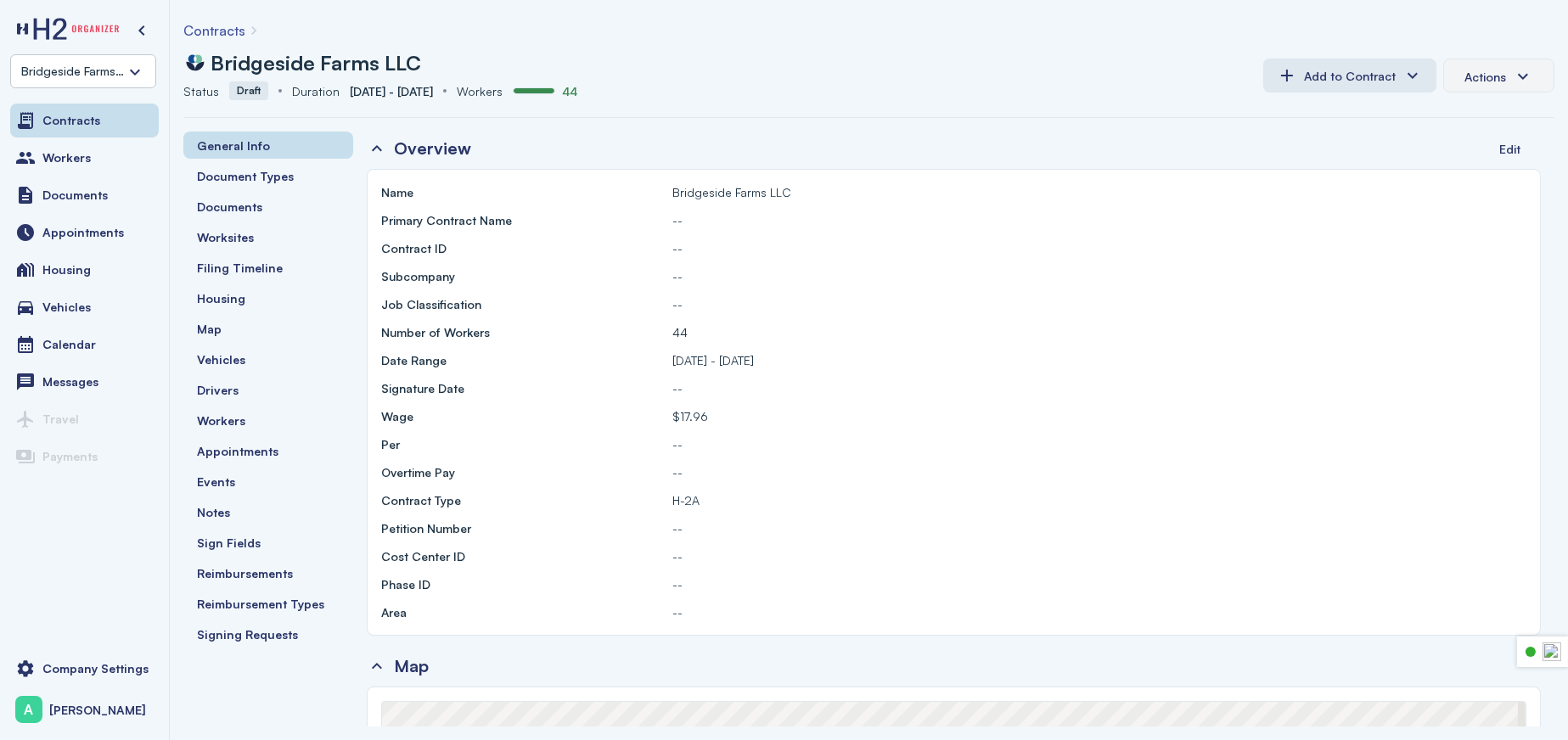 click on "Actions" at bounding box center (1485, 76) 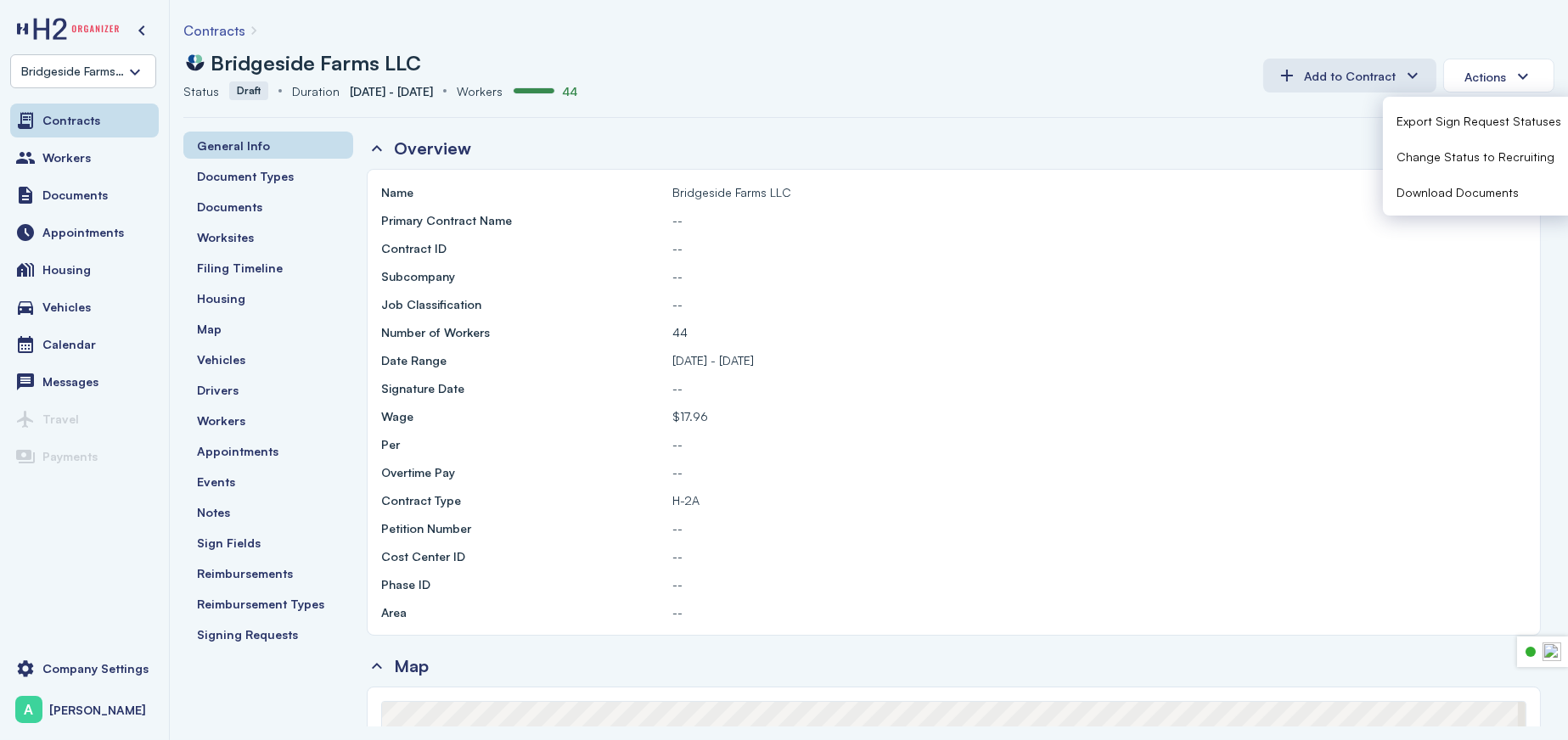 click on "Name   Bridgeside Farms LLC   Primary Contract Name   --   Contract ID   --   Subcompany   --   Job Classification   --   Number of Workers   44   Date Range   May 20, 2025 - Oct 31, 2025   Signature Date   --   Wage   $17.96   Per   --   Overtime Pay   --   Contract Type   H-2A   Petition Number   --   Cost Center ID   --   Phase ID   --   Area   --" at bounding box center (953, 402) 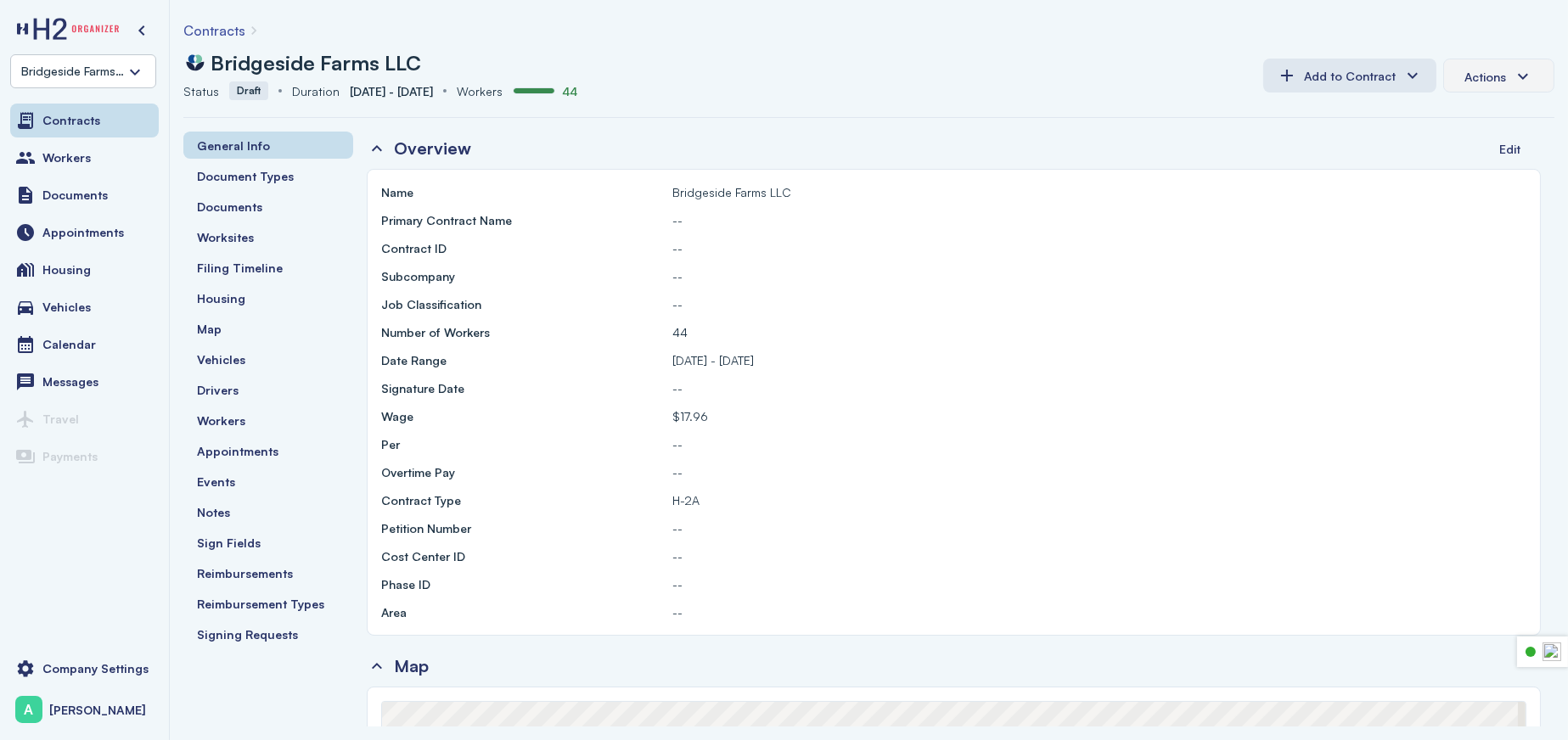 click on "Actions" at bounding box center (1485, 76) 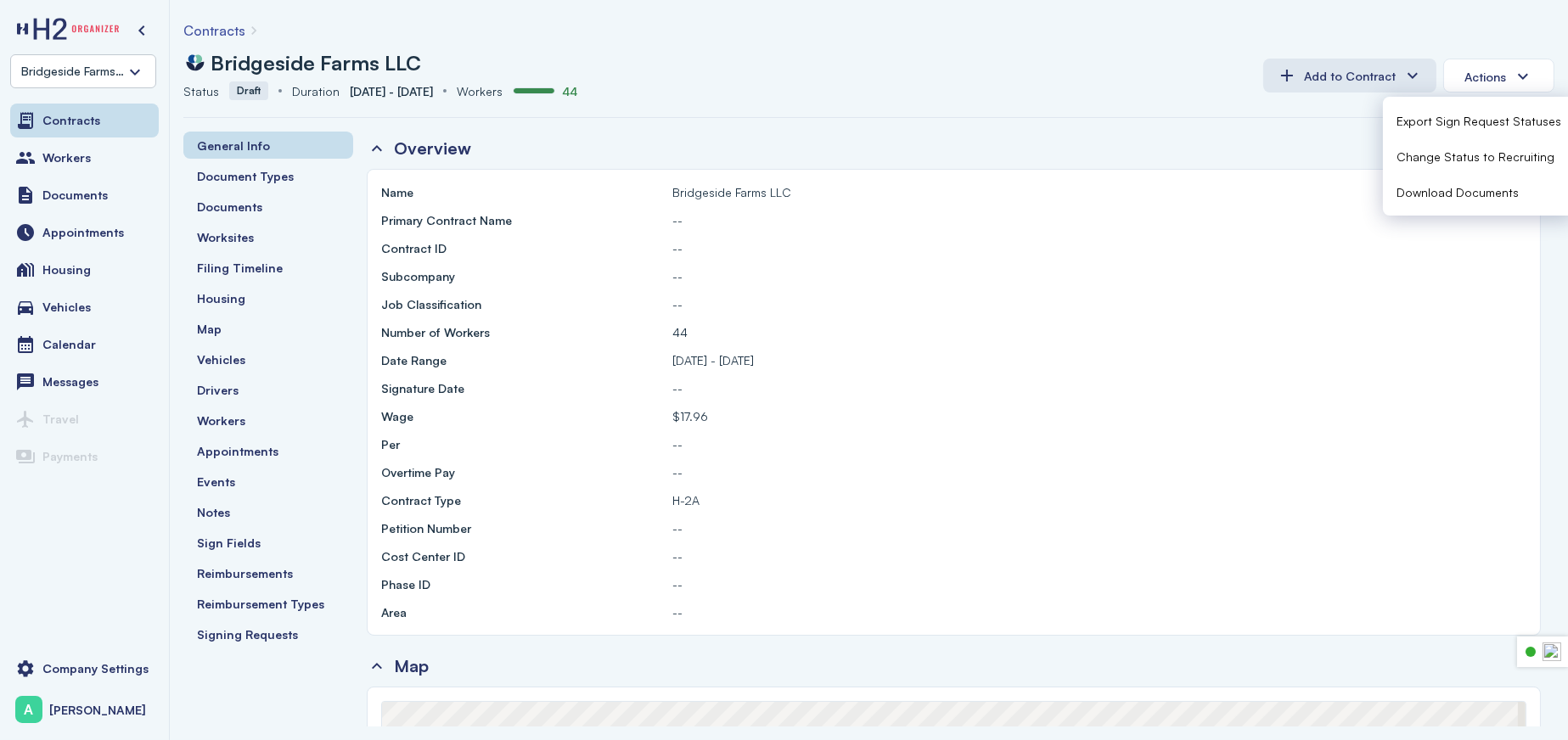 click on "Download Documents" at bounding box center [1458, 192] 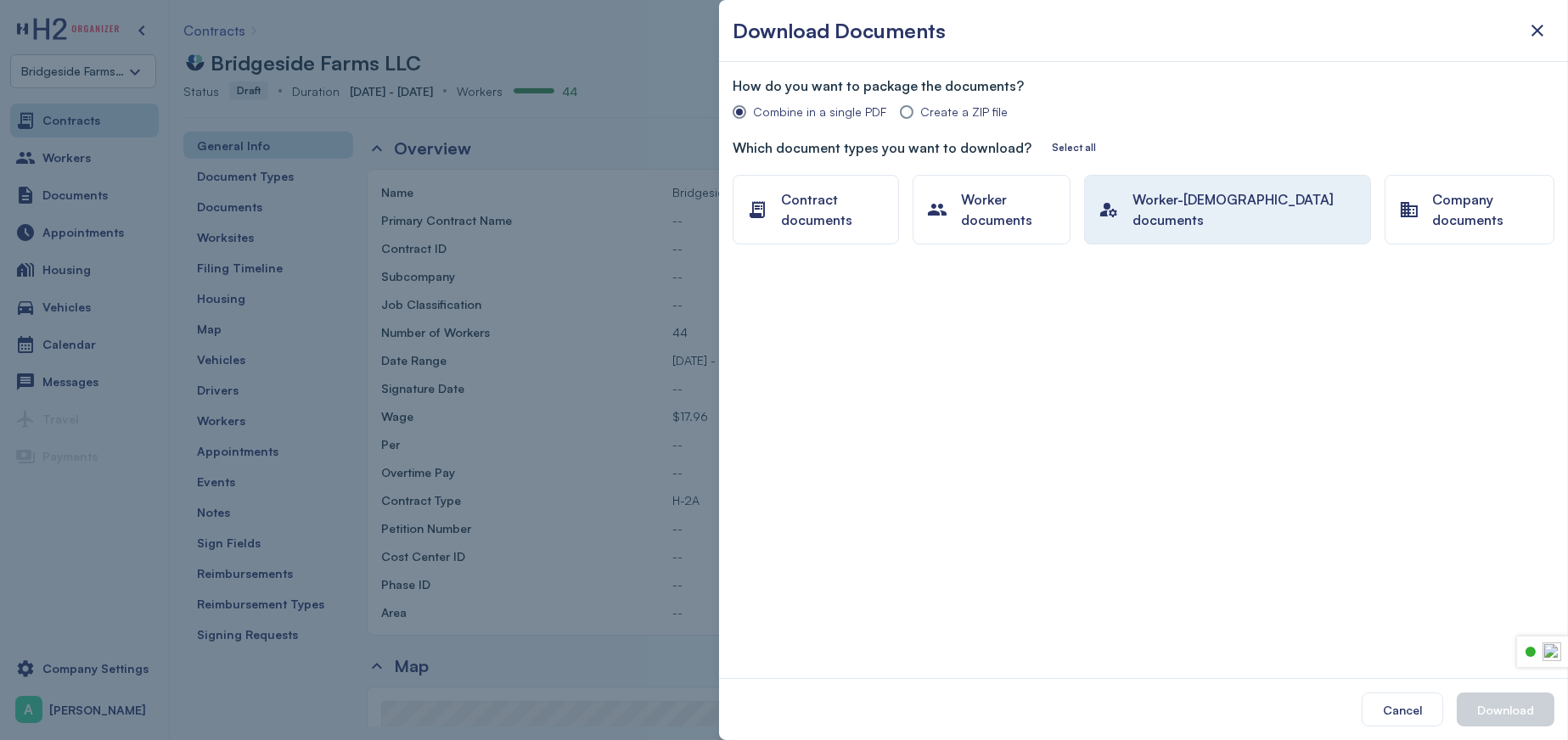 click on "Worker-contract documents" at bounding box center (1245, 210) 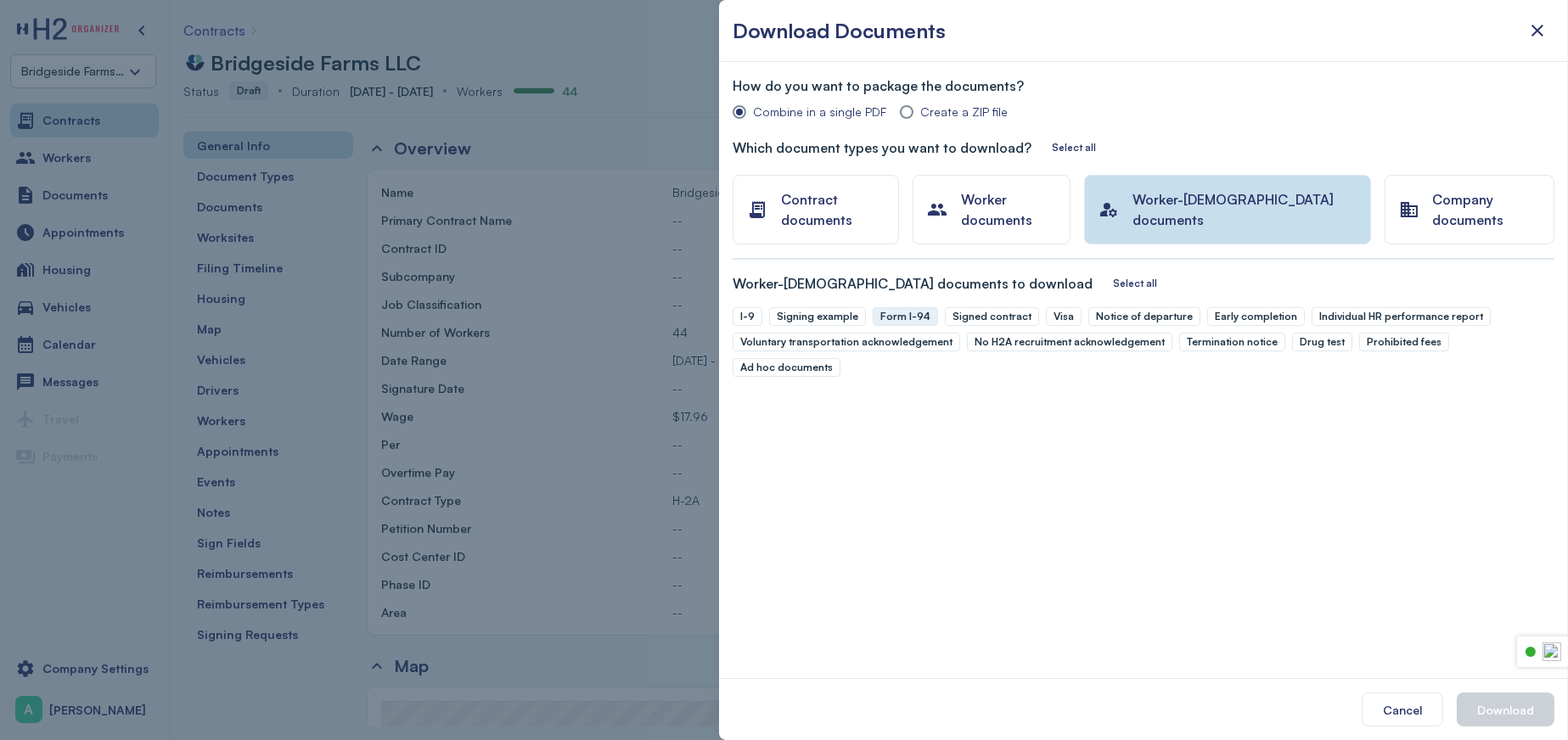 click on "Form I-94" at bounding box center (905, 317) 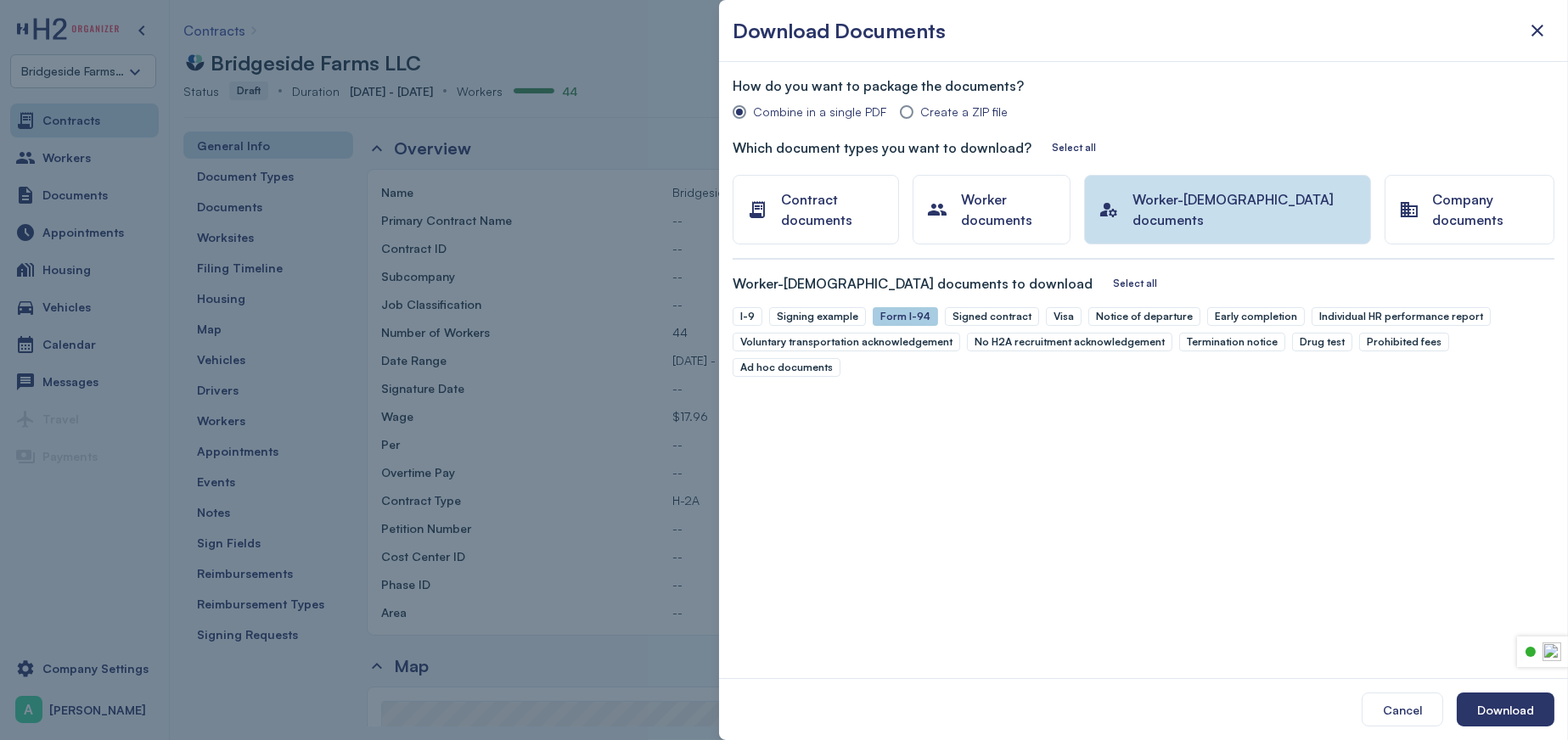 click on "Form I-94" at bounding box center (905, 317) 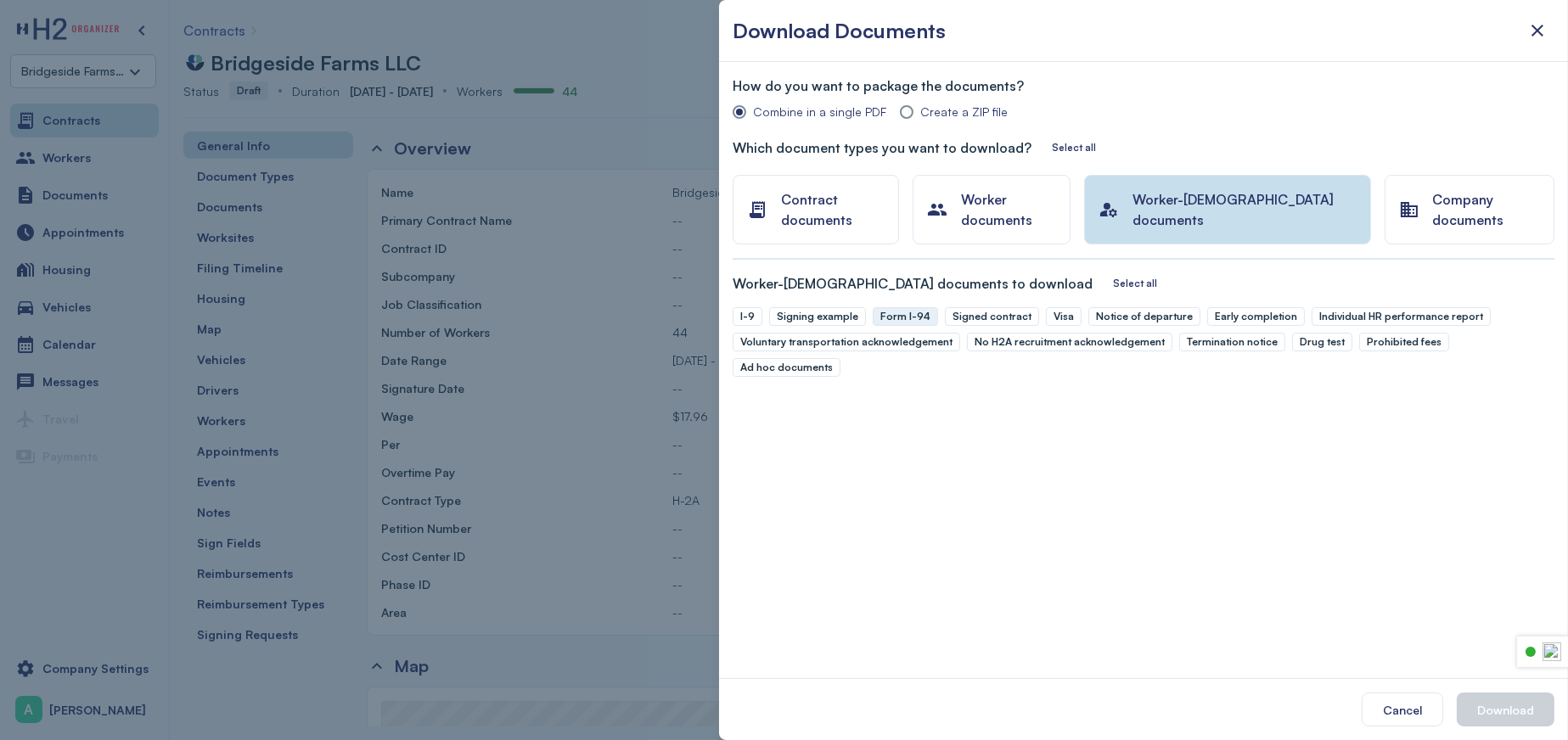 click on "Form I-94" at bounding box center [905, 317] 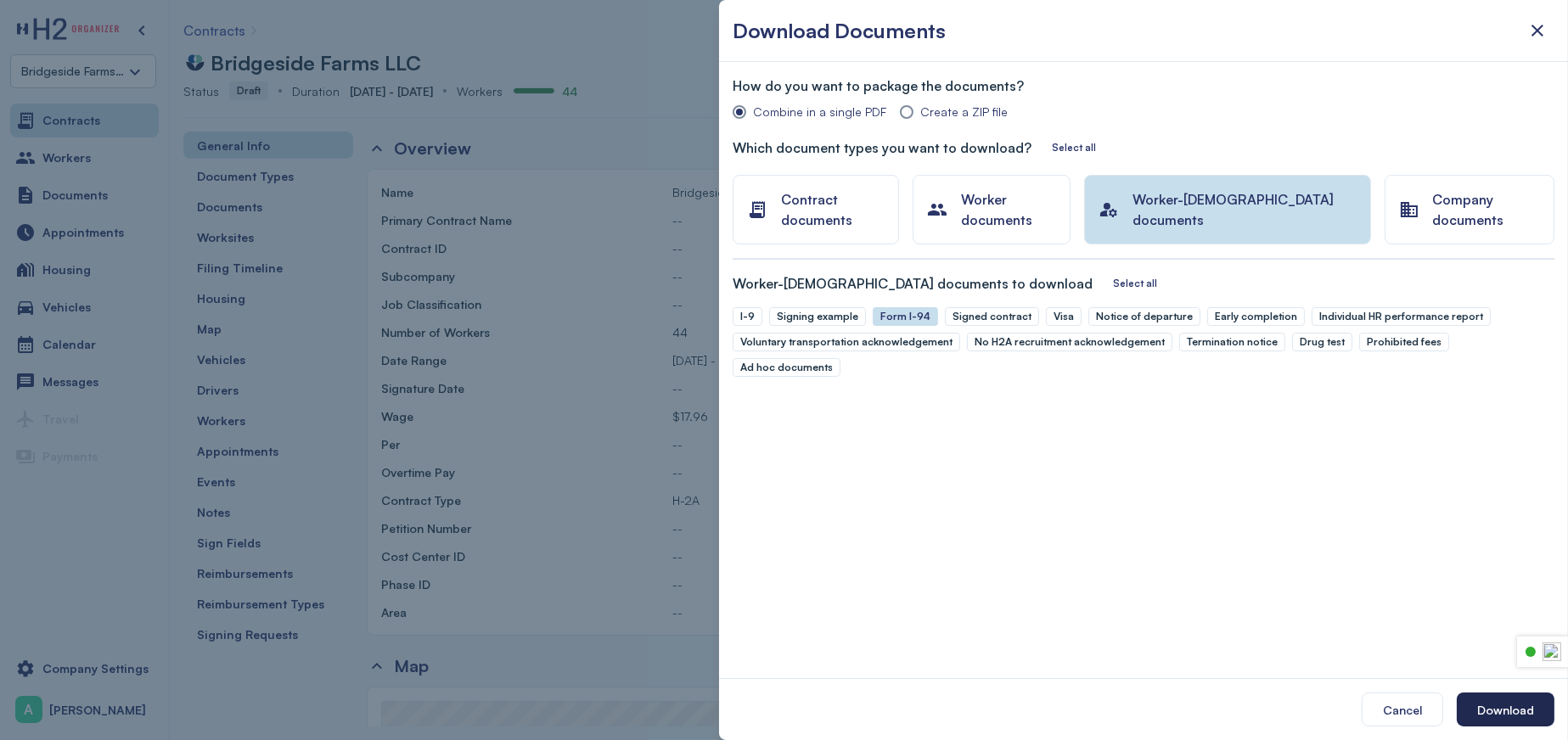 click on "Download" at bounding box center [1505, 709] 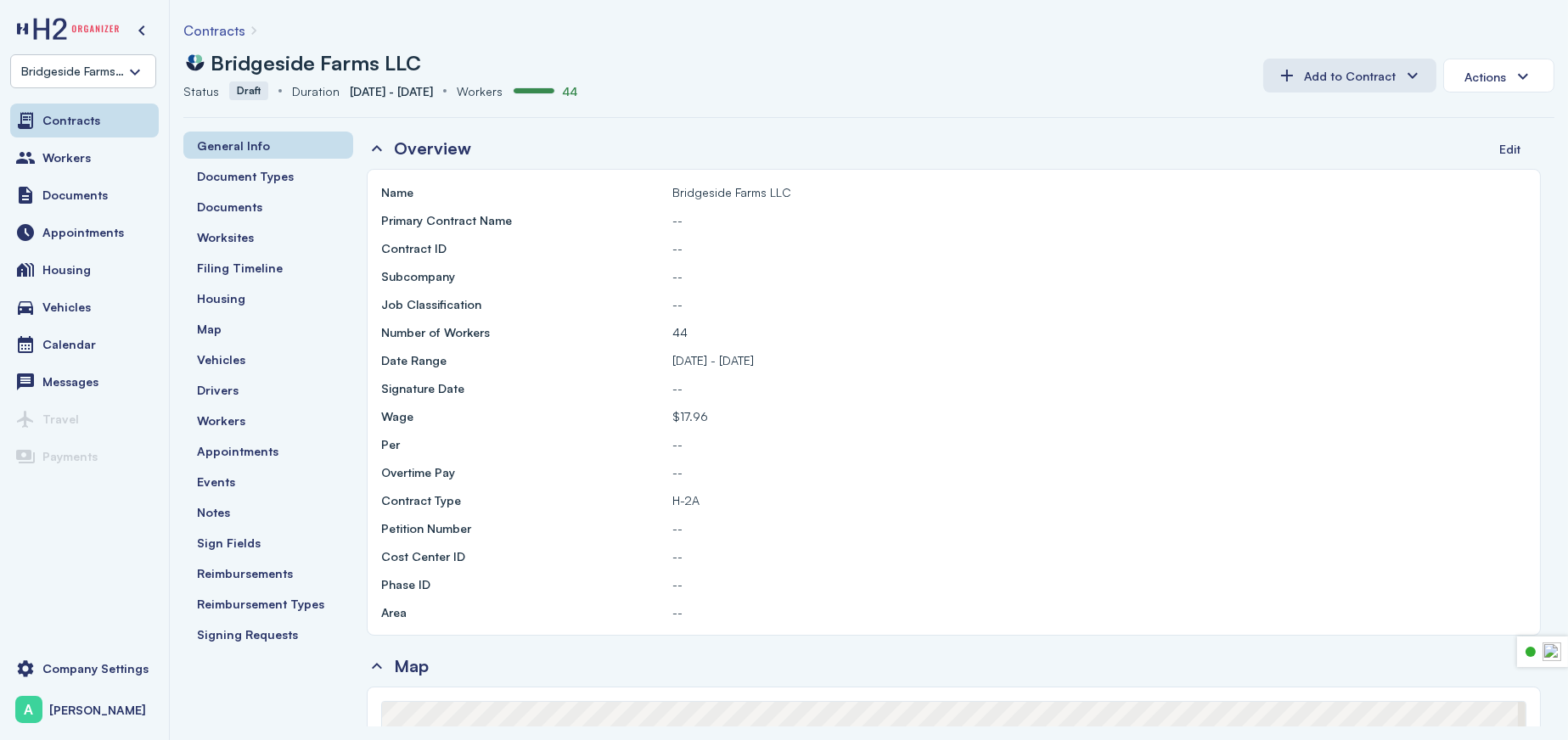 click on "Bridgeside Farms, LLC" at bounding box center (83, 71) 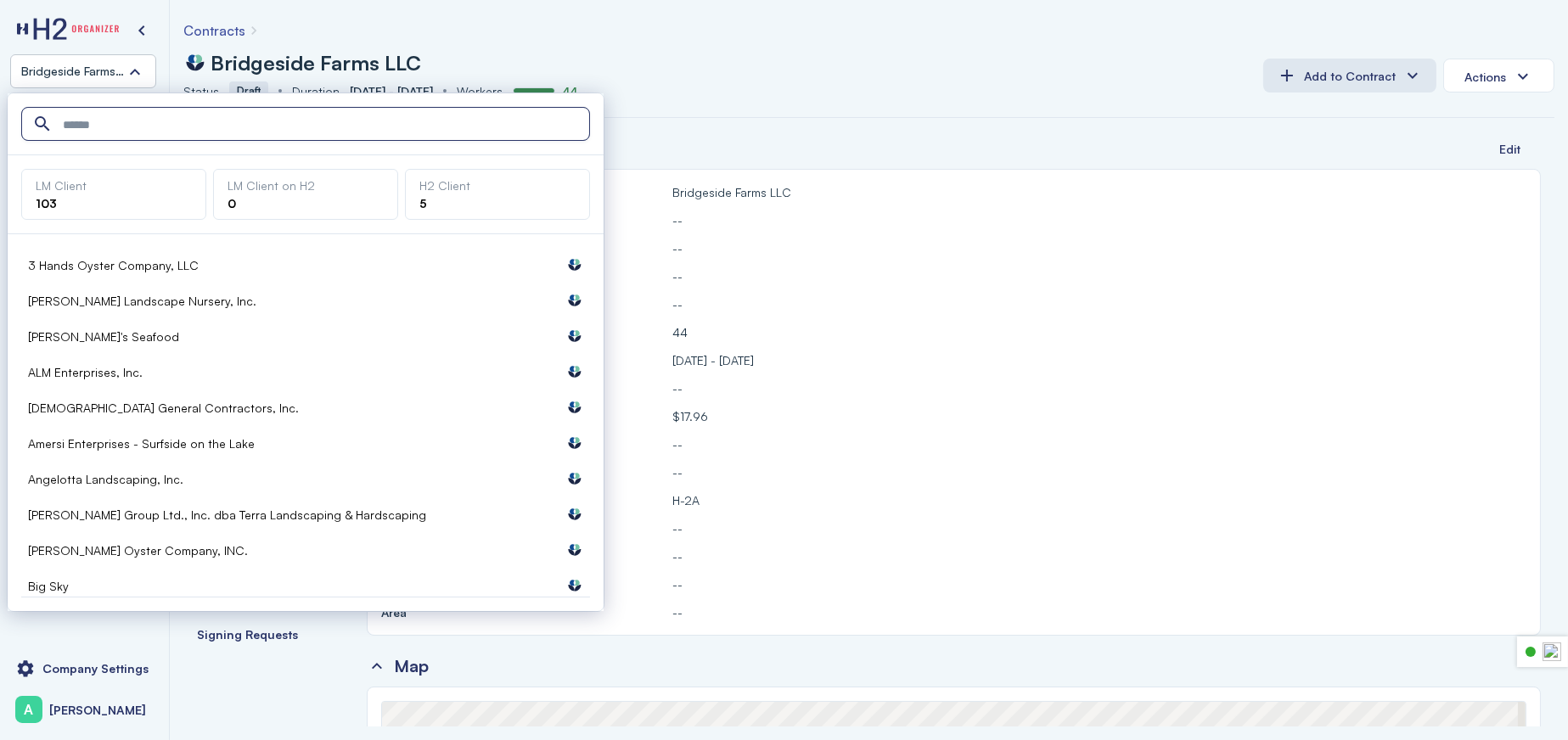 click on "Bridgeside Farms, LLC" at bounding box center [83, 71] 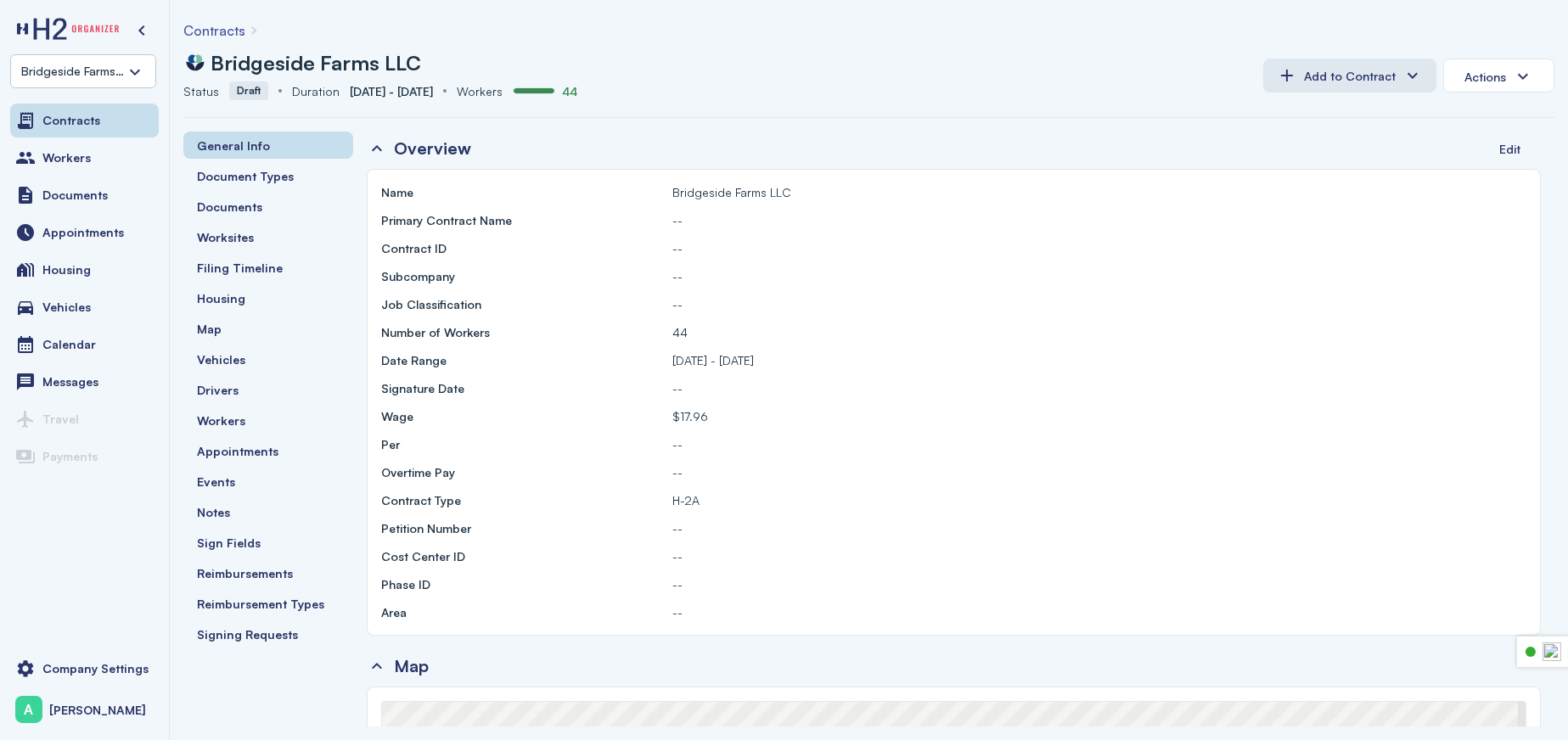 click on "Bridgeside Farms, LLC" at bounding box center (73, 71) 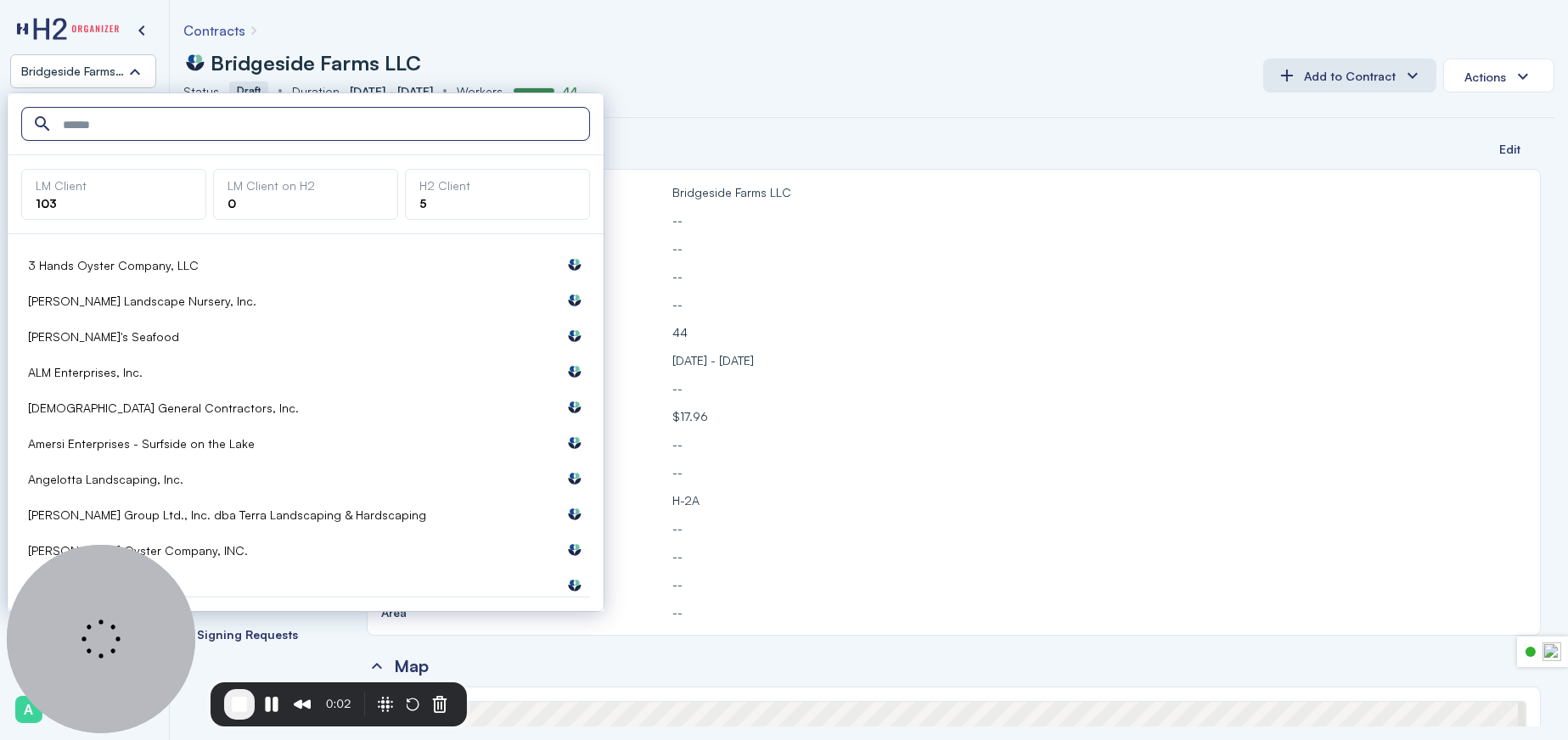 click on "Bridgeside Farms, LLC" at bounding box center [83, 71] 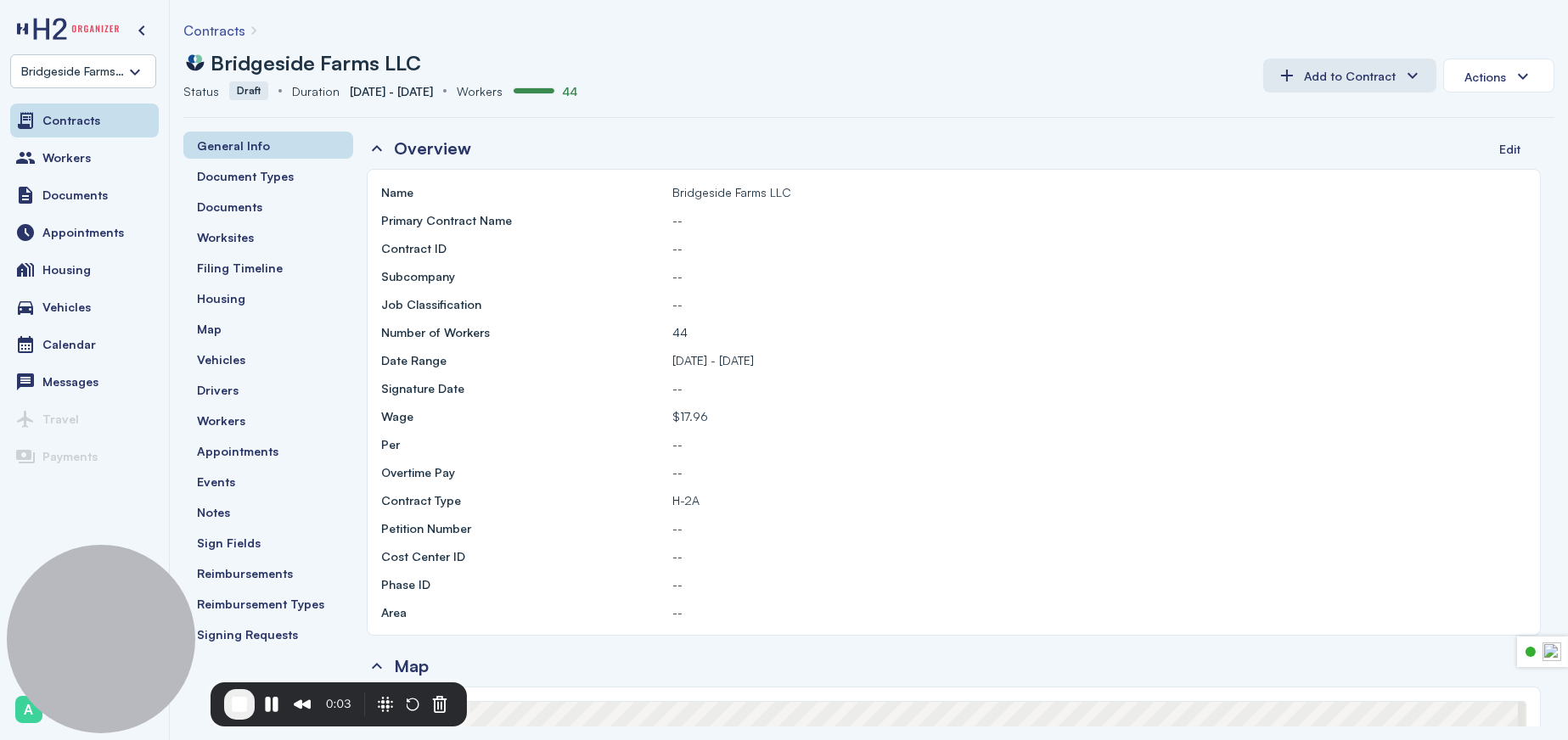 click on "Bridgeside Farms, LLC" at bounding box center (73, 71) 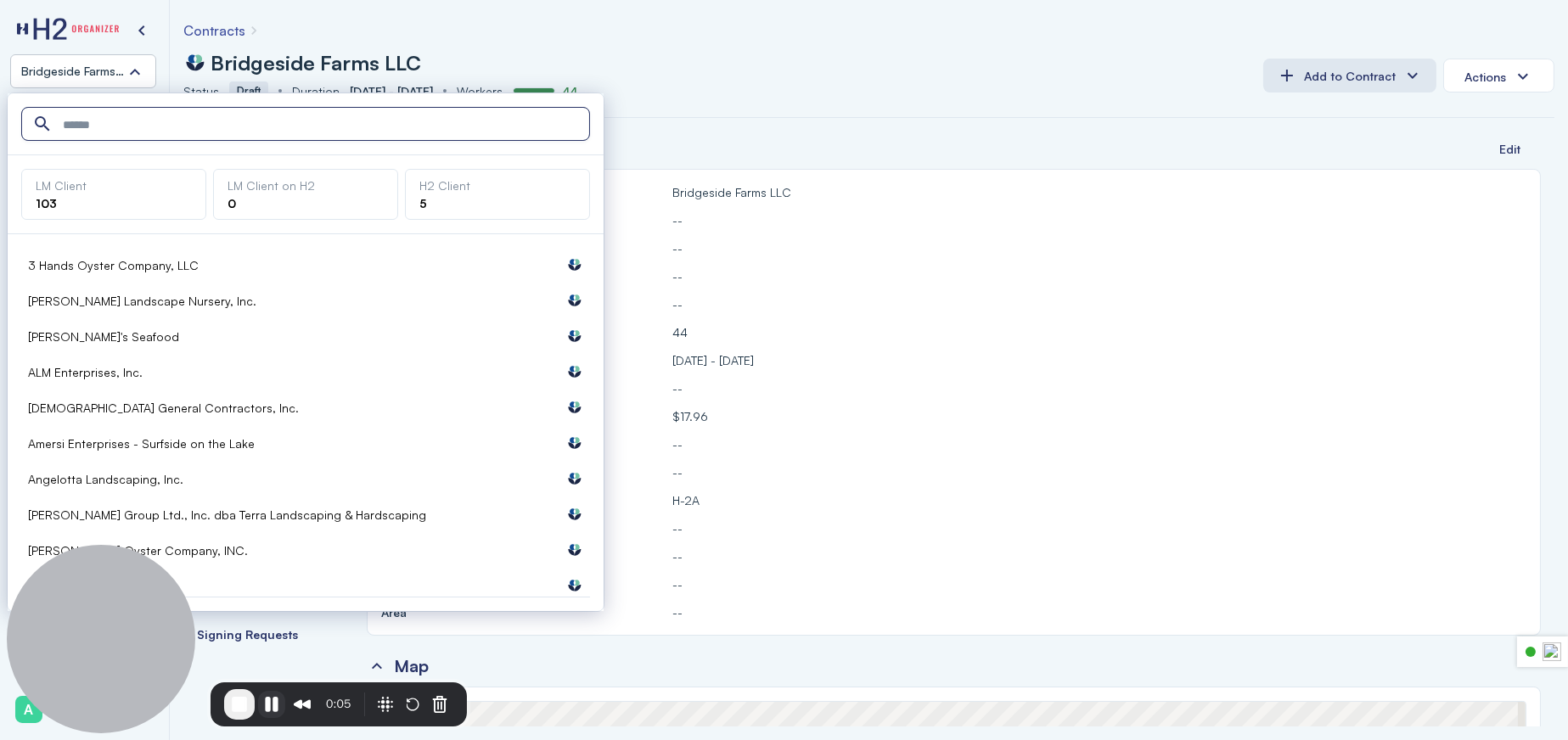 click at bounding box center (272, 704) 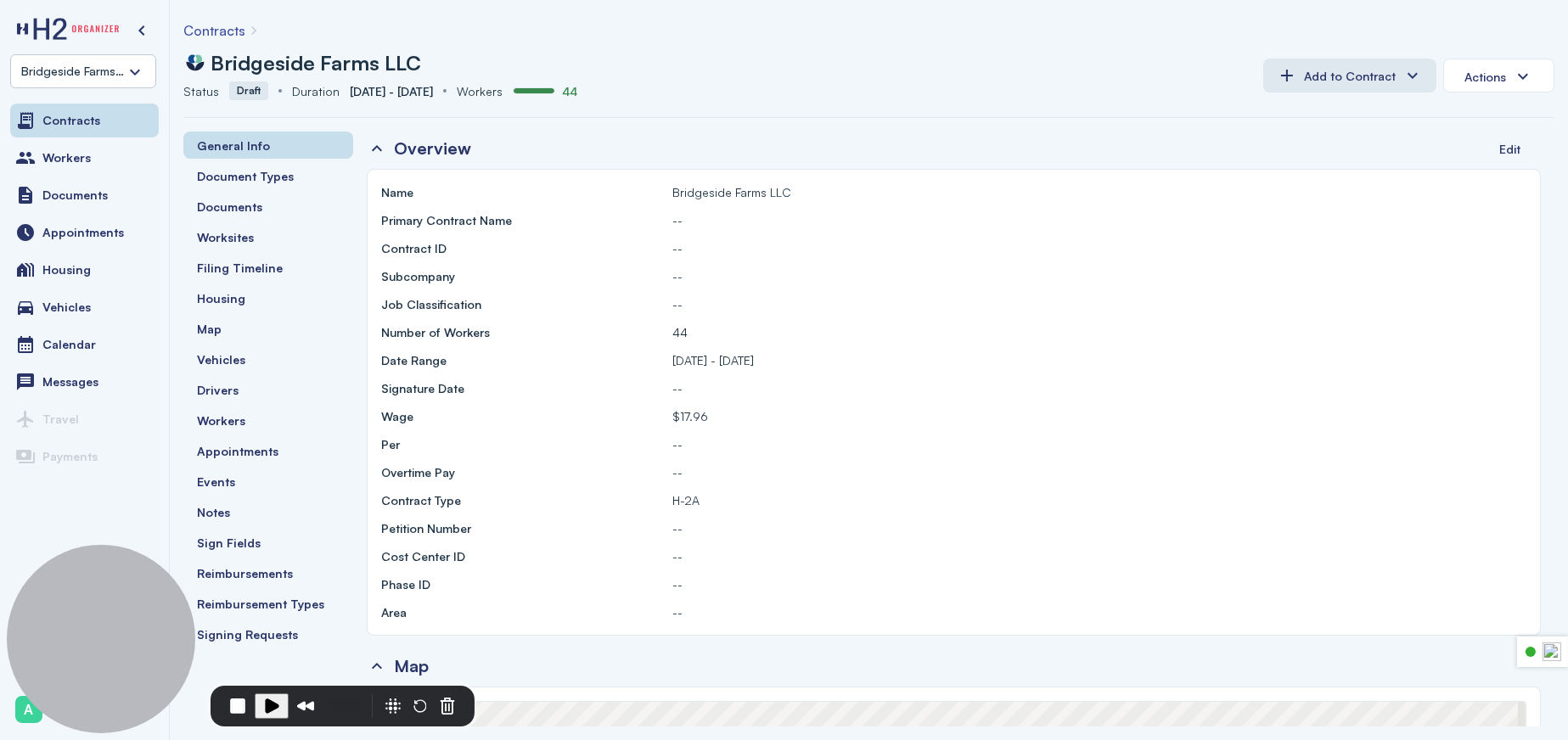 click on "Bridgeside Farms, LLC" at bounding box center [73, 71] 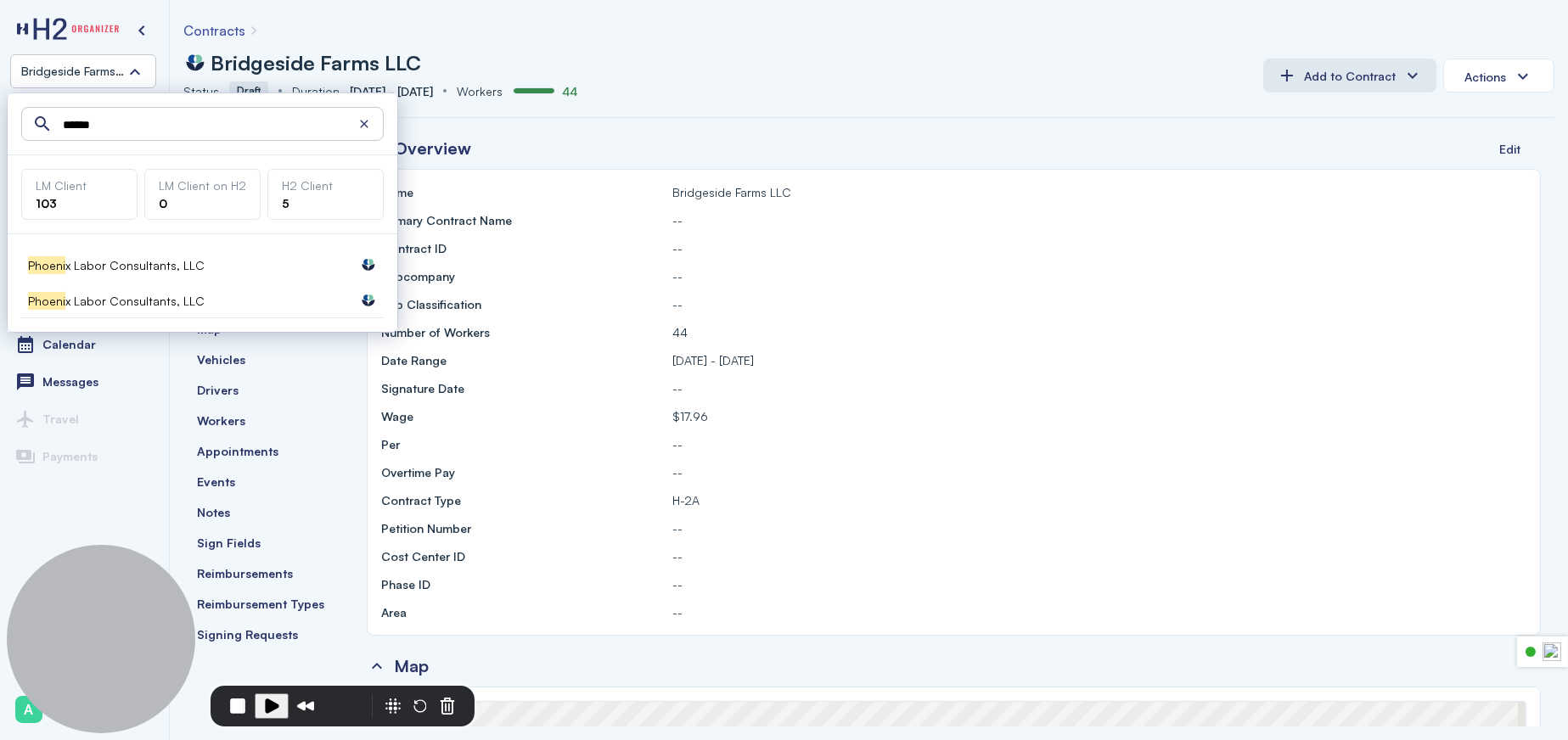 type on "******" 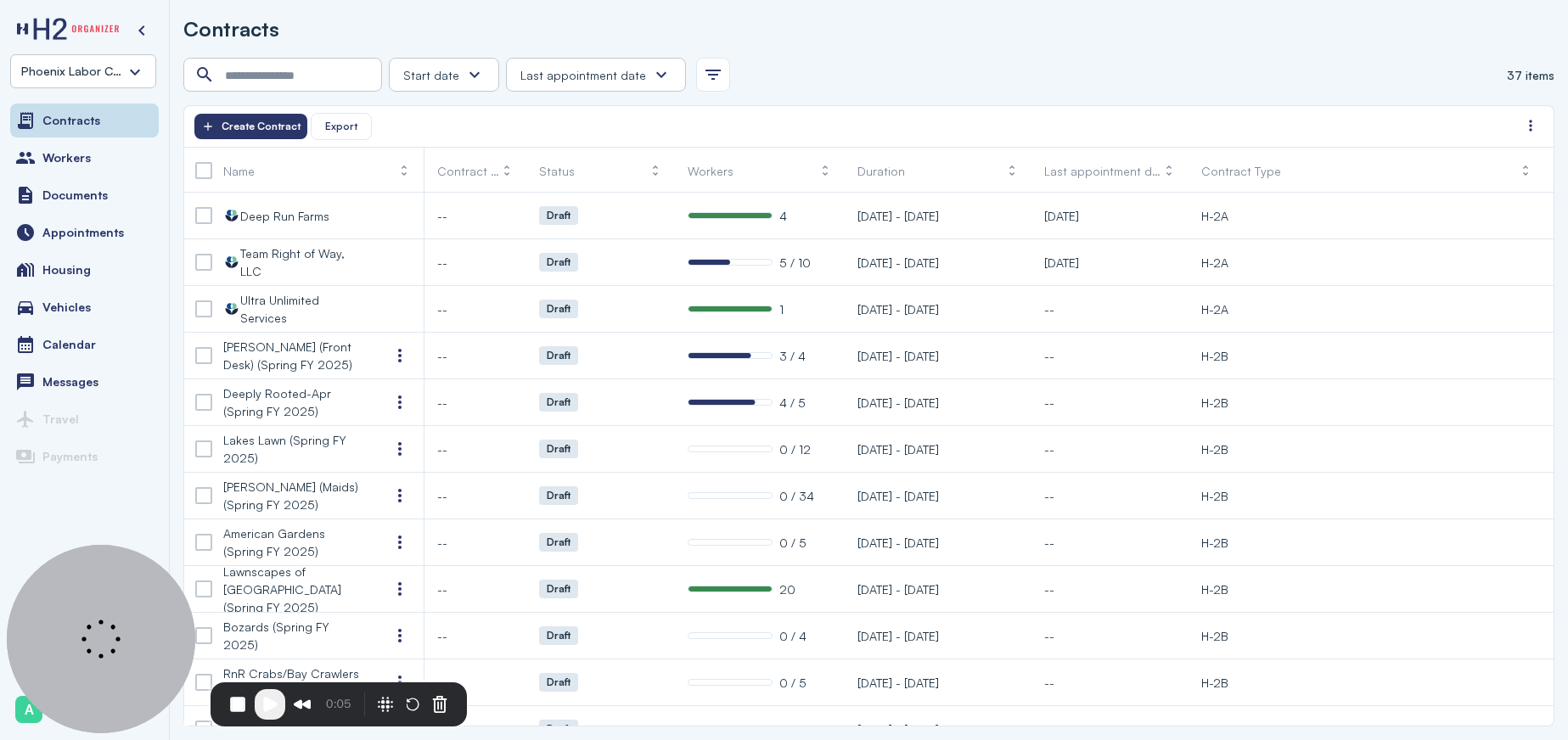 scroll, scrollTop: 0, scrollLeft: 0, axis: both 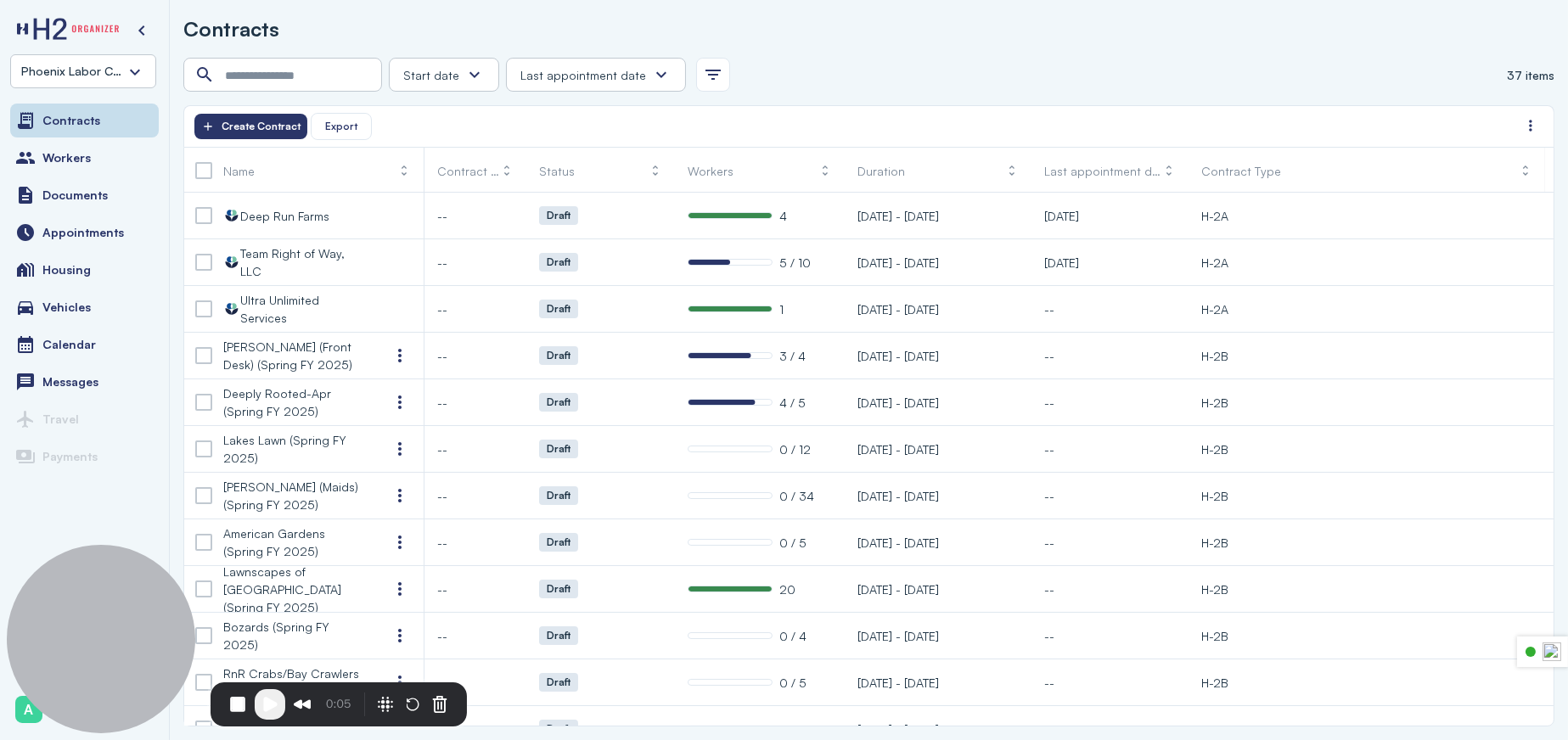 click on "Export               Create Contract" at bounding box center [856, 126] 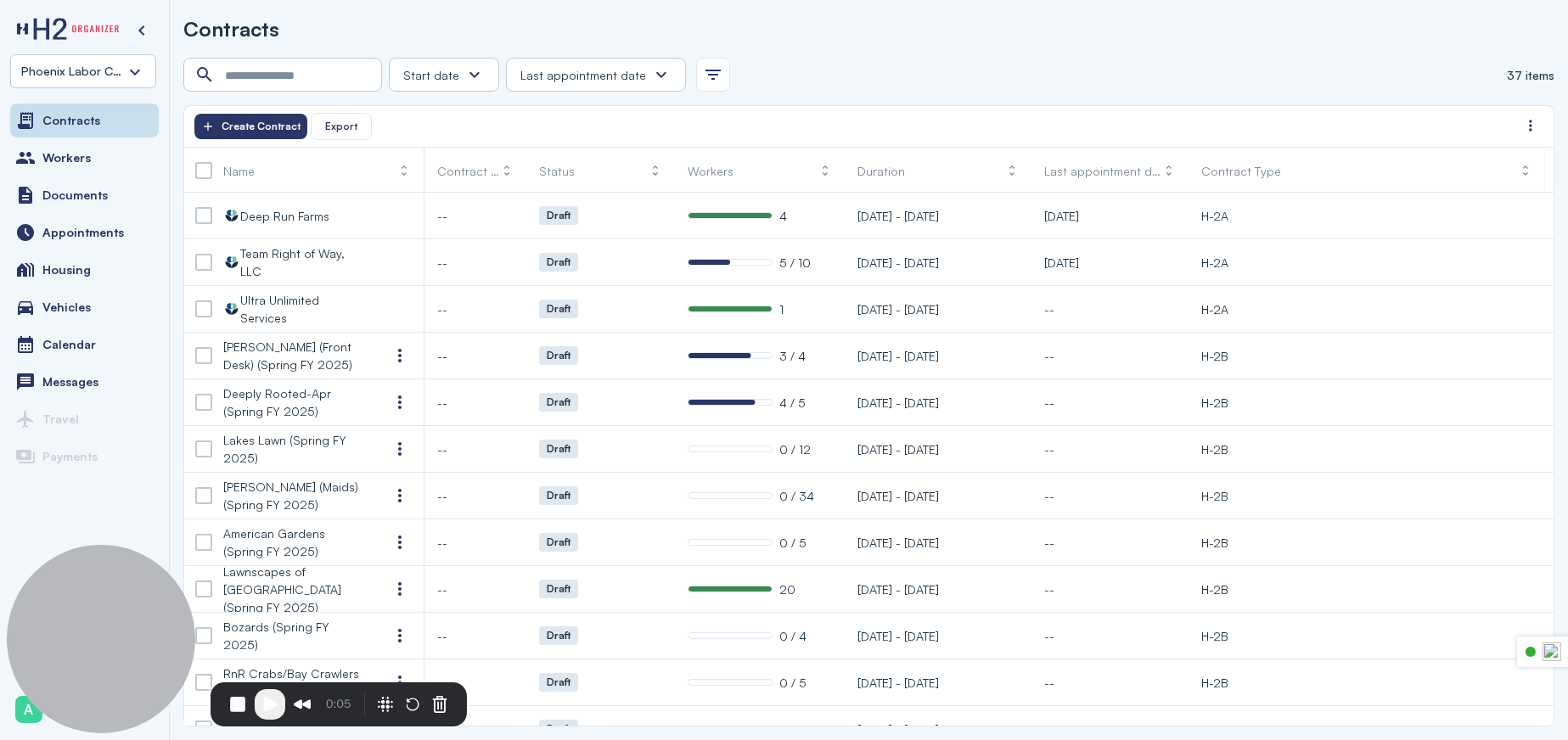 click at bounding box center [270, 704] 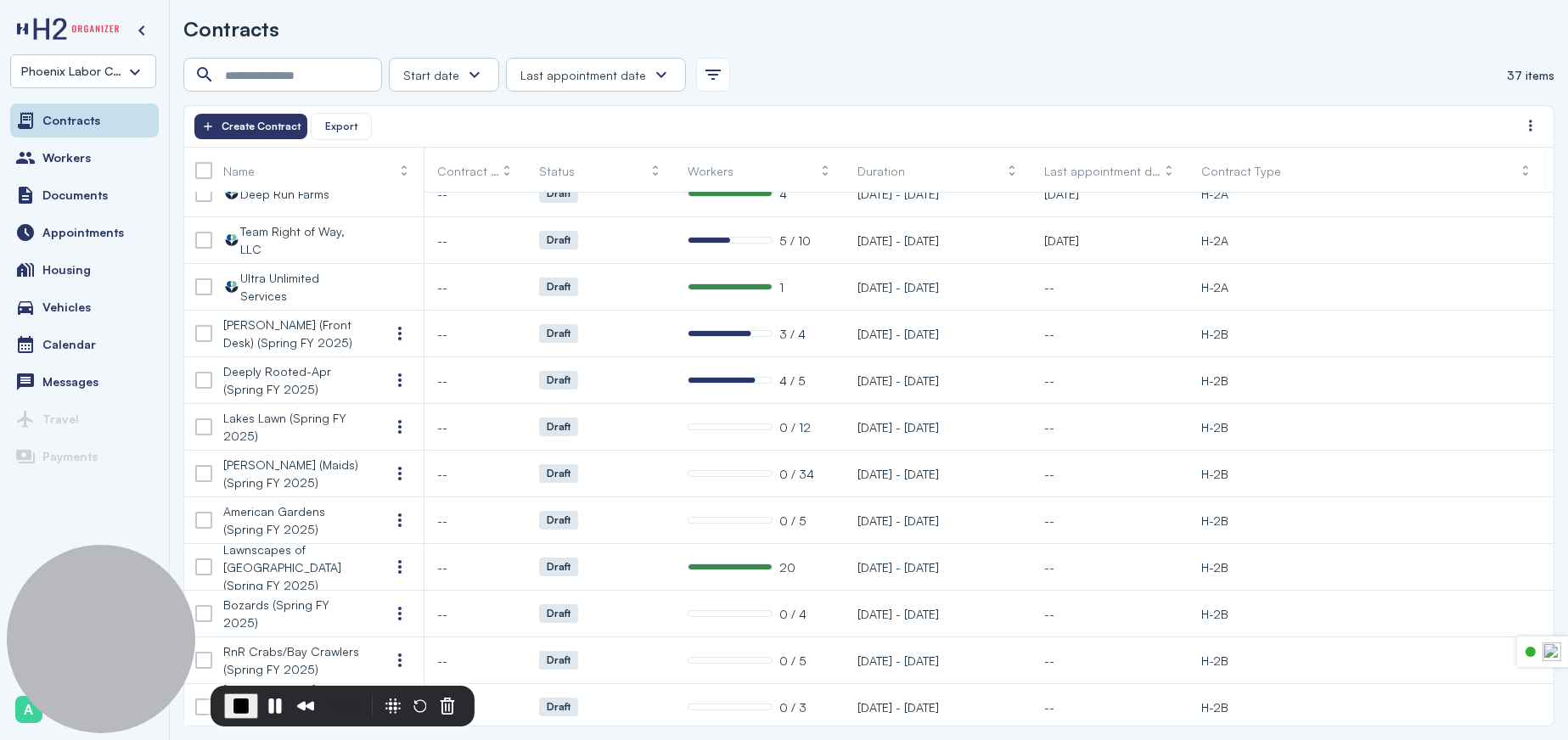 scroll, scrollTop: 0, scrollLeft: 0, axis: both 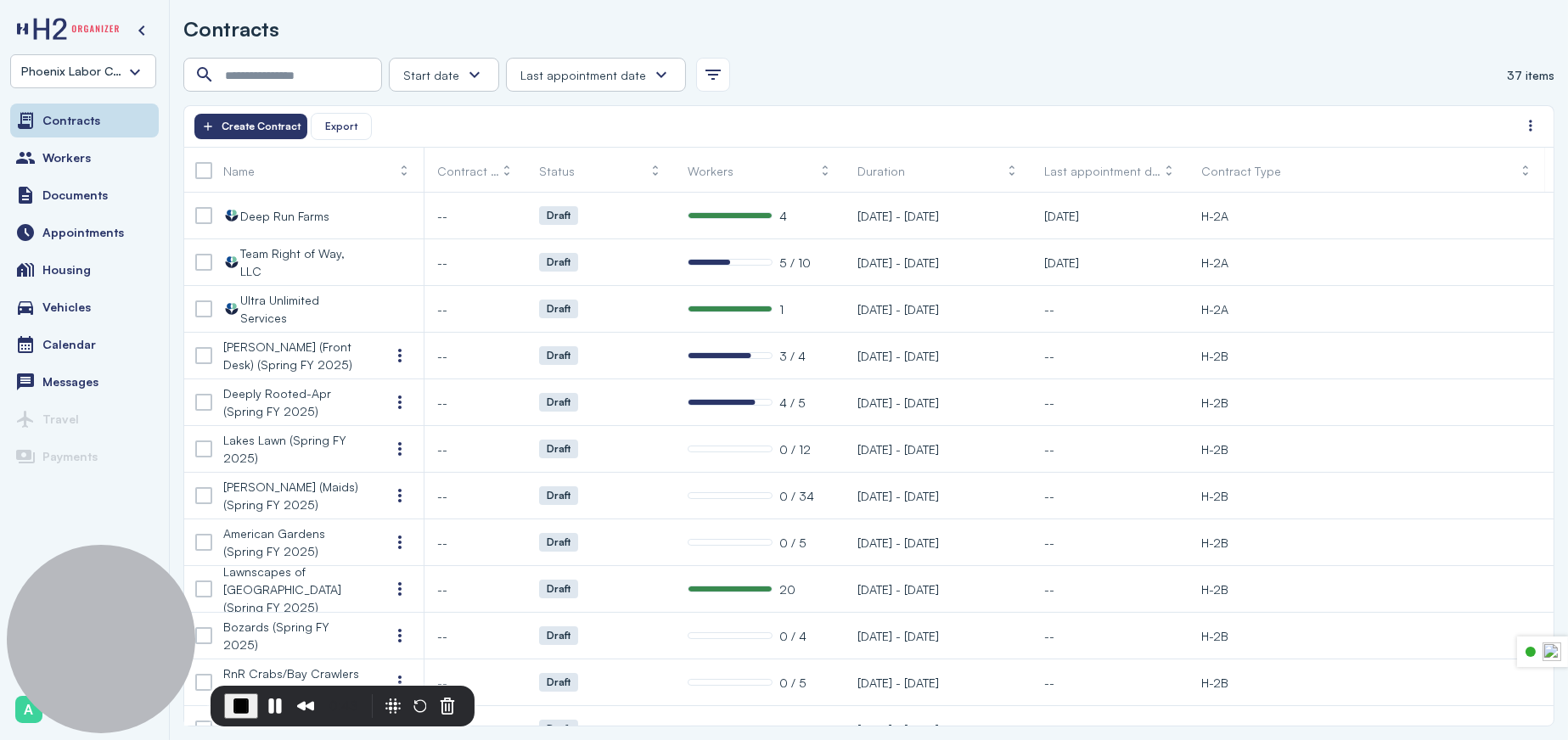 click on "Phoenix Labor Consultants, LLC" at bounding box center [73, 71] 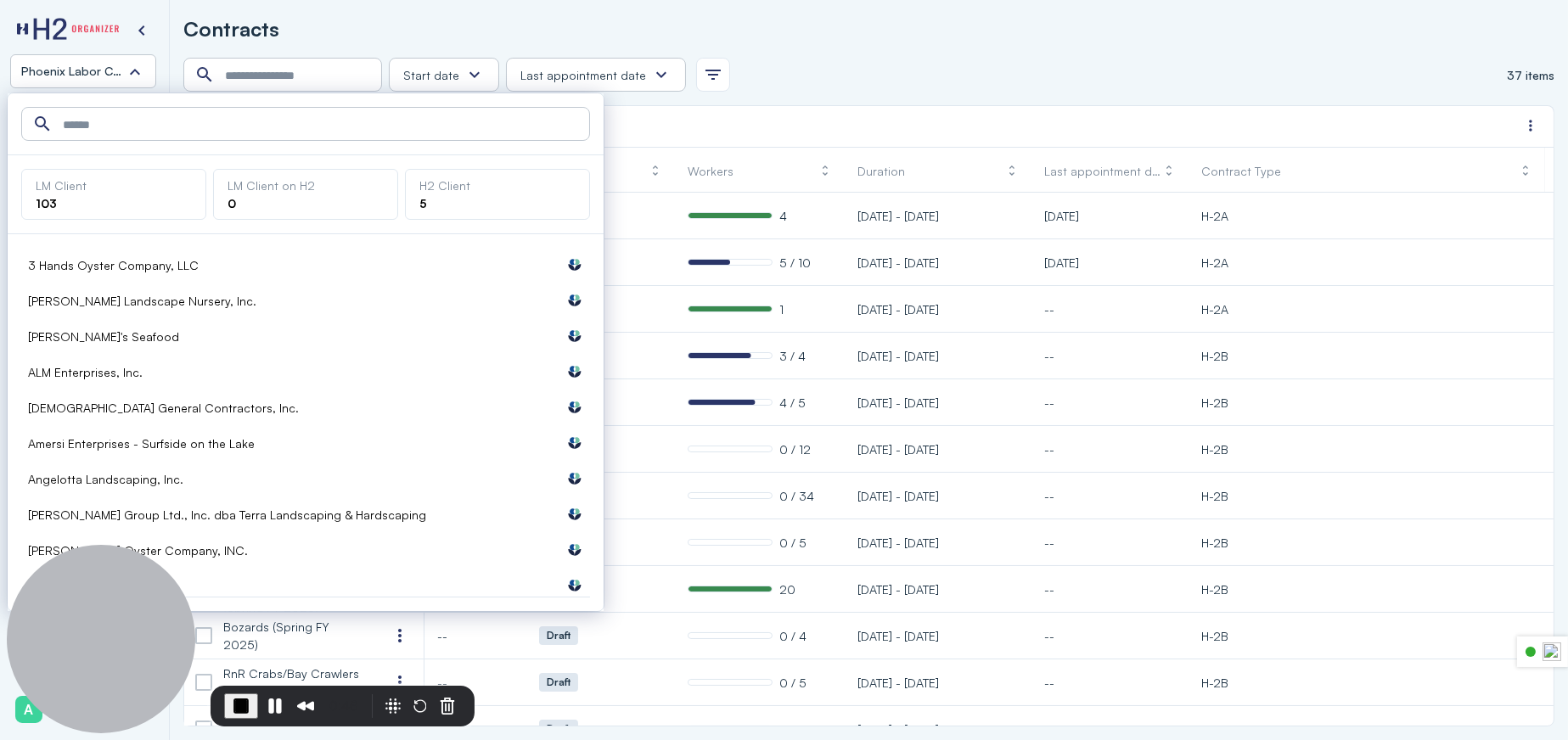 click at bounding box center [307, 125] 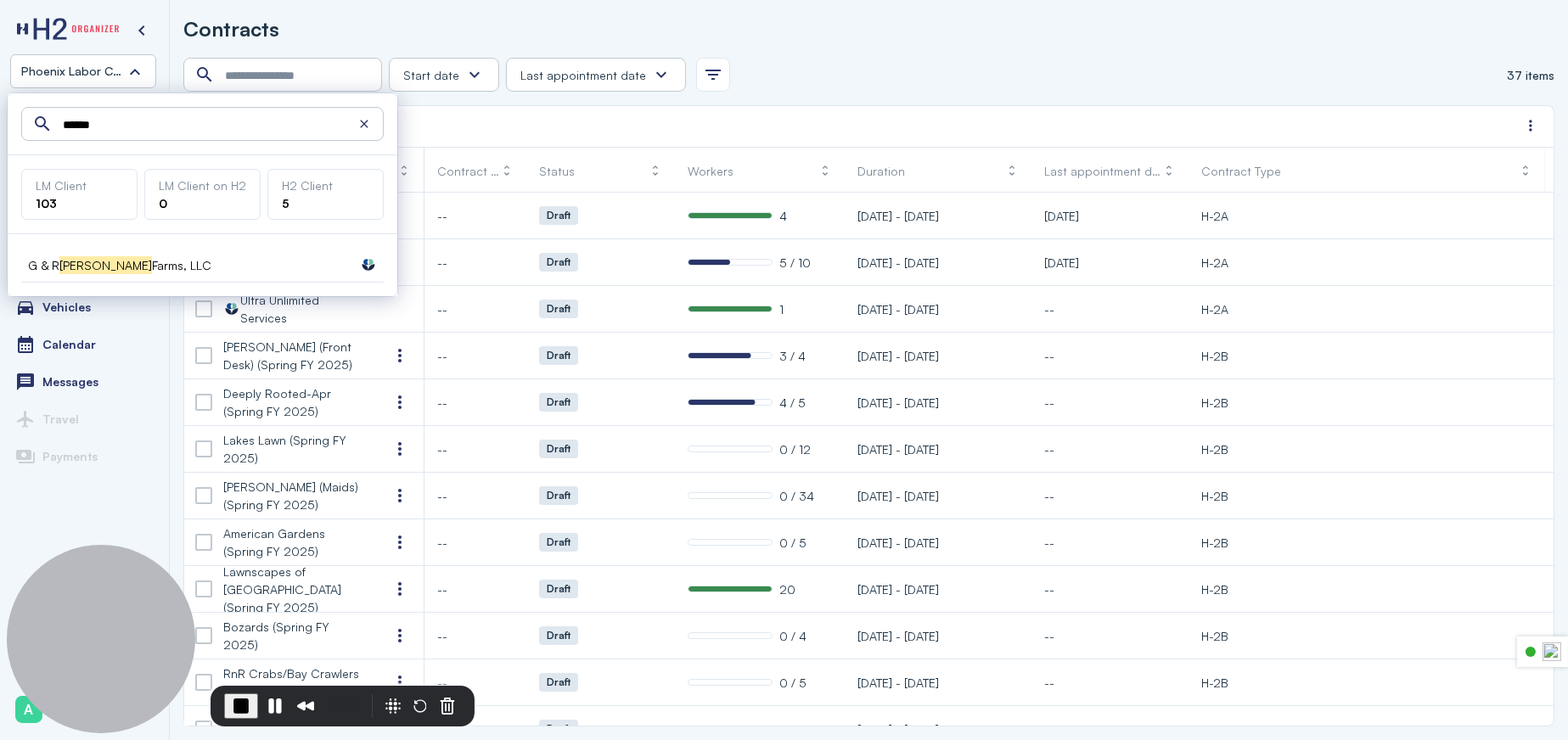 type on "******" 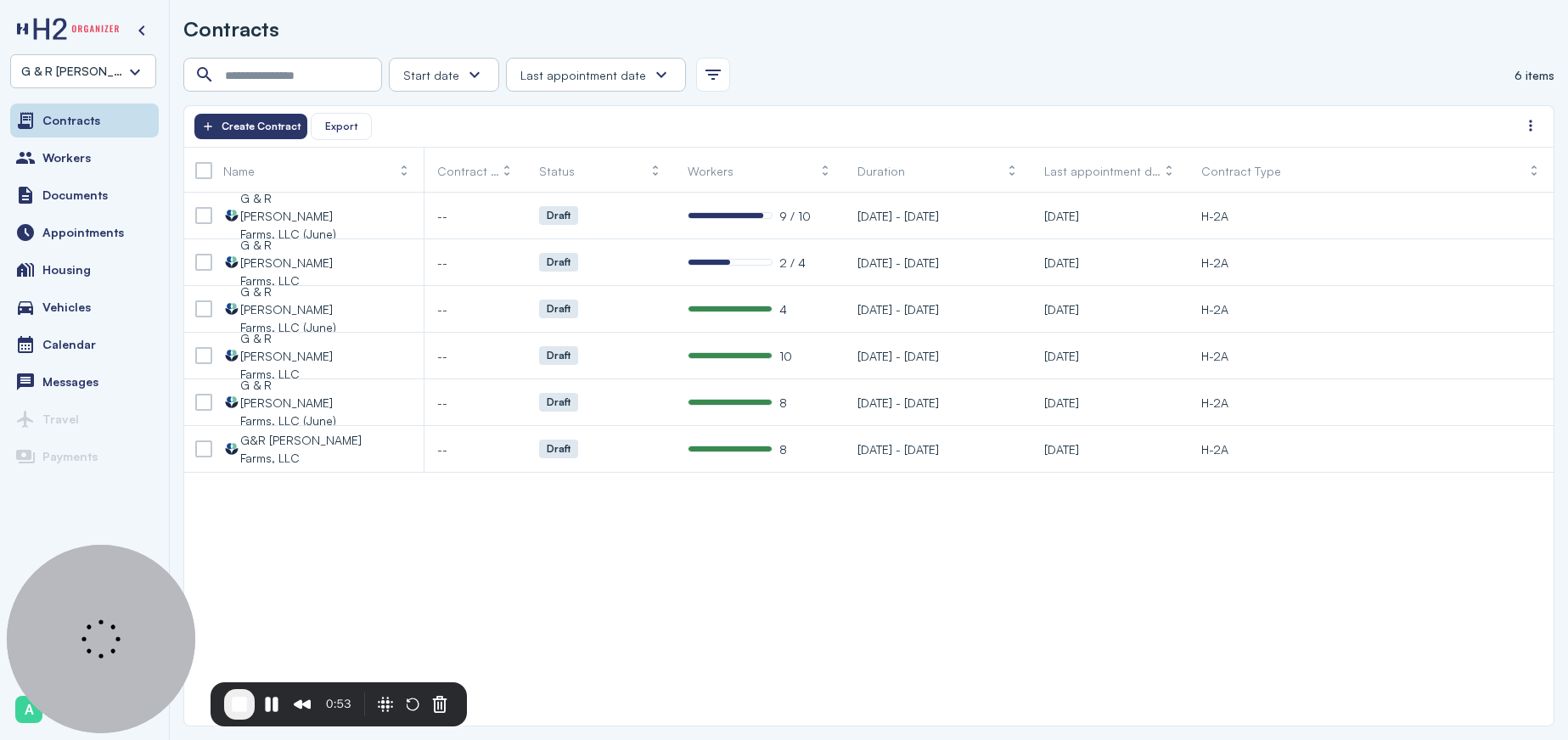 scroll, scrollTop: 0, scrollLeft: 0, axis: both 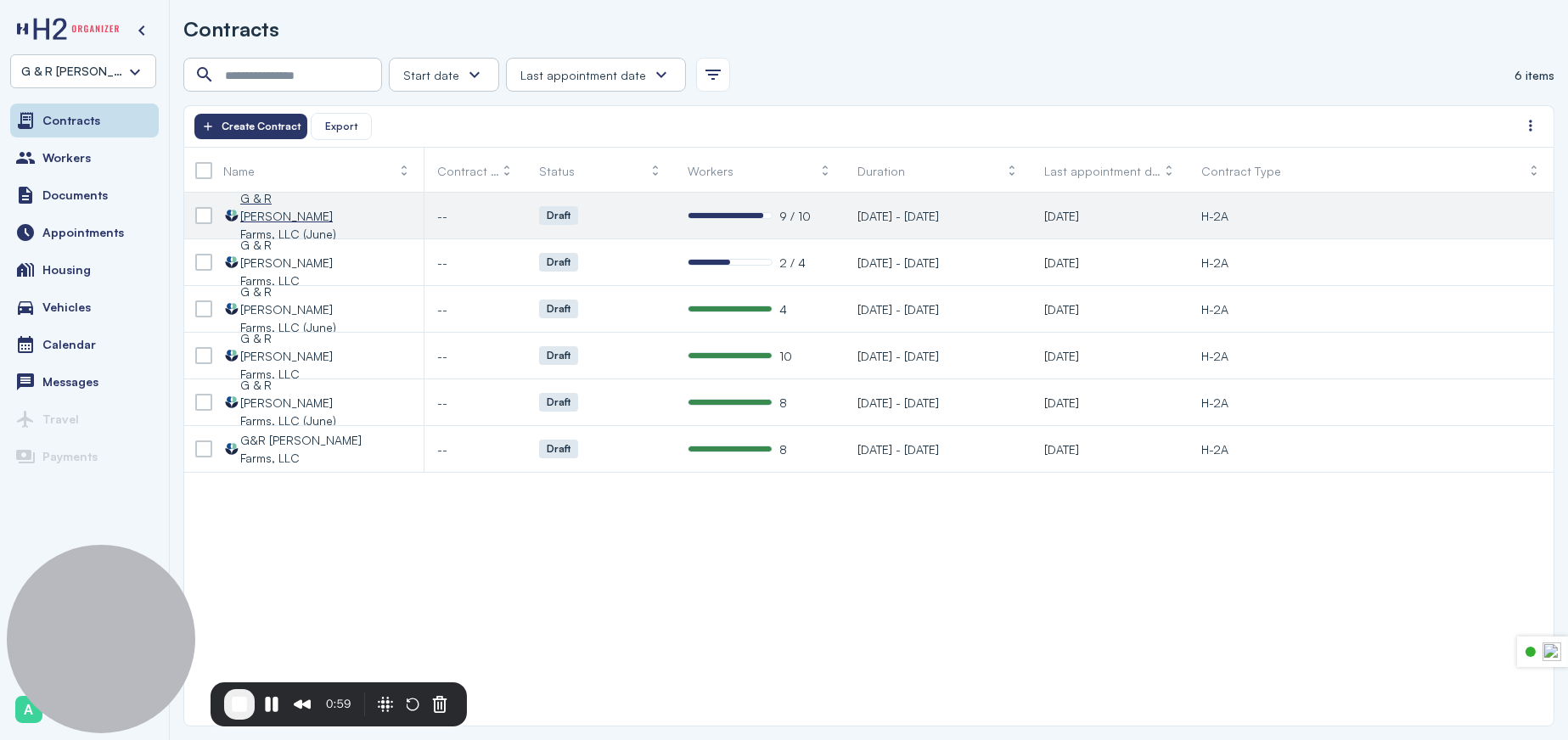 click on "G & R [PERSON_NAME] Farms, LLC (June)" at bounding box center [301, 216] 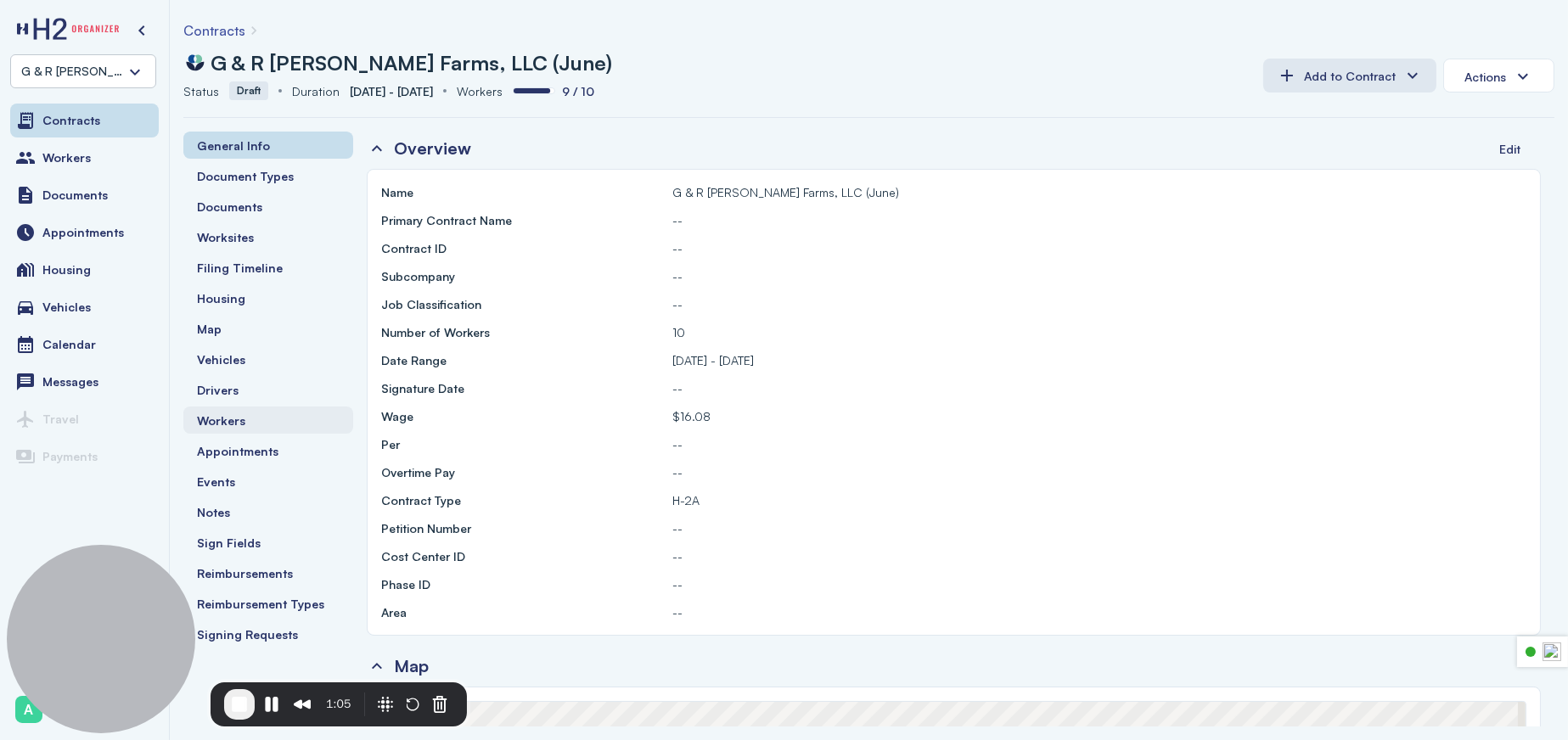 click on "Workers" at bounding box center (221, 420) 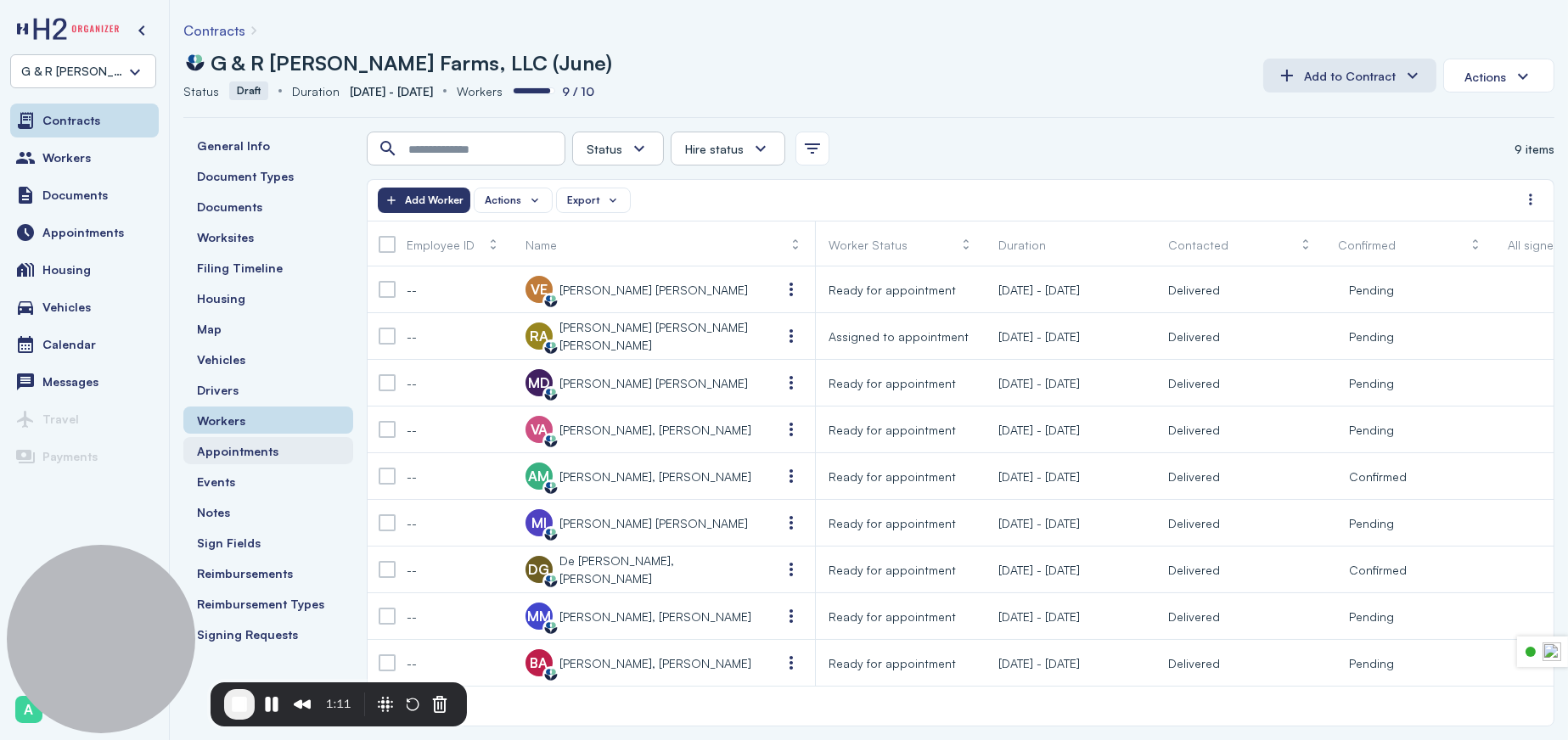 click on "Appointments" at bounding box center (238, 451) 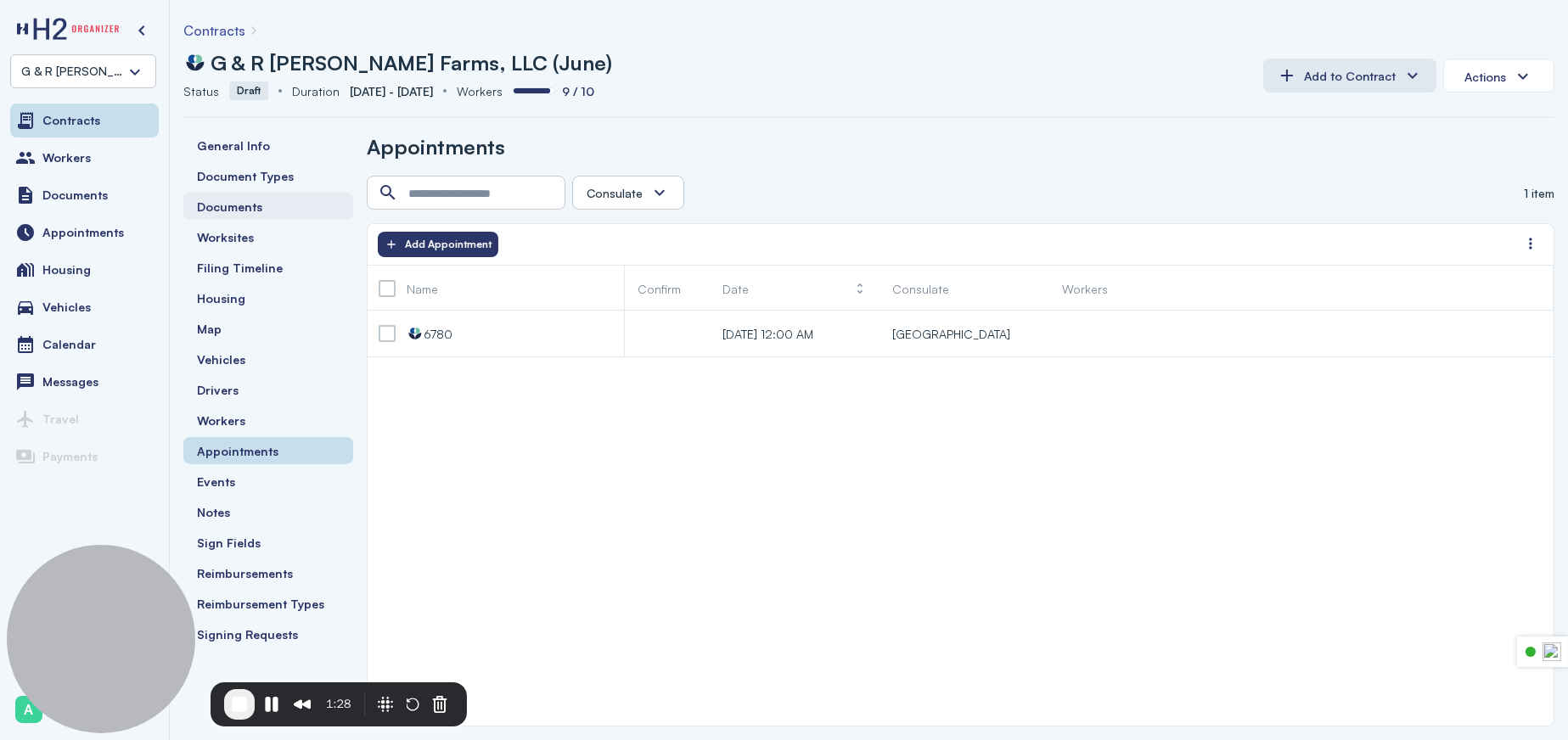 click on "Documents" at bounding box center [229, 206] 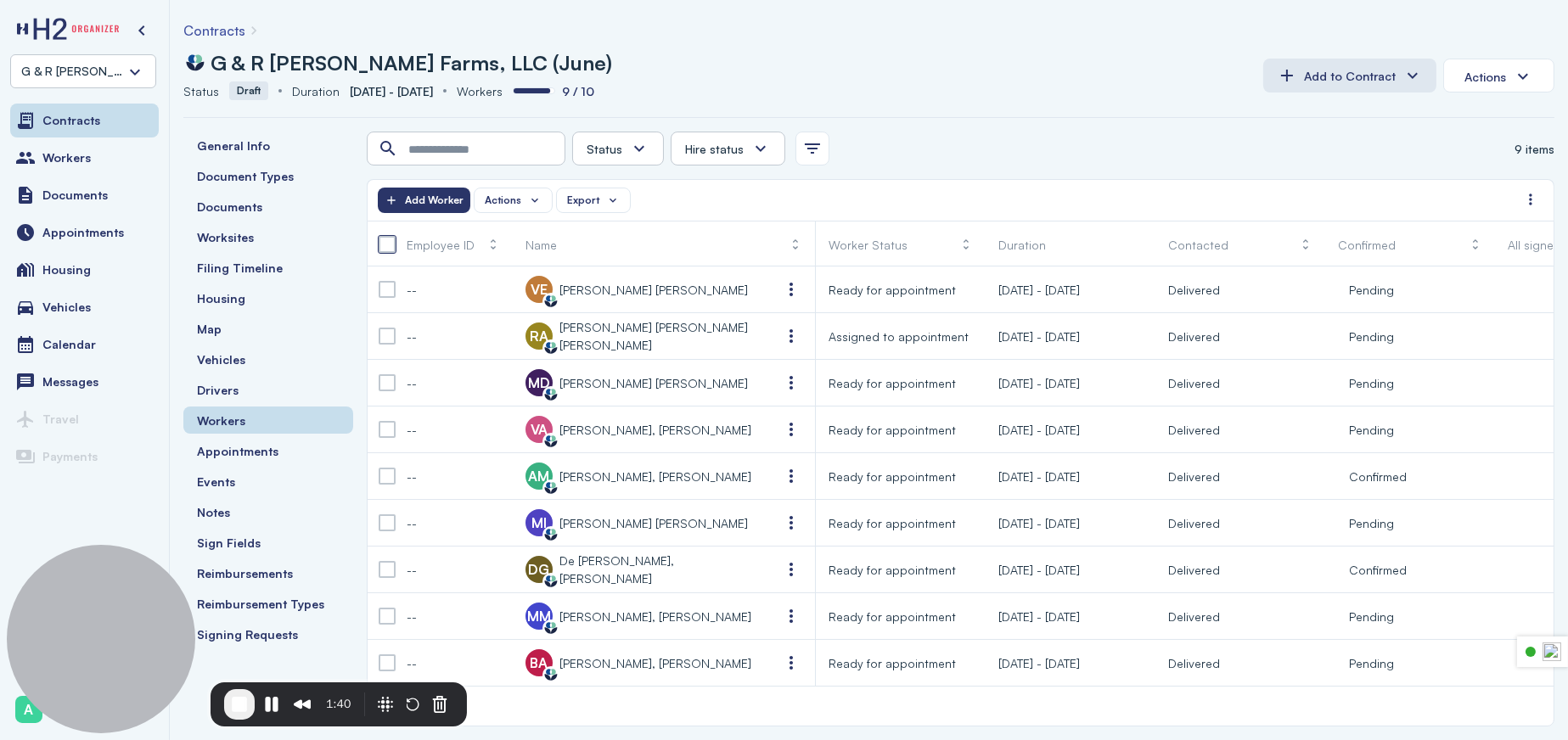 click at bounding box center [387, 244] 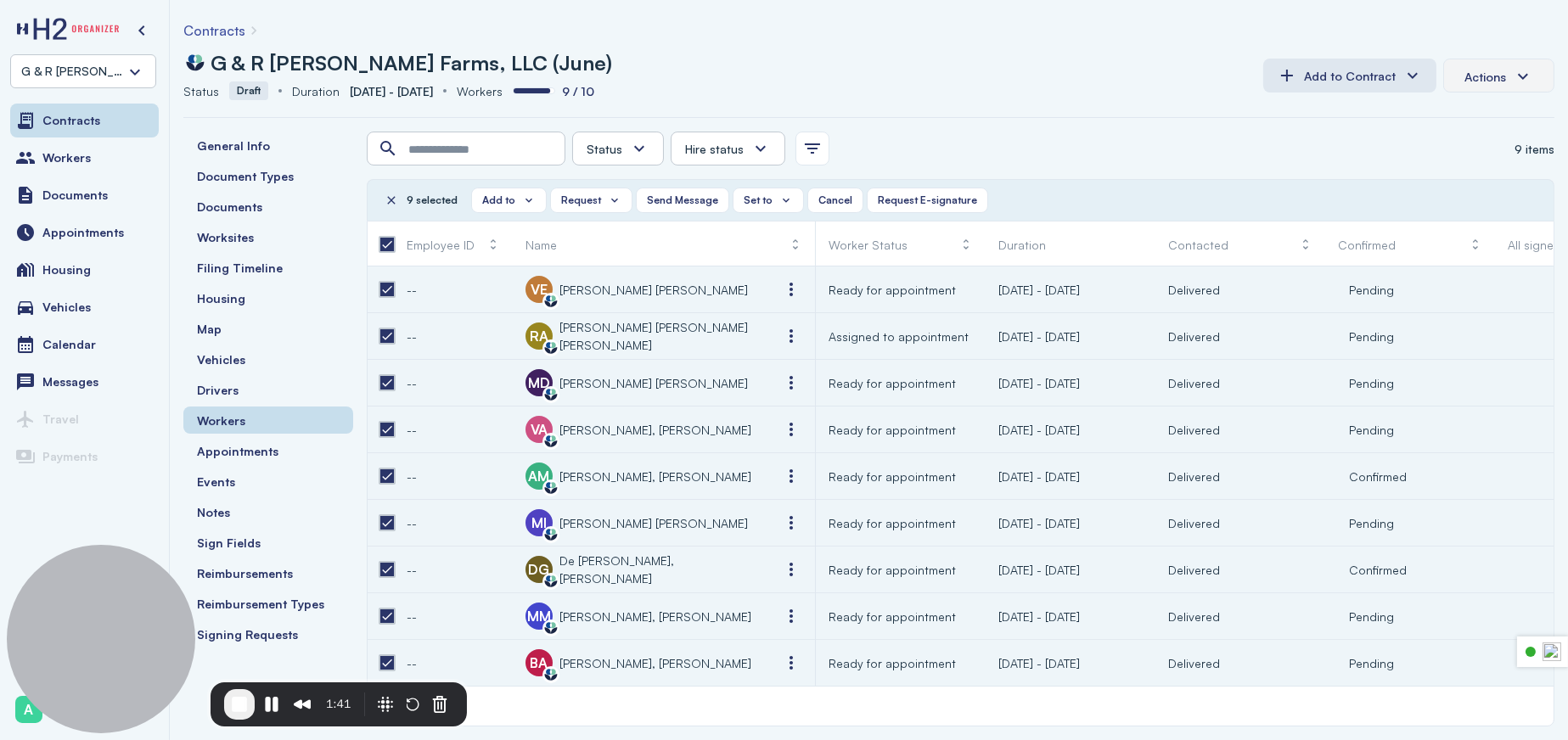click on "Actions" at bounding box center [1485, 76] 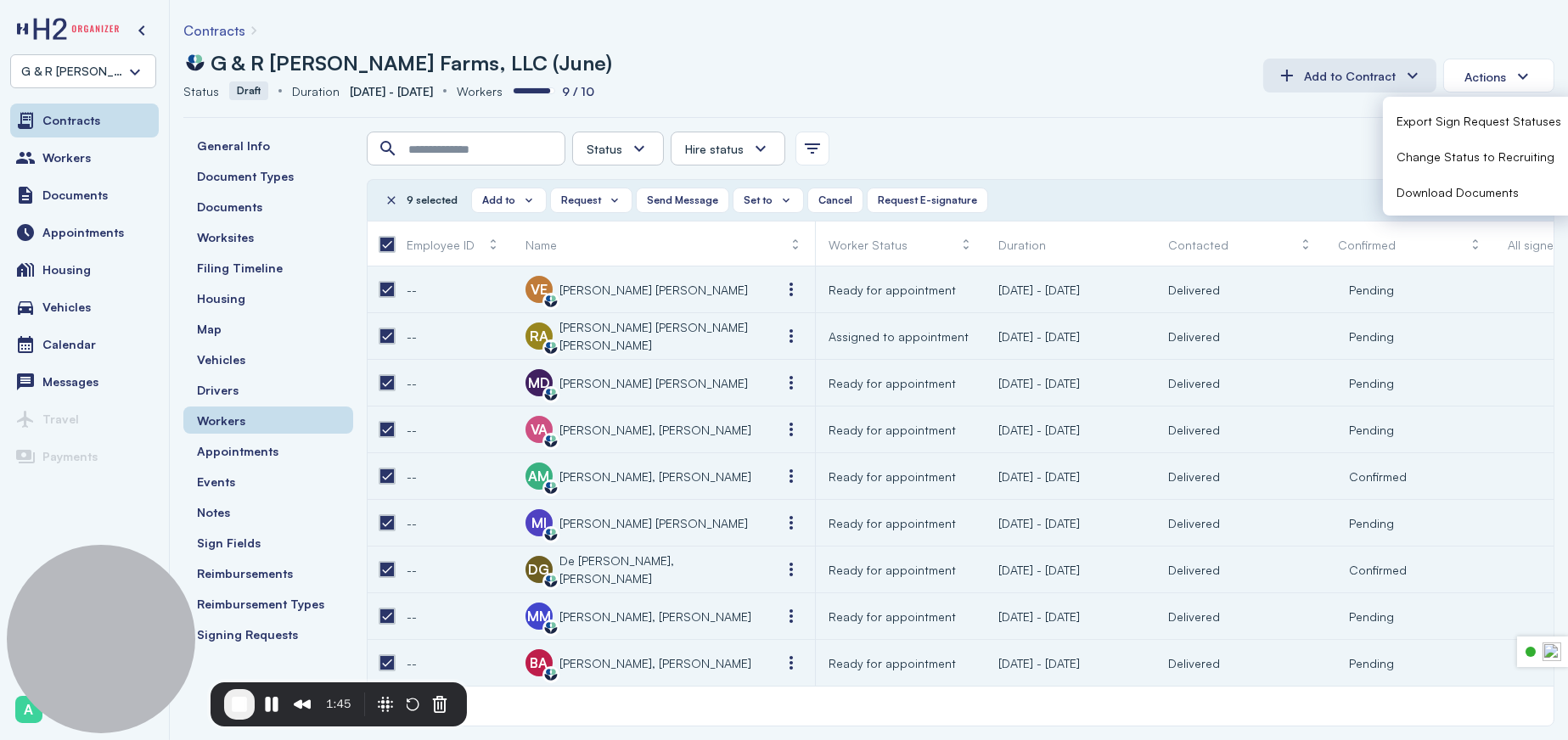 click on "Download Documents" at bounding box center [1458, 192] 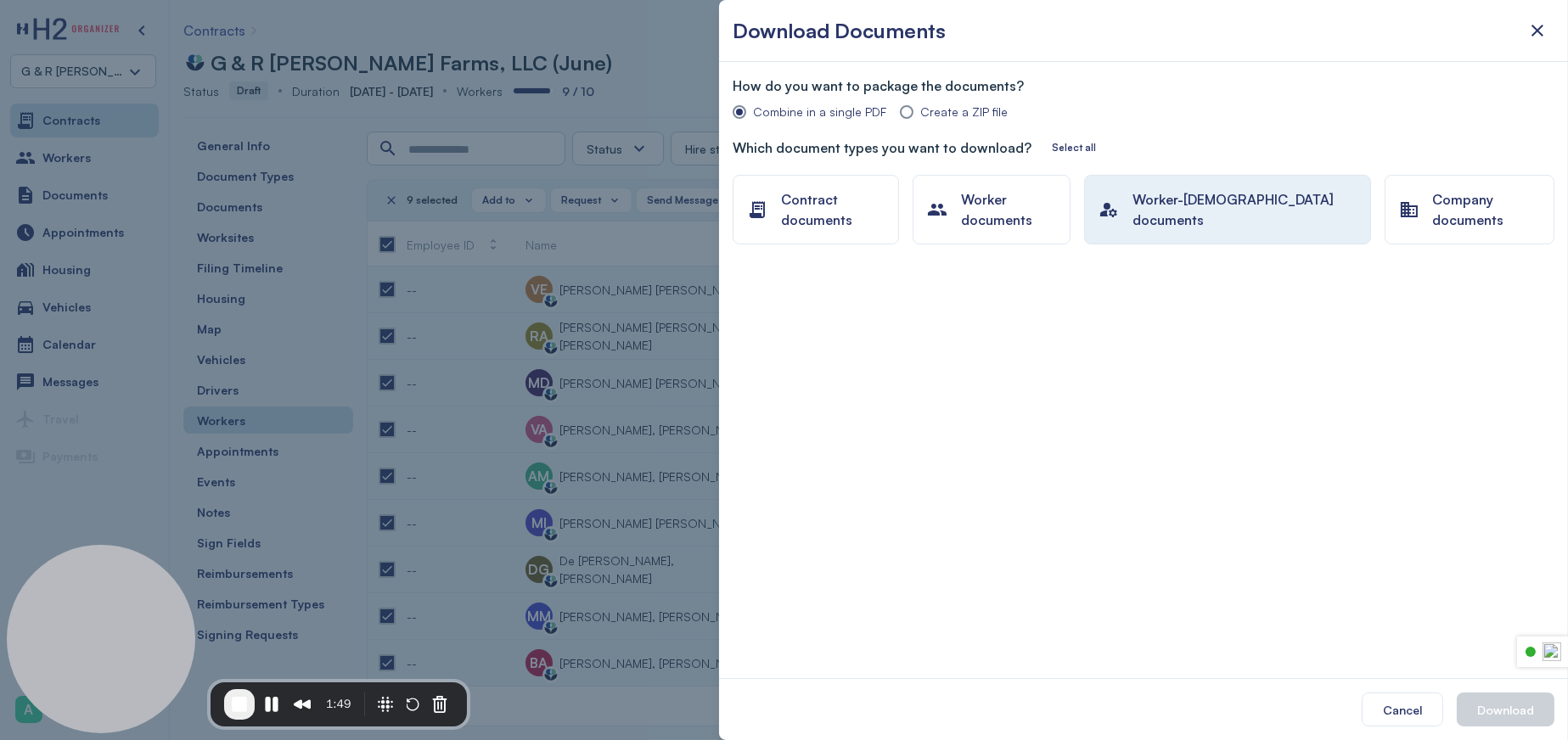 click on "Worker-contract documents" at bounding box center [1245, 210] 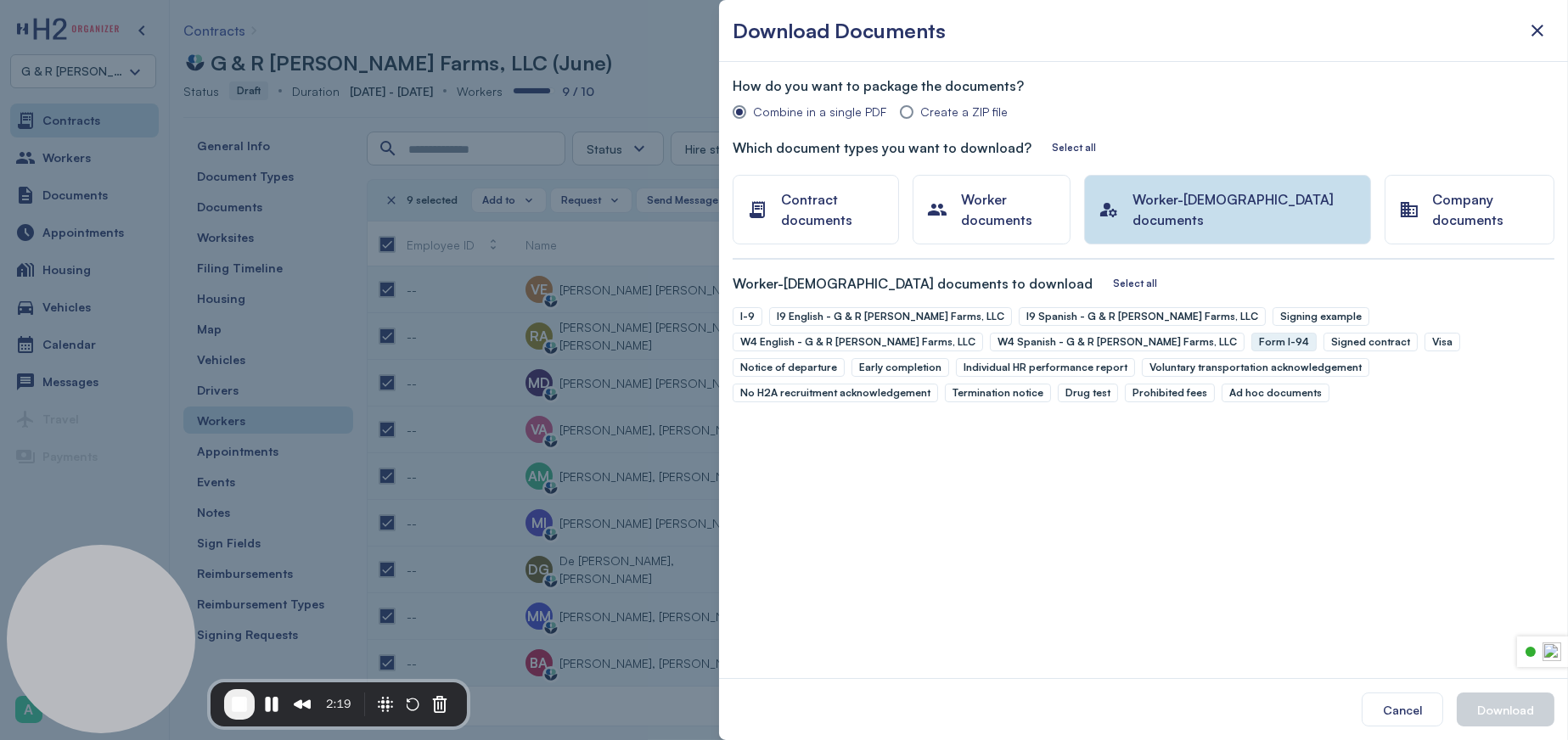 click on "Form I-94" at bounding box center (1284, 342) 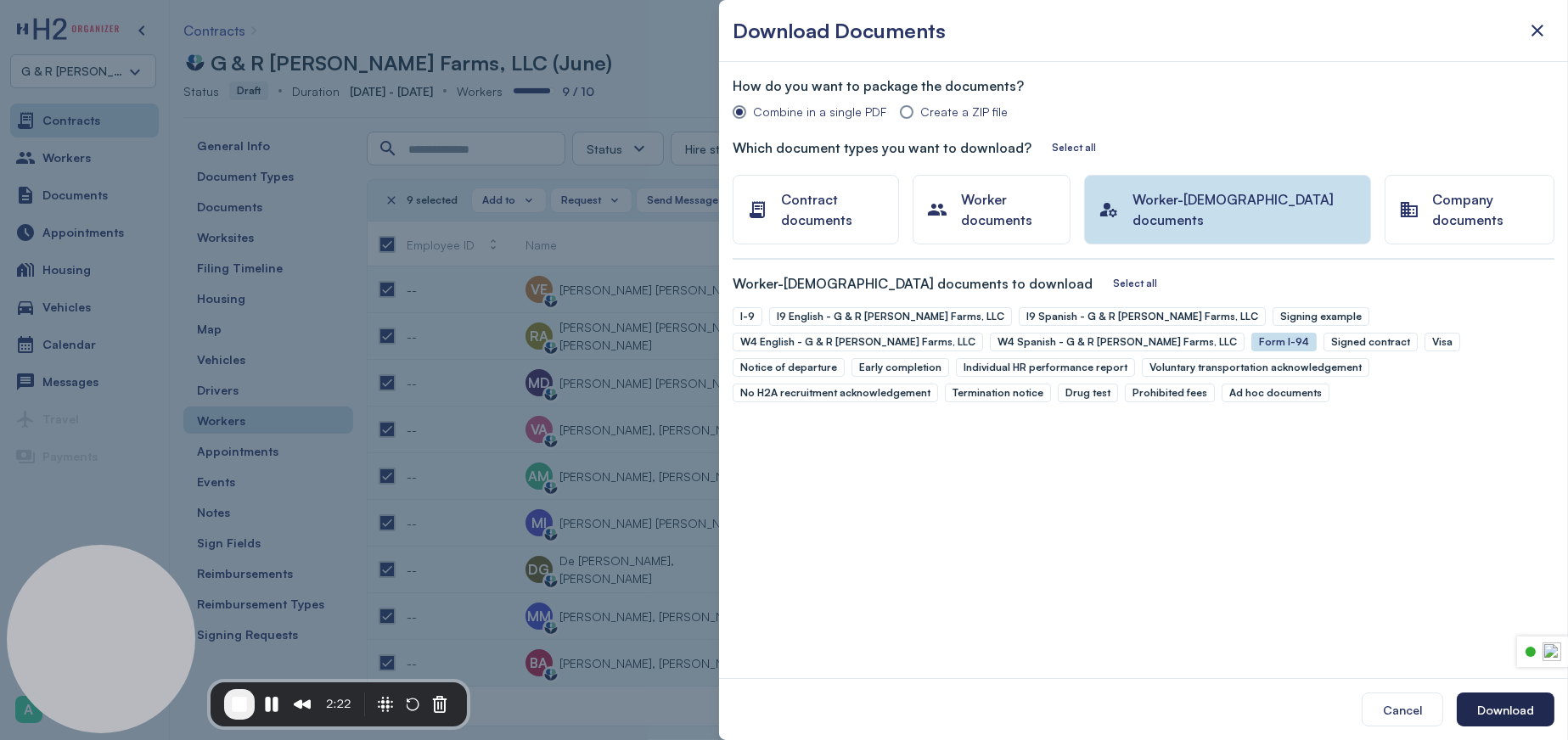 click on "Download" at bounding box center [1505, 709] 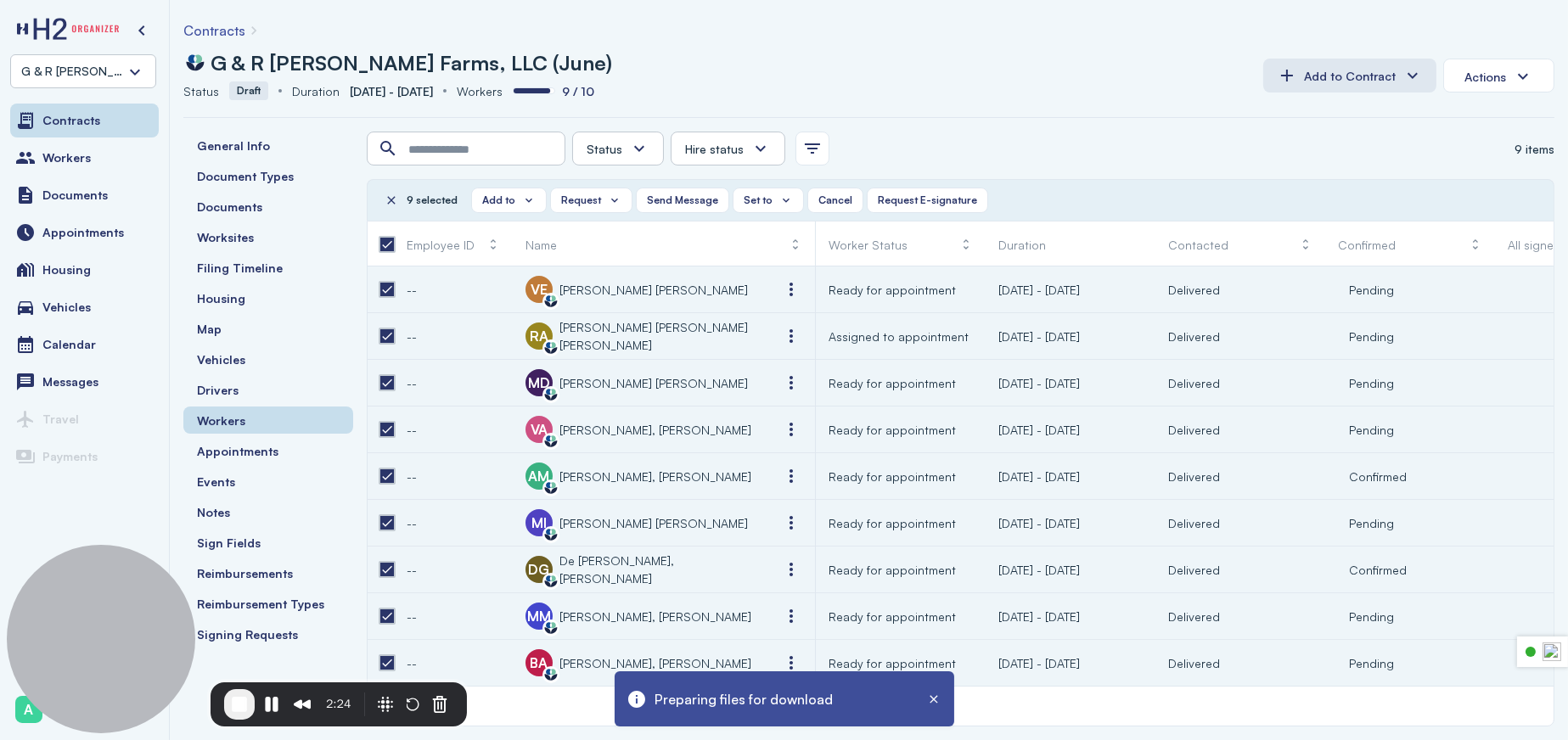 scroll, scrollTop: 0, scrollLeft: 0, axis: both 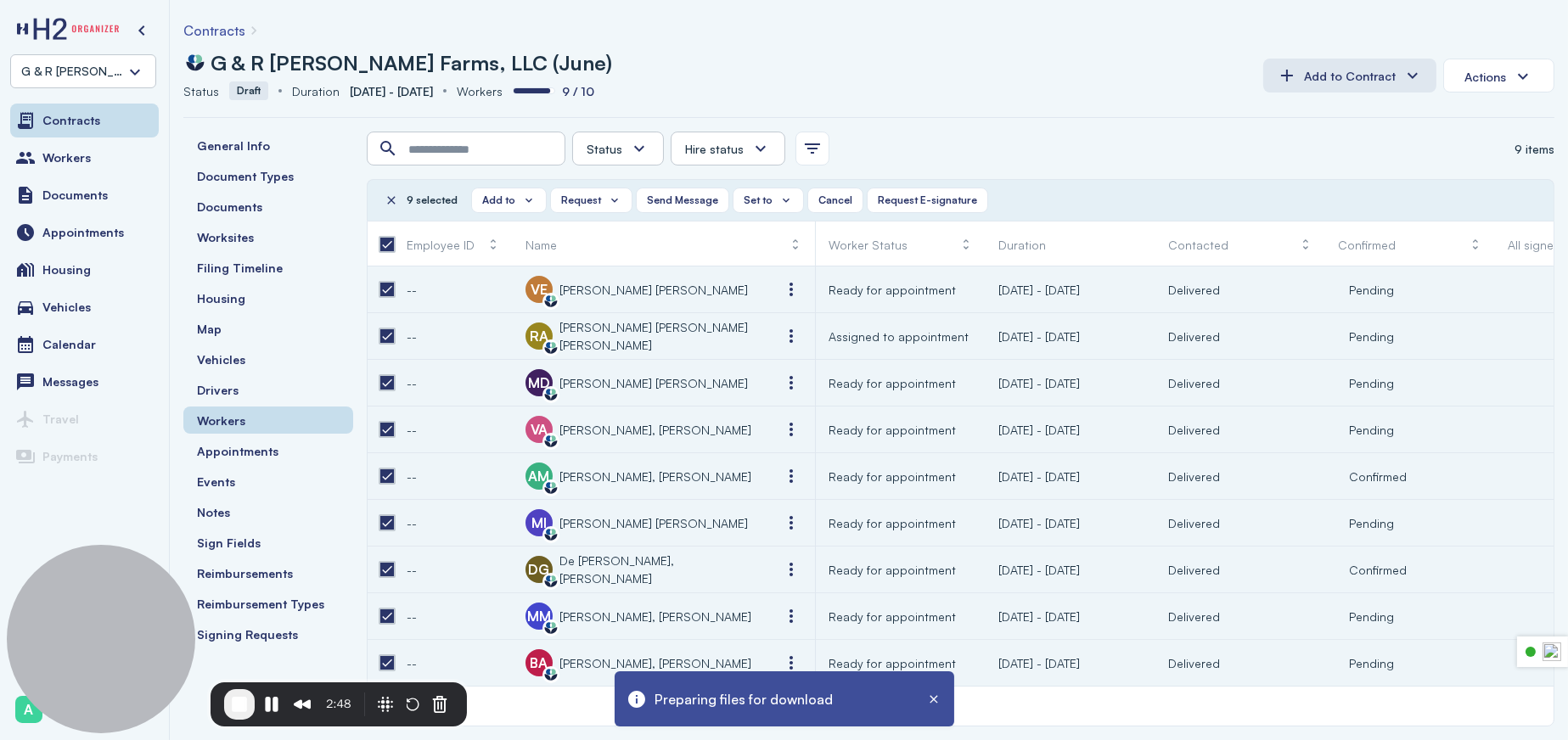 click on "G & R Turner Farms, LLC" at bounding box center [73, 71] 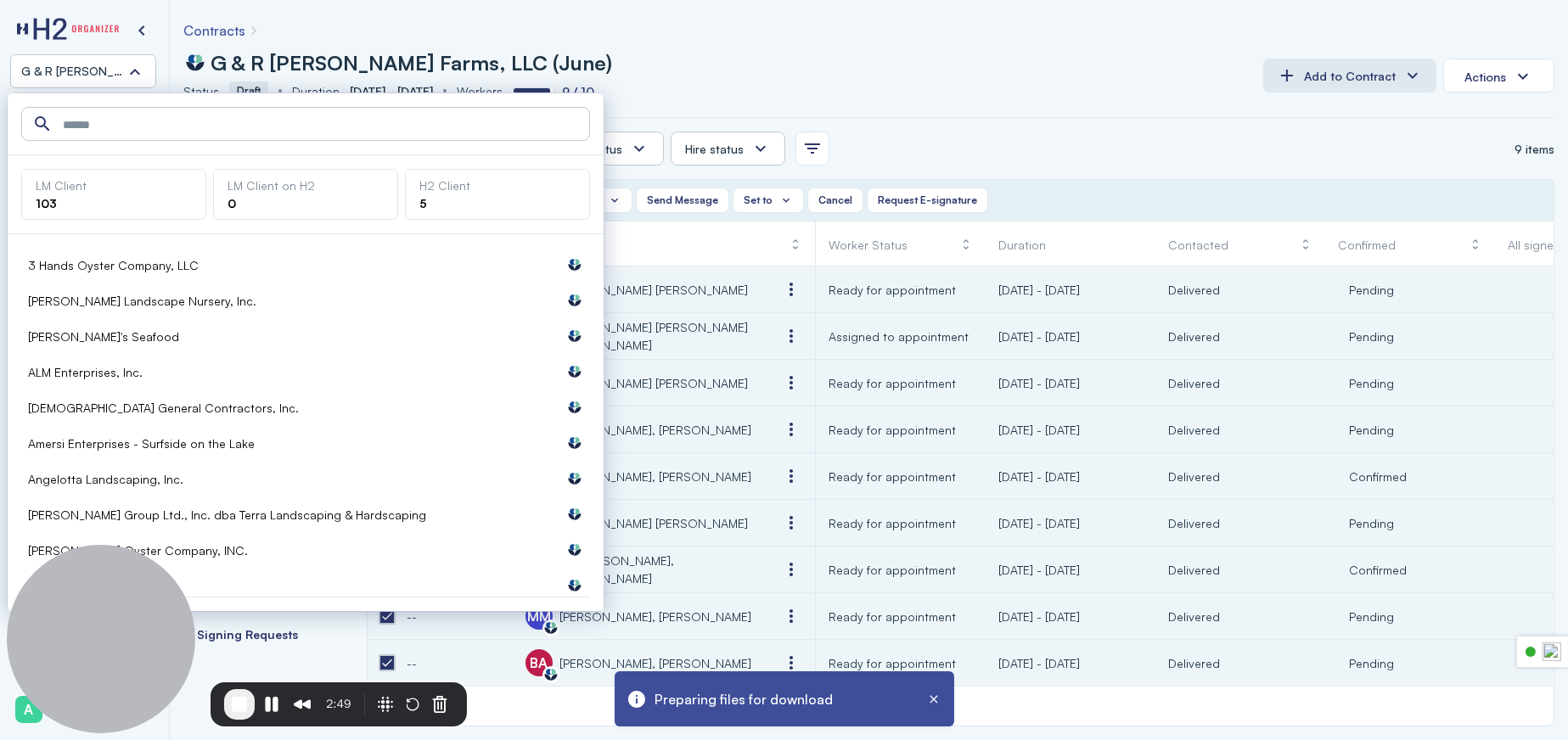 click at bounding box center [307, 125] 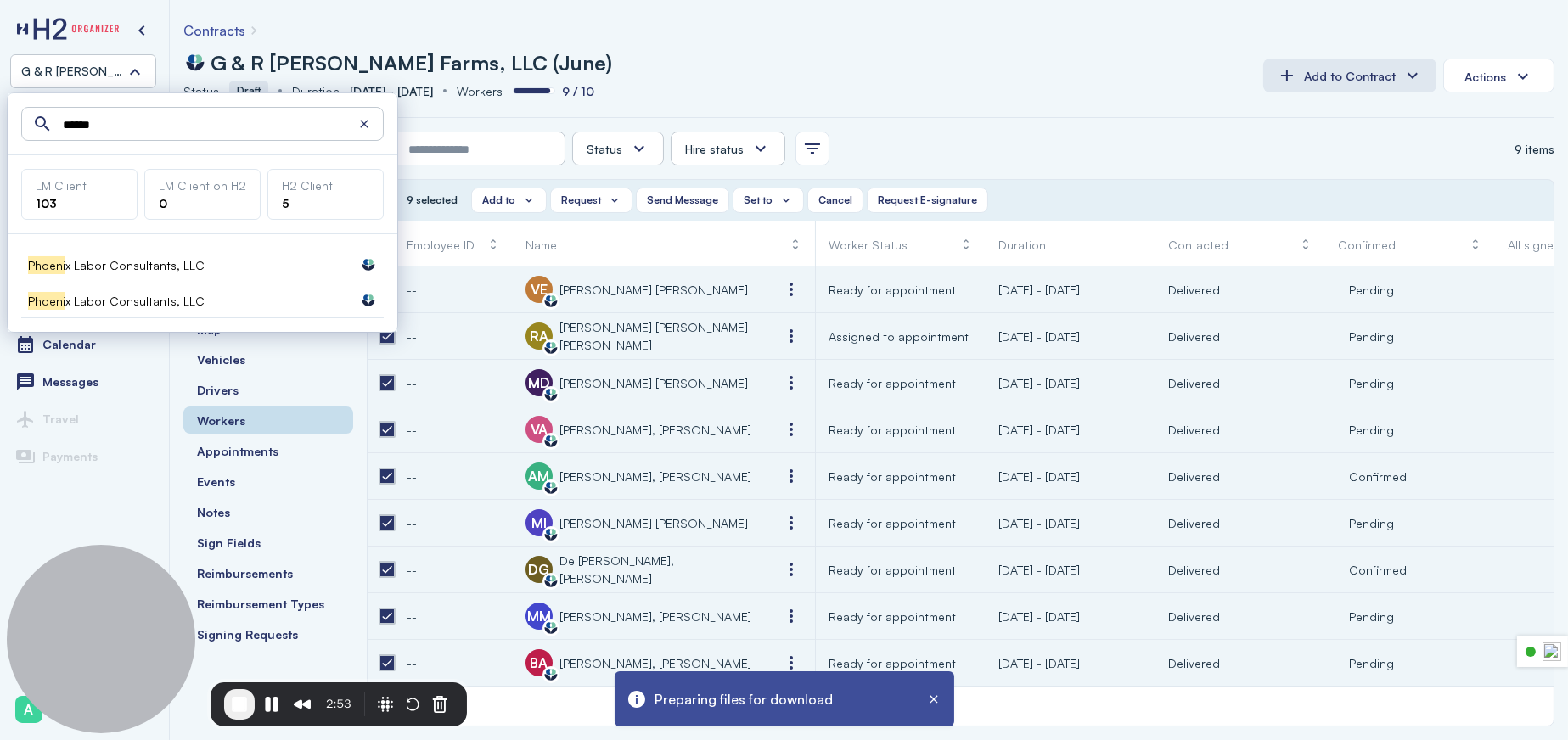 type on "******" 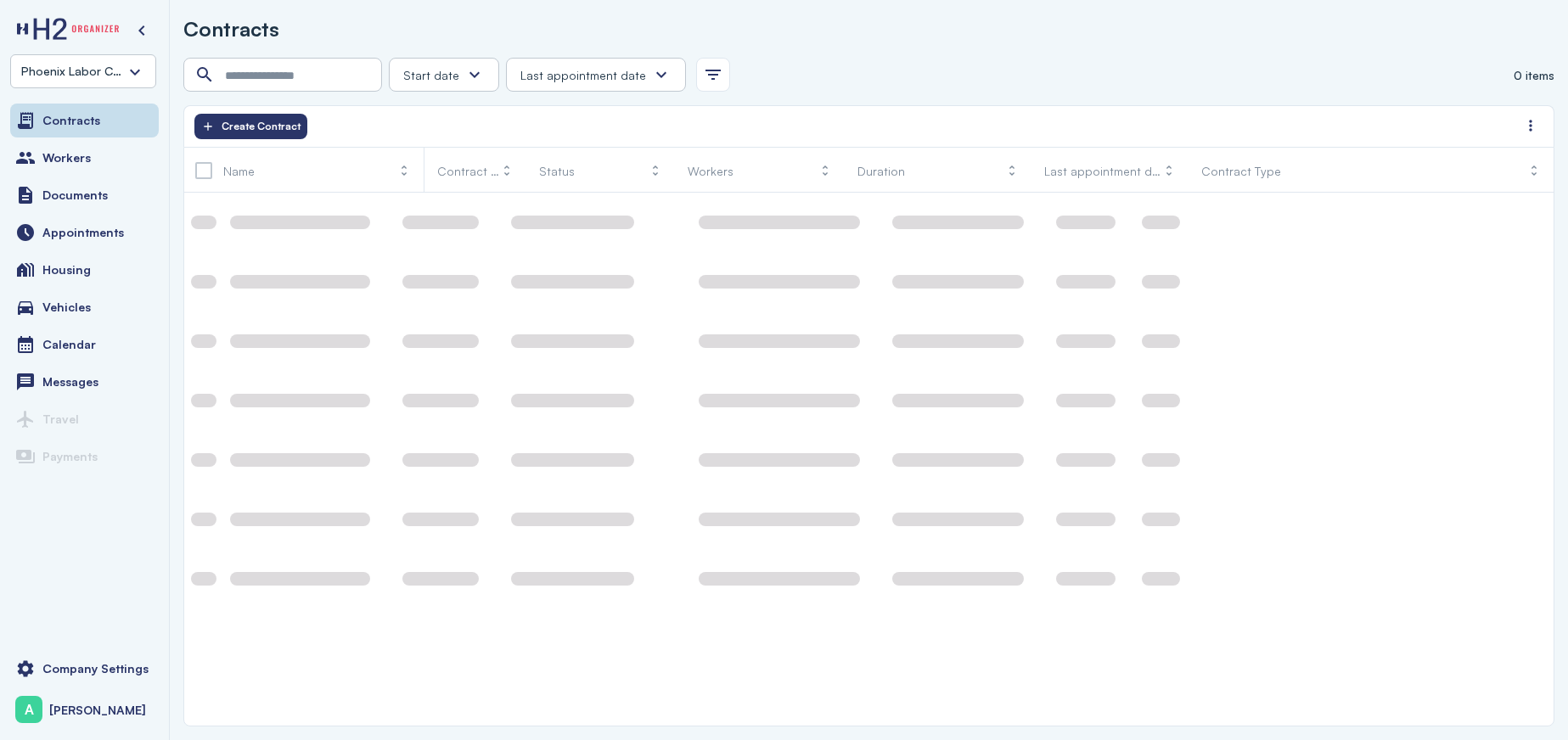 scroll, scrollTop: 0, scrollLeft: 0, axis: both 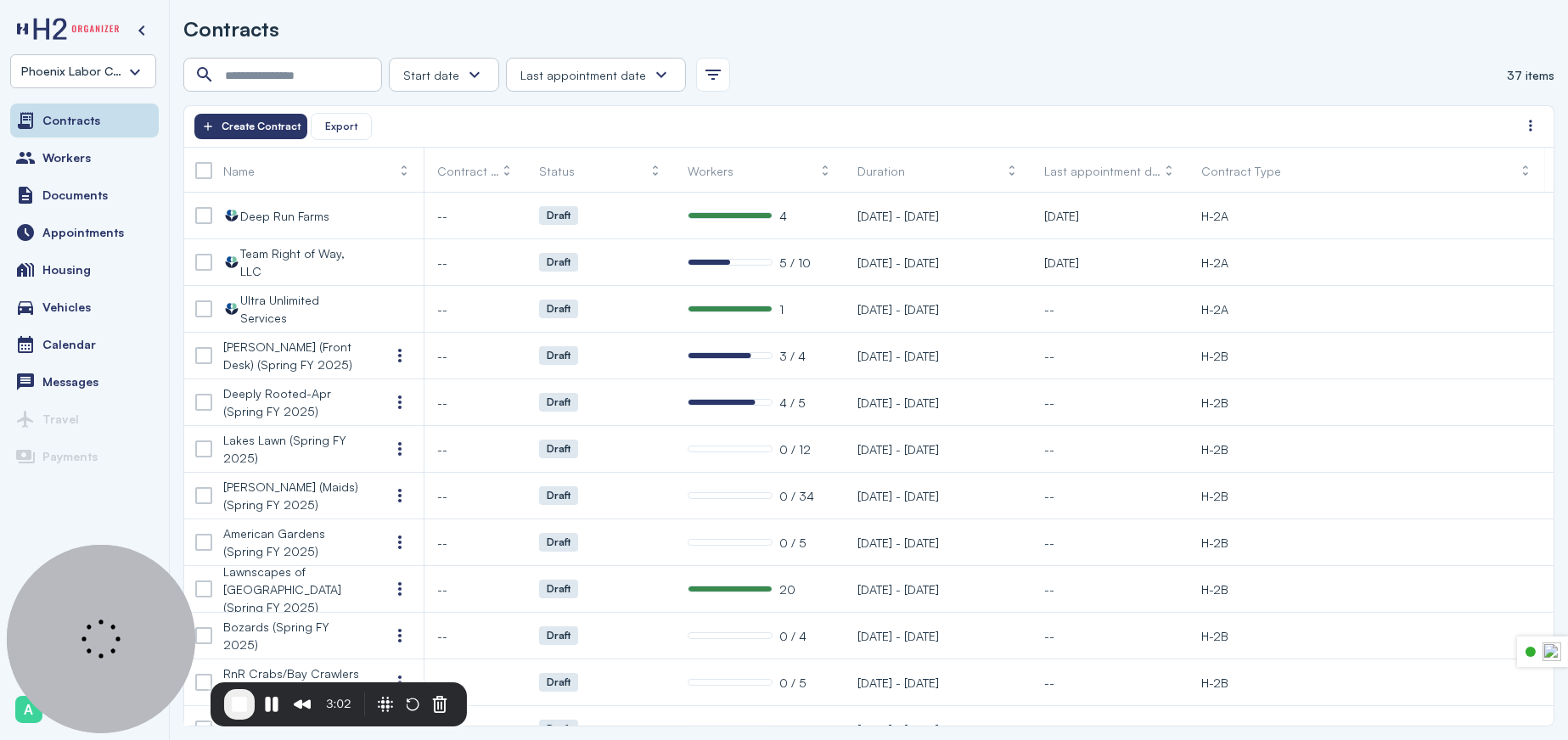 click on "Phoenix Labor Consultants, LLC" at bounding box center (73, 71) 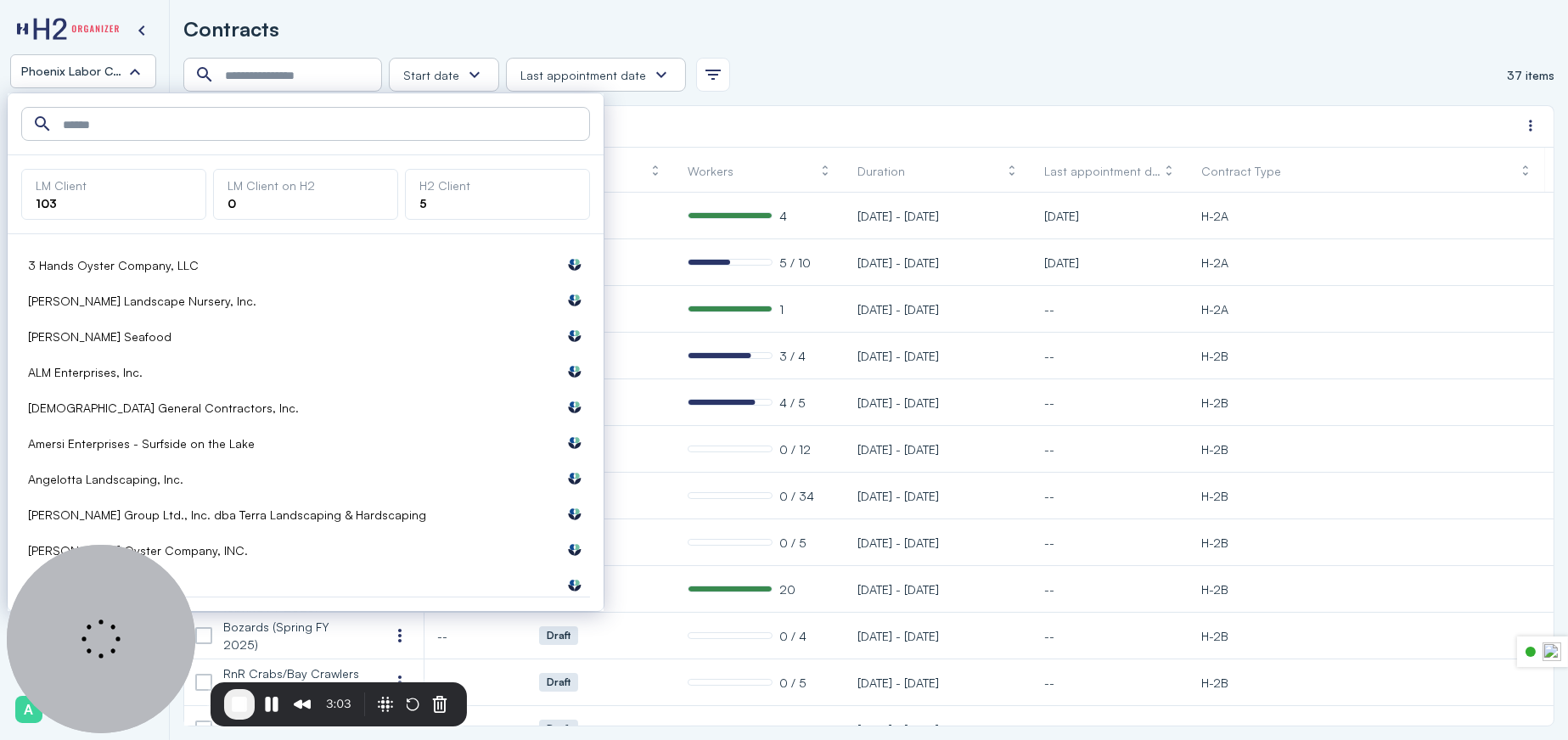 click at bounding box center (307, 125) 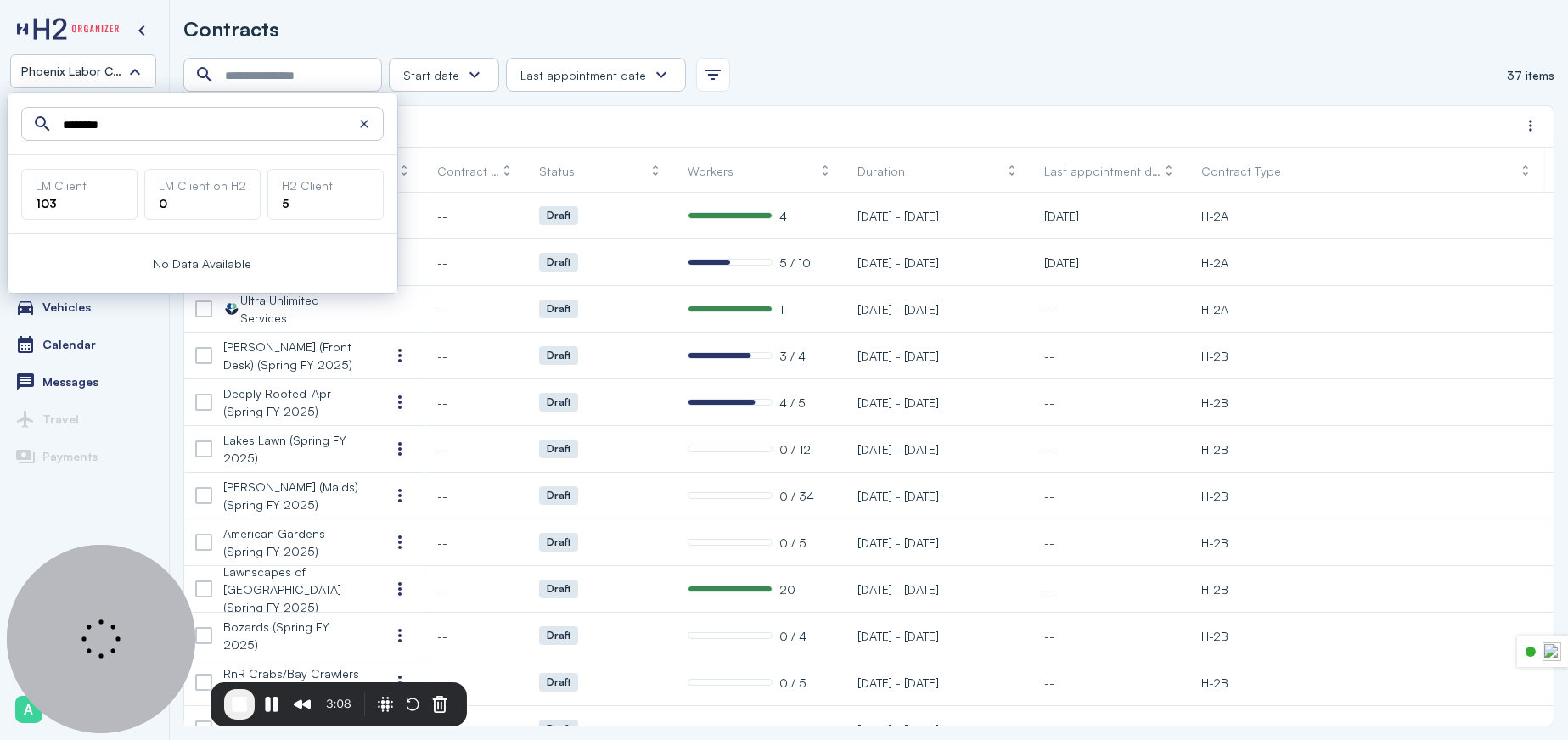 type on "********" 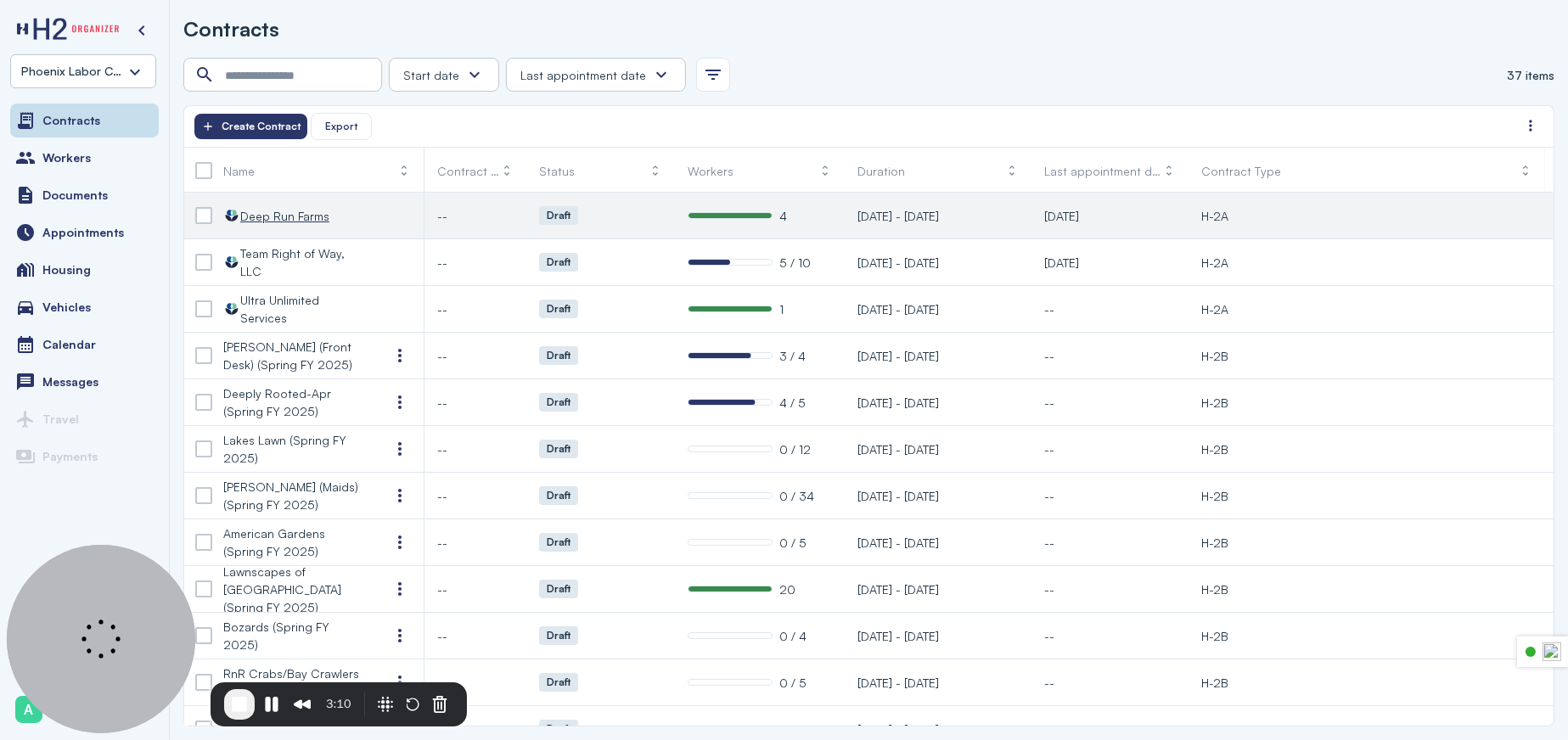 click on "Deep Run Farms" at bounding box center (284, 216) 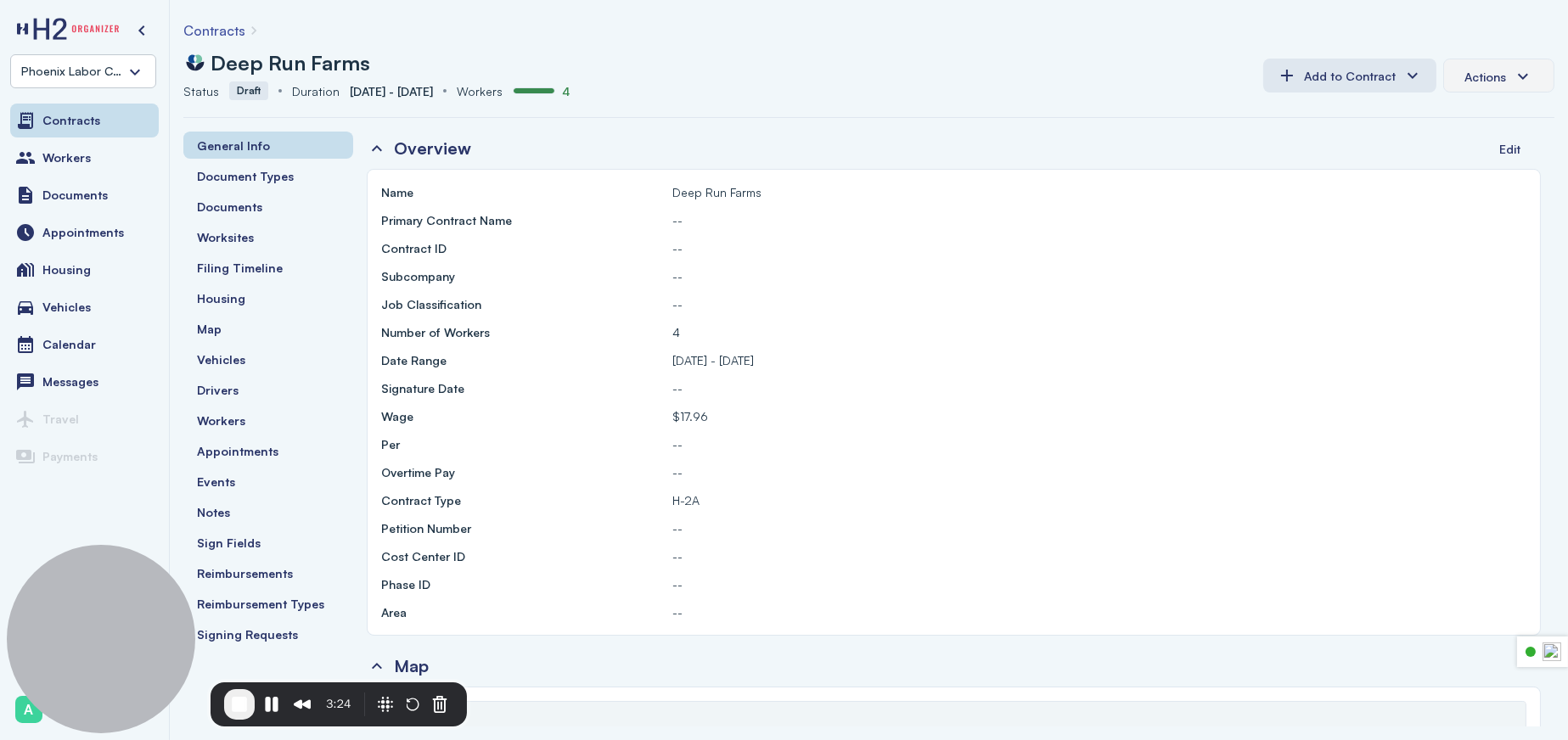 click on "Actions" at bounding box center (1498, 76) 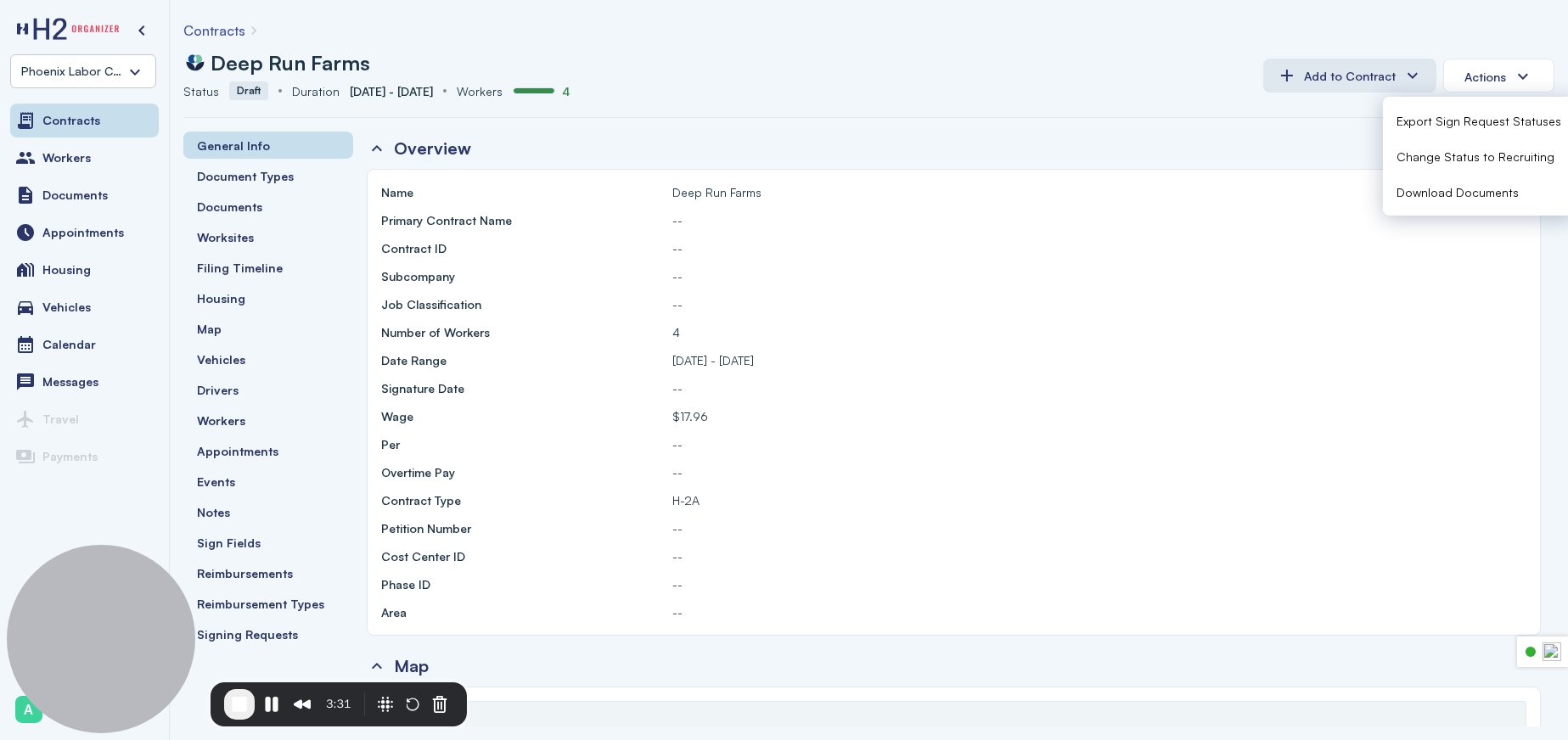 click on "Download Documents" at bounding box center (1458, 192) 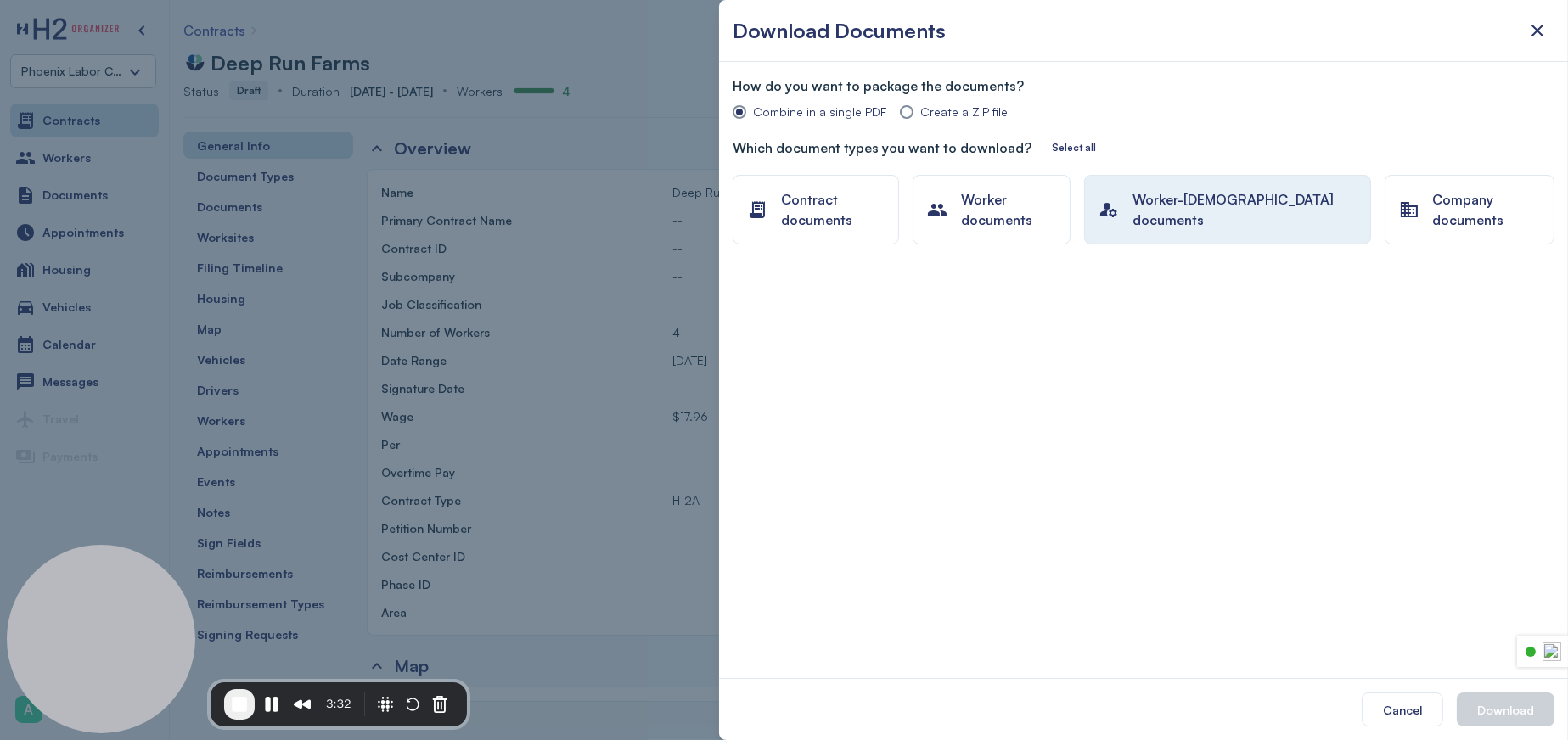 click on "Worker-contract documents" at bounding box center [1245, 210] 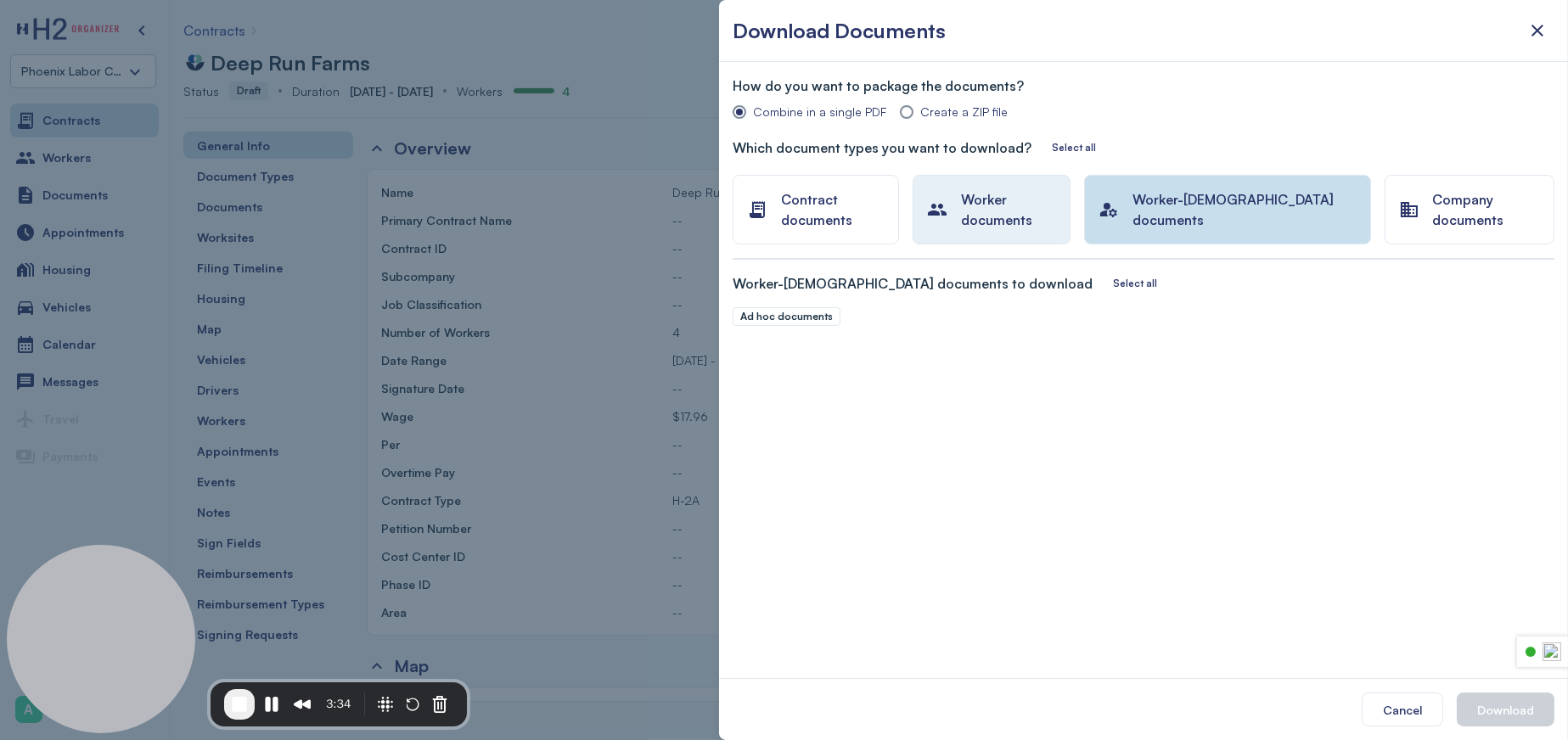 click on "Worker documents" at bounding box center (1008, 210) 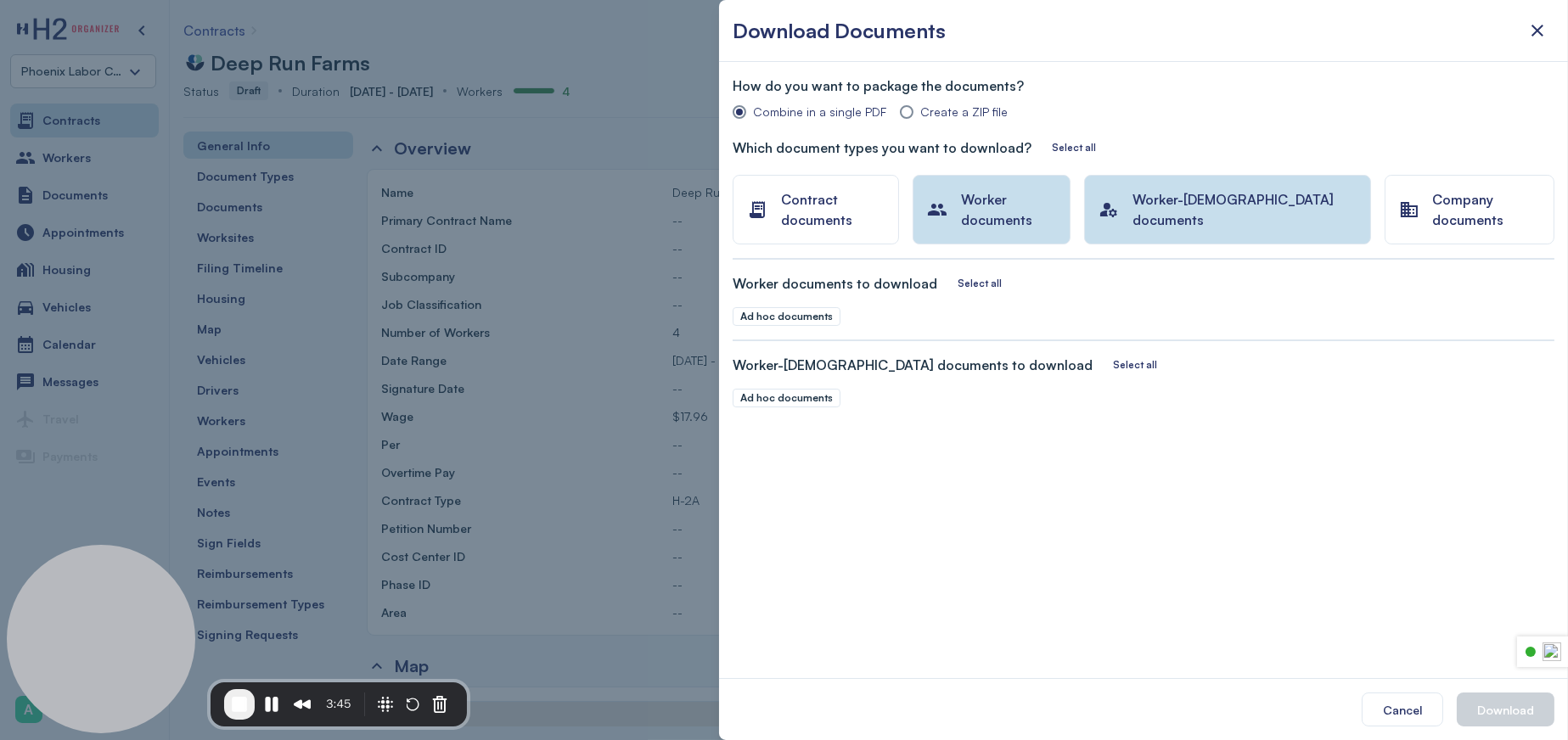drag, startPoint x: 1531, startPoint y: 32, endPoint x: 1520, endPoint y: 29, distance: 11.40175 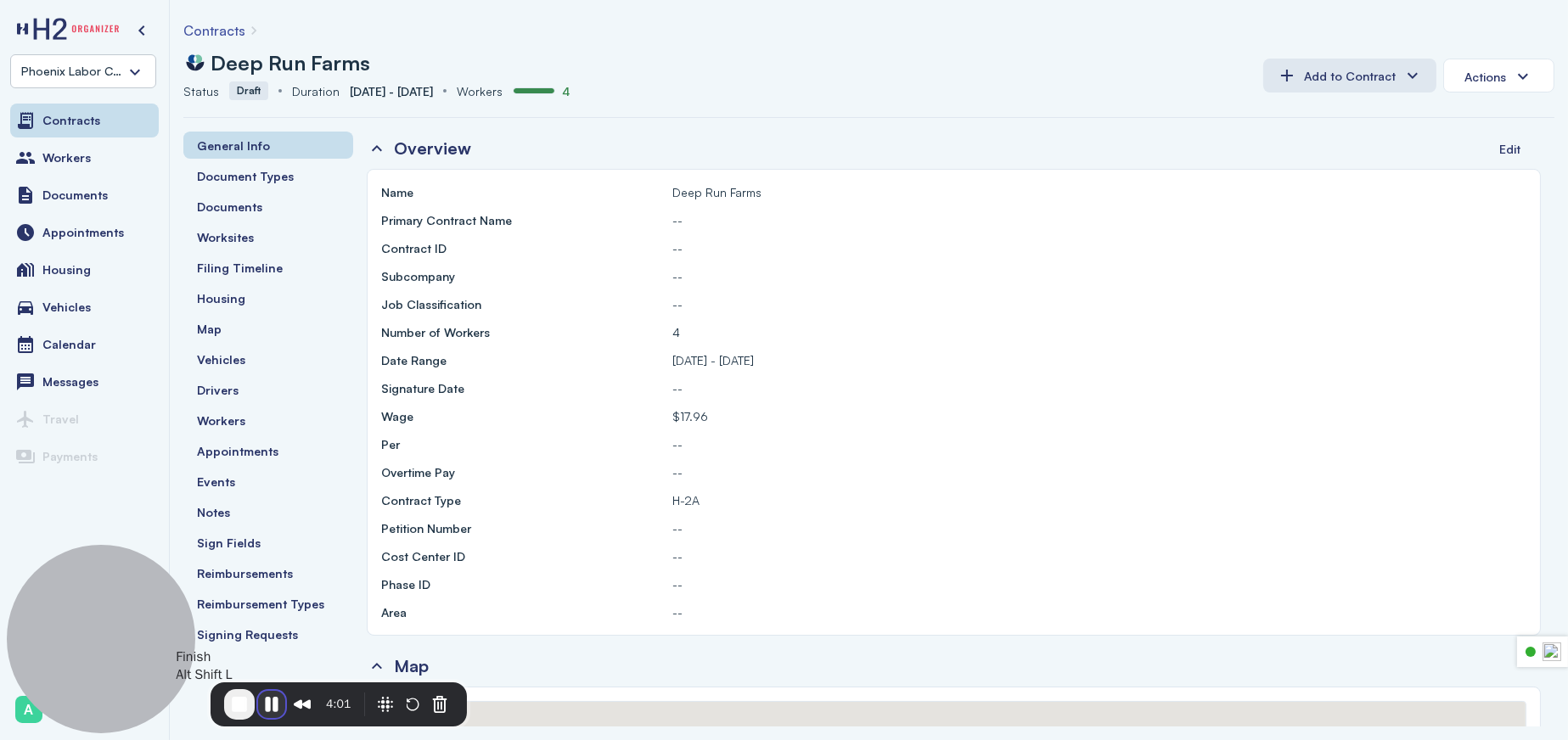 click at bounding box center [272, 704] 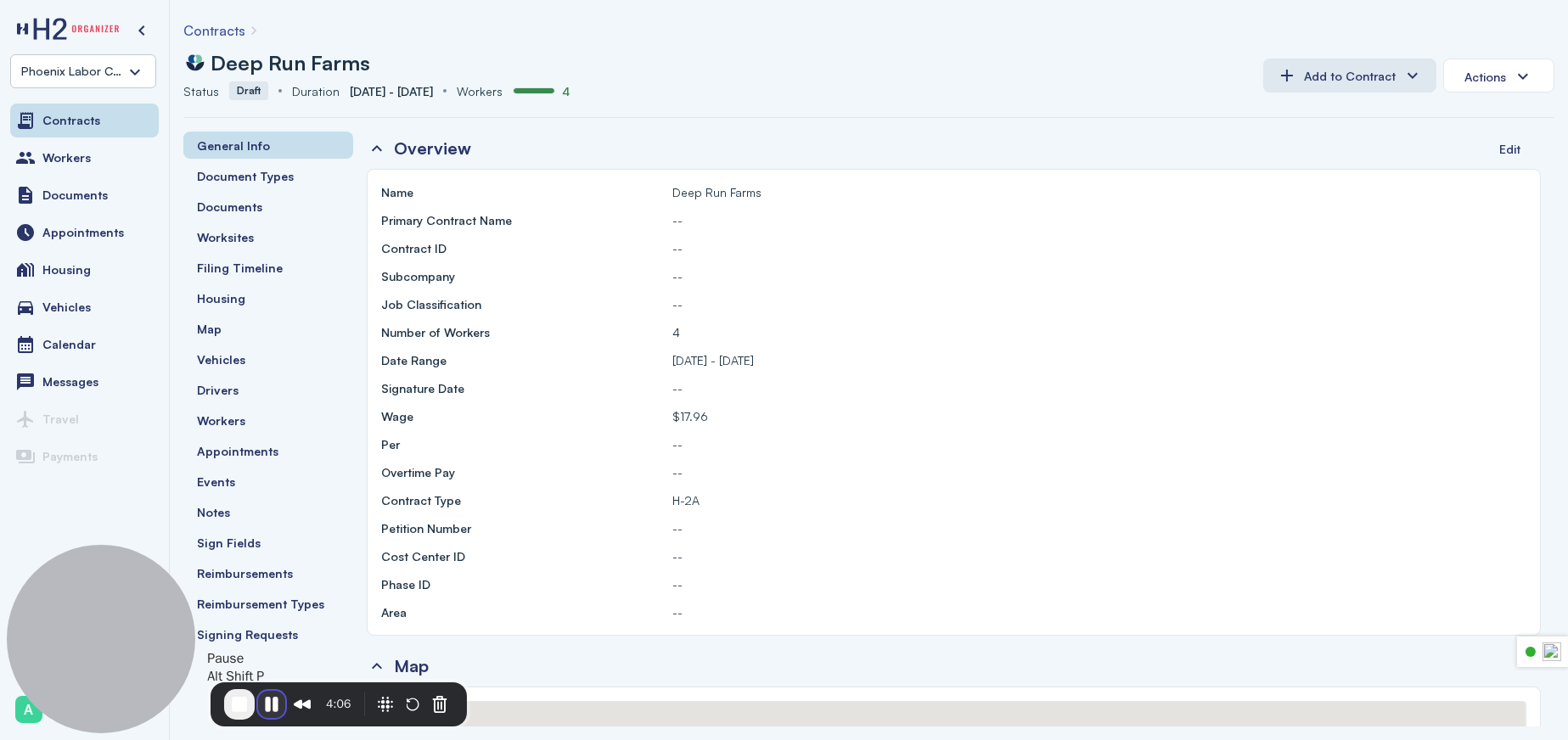 click at bounding box center [272, 704] 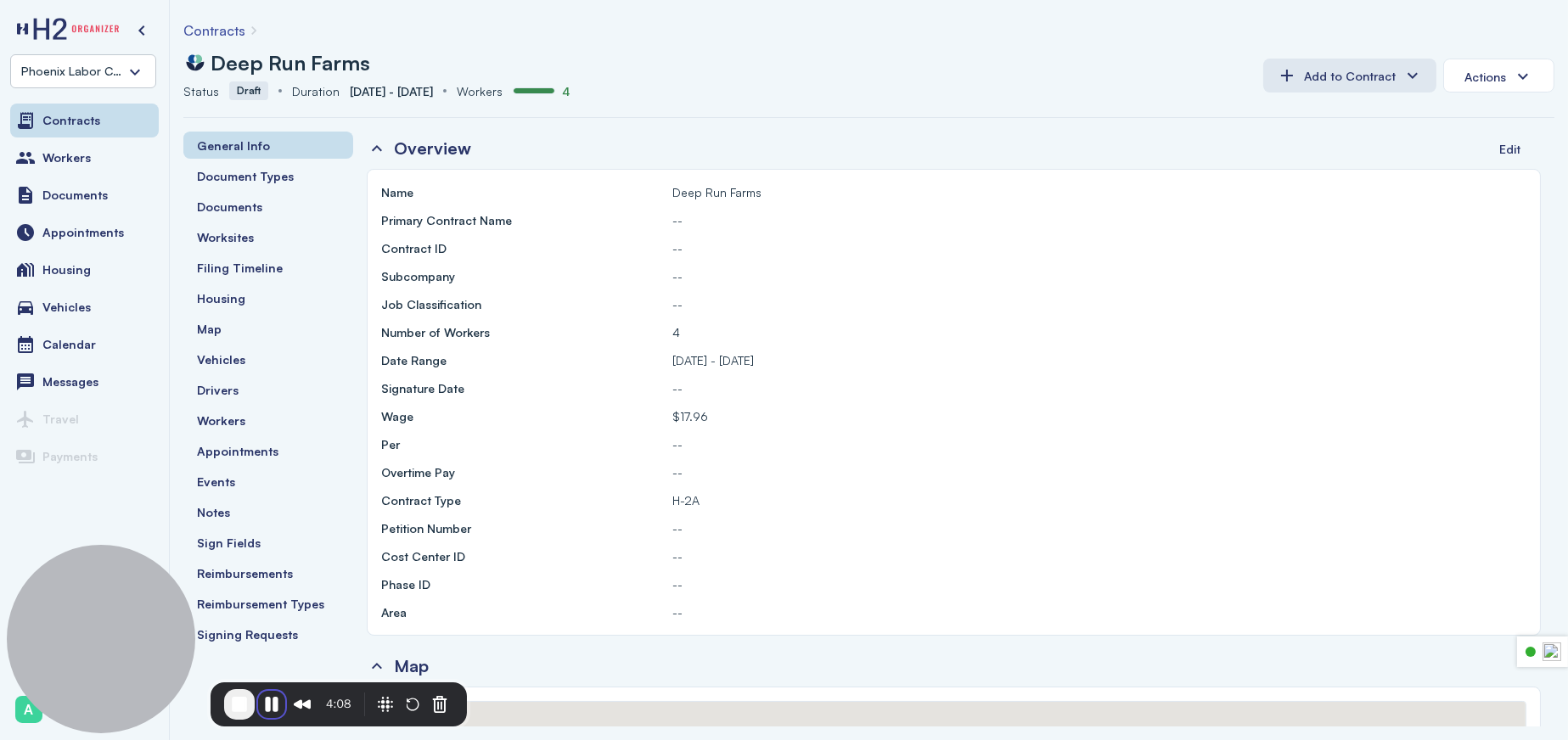 click at bounding box center (272, 704) 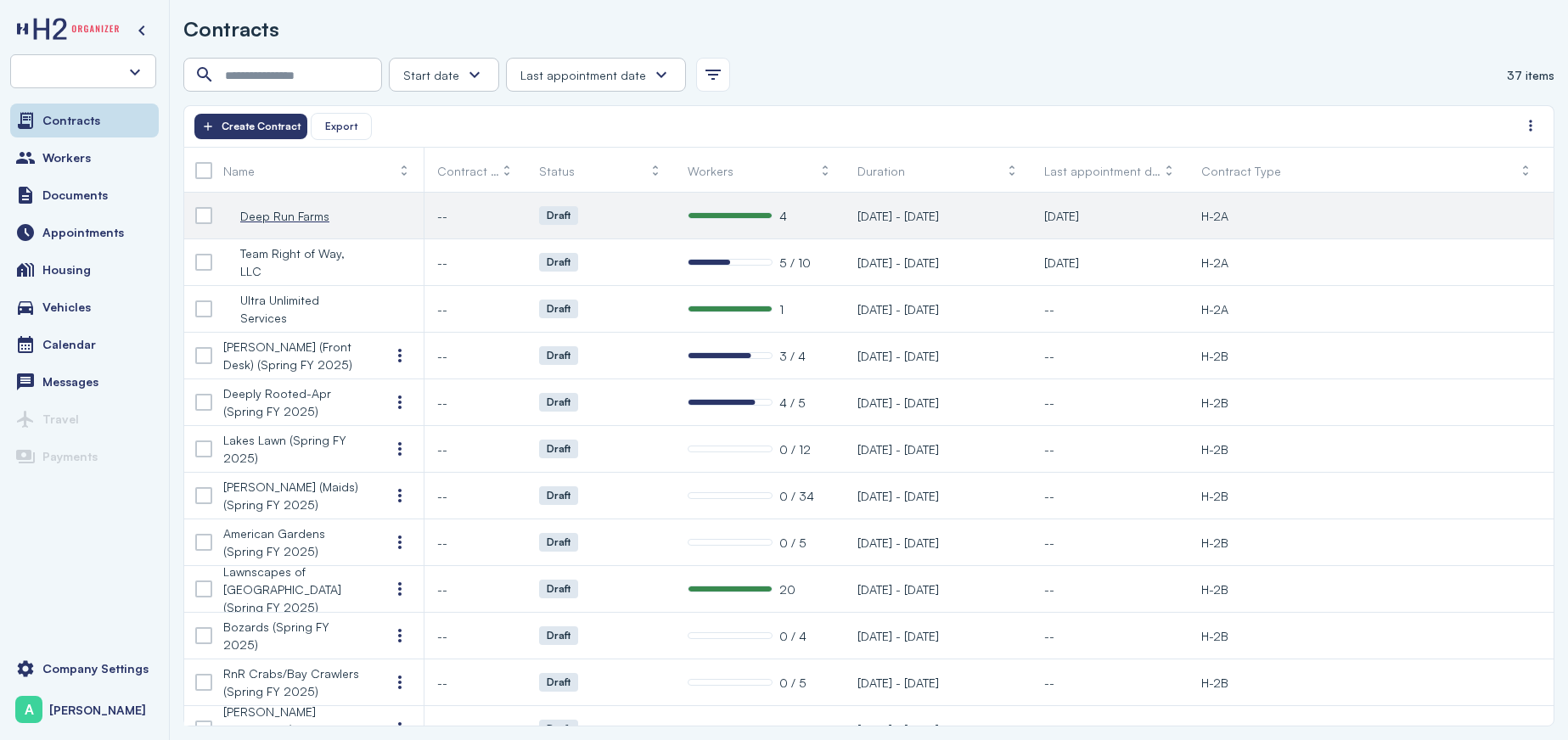 scroll, scrollTop: 0, scrollLeft: 0, axis: both 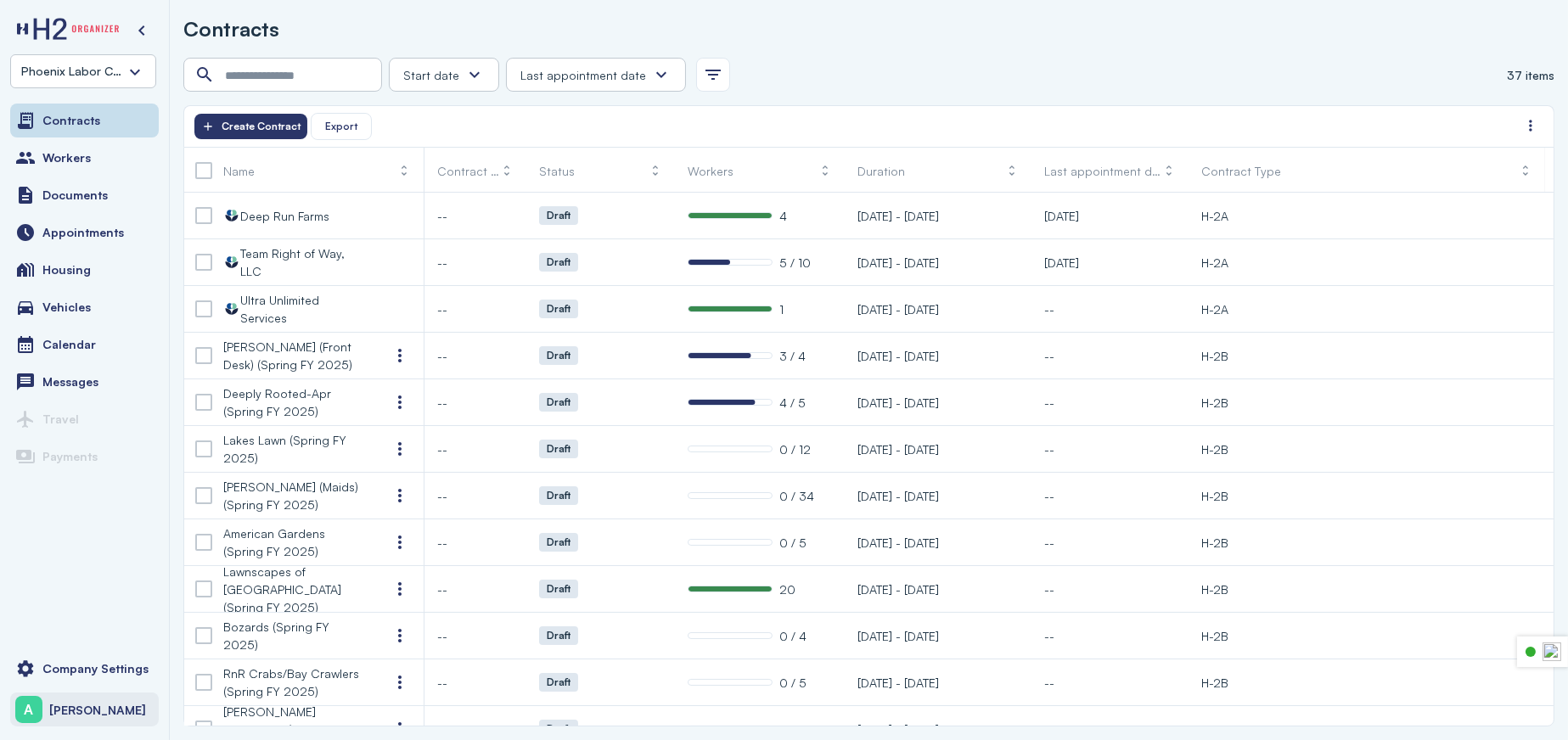 click on "[PERSON_NAME]" 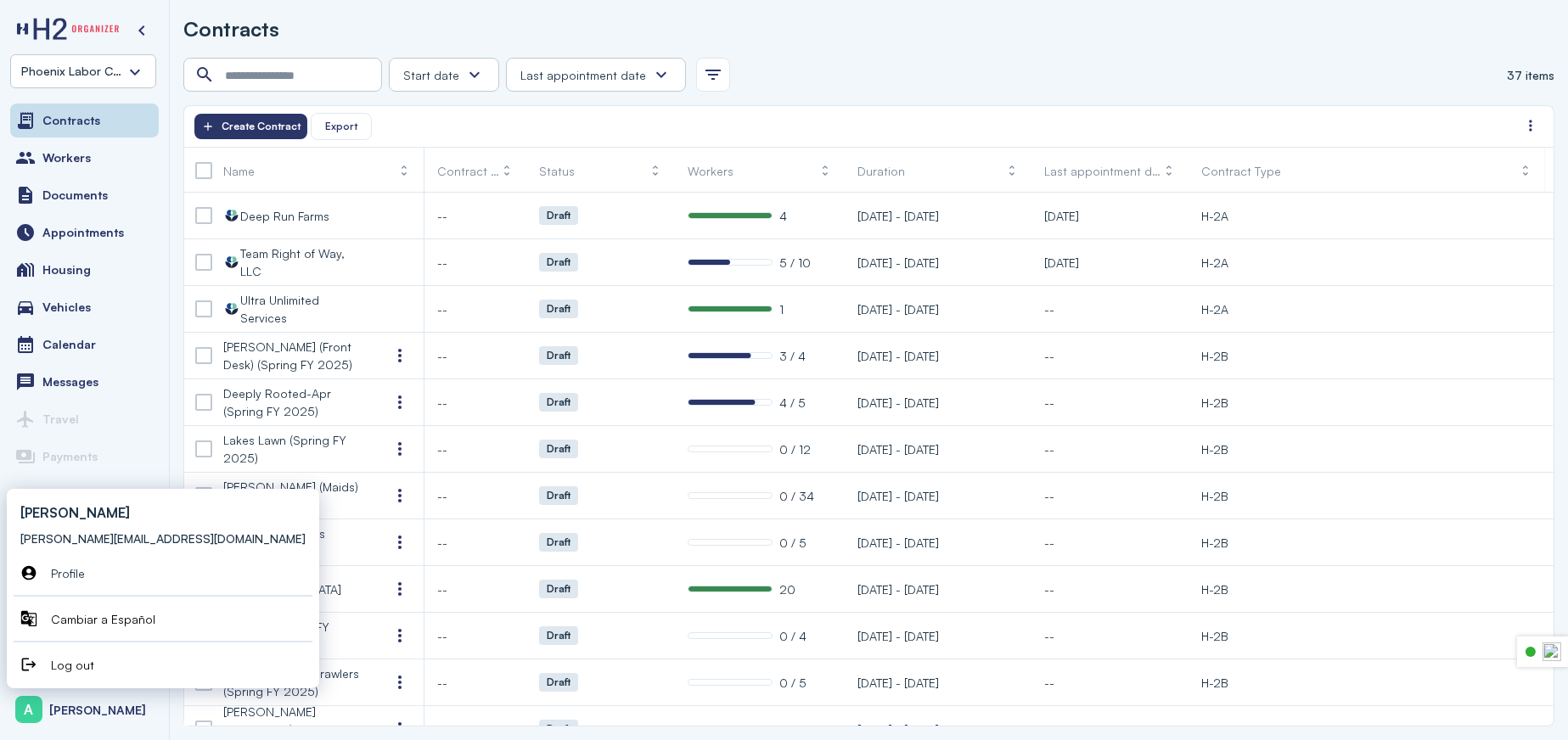 click on "[PERSON_NAME]   [PERSON_NAME][EMAIL_ADDRESS][DOMAIN_NAME]       Profile         Cambiar a Español         Log out" at bounding box center (163, 588) 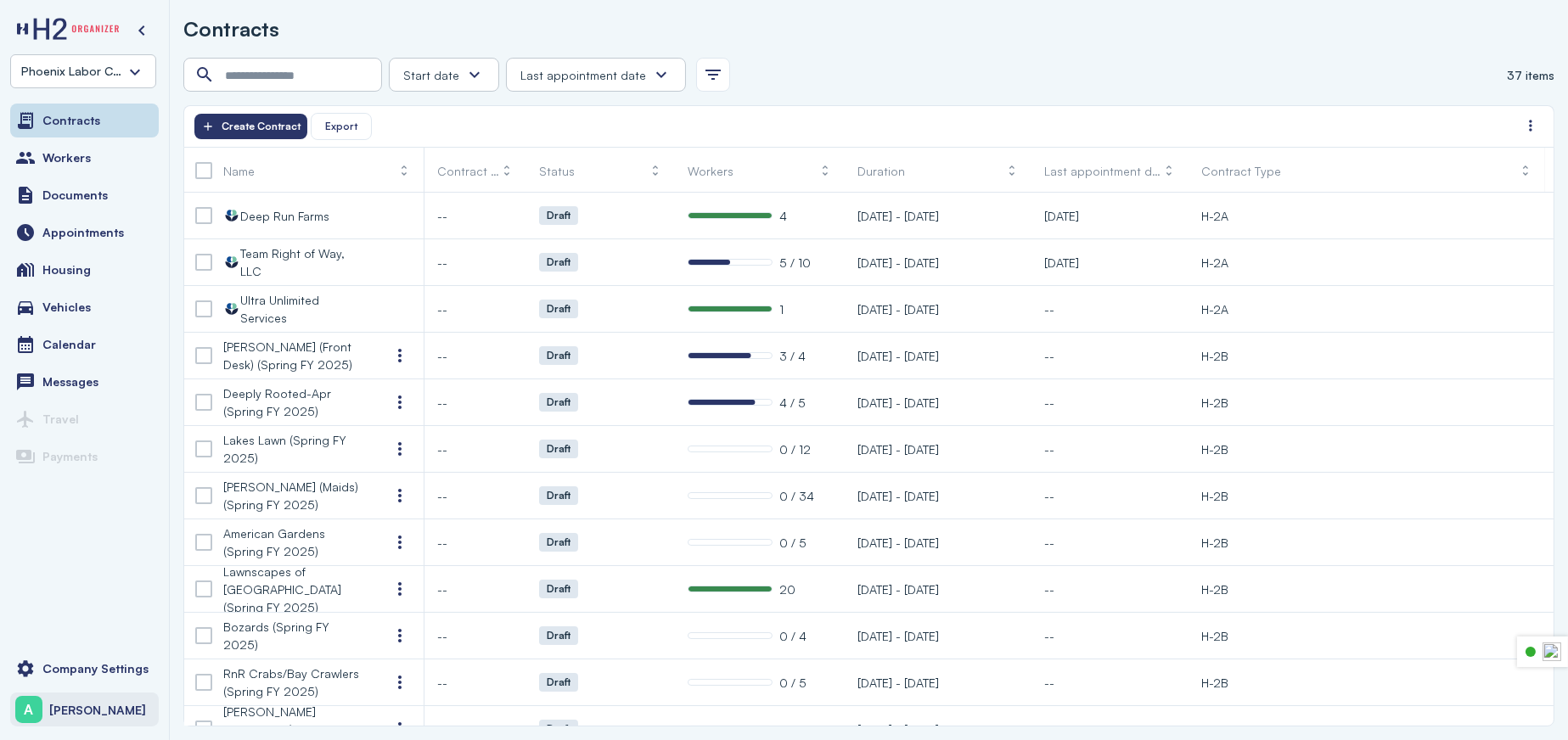 click on "[PERSON_NAME]" 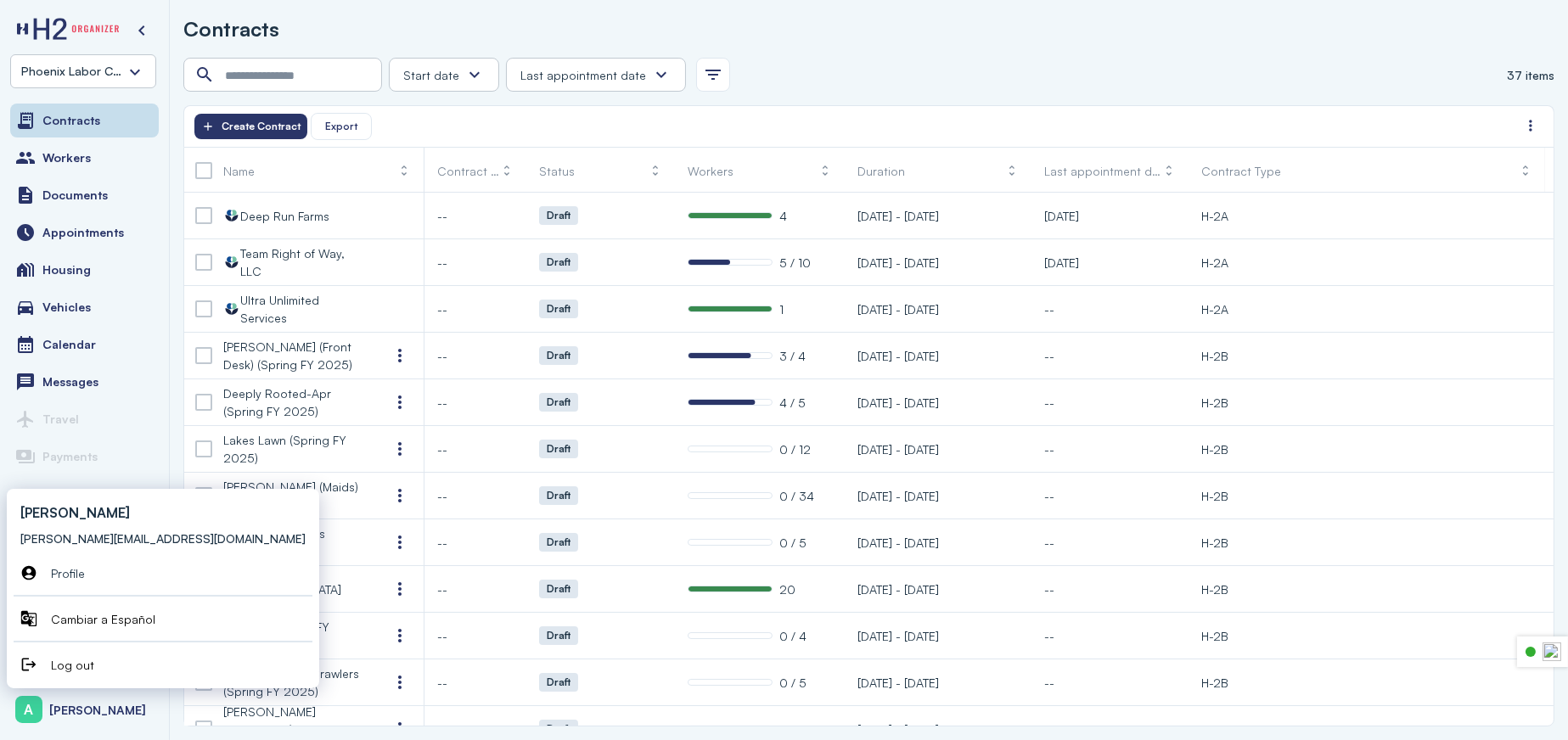 click on "[PERSON_NAME]   [PERSON_NAME][EMAIL_ADDRESS][DOMAIN_NAME]       Profile         Cambiar a Español         Log out" at bounding box center (163, 588) 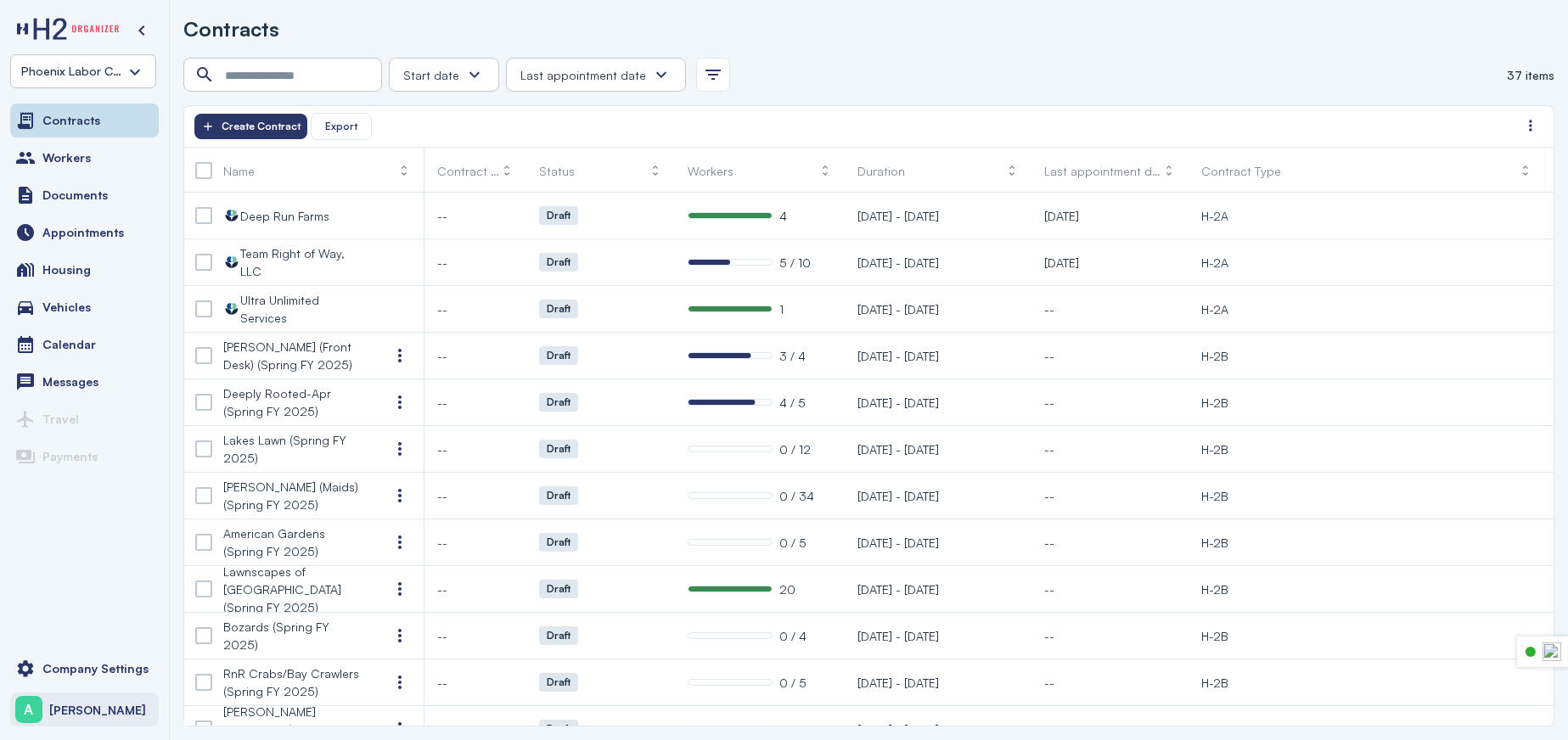 click on "[PERSON_NAME]" 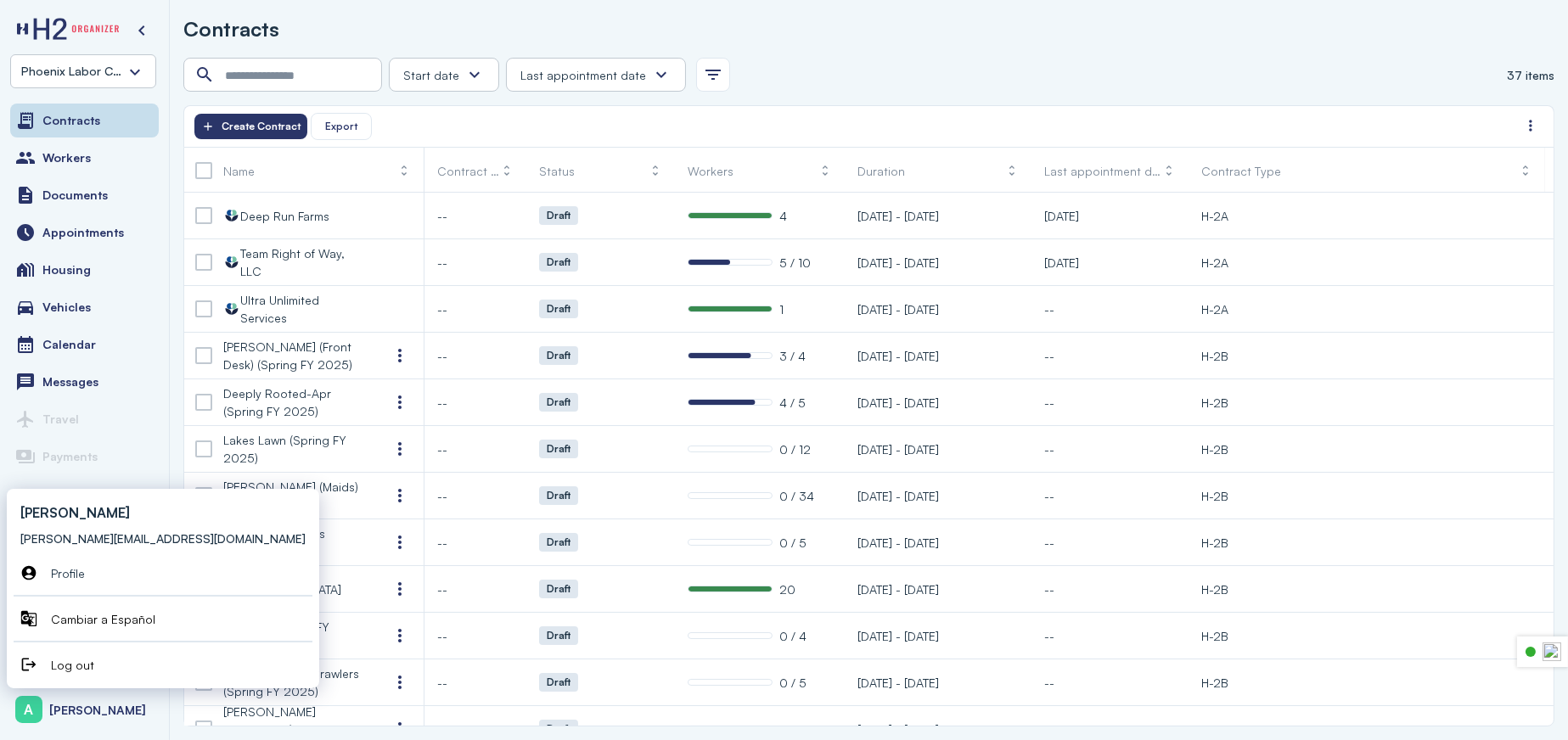 click on "Log out" at bounding box center [72, 664] 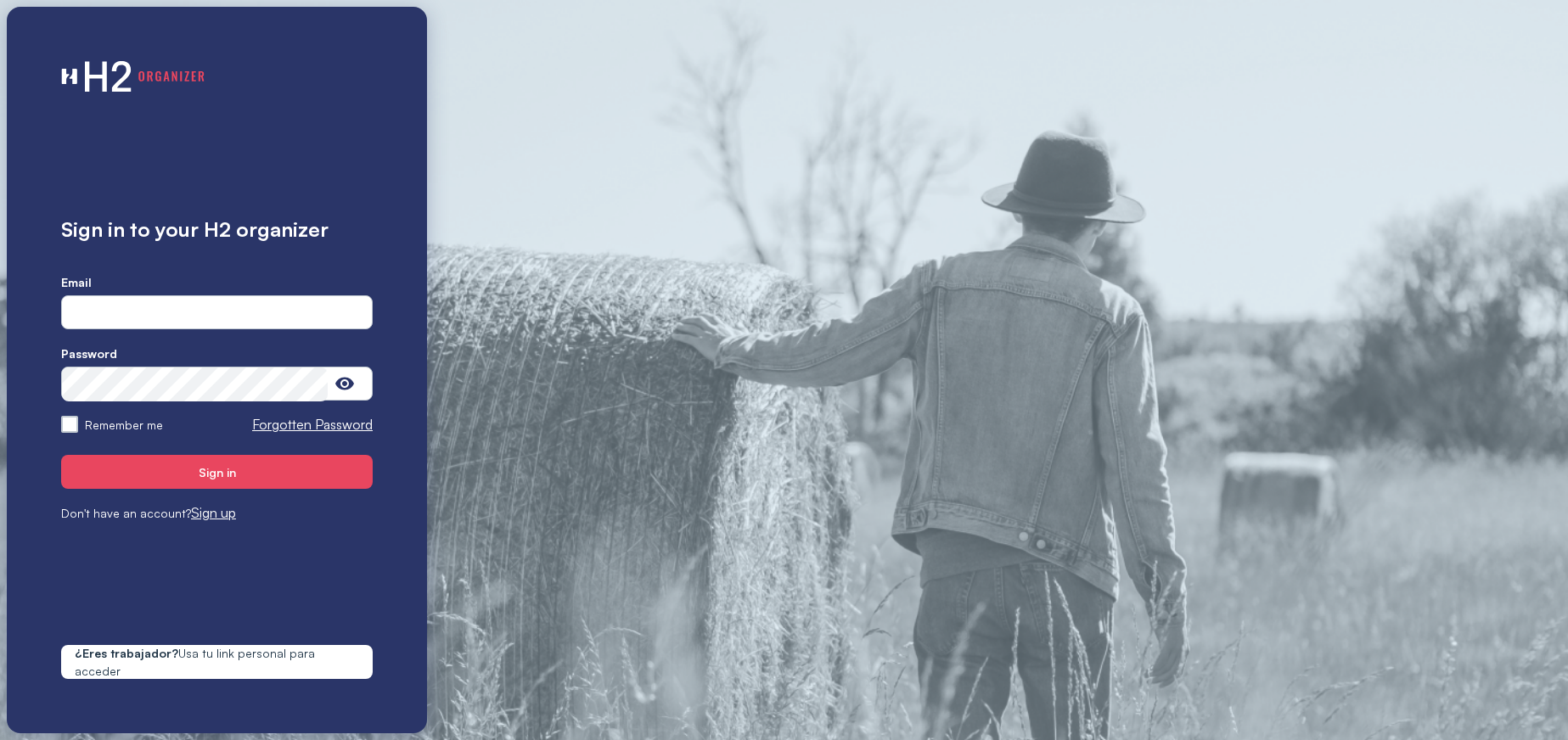 scroll, scrollTop: 0, scrollLeft: 0, axis: both 